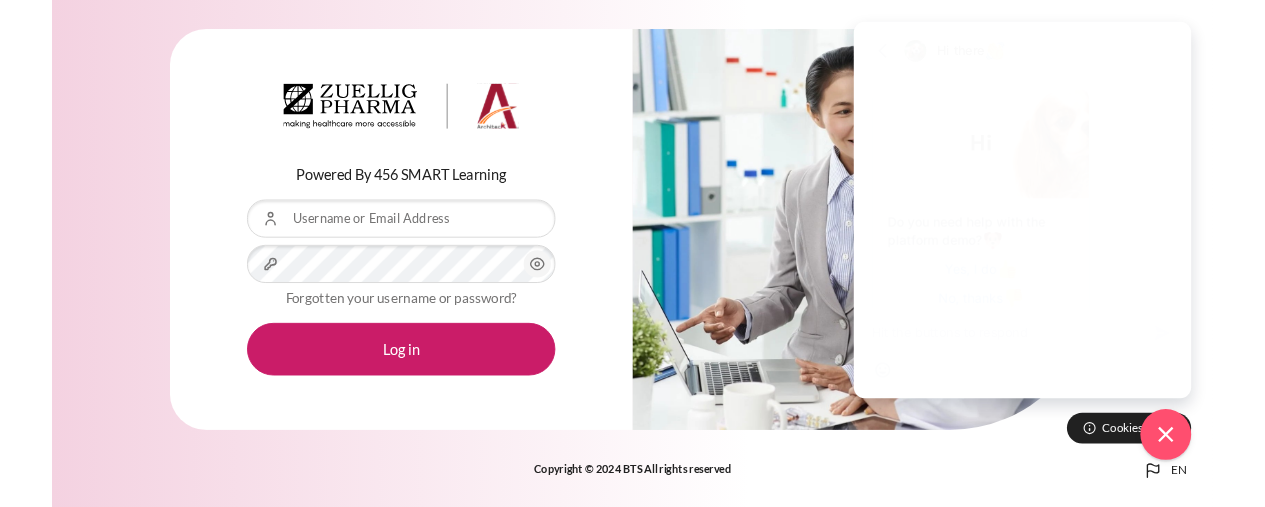 scroll, scrollTop: 0, scrollLeft: 0, axis: both 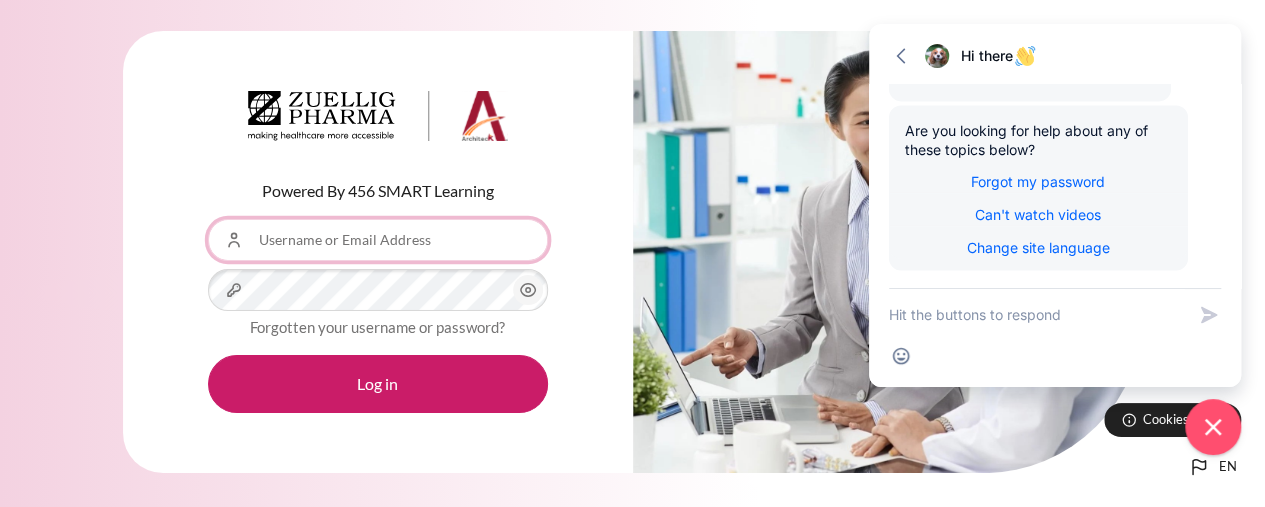 click on "Username or Email Address" at bounding box center (378, 240) 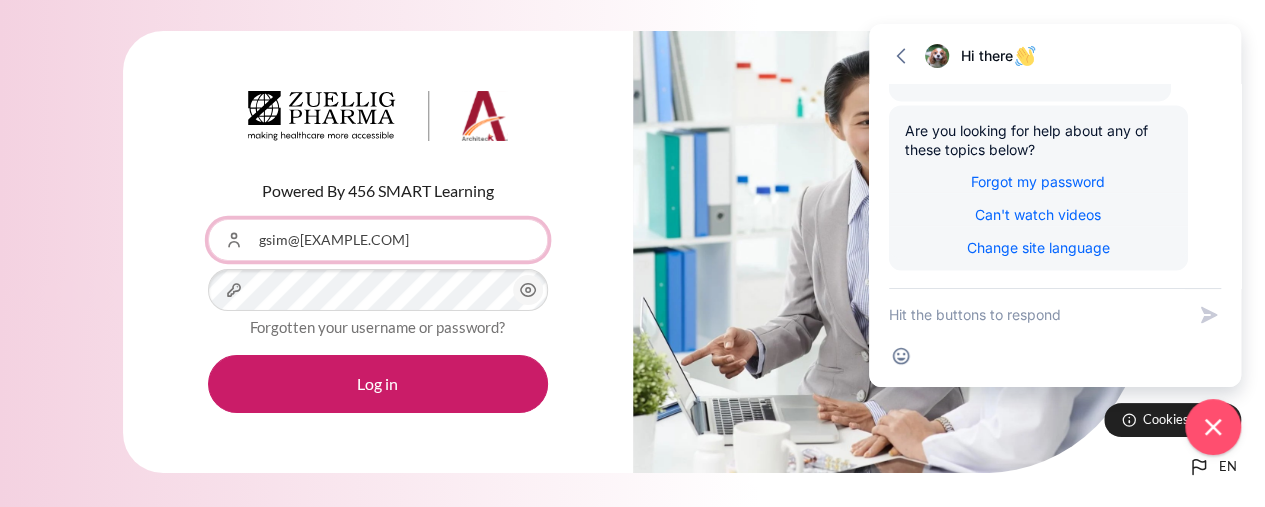 type on "gsim@zuelligpharma.com" 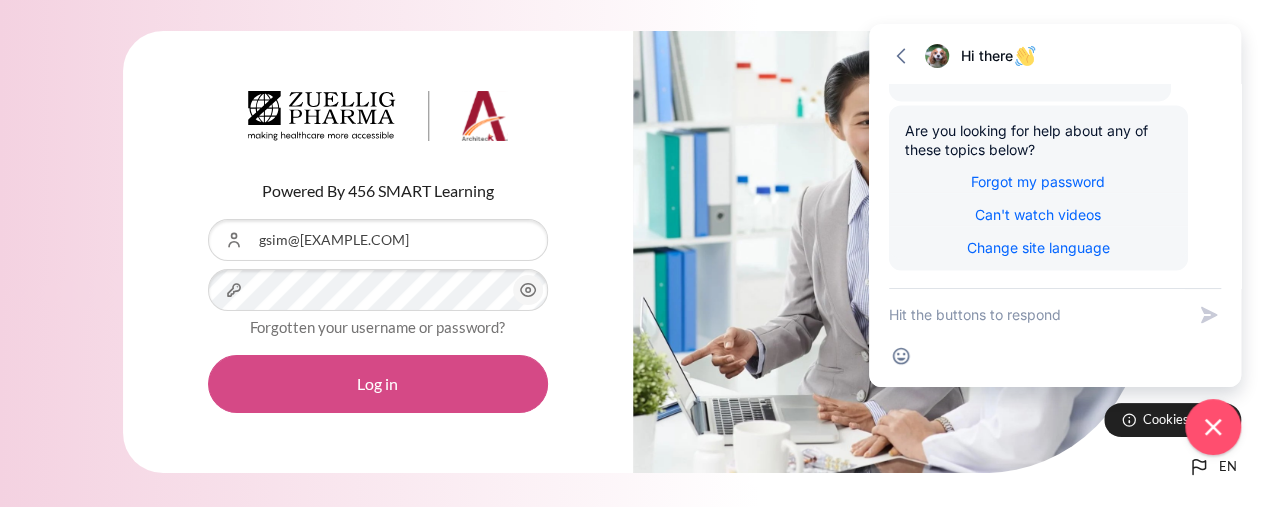 click on "Log in" at bounding box center (378, 384) 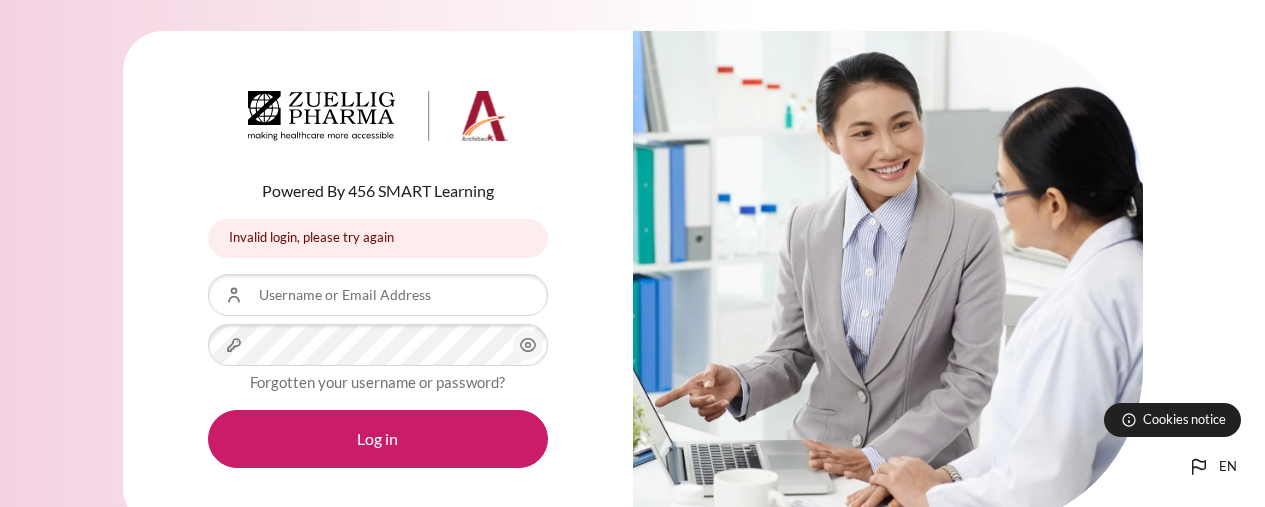 scroll, scrollTop: 0, scrollLeft: 0, axis: both 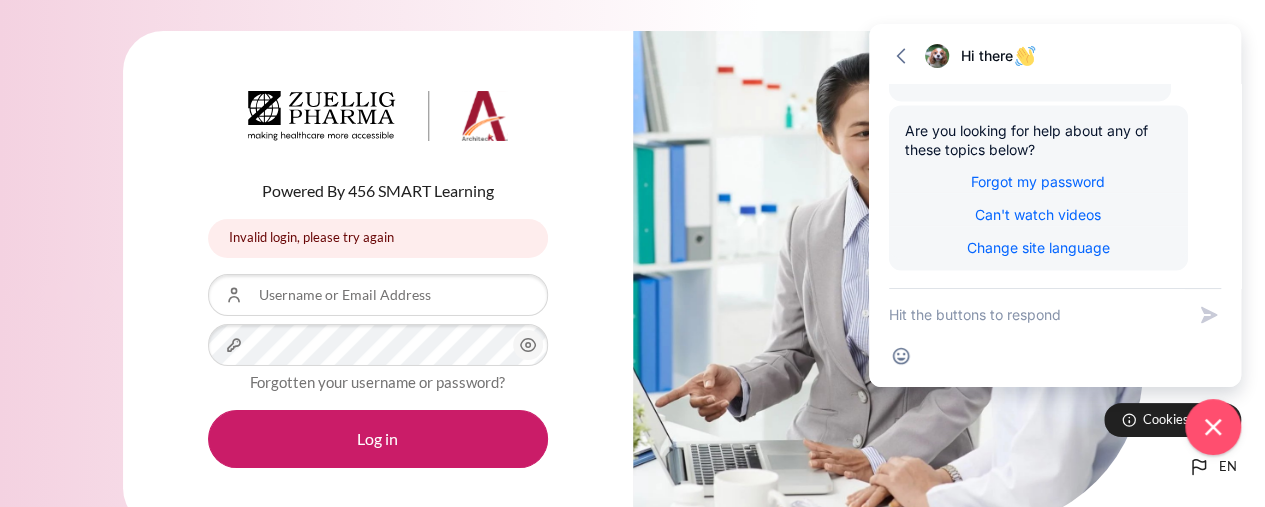 click on "Forgotten your username or password?" at bounding box center (377, 382) 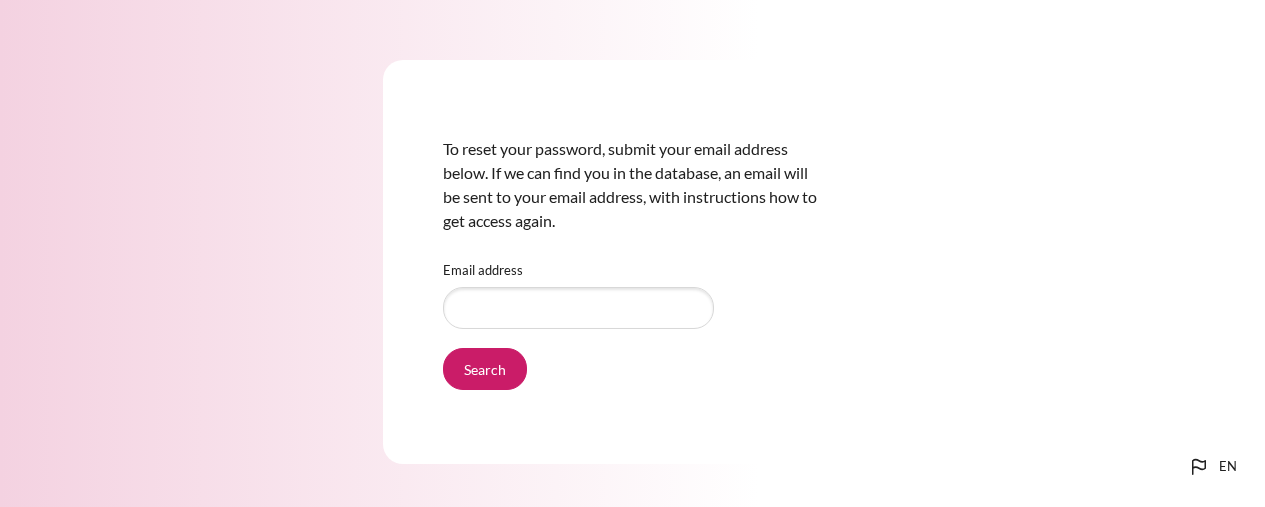 scroll, scrollTop: 0, scrollLeft: 0, axis: both 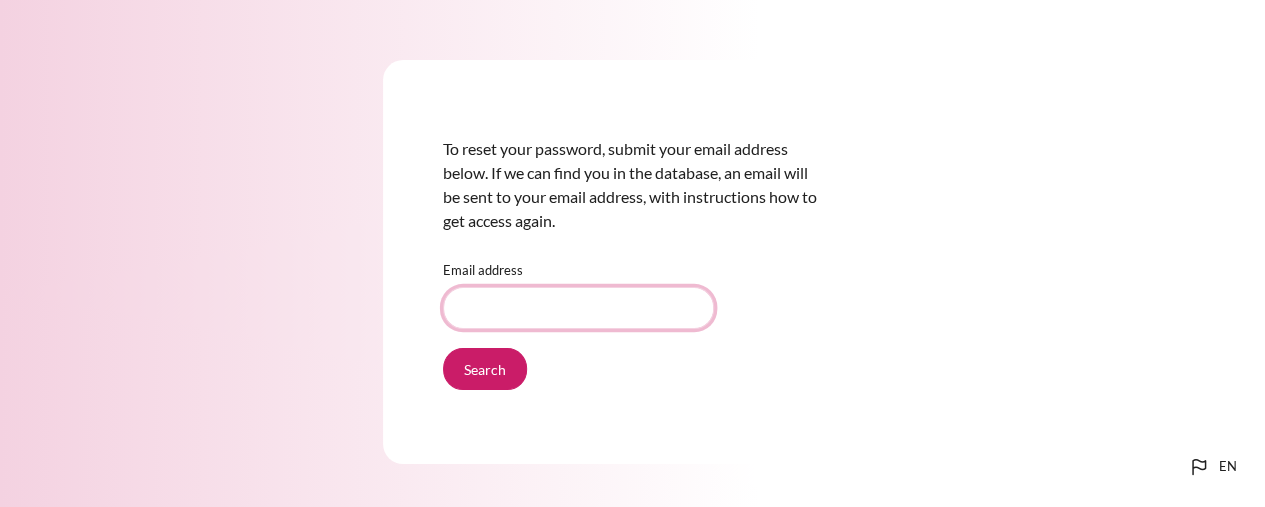 click on "Email address" at bounding box center [578, 308] 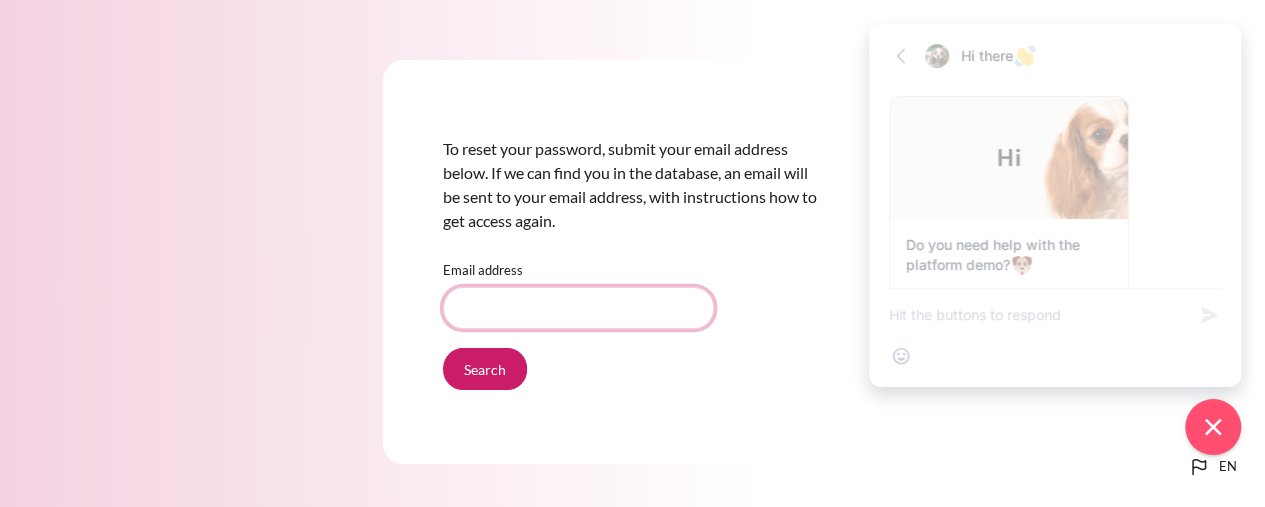 scroll, scrollTop: 1417, scrollLeft: 0, axis: vertical 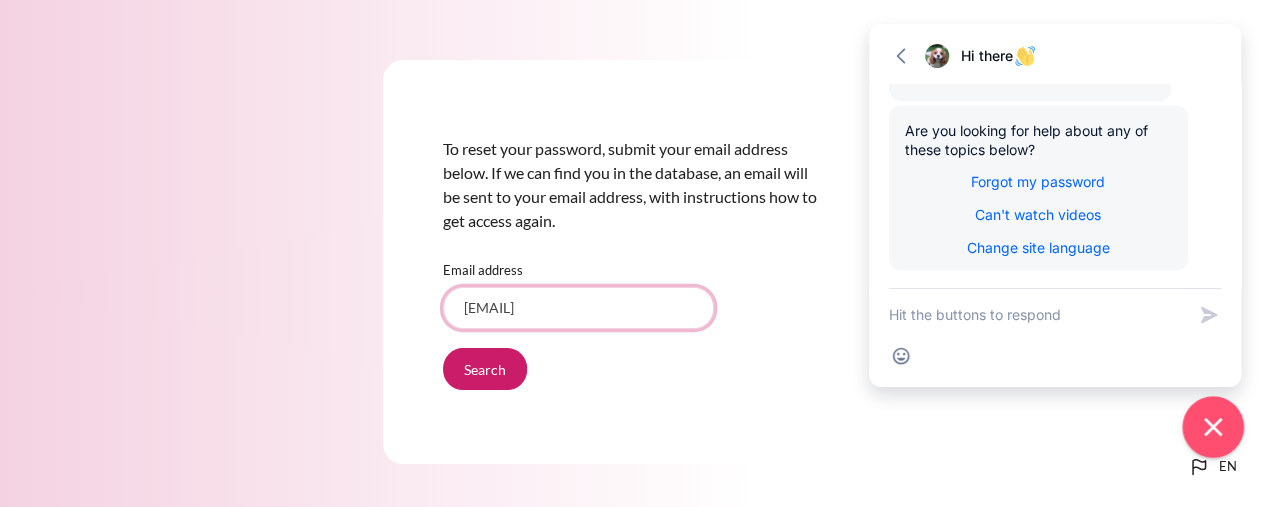 type on "gsim@zuelligpharma.com" 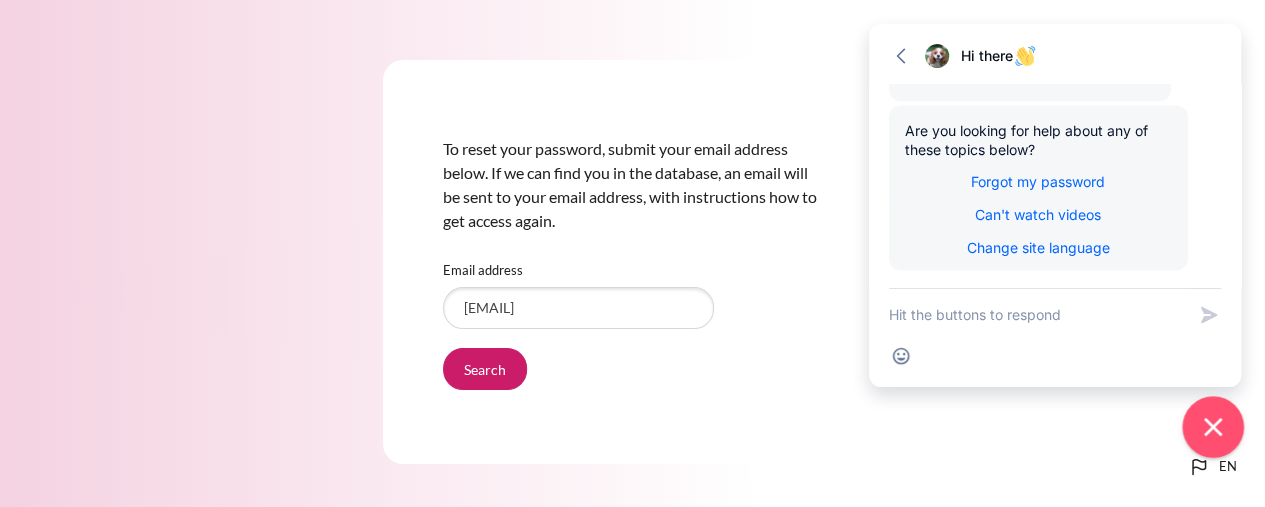 click 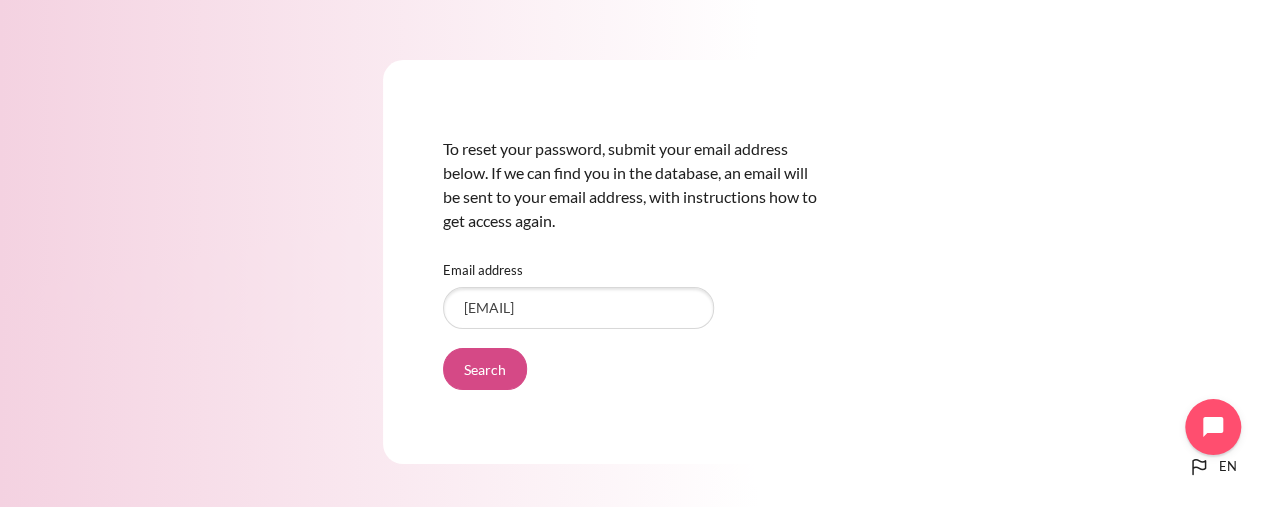 click on "Search" at bounding box center [485, 369] 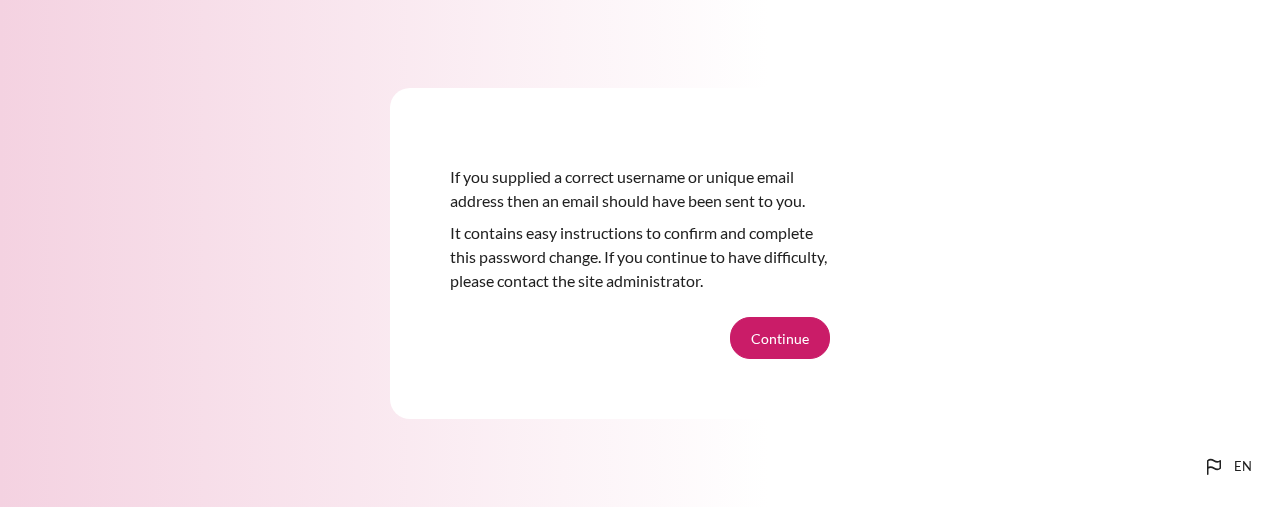 scroll, scrollTop: 0, scrollLeft: 0, axis: both 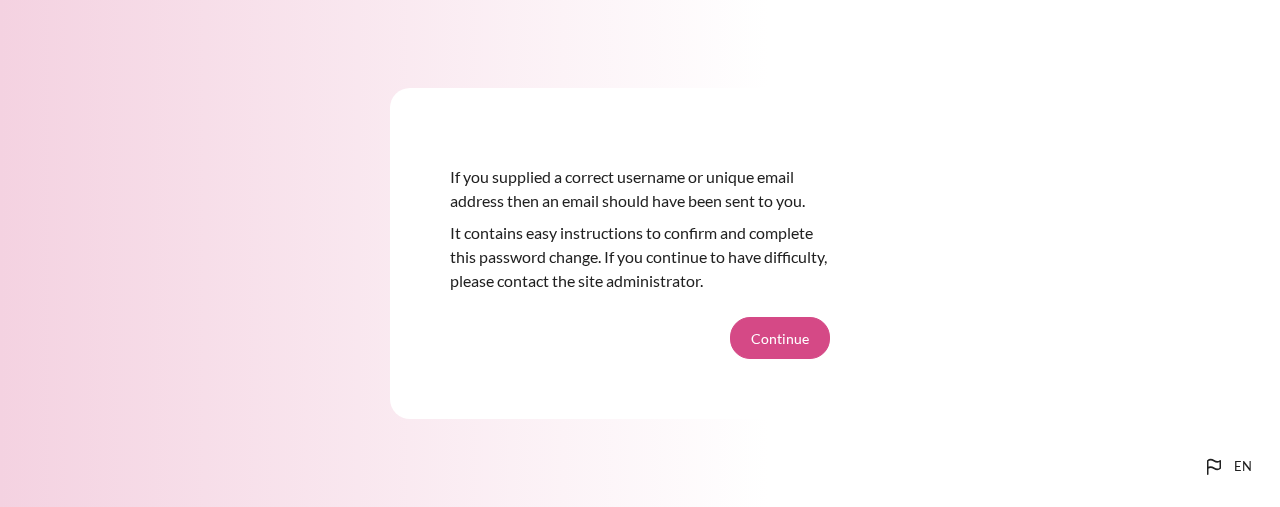 click on "Continue" at bounding box center [780, 338] 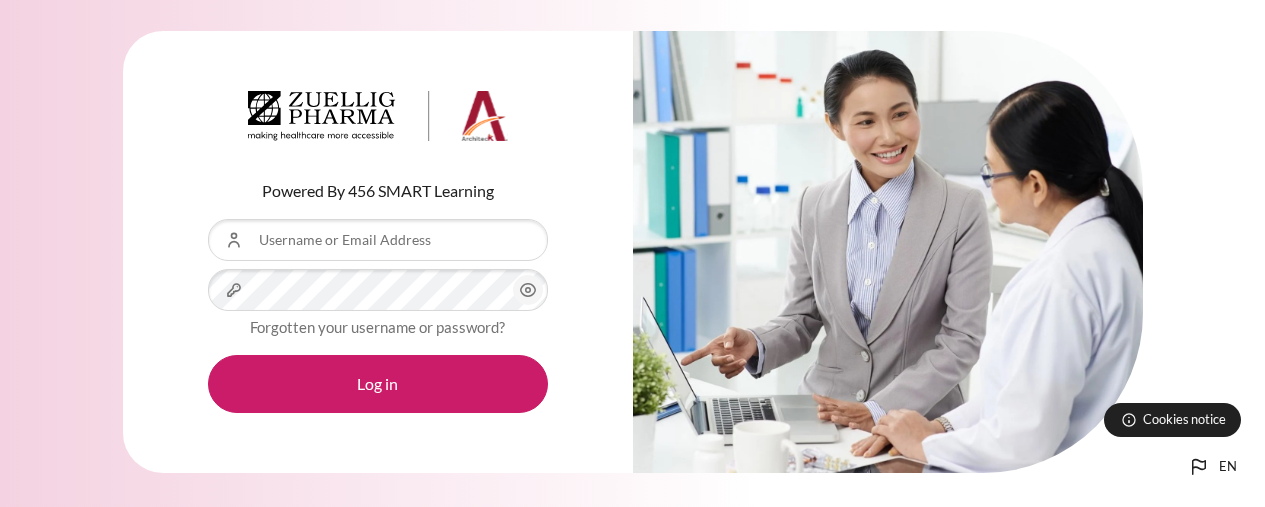 scroll, scrollTop: 0, scrollLeft: 0, axis: both 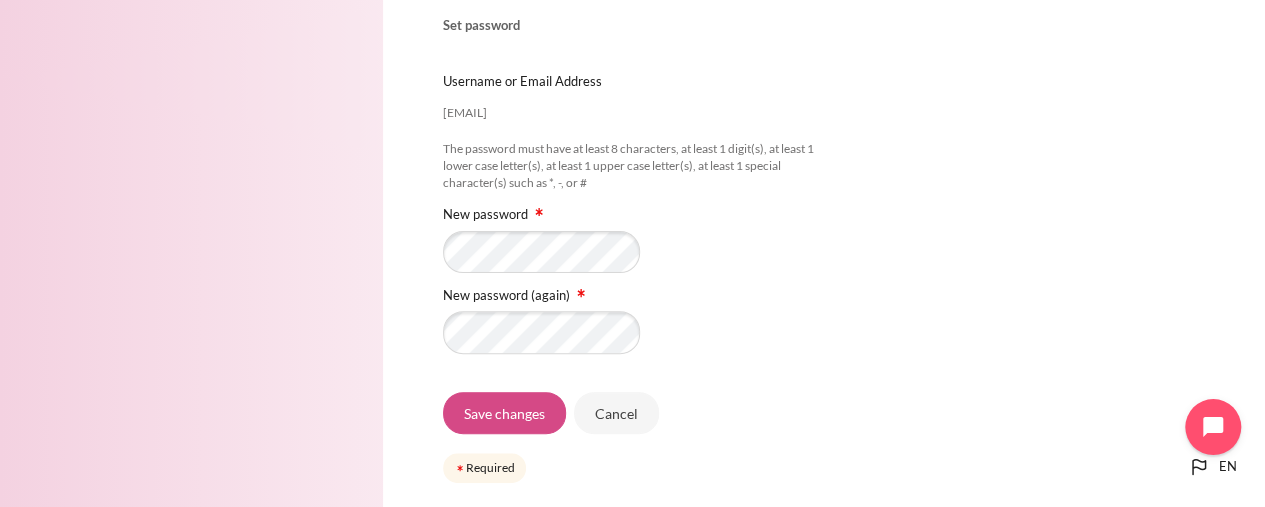 click on "Save changes" at bounding box center (504, 413) 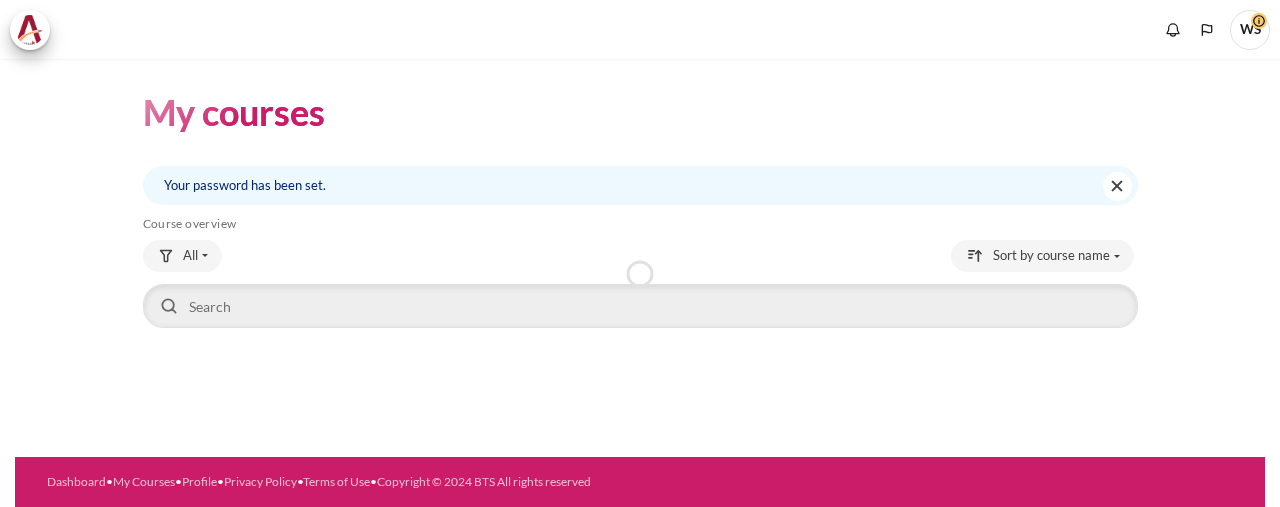 scroll, scrollTop: 0, scrollLeft: 0, axis: both 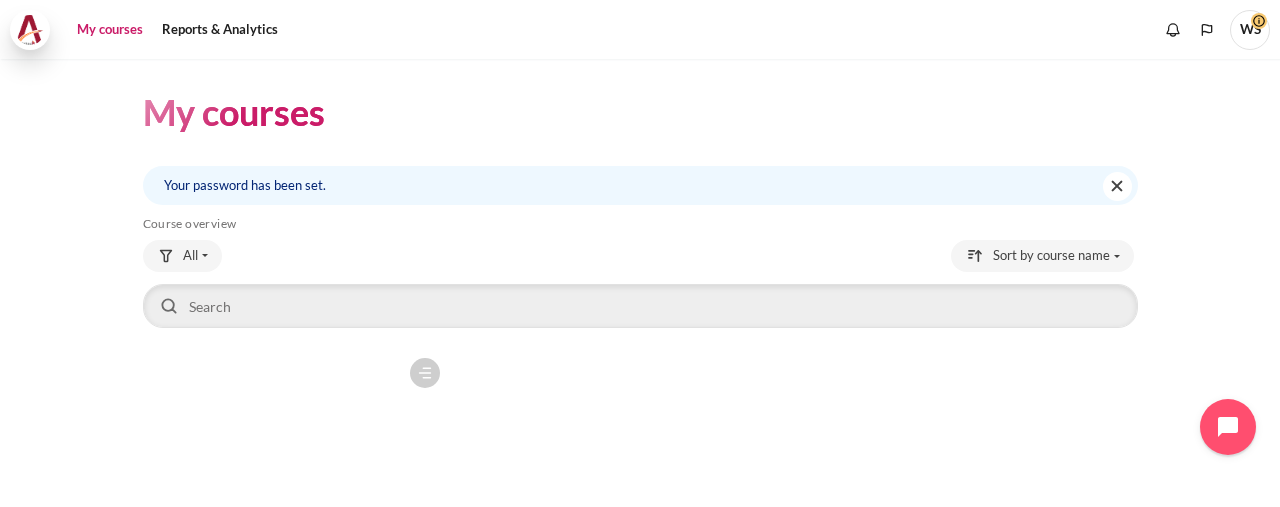 click at bounding box center [30, 30] 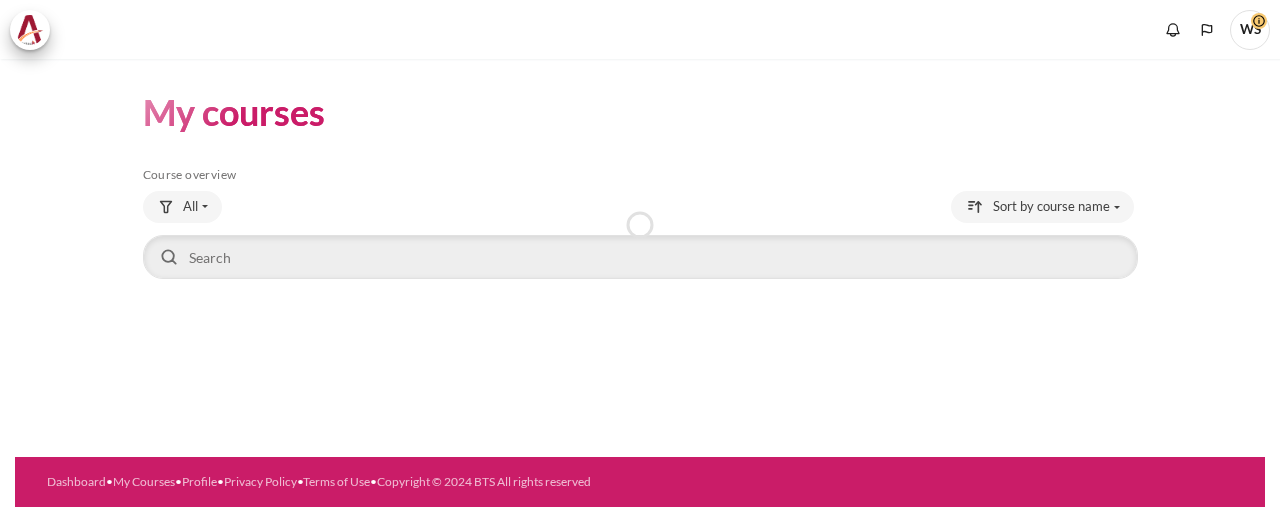 scroll, scrollTop: 0, scrollLeft: 0, axis: both 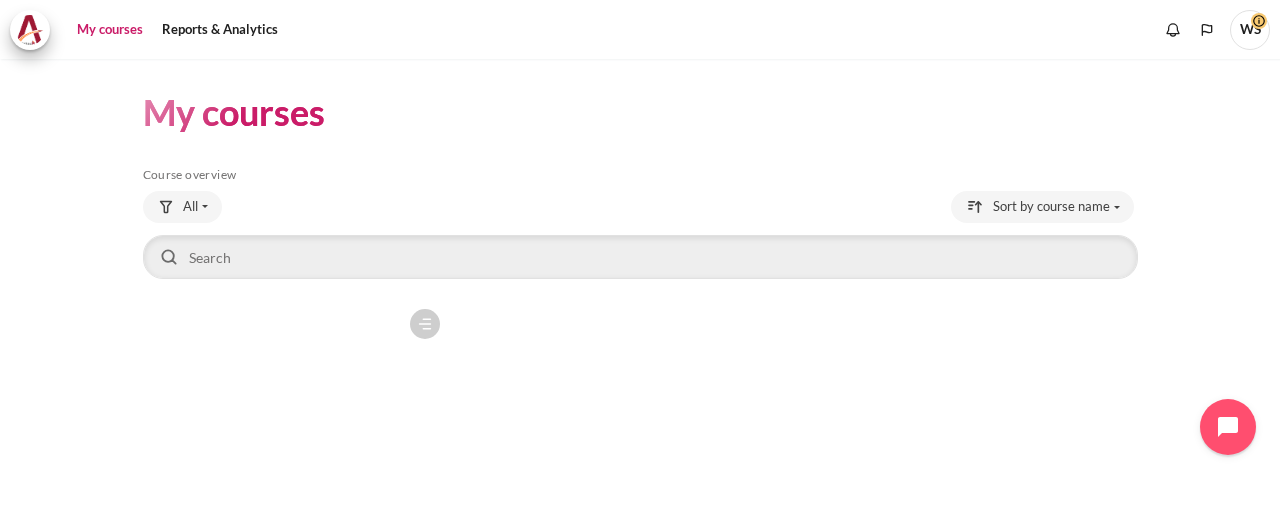 click on "WS" at bounding box center [1250, 30] 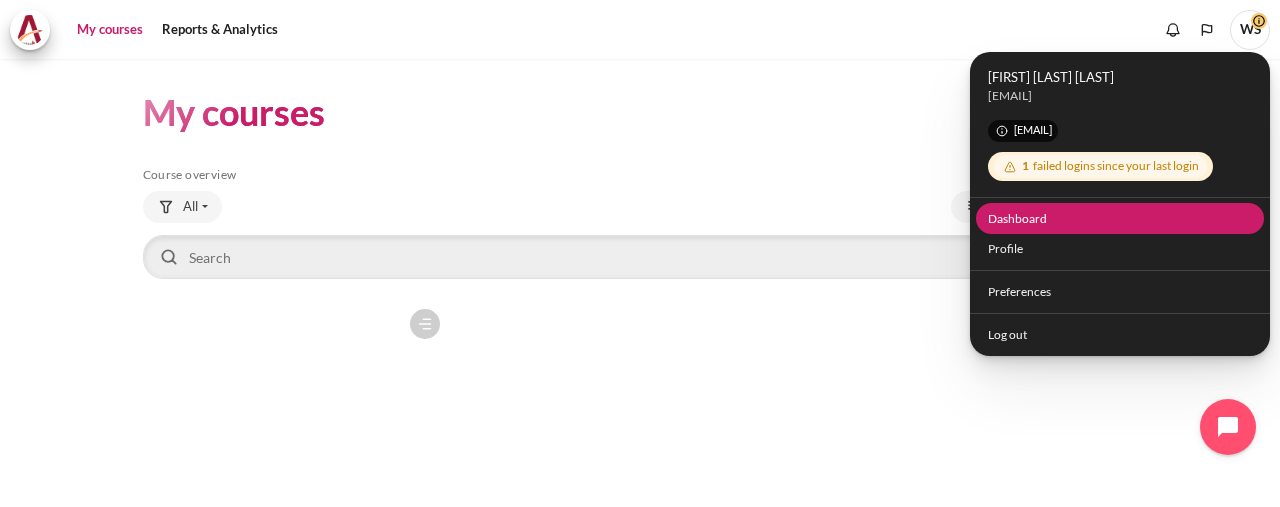click on "Dashboard" at bounding box center [1120, 218] 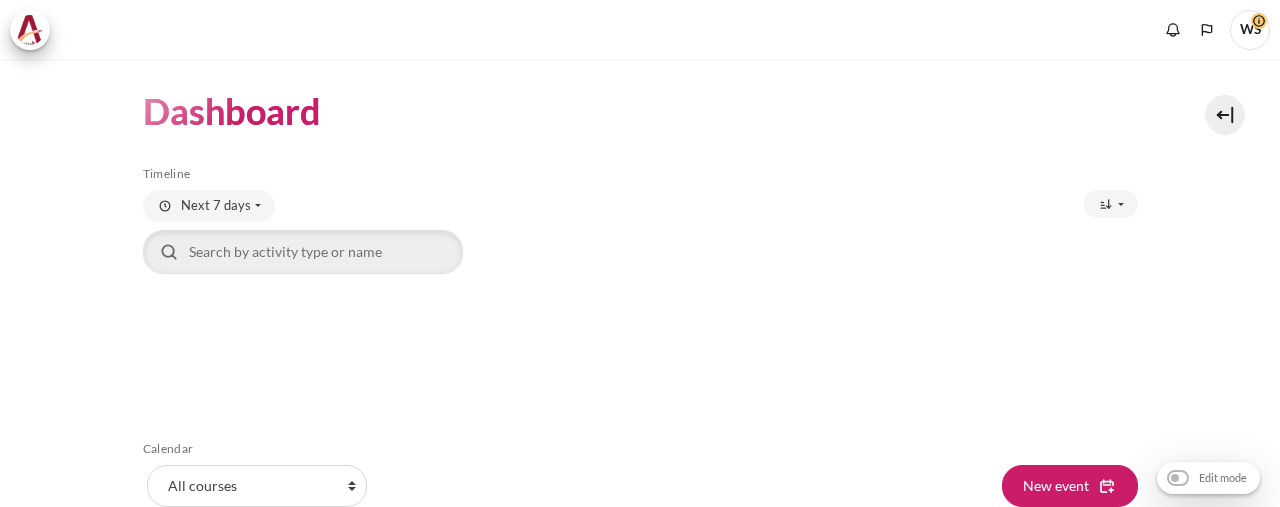 scroll, scrollTop: 0, scrollLeft: 0, axis: both 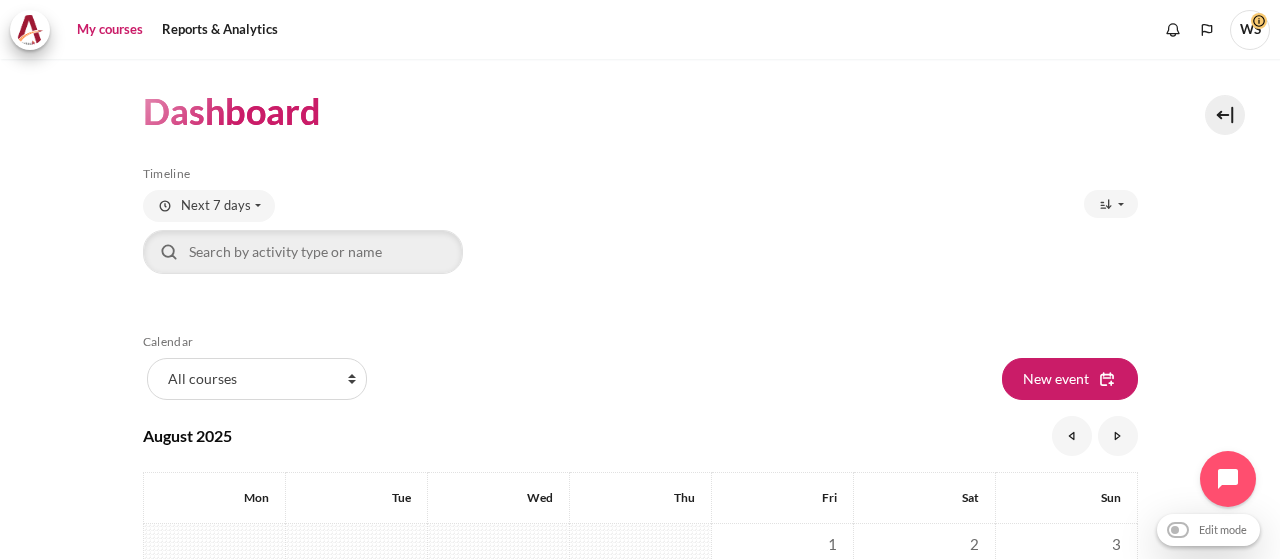 click on "My courses" at bounding box center [110, 30] 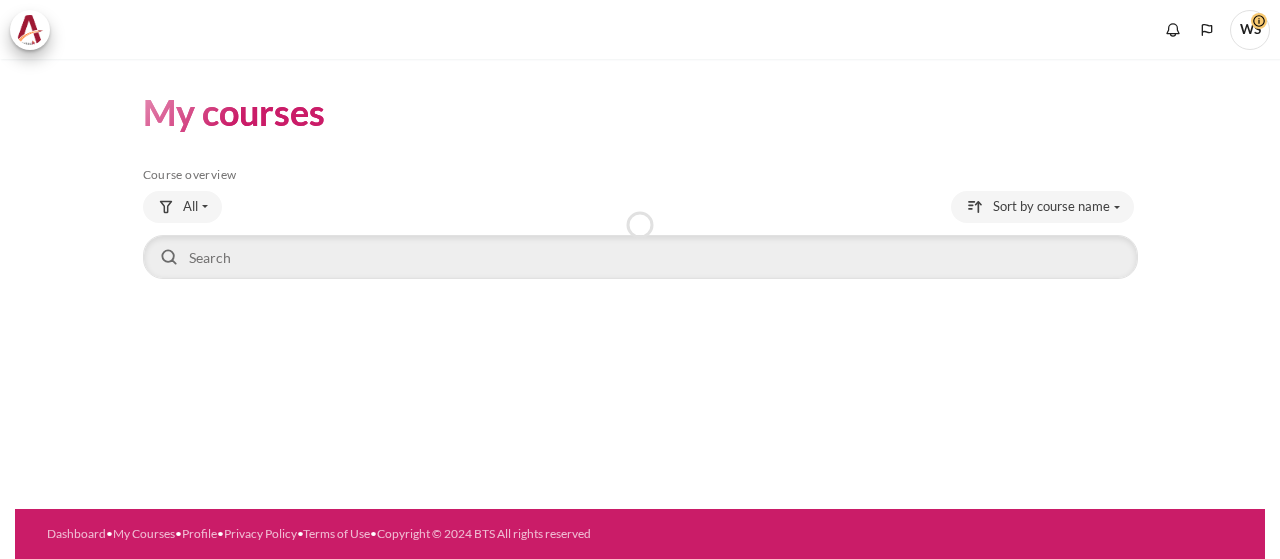 scroll, scrollTop: 0, scrollLeft: 0, axis: both 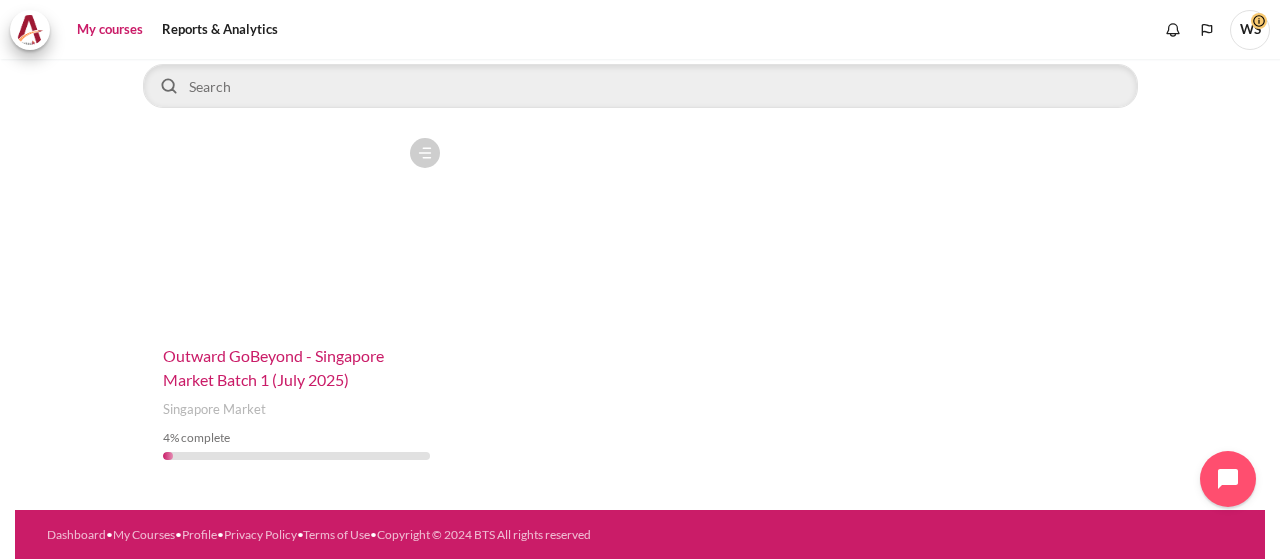 click on "Outward GoBeyond - Singapore Market Batch 1 (July 2025)" at bounding box center (273, 367) 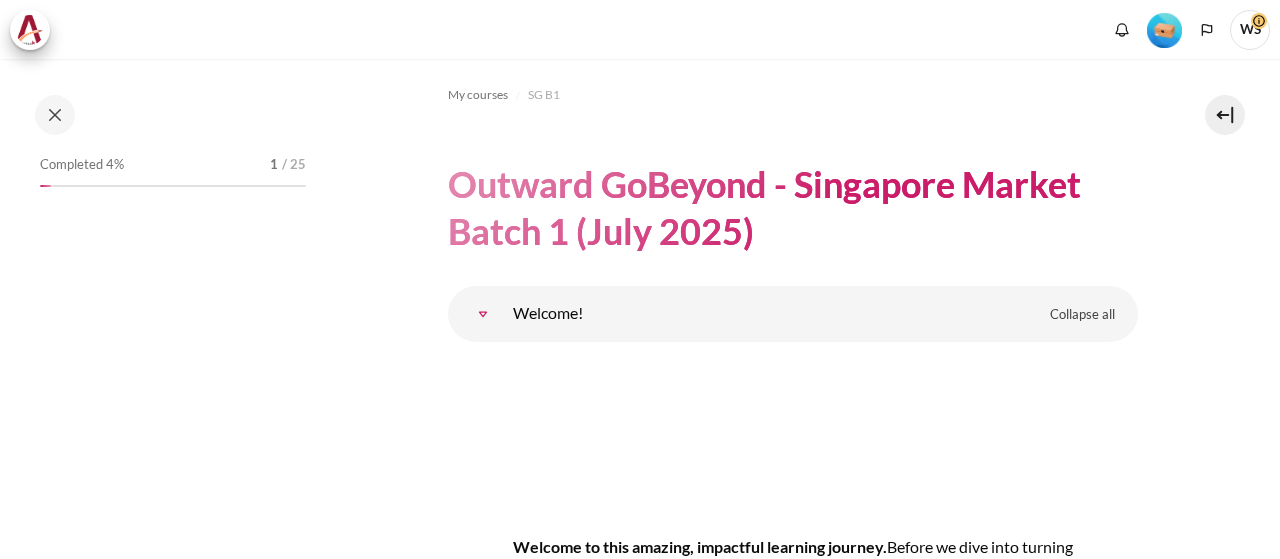 scroll, scrollTop: 0, scrollLeft: 0, axis: both 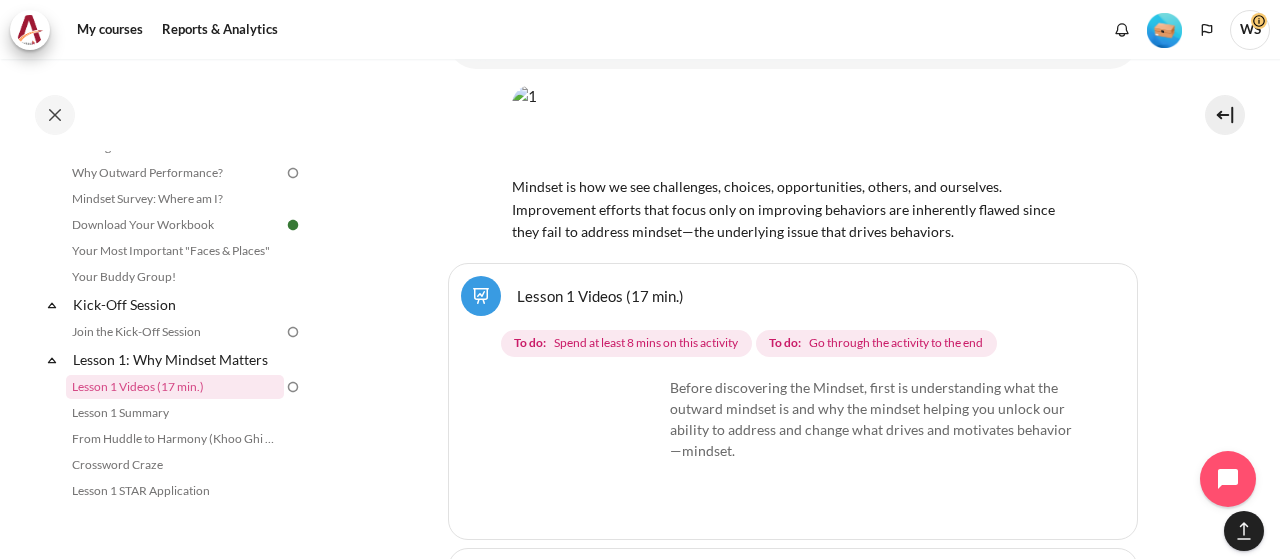 click at bounding box center (588, 452) 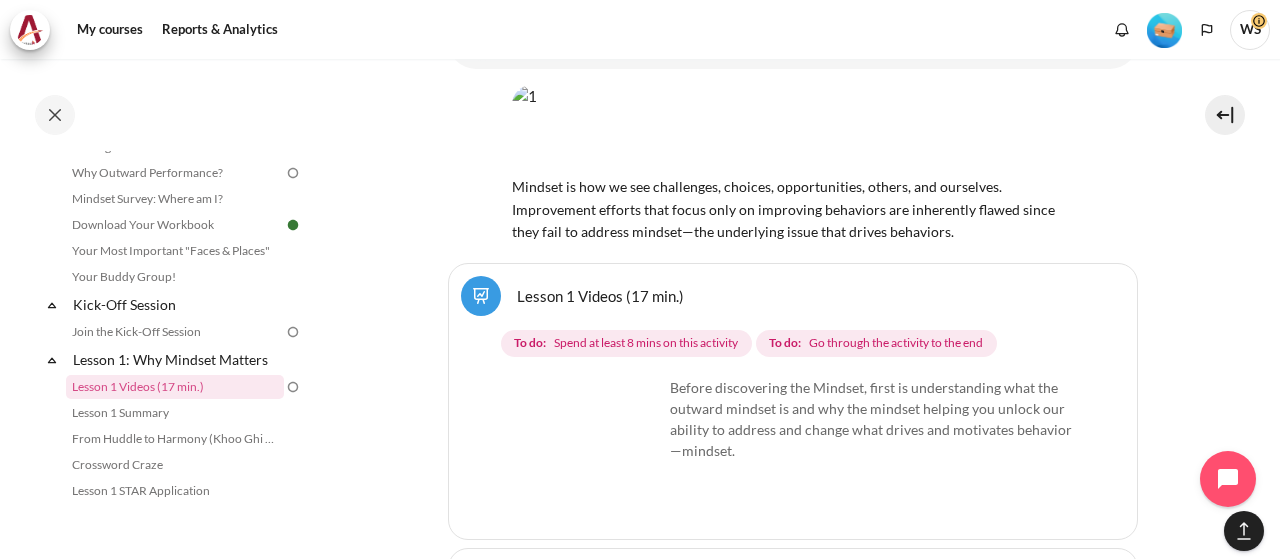 click on "Lesson 1 Videos (17 min.)" at bounding box center (600, 295) 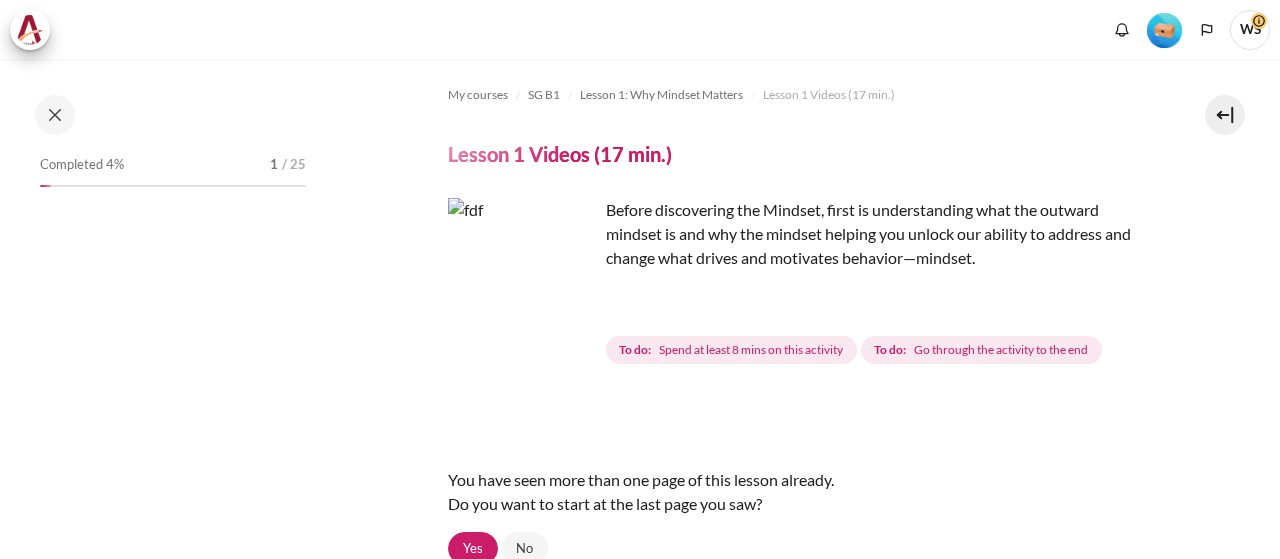 scroll, scrollTop: 0, scrollLeft: 0, axis: both 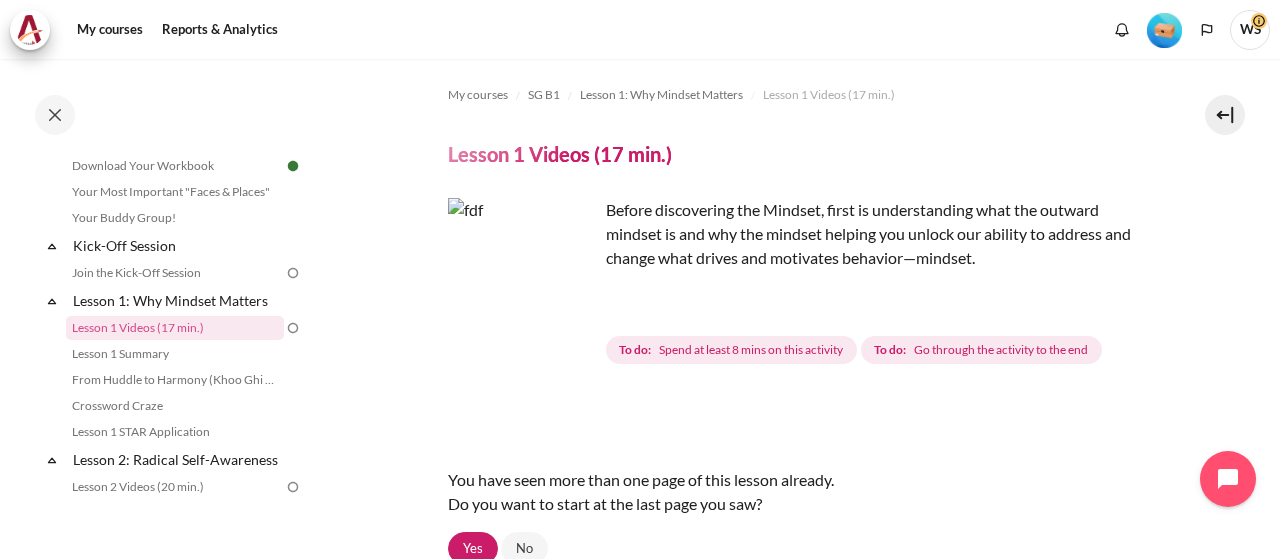 click on "Before discovering the Mindset, first is understanding what the outward mindset is and why the mindset helping you unlock our ability to address and change what drives and motivates behavior—mindset." at bounding box center (793, 234) 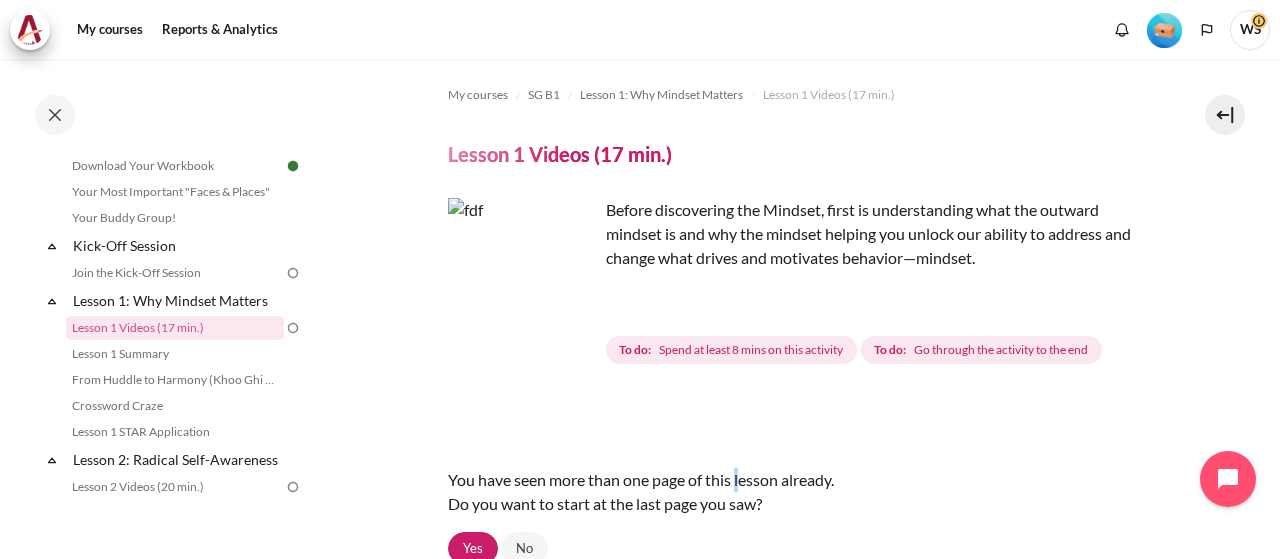 drag, startPoint x: 1216, startPoint y: 1, endPoint x: 718, endPoint y: 457, distance: 675.2333 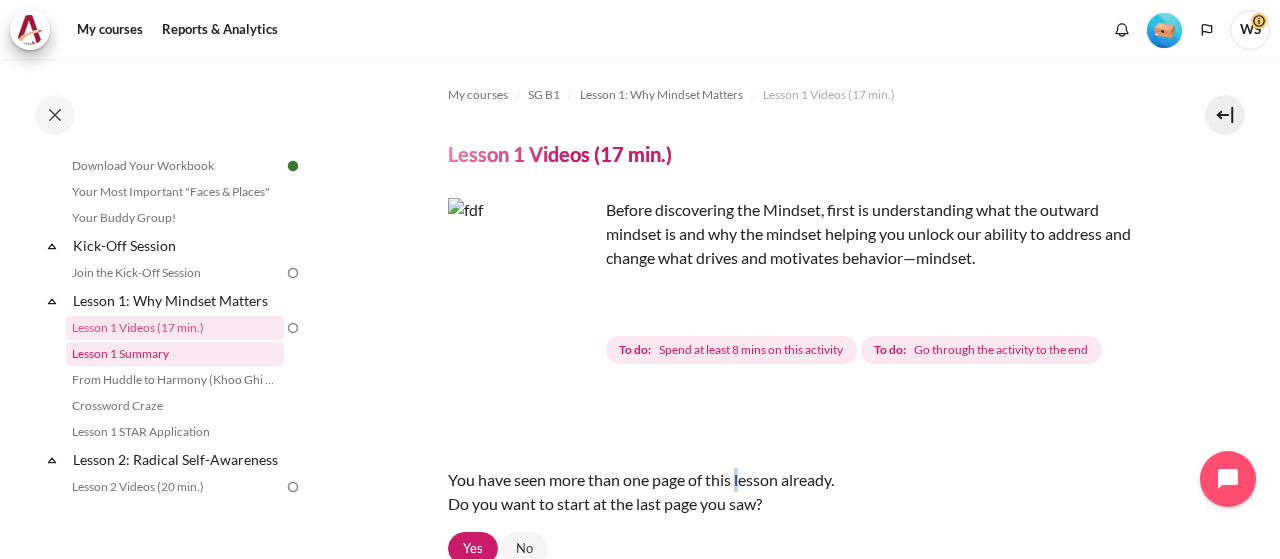 click on "Lesson 1 Summary" at bounding box center (175, 354) 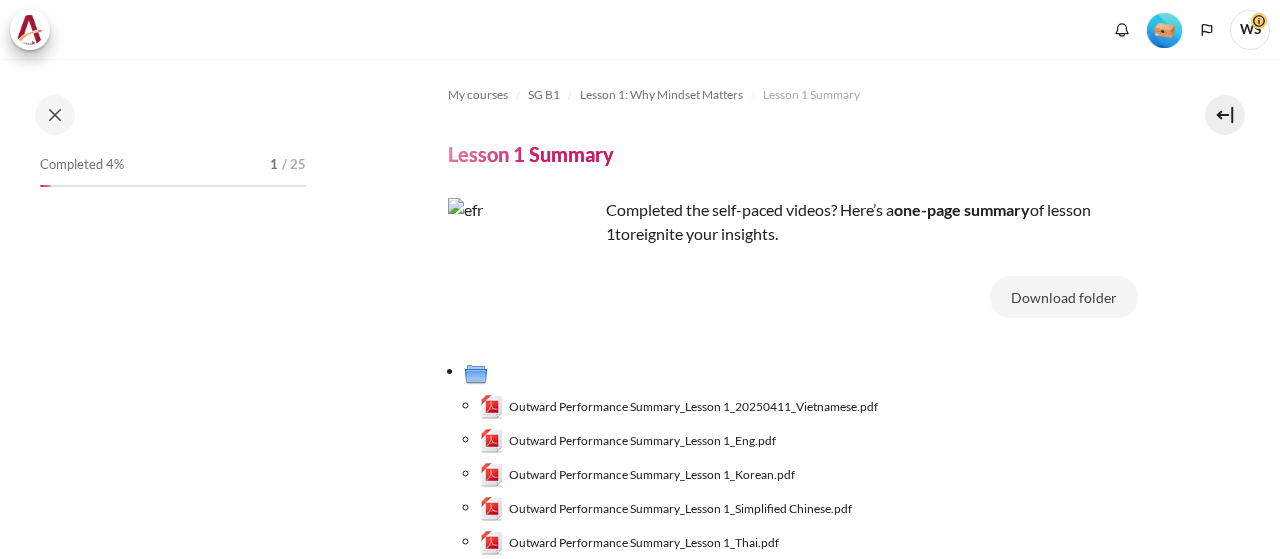 scroll, scrollTop: 0, scrollLeft: 0, axis: both 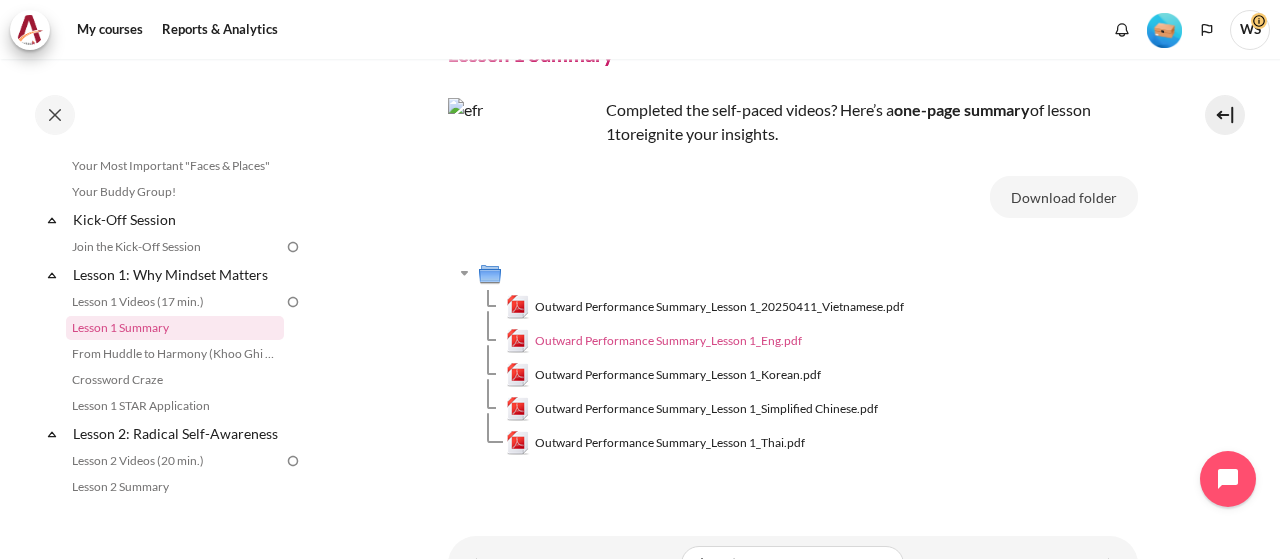 click on "Outward Performance Summary_Lesson 1_Eng.pdf" at bounding box center (668, 341) 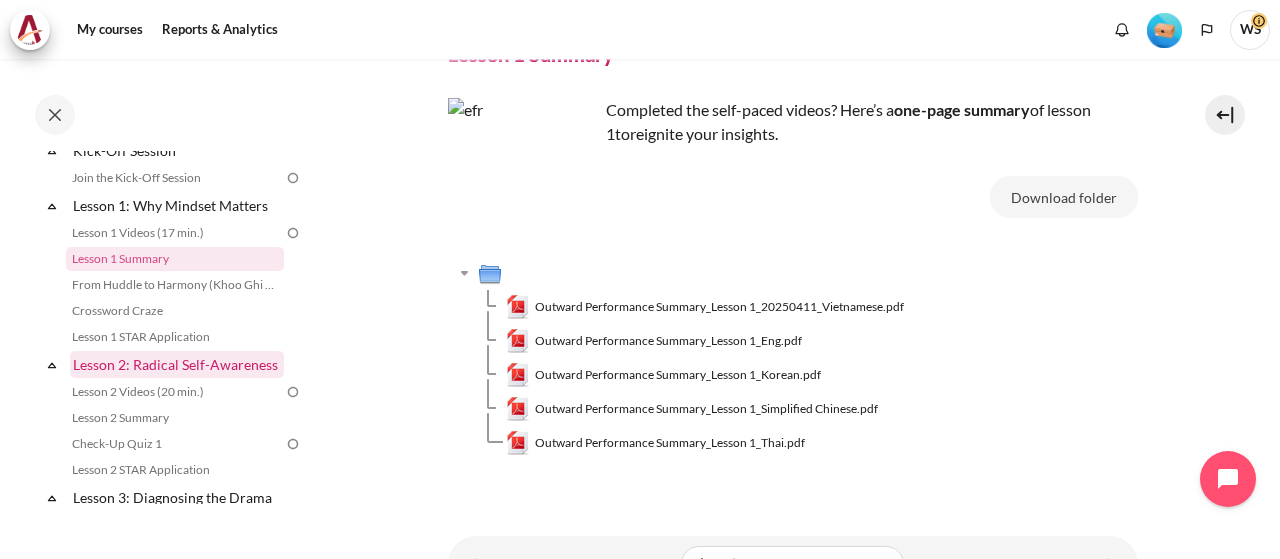 scroll, scrollTop: 289, scrollLeft: 0, axis: vertical 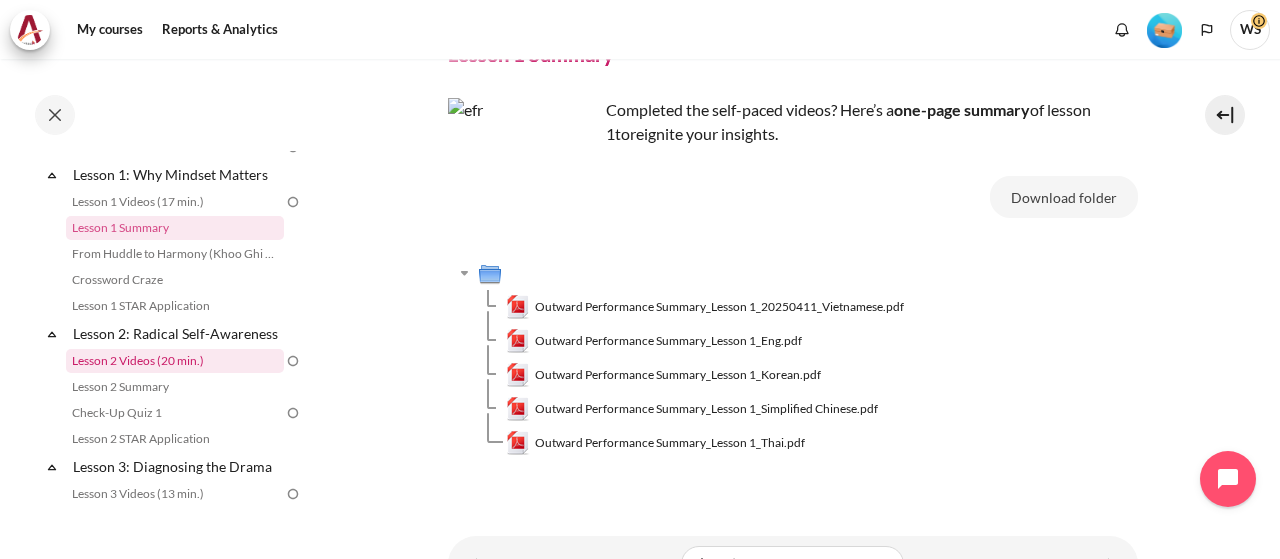 click on "Lesson 2 Videos (20 min.)" at bounding box center [175, 361] 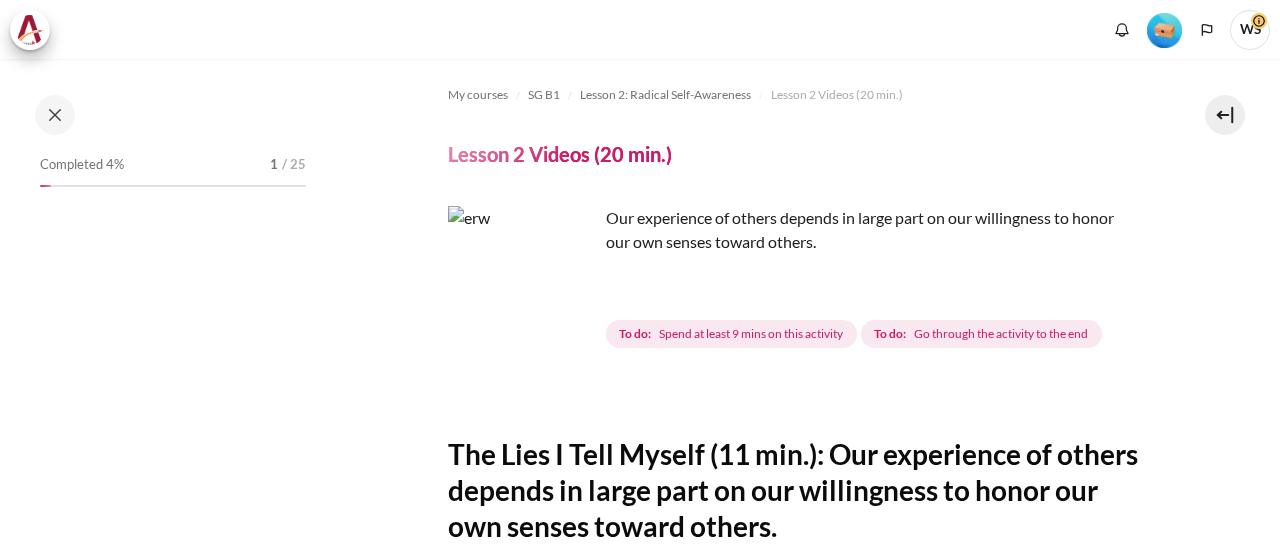scroll, scrollTop: 0, scrollLeft: 0, axis: both 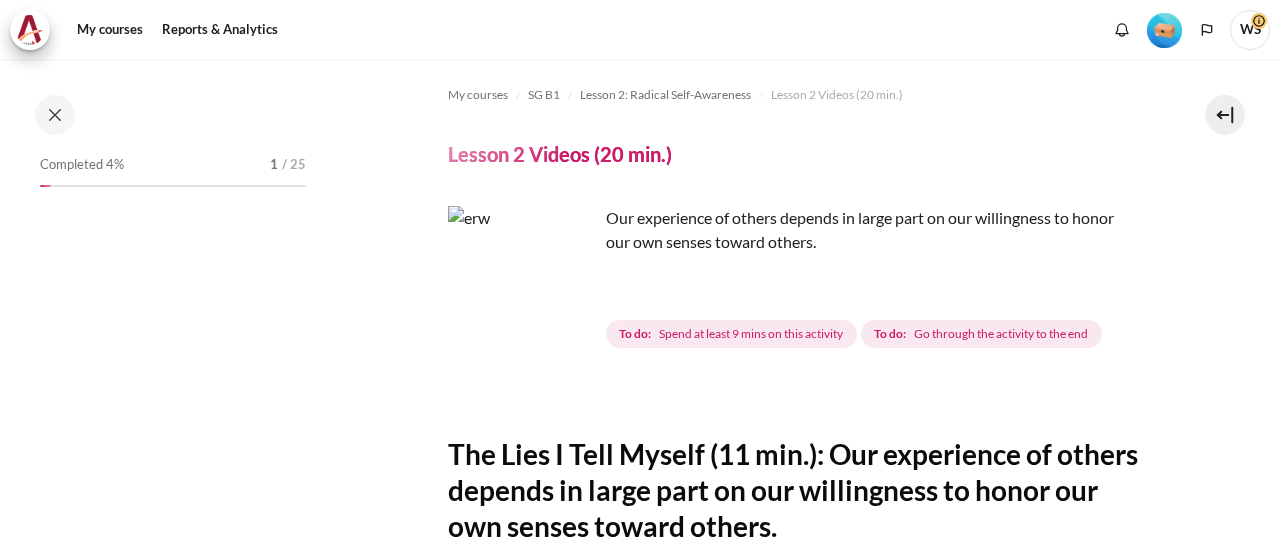 click on "Spend at least 9 mins on this activity" at bounding box center (751, 334) 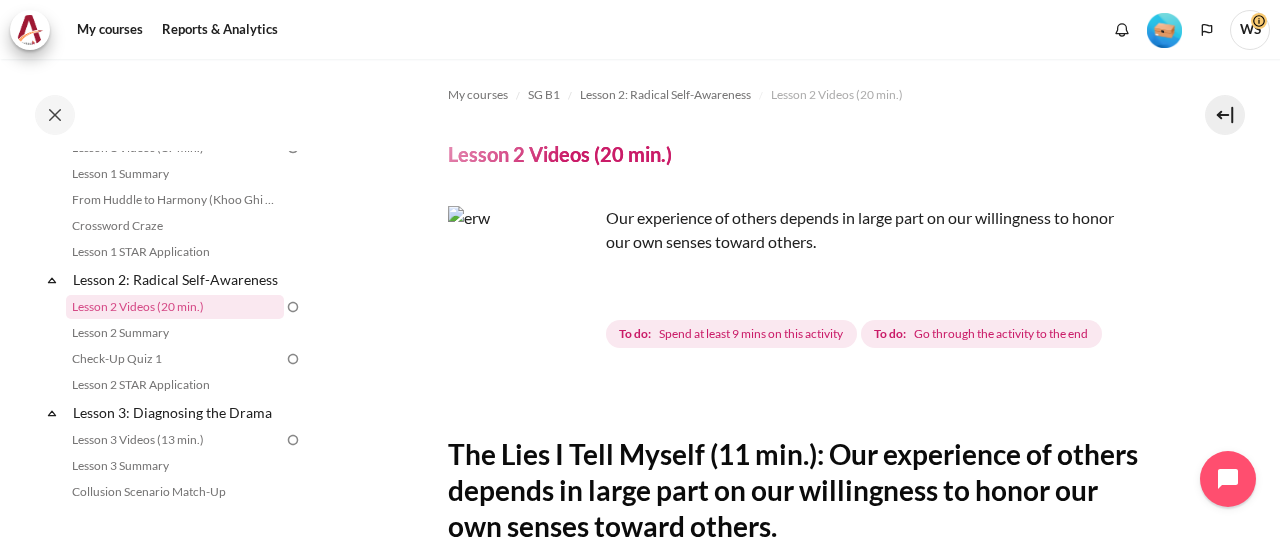 click at bounding box center [523, 281] 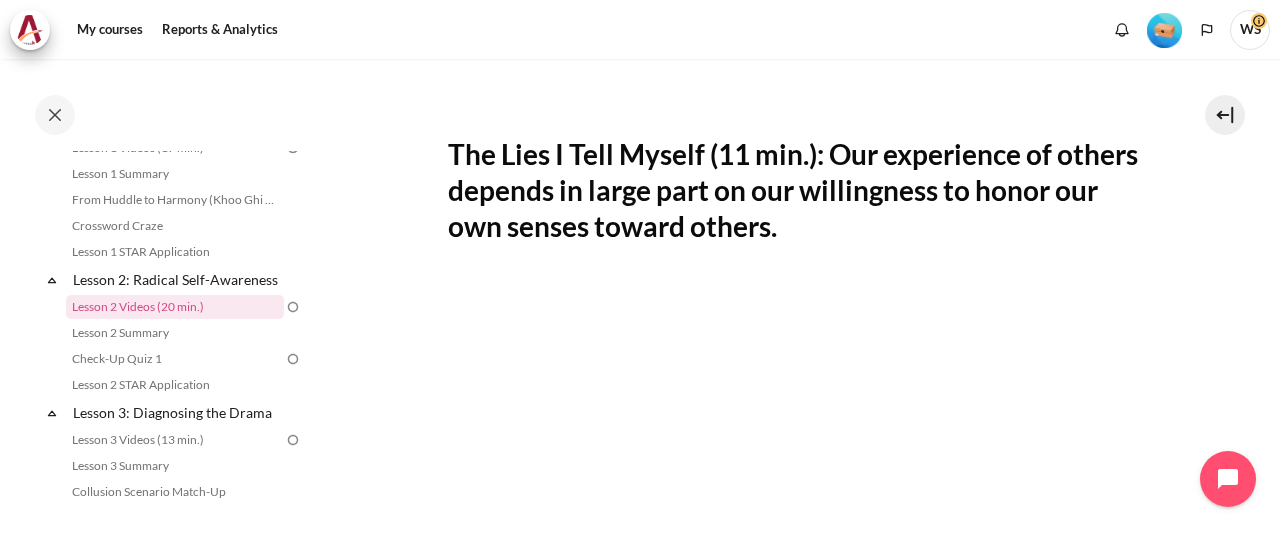 scroll, scrollTop: 200, scrollLeft: 0, axis: vertical 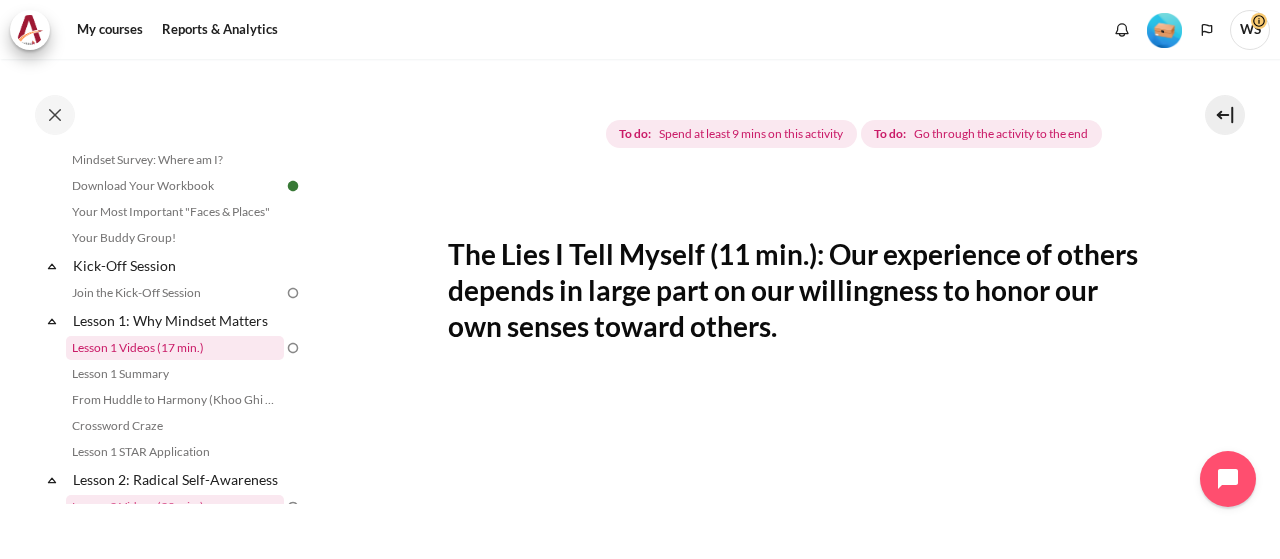 click on "Lesson 1 Videos (17 min.)" at bounding box center [175, 348] 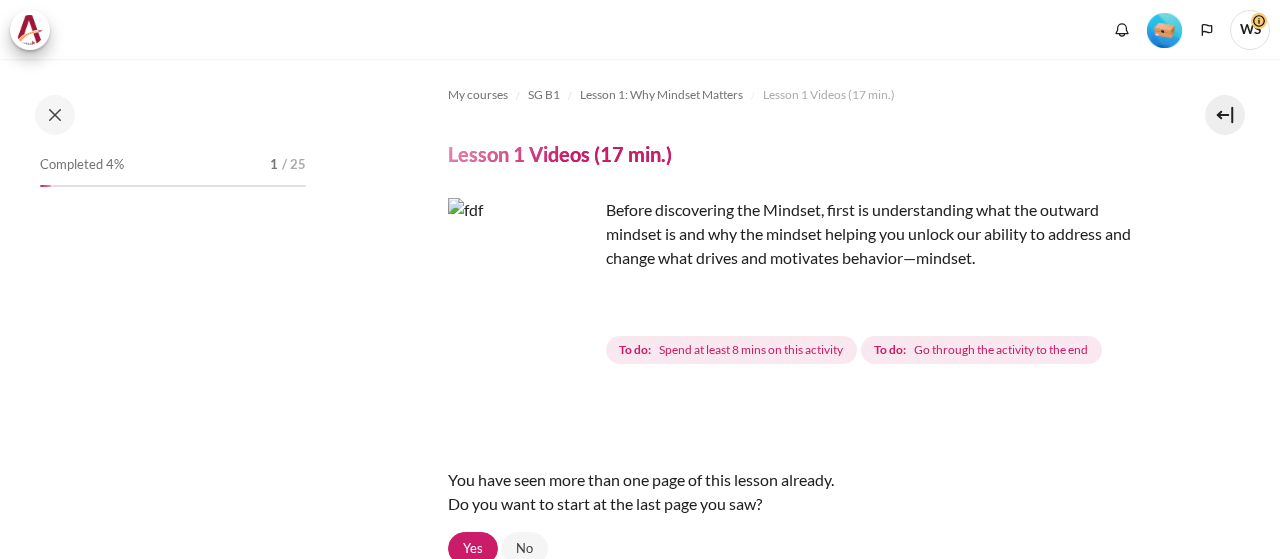 scroll, scrollTop: 0, scrollLeft: 0, axis: both 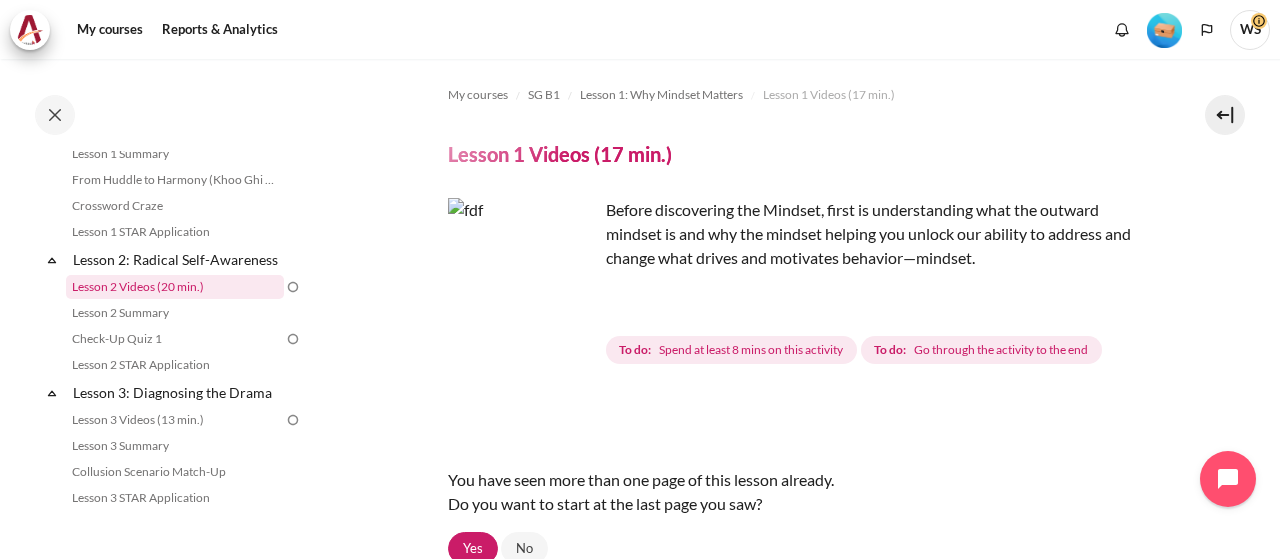 click on "Lesson 2 Videos (20 min.)" at bounding box center [175, 287] 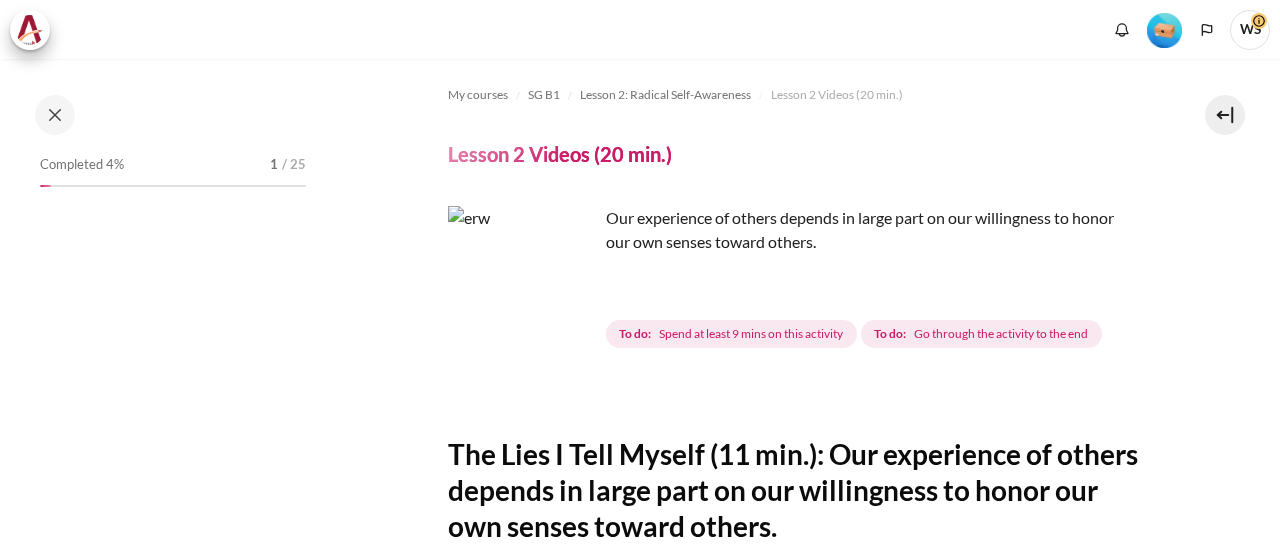 scroll, scrollTop: 0, scrollLeft: 0, axis: both 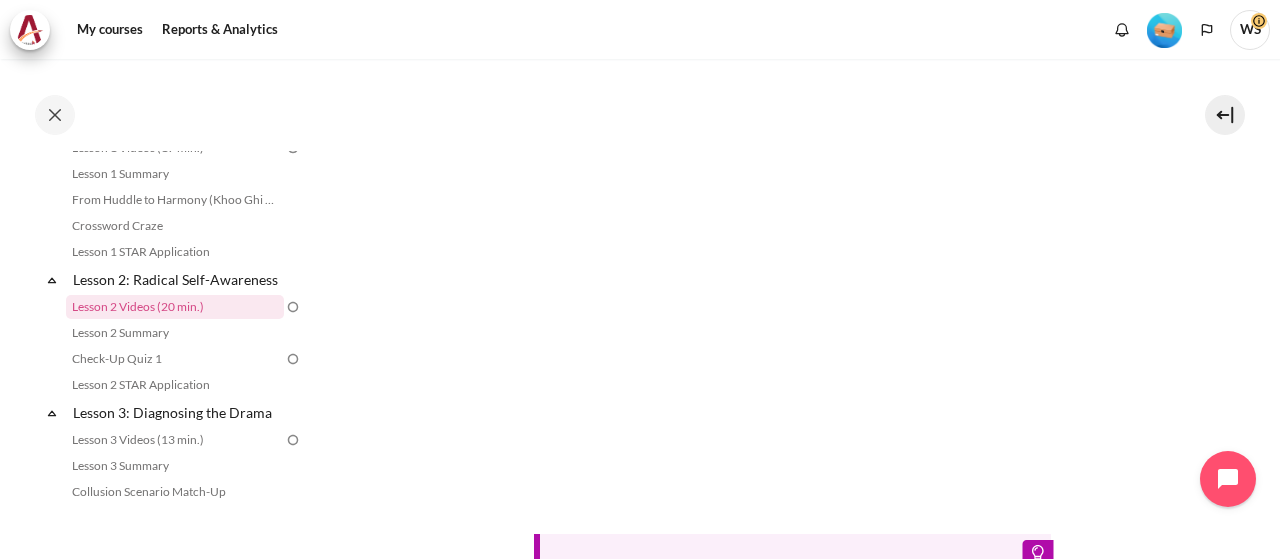 click on "My courses
SG B1
Lesson 2: Radical Self-Awareness
Lesson 2 Videos (20 min.)
Lesson 2 Videos (20 min.)
Completion requirements" at bounding box center [792, 237] 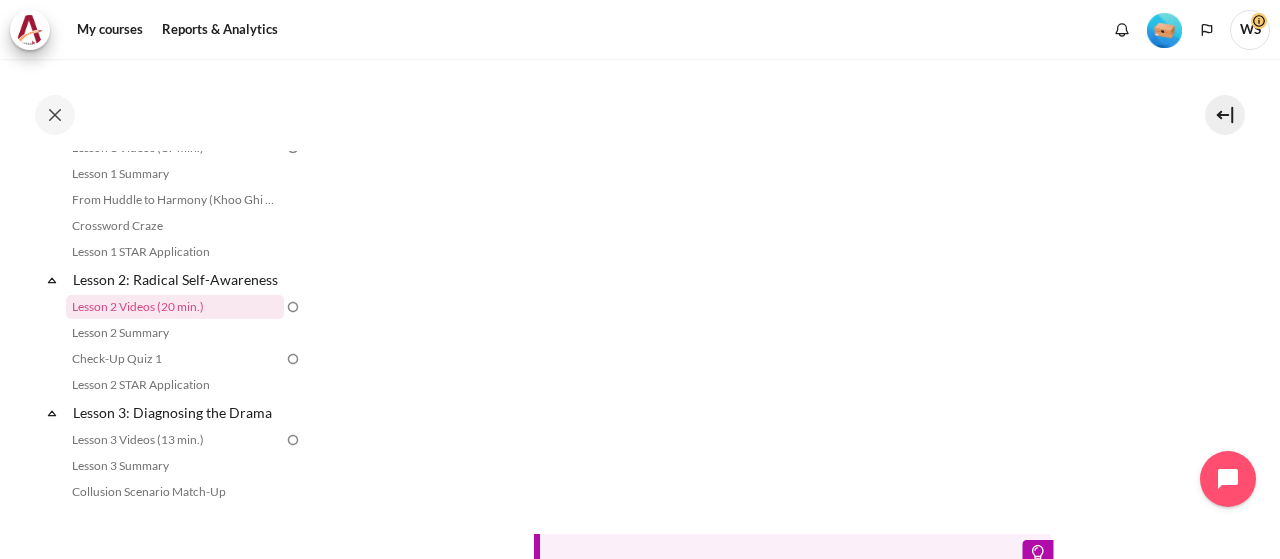 click on "My courses
SG B1
Lesson 2: Radical Self-Awareness
Lesson 2 Videos (20 min.)
Lesson 2 Videos (20 min.)
Completion requirements" at bounding box center (792, 237) 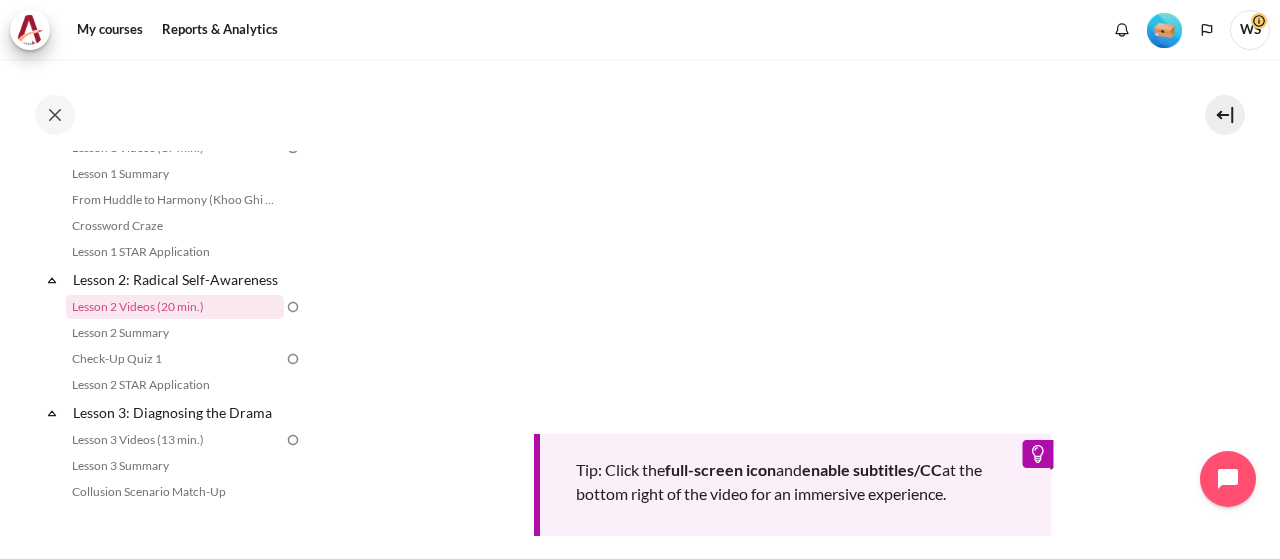 scroll, scrollTop: 483, scrollLeft: 0, axis: vertical 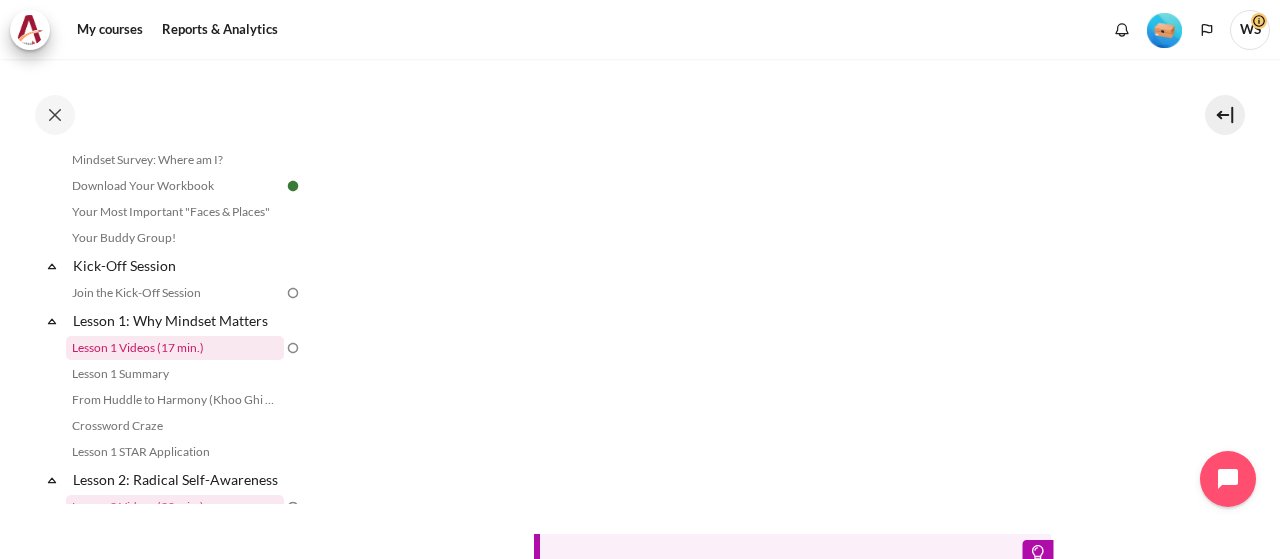 click on "Lesson 1 Videos (17 min.)" at bounding box center (175, 348) 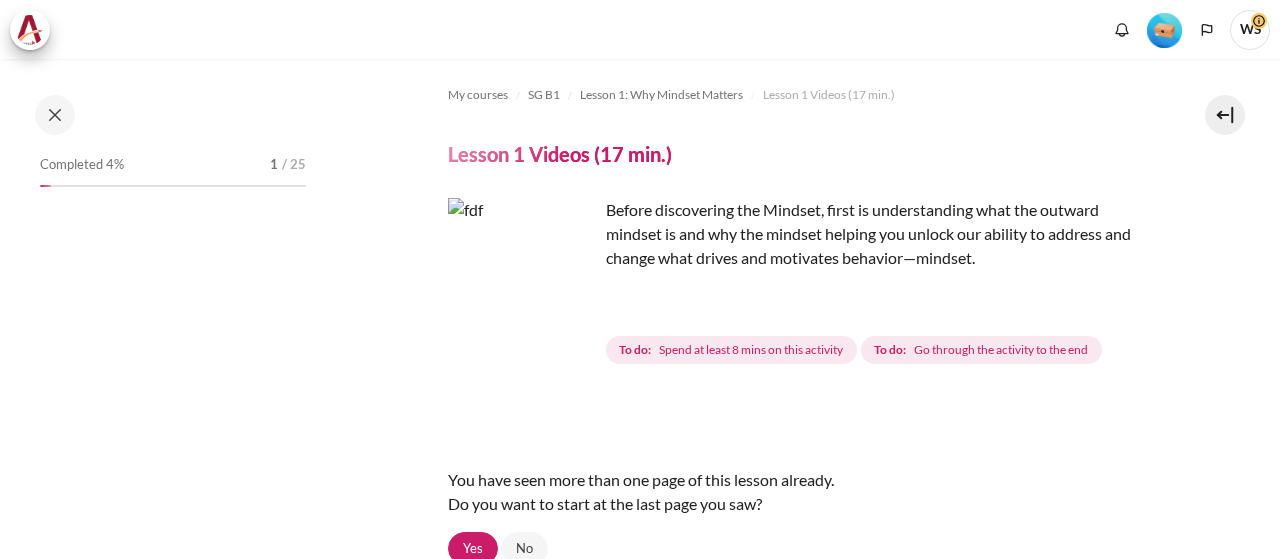 scroll, scrollTop: 0, scrollLeft: 0, axis: both 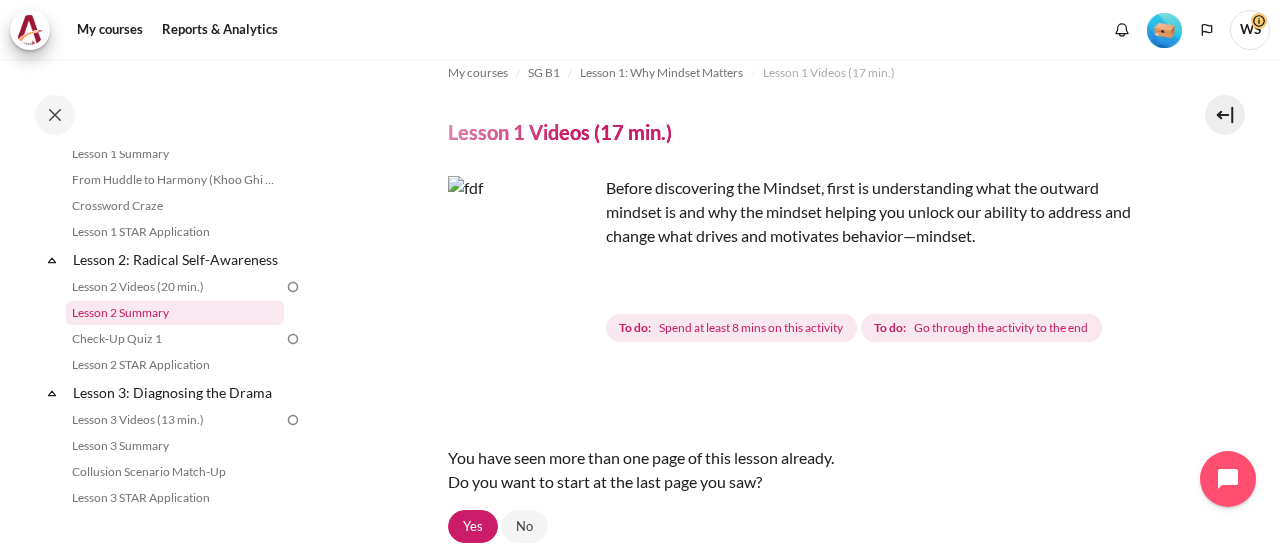 click on "Lesson 2 Summary" at bounding box center (175, 313) 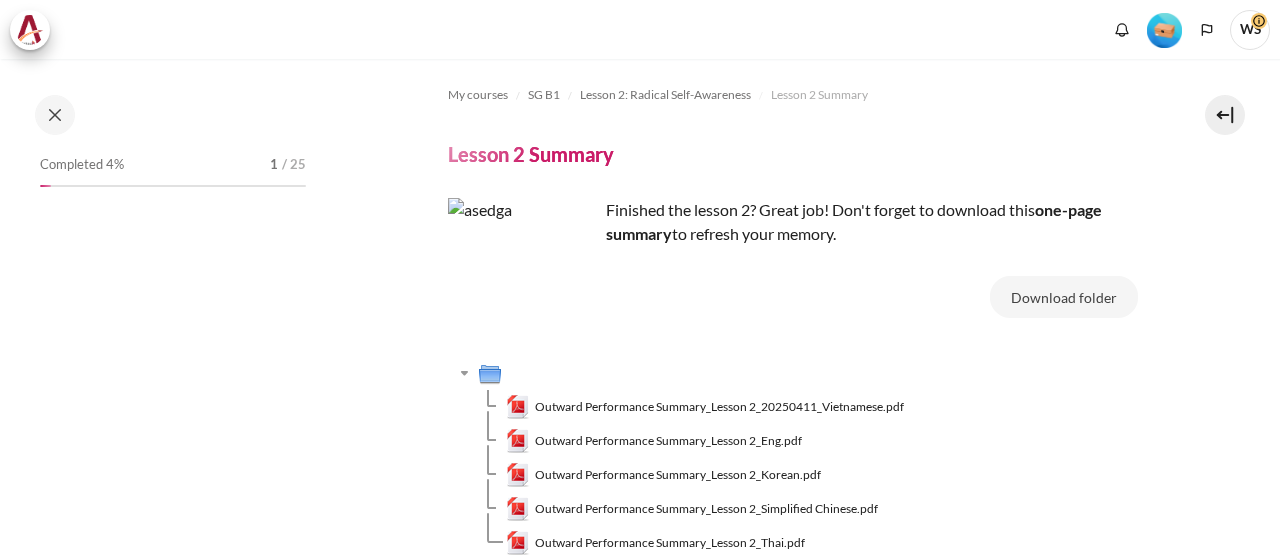 scroll, scrollTop: 0, scrollLeft: 0, axis: both 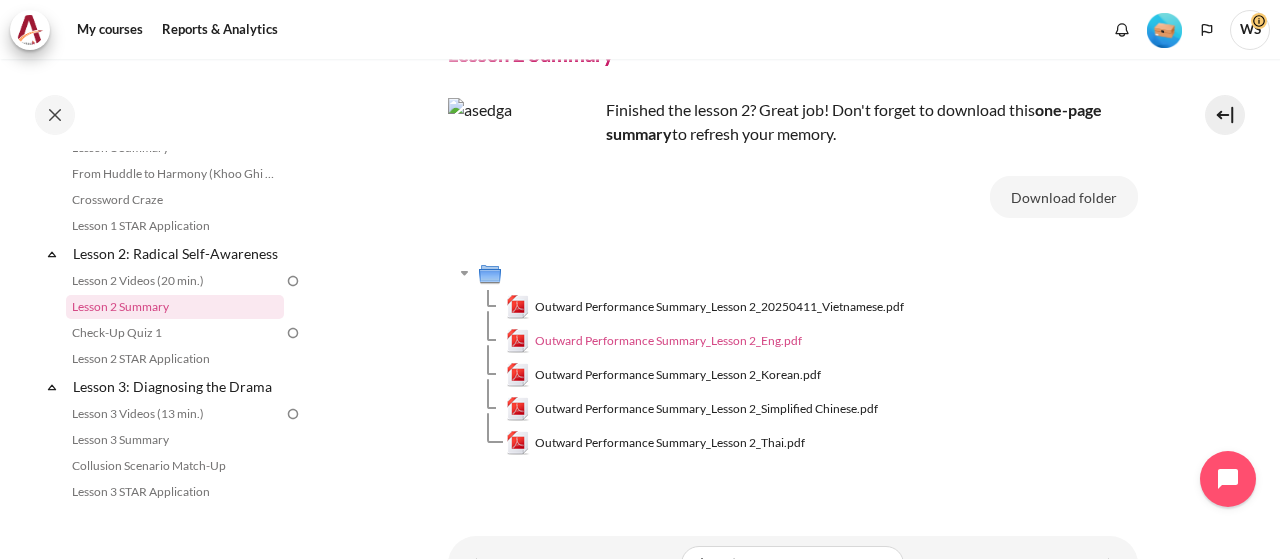 click on "Outward Performance Summary_Lesson 2_Eng.pdf" at bounding box center (668, 341) 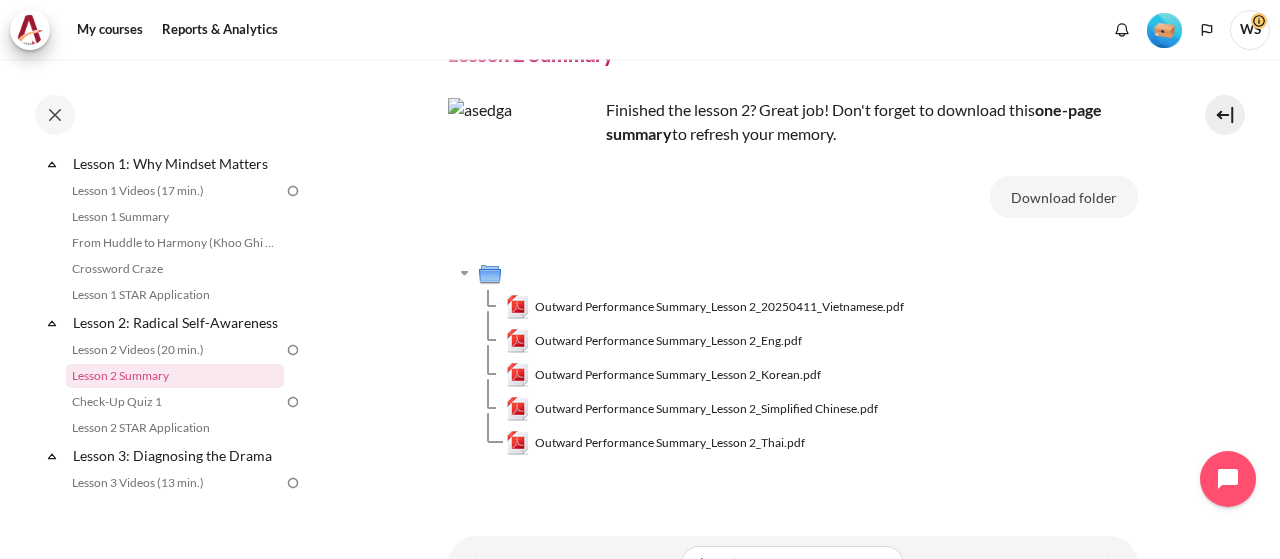 scroll, scrollTop: 269, scrollLeft: 0, axis: vertical 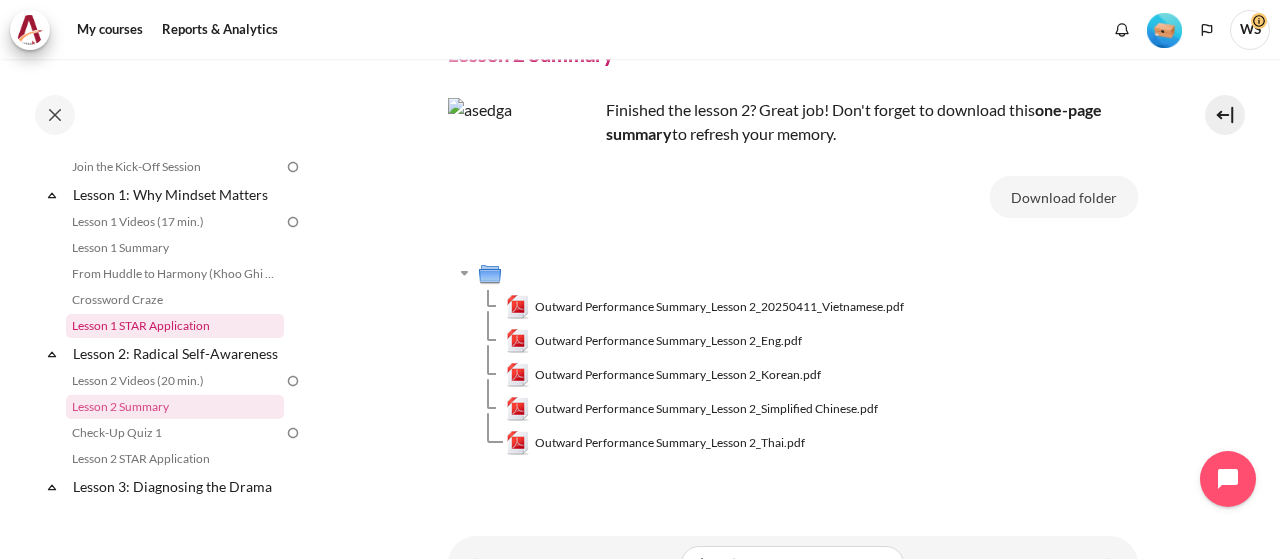 click on "Lesson 1 STAR Application" at bounding box center [175, 326] 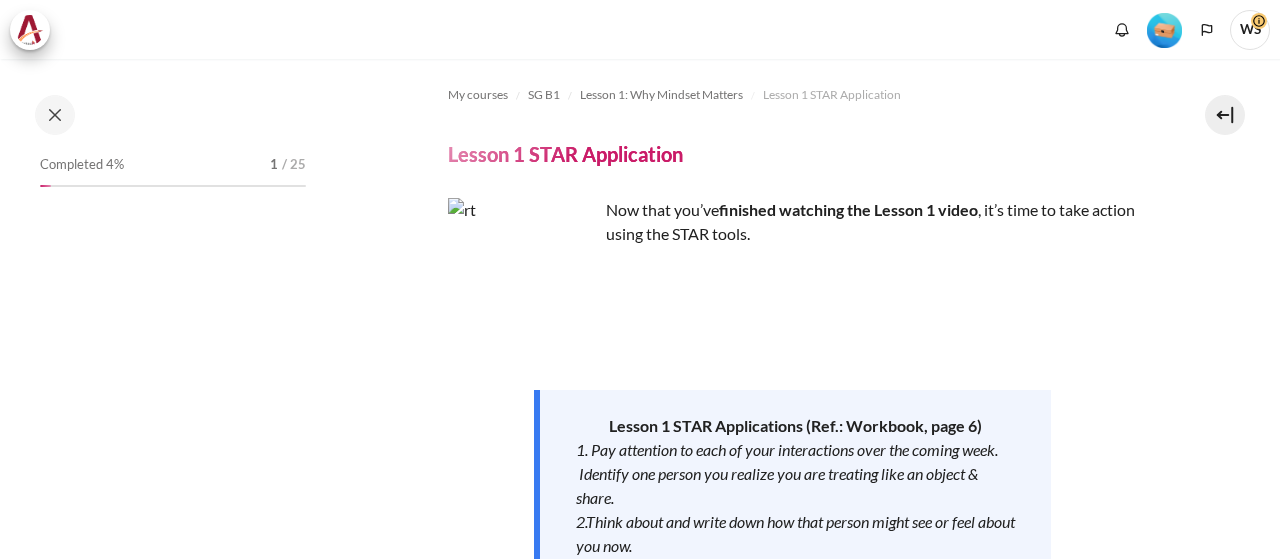scroll, scrollTop: 0, scrollLeft: 0, axis: both 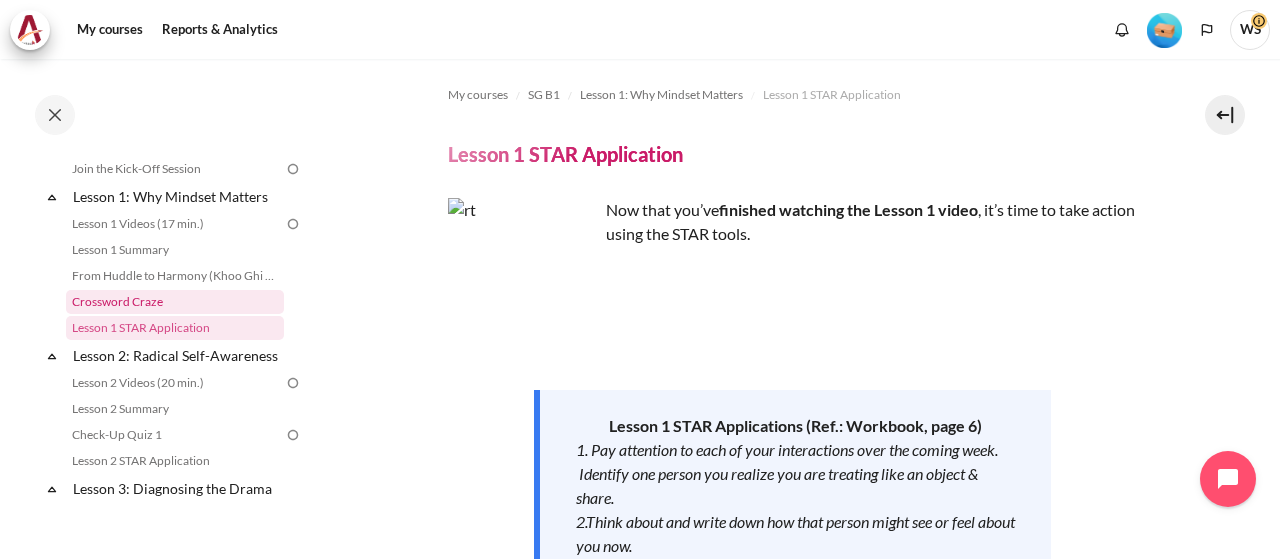 click on "Crossword Craze" at bounding box center (175, 302) 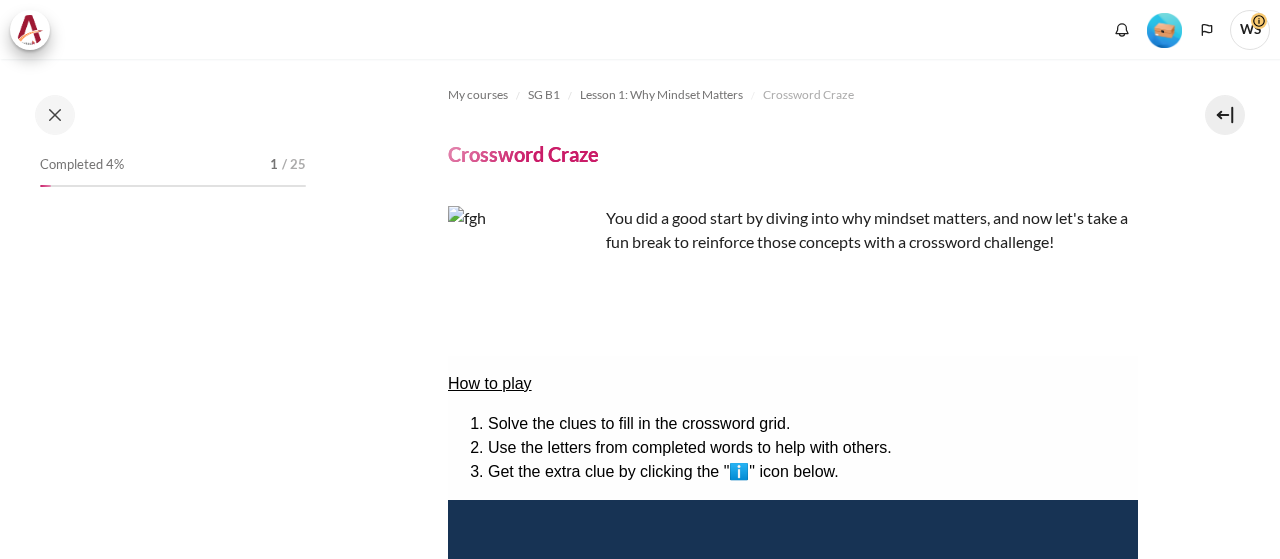 scroll, scrollTop: 0, scrollLeft: 0, axis: both 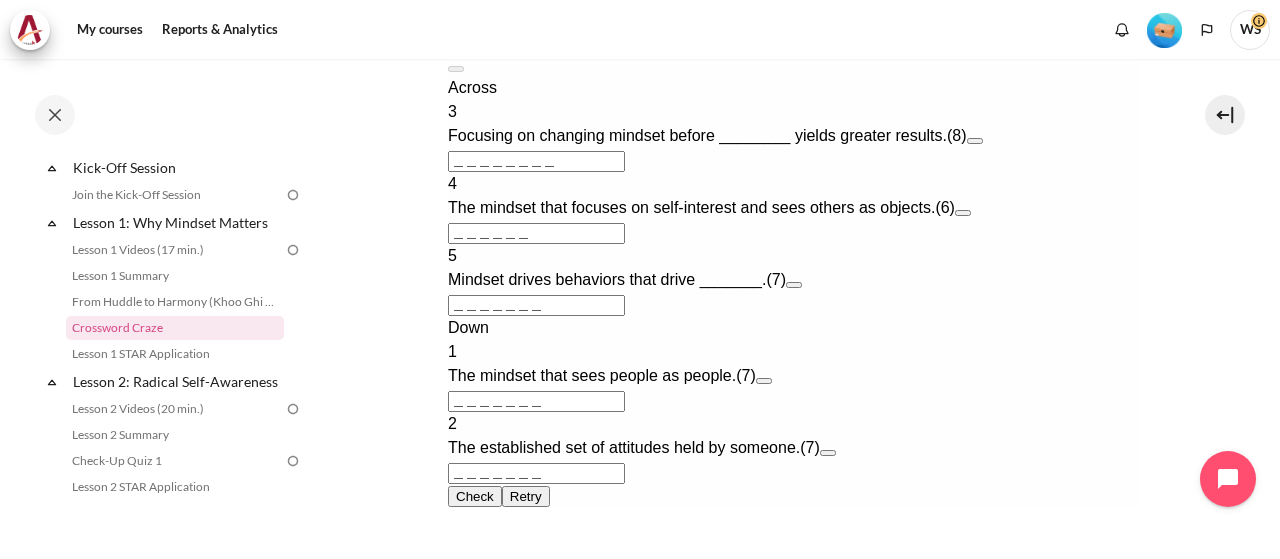 click at bounding box center (974, 141) 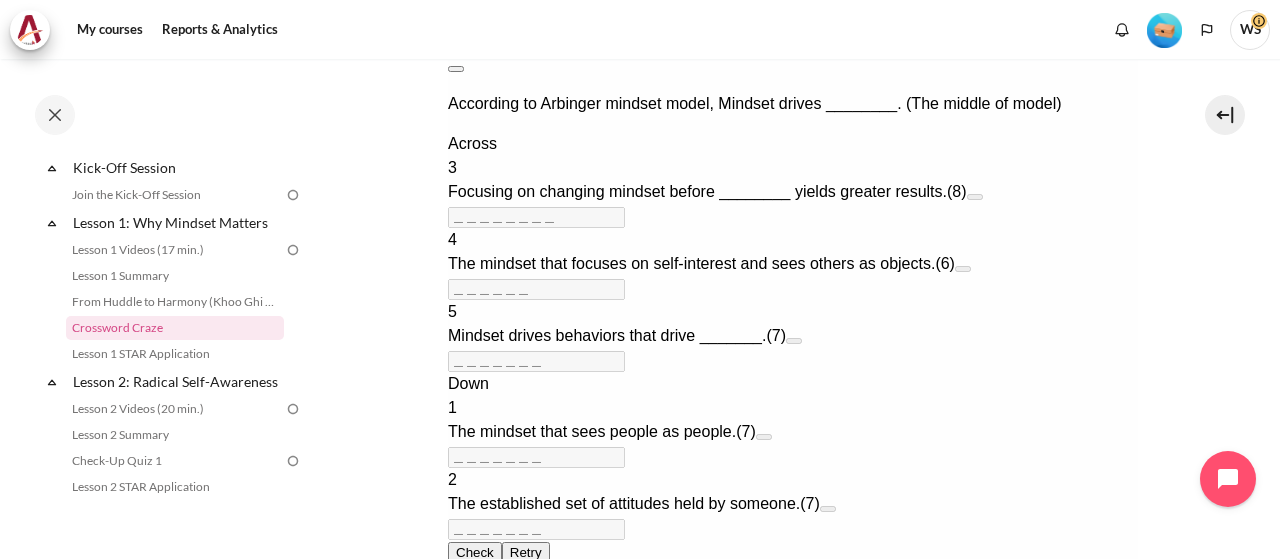 scroll, scrollTop: 630, scrollLeft: 0, axis: vertical 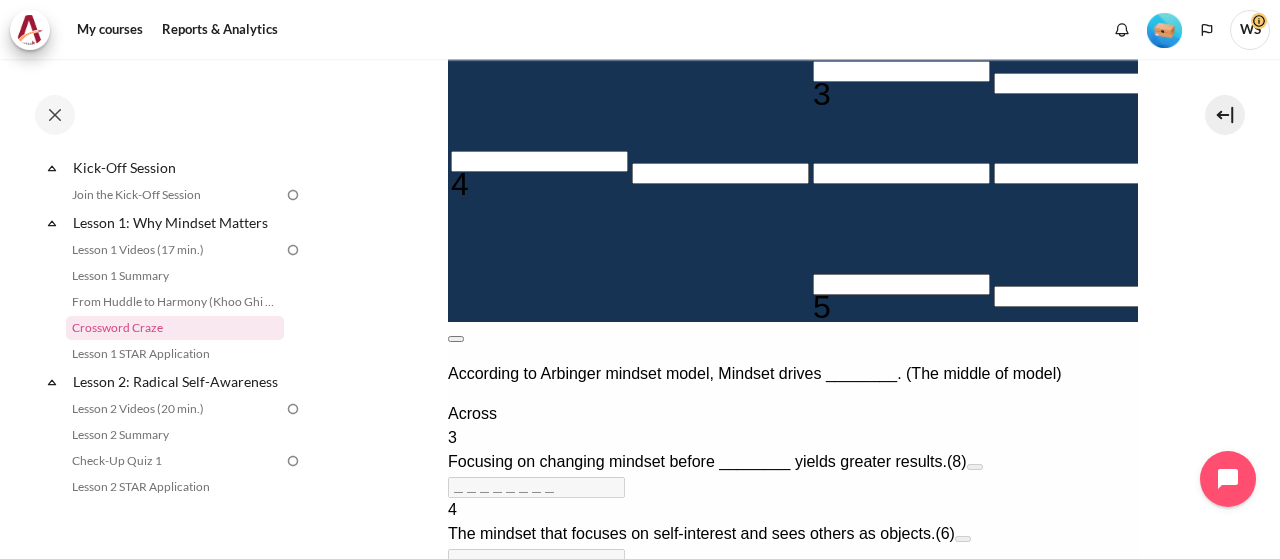 click at bounding box center (455, 339) 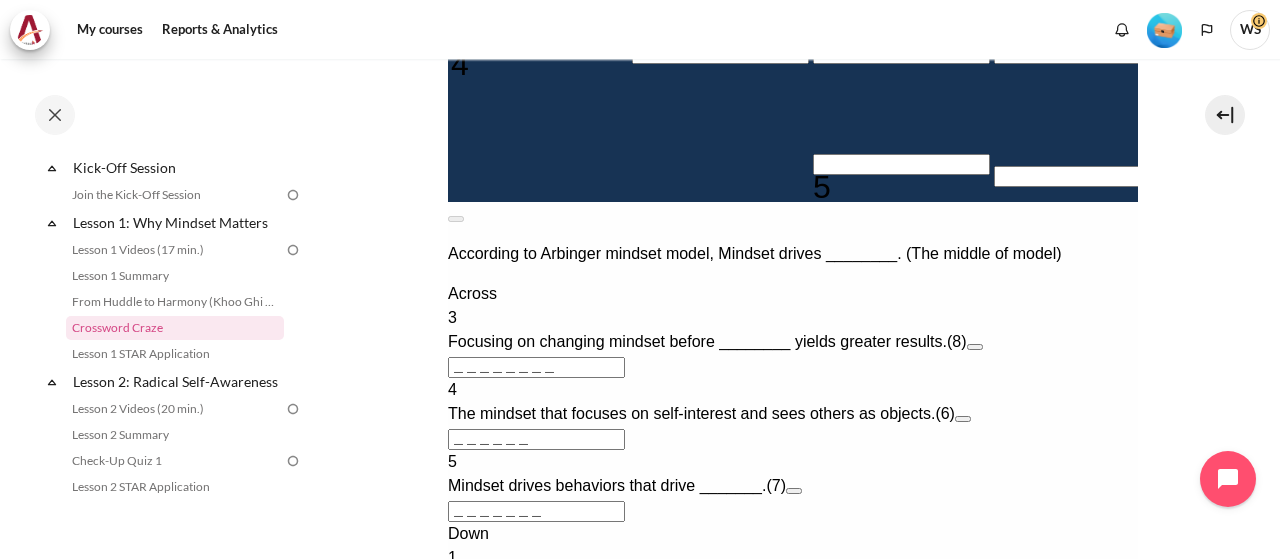 scroll, scrollTop: 850, scrollLeft: 0, axis: vertical 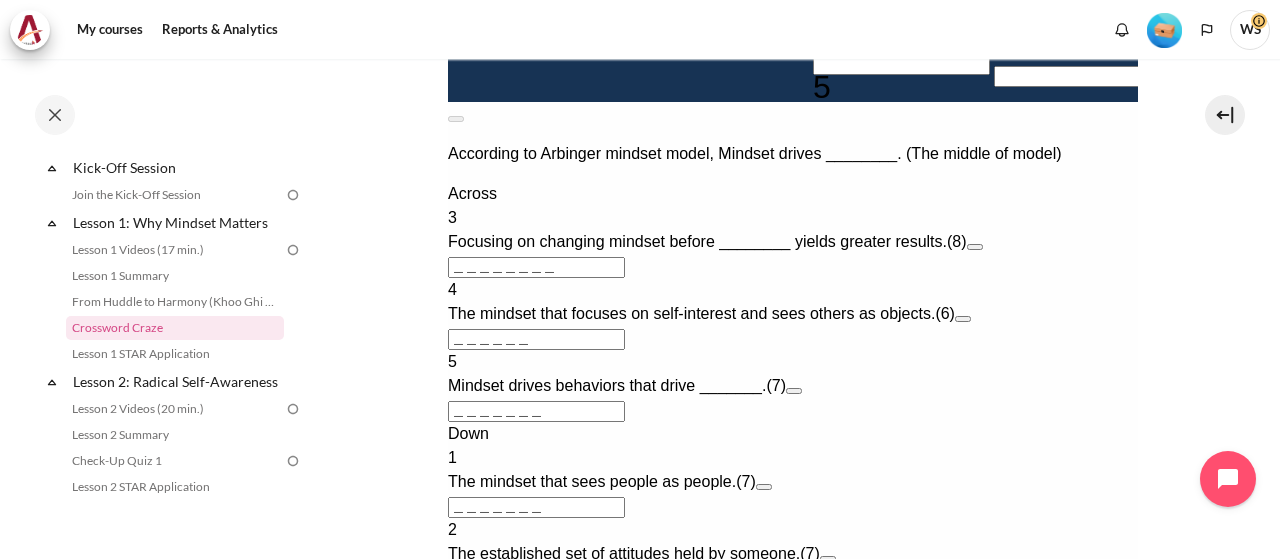 click at bounding box center [962, 319] 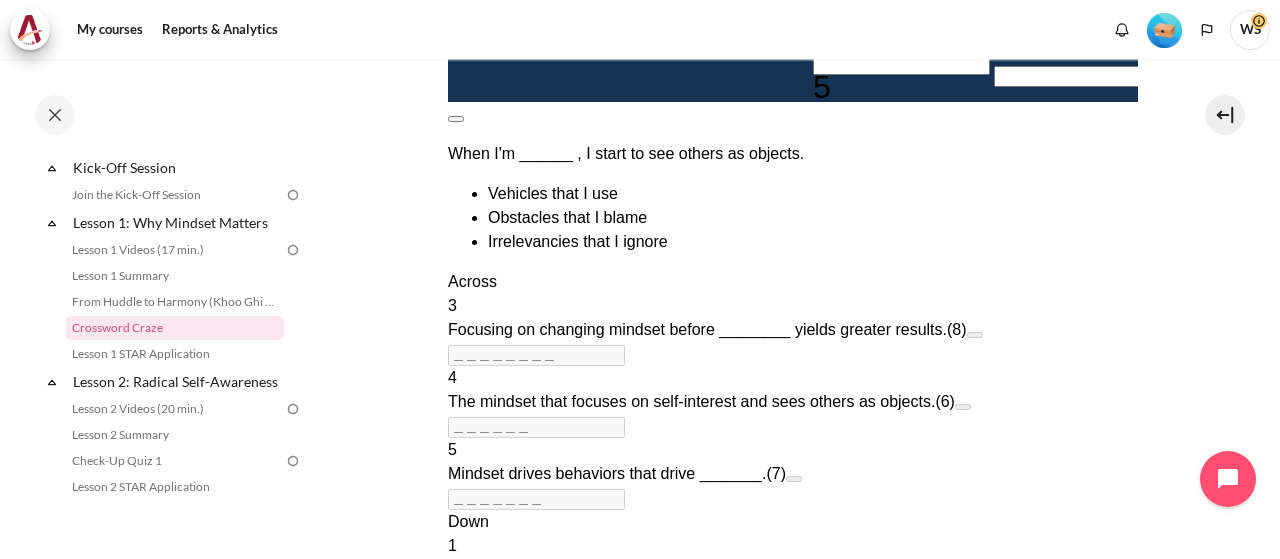 scroll, scrollTop: 582, scrollLeft: 0, axis: vertical 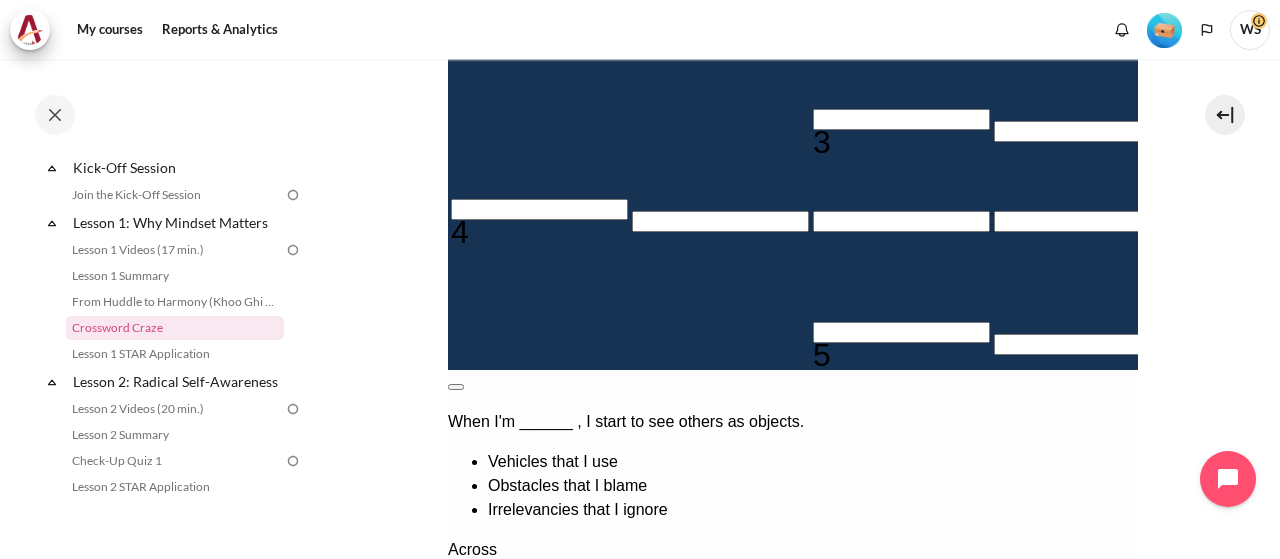 click at bounding box center [455, 387] 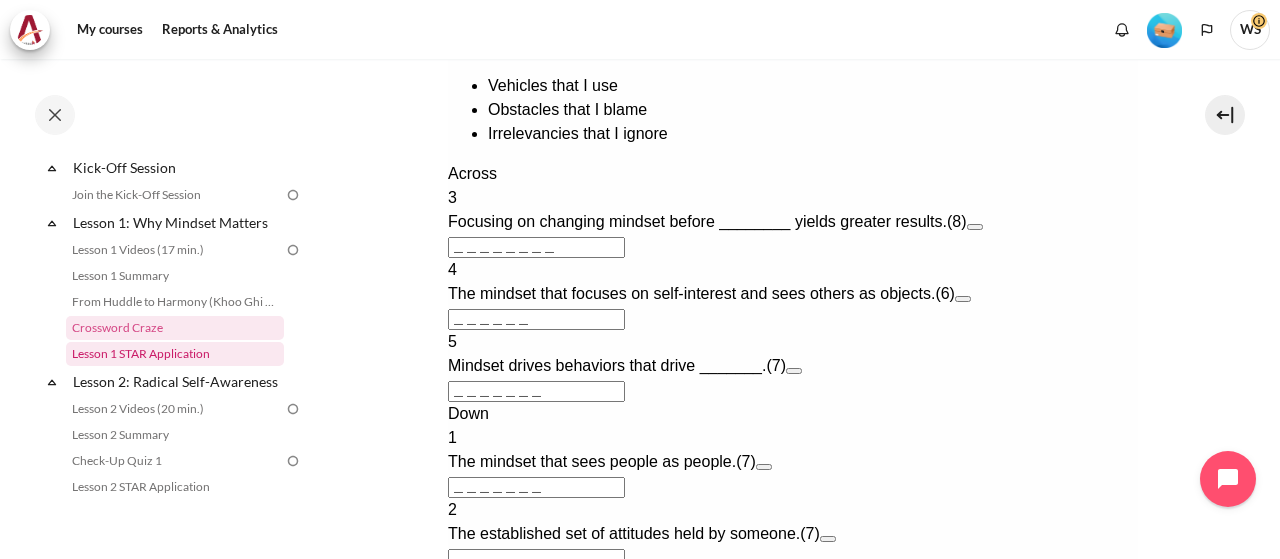 click on "Lesson 1 STAR Application" at bounding box center (175, 354) 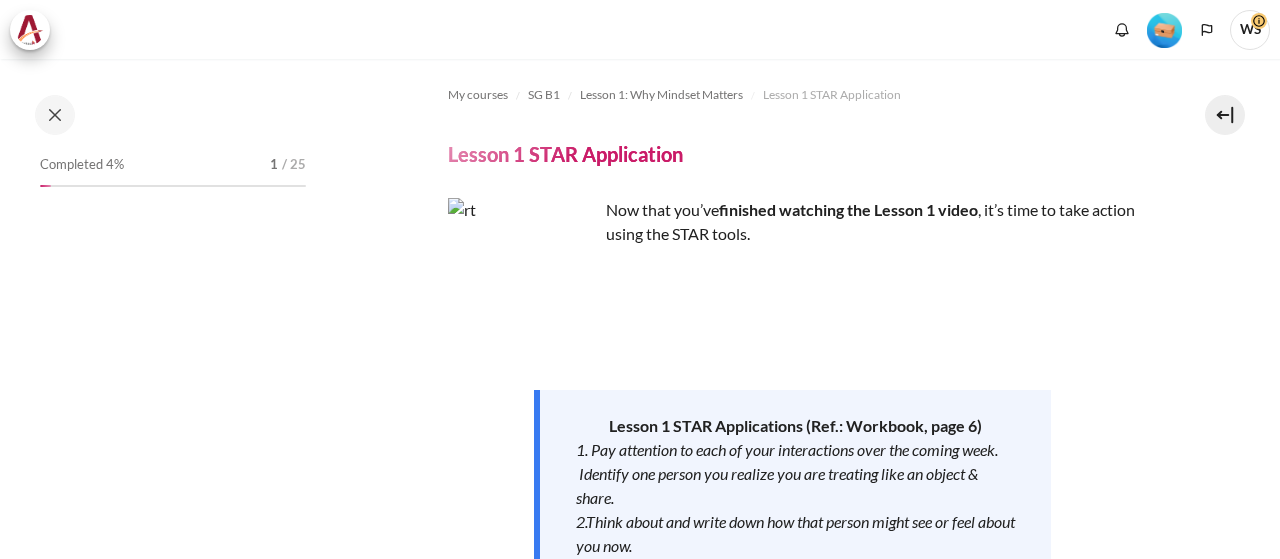 scroll, scrollTop: 0, scrollLeft: 0, axis: both 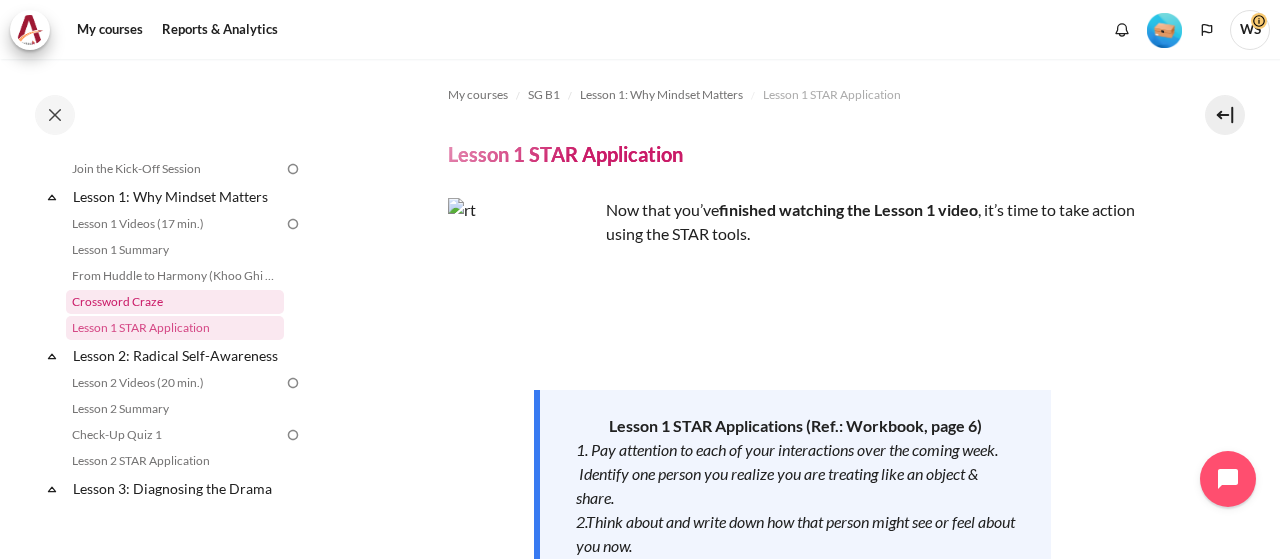 click on "Crossword Craze" at bounding box center [175, 302] 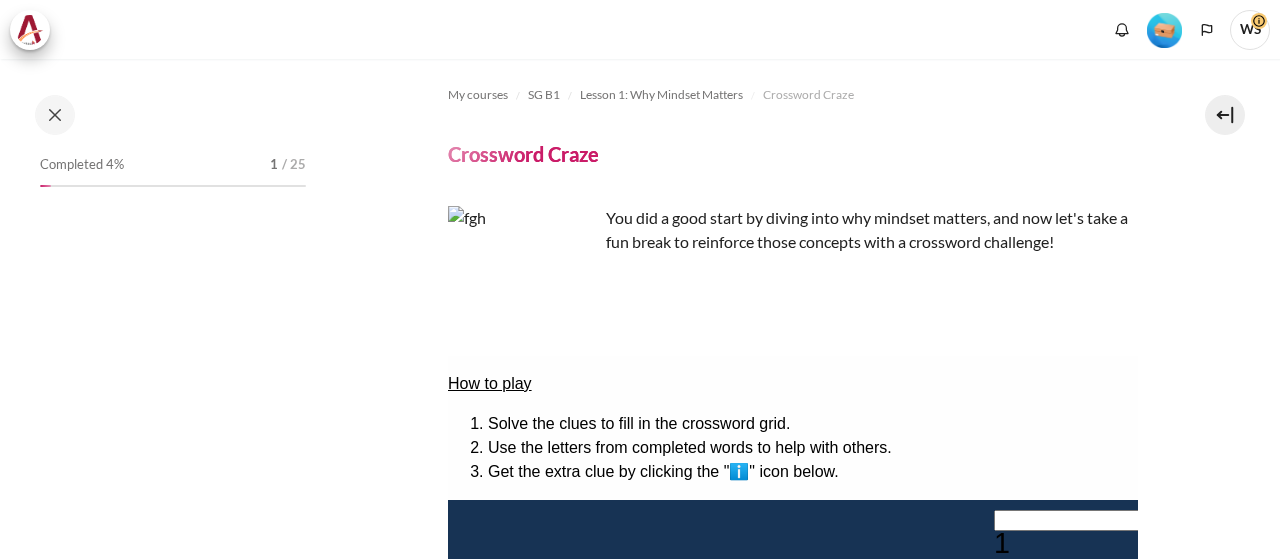 scroll, scrollTop: 0, scrollLeft: 0, axis: both 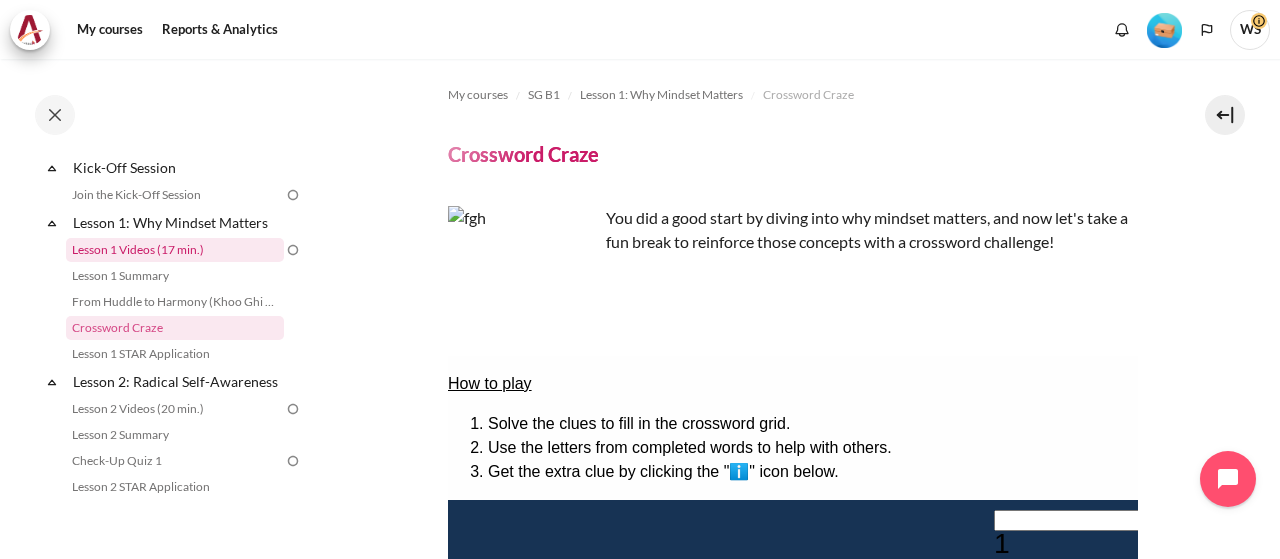click on "Lesson 1 Videos (17 min.)" at bounding box center [175, 250] 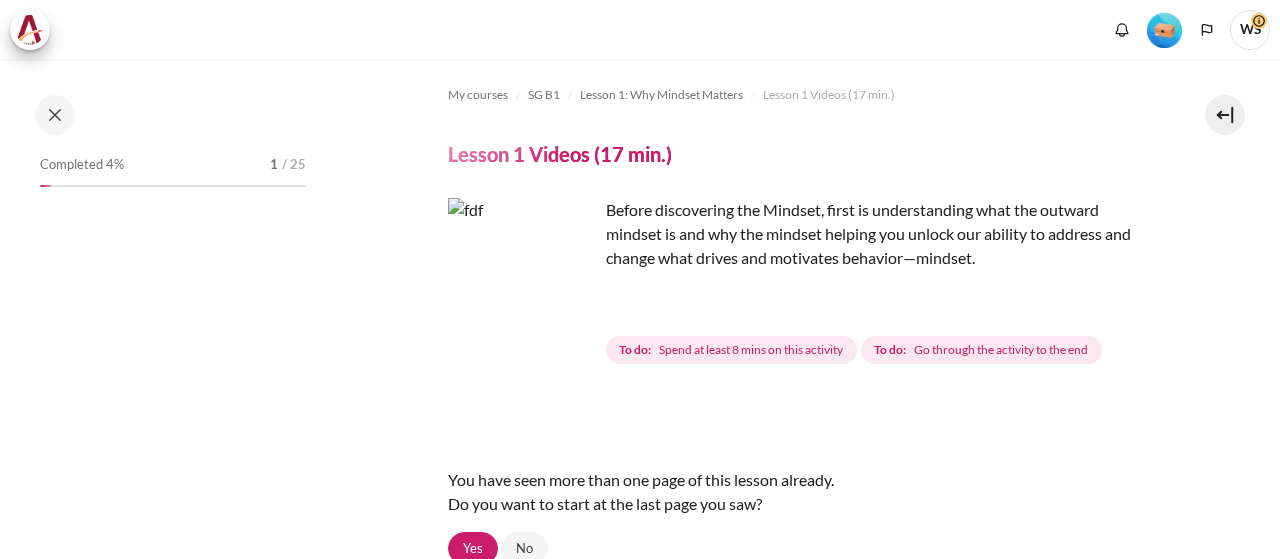 scroll, scrollTop: 0, scrollLeft: 0, axis: both 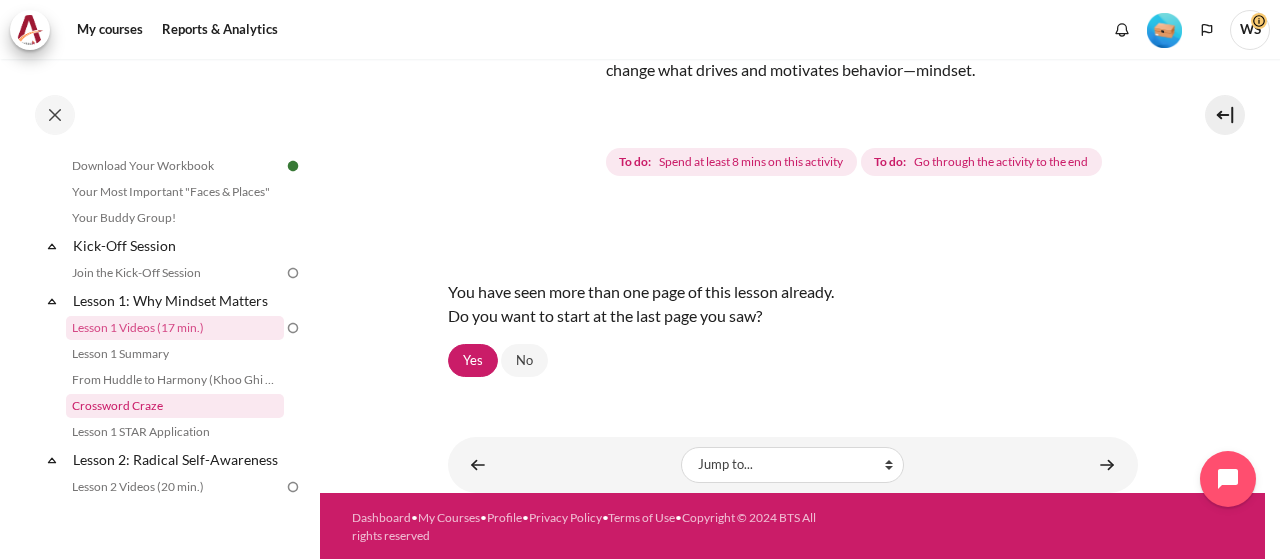 click on "Crossword Craze" at bounding box center (175, 406) 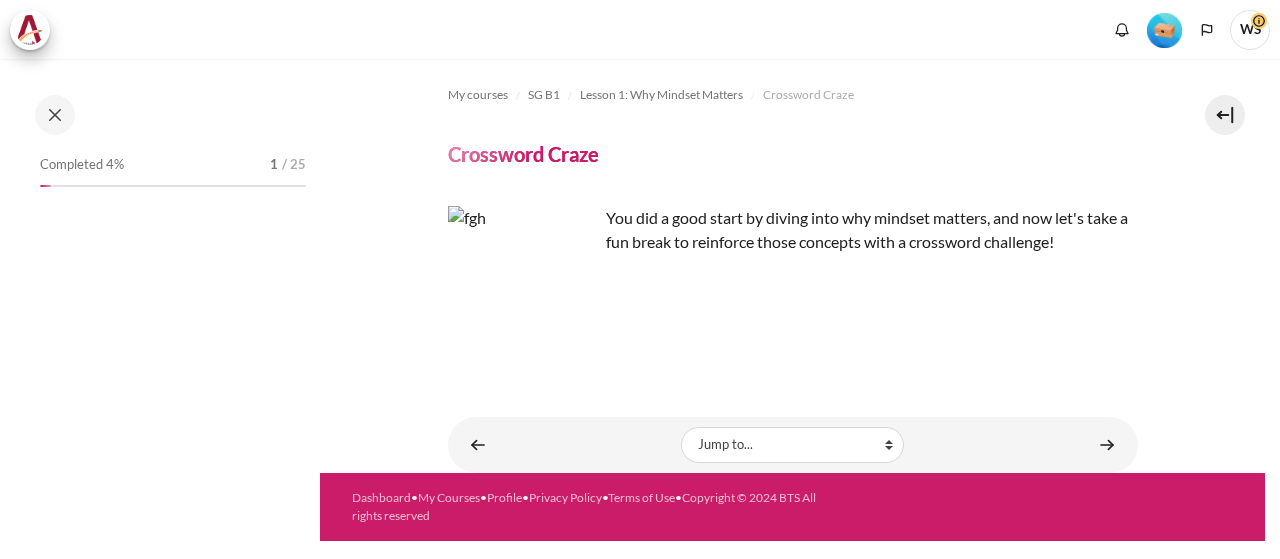 scroll, scrollTop: 0, scrollLeft: 0, axis: both 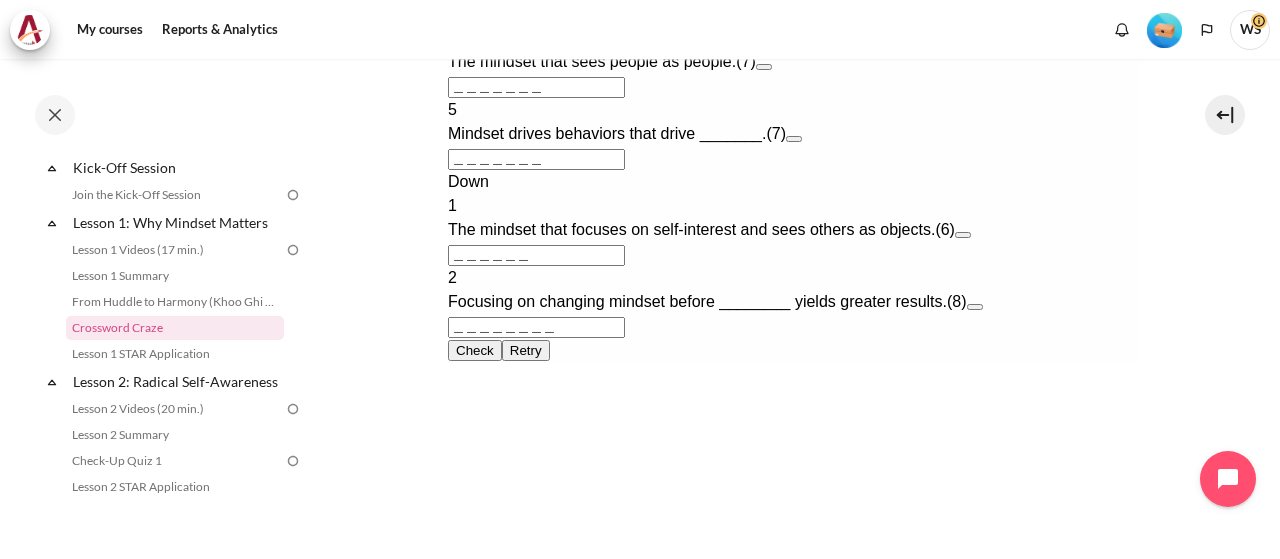 click at bounding box center (962, 235) 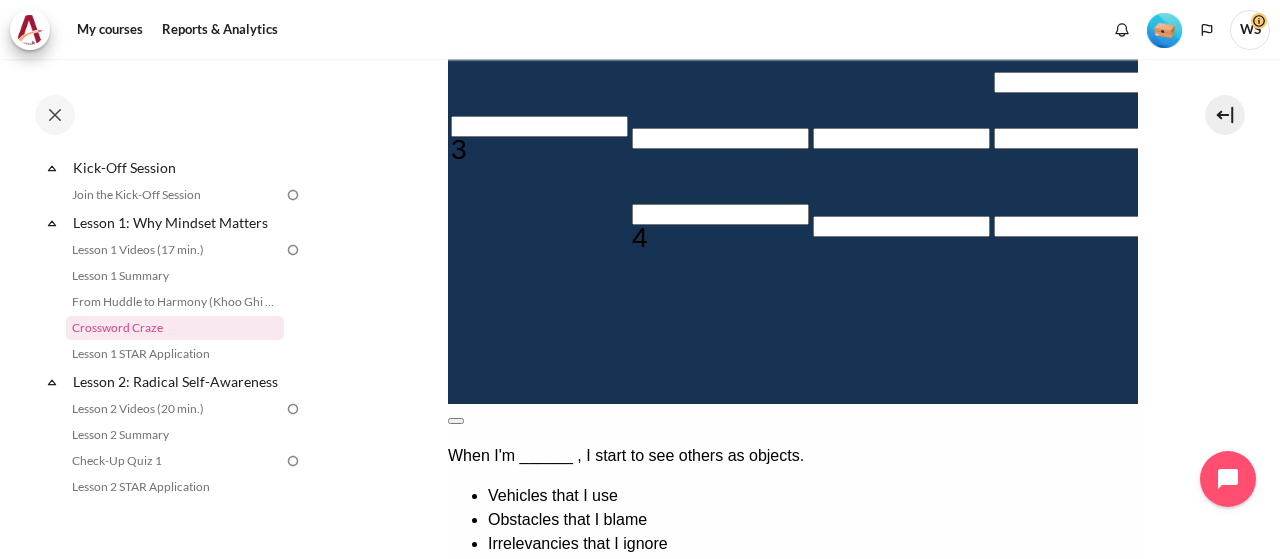 click on "Vehicles that I use
Obstacles that I blame
Irrelevancies that I ignore" at bounding box center (792, 520) 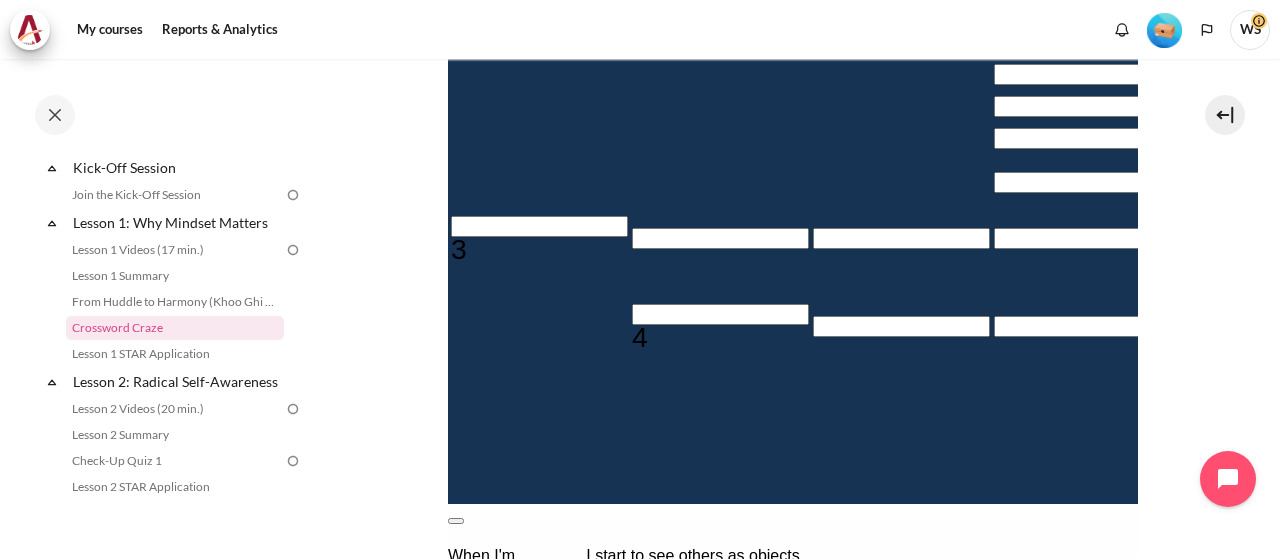 click at bounding box center [455, 521] 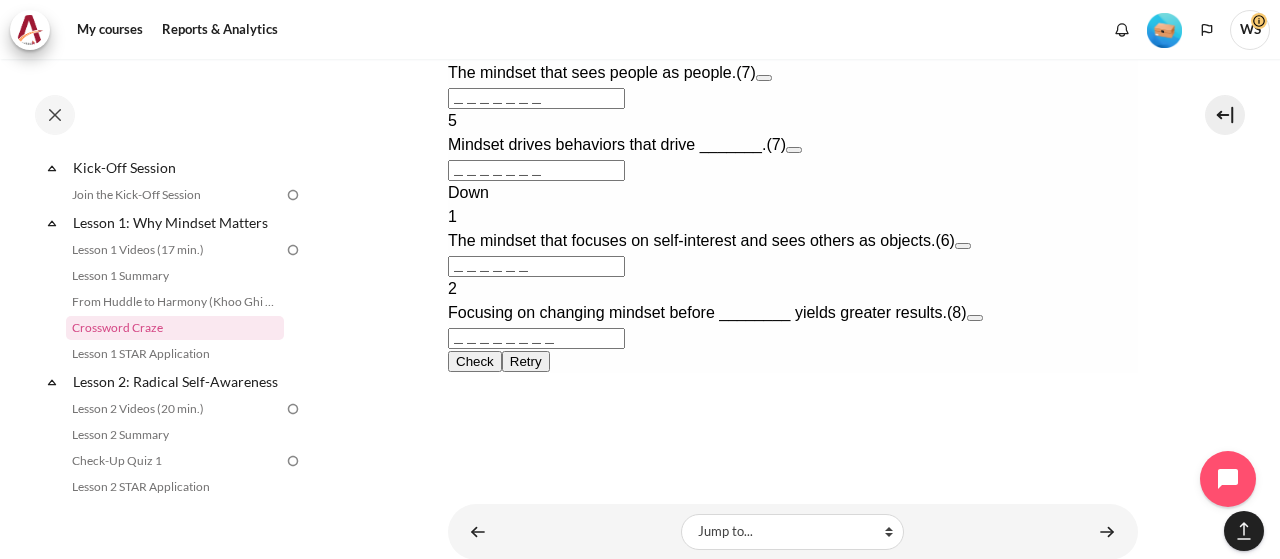 scroll, scrollTop: 1202, scrollLeft: 0, axis: vertical 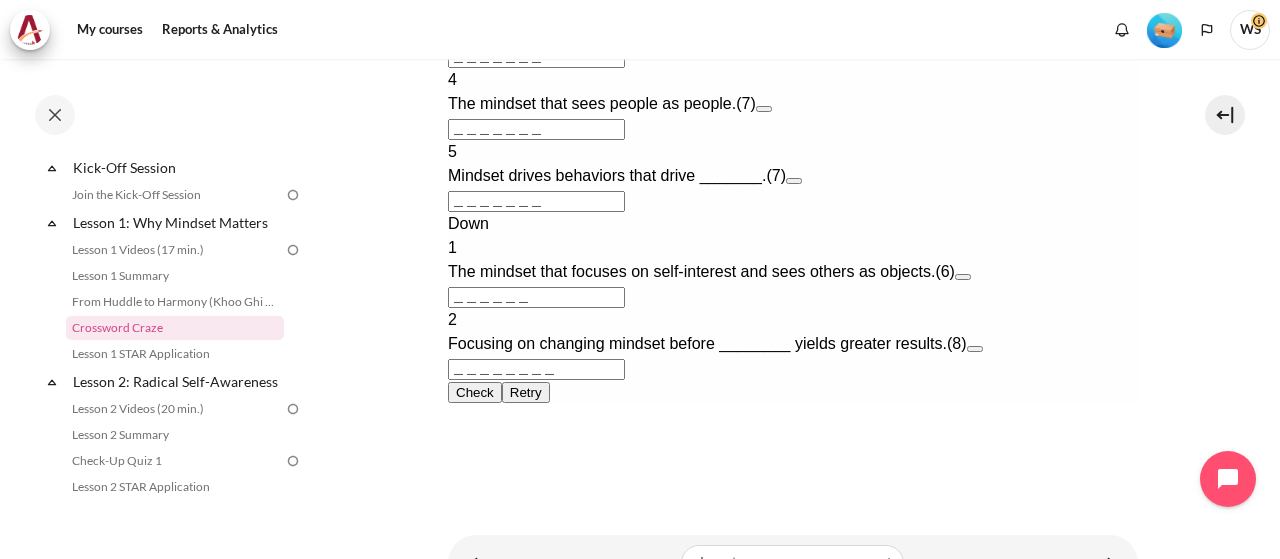 type 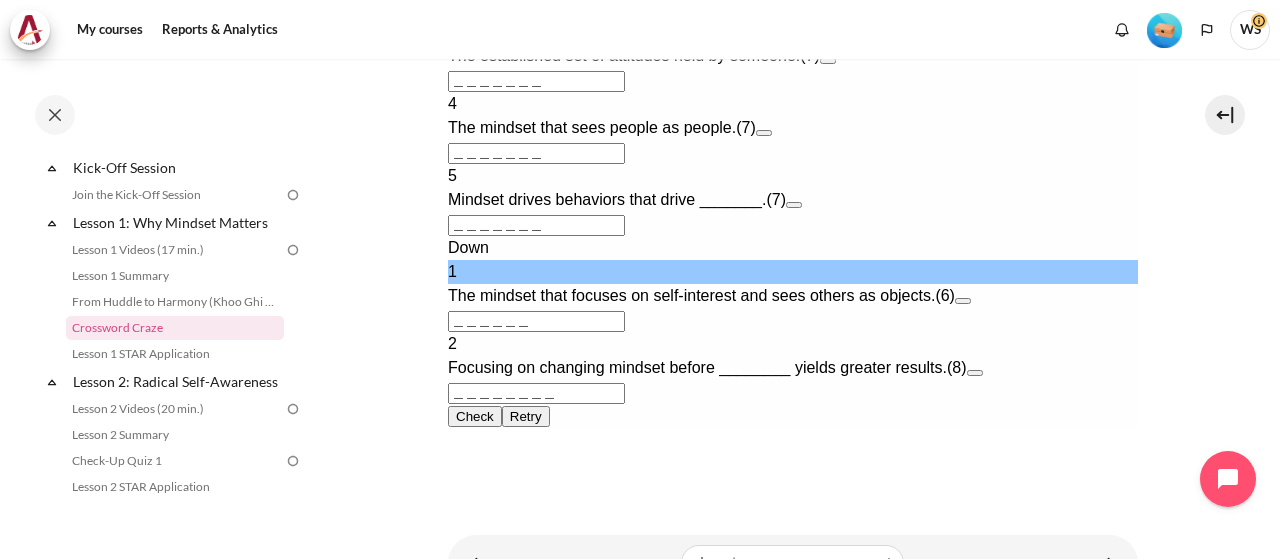 type 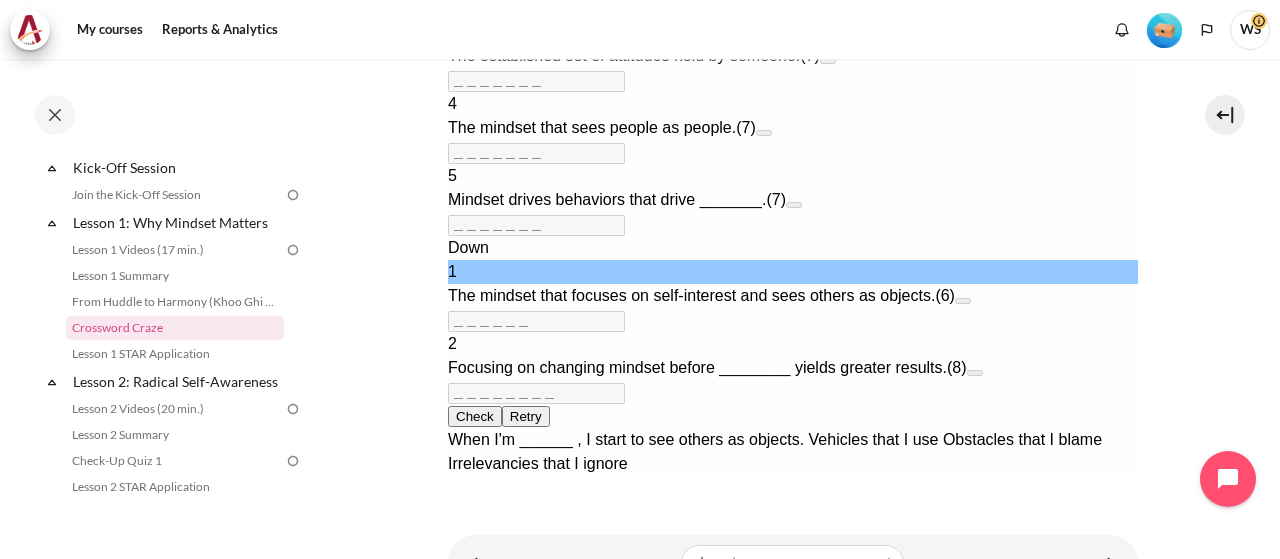 scroll, scrollTop: 602, scrollLeft: 0, axis: vertical 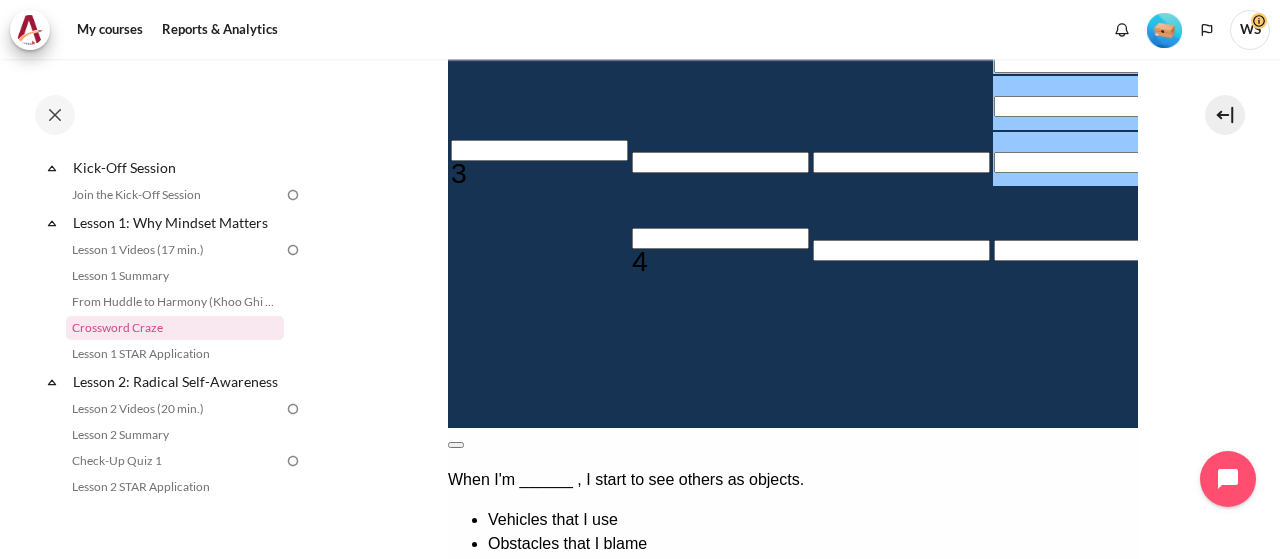 click at bounding box center (455, 445) 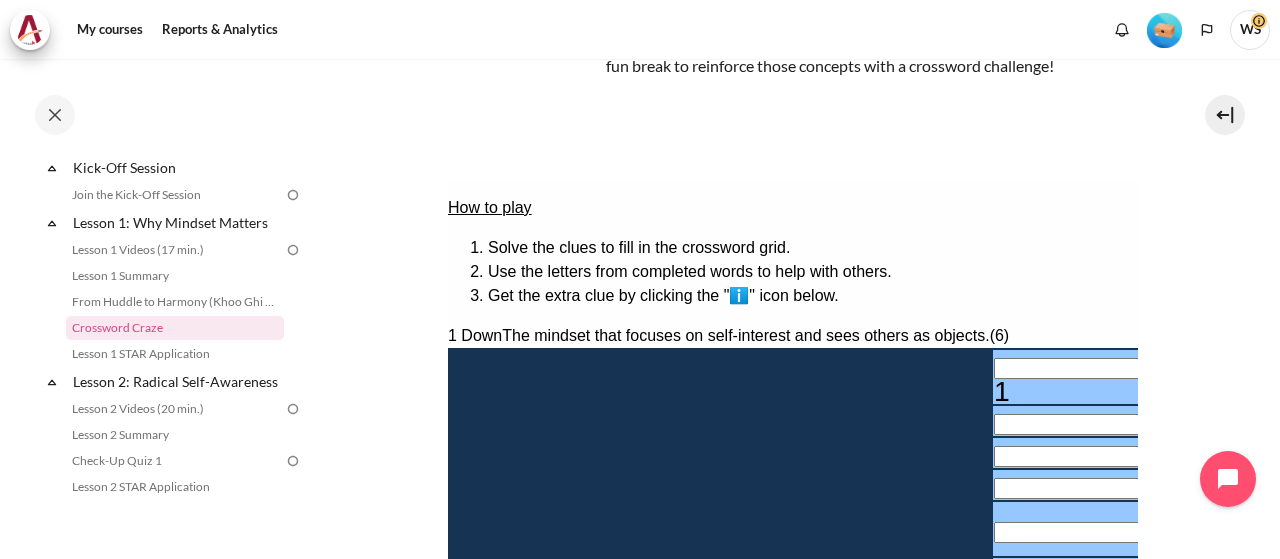 scroll, scrollTop: 376, scrollLeft: 0, axis: vertical 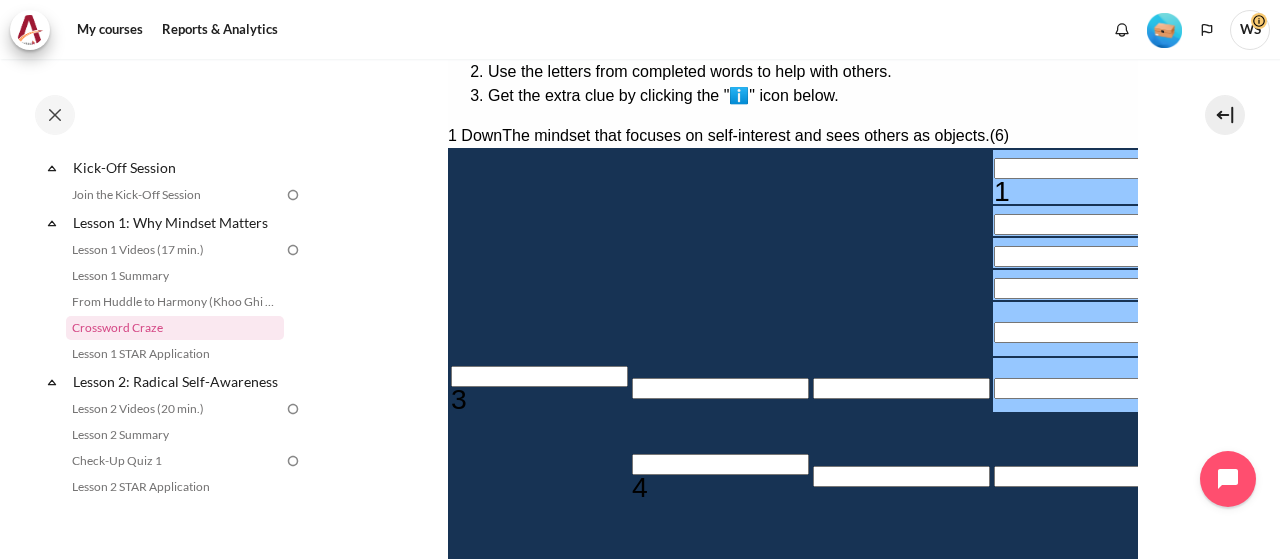click at bounding box center [1081, 168] 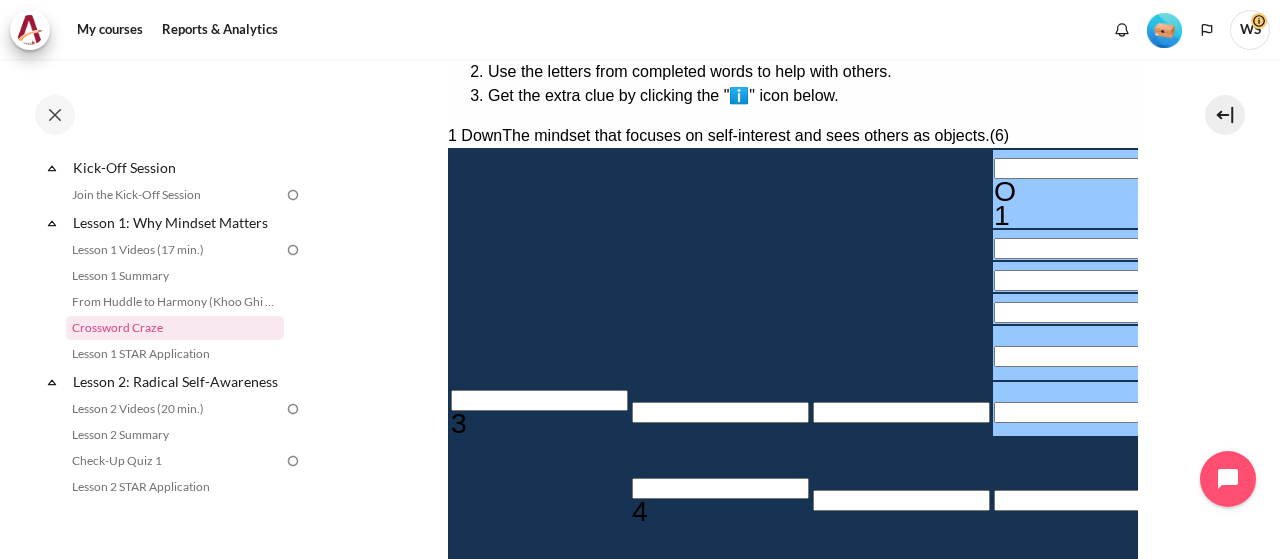 type 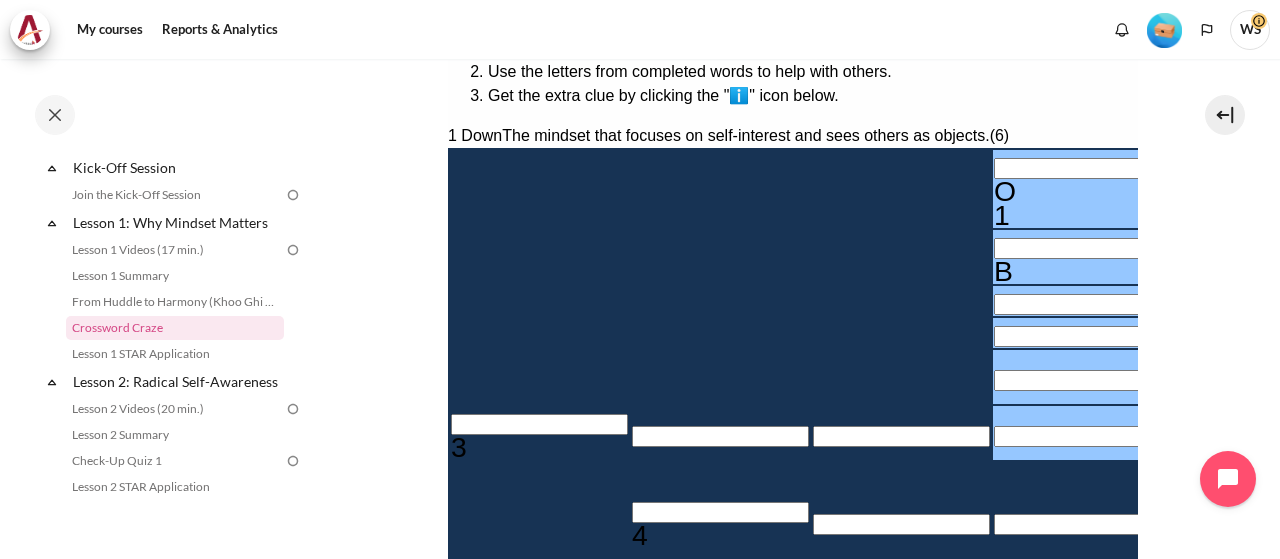 type 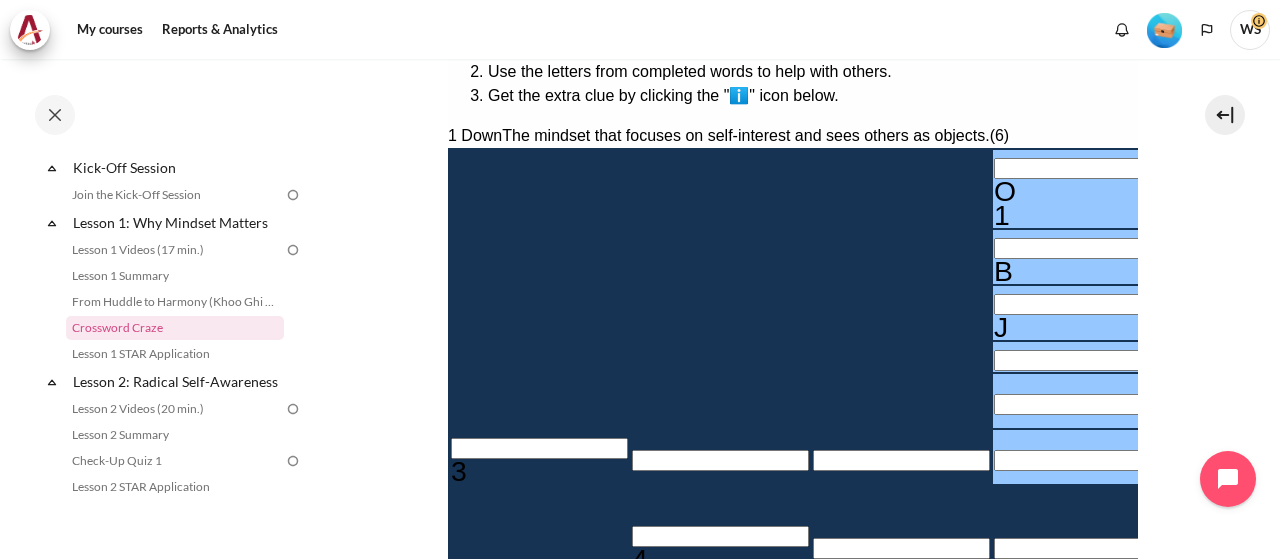 type 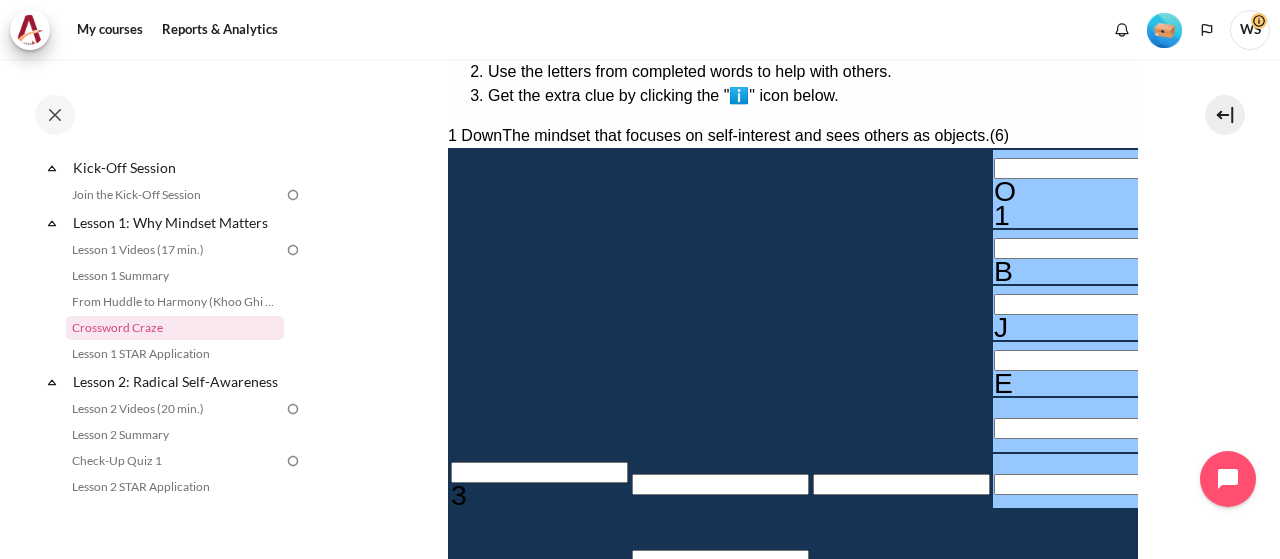 type 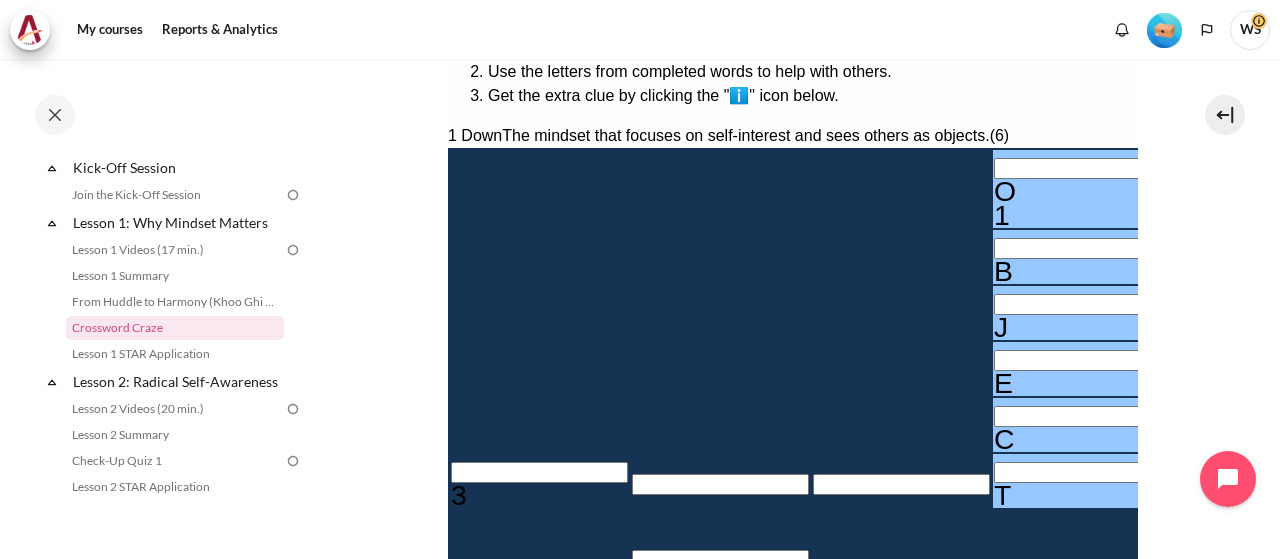 type 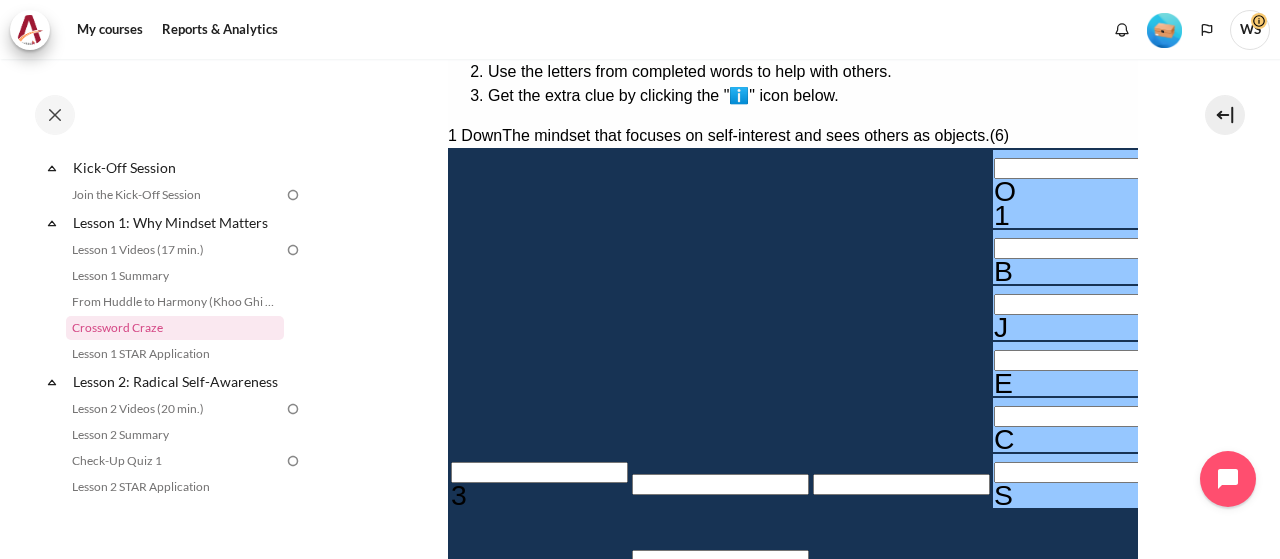 type on "＿＿＿＿＿＿＿" 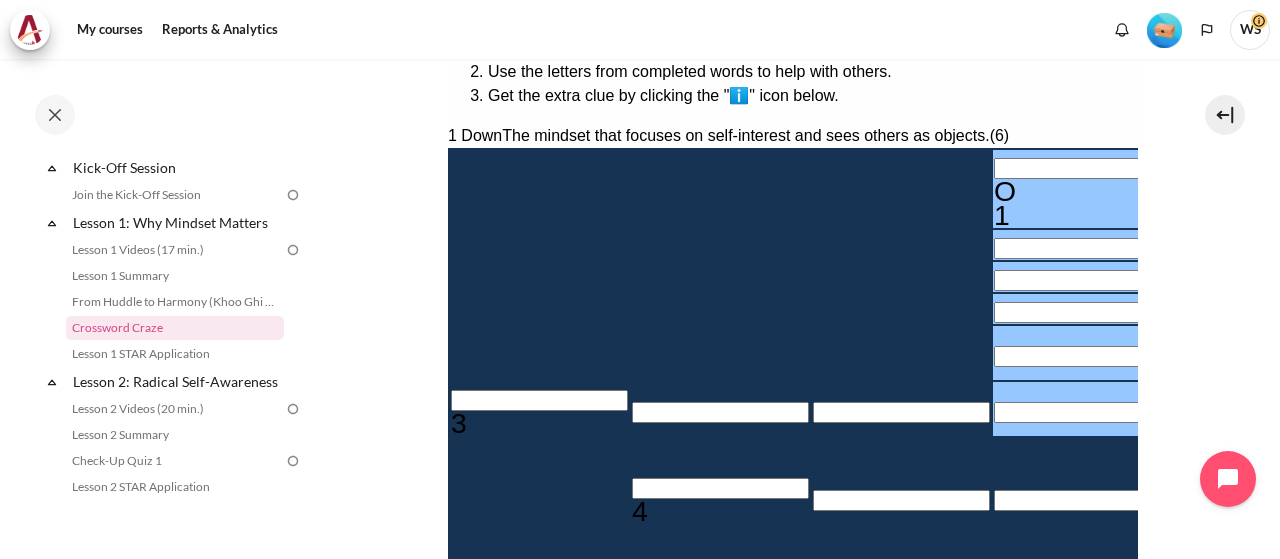 type on "＿＿＿＿＿＿" 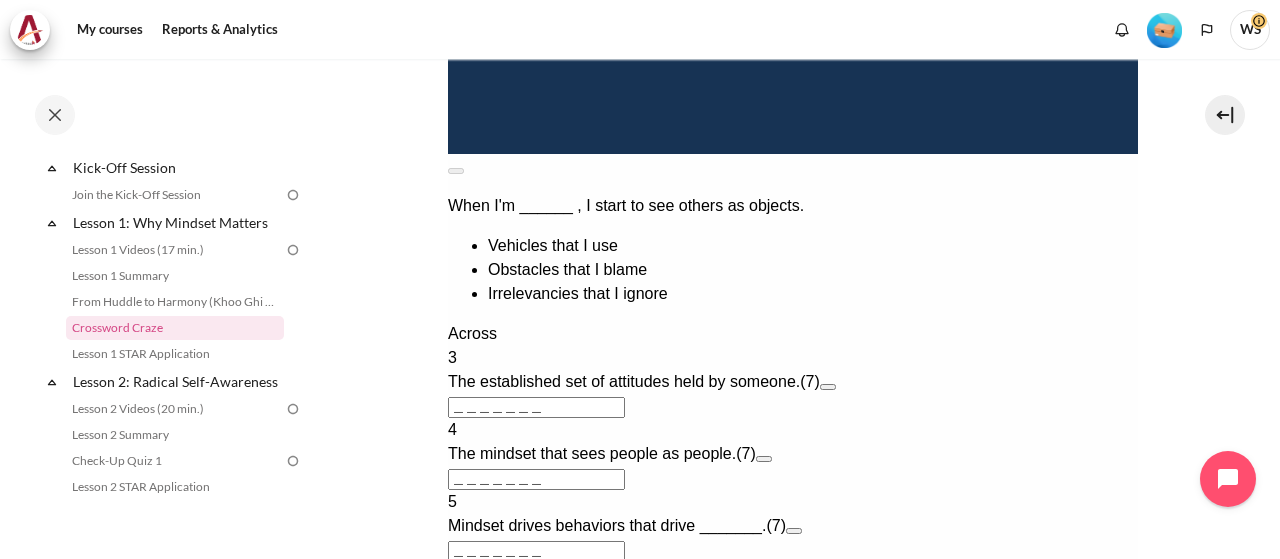 scroll, scrollTop: 1276, scrollLeft: 0, axis: vertical 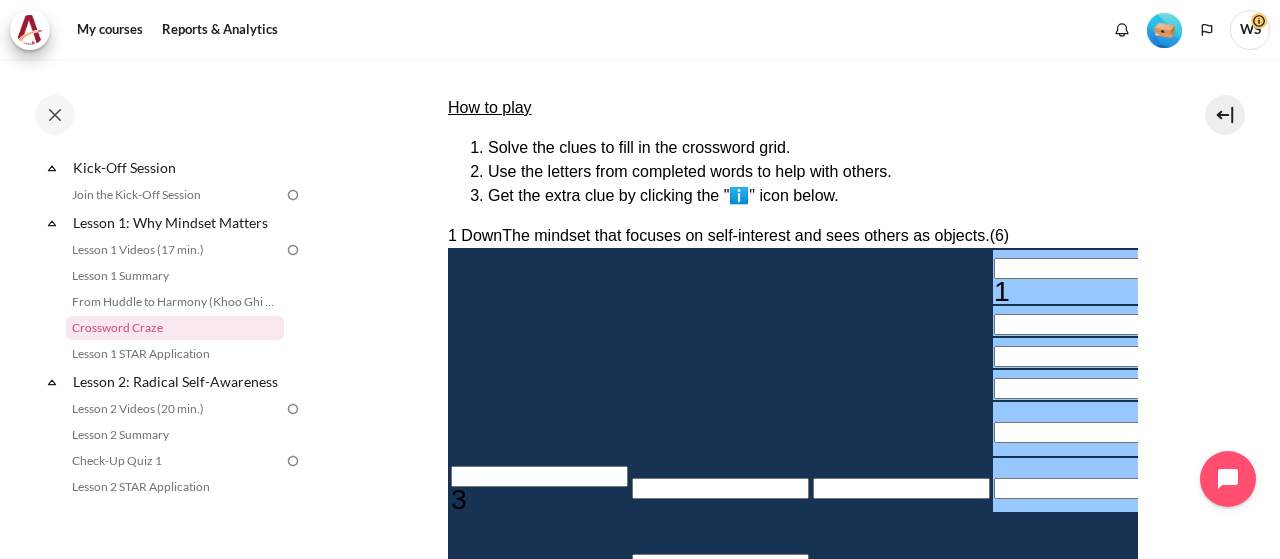 type 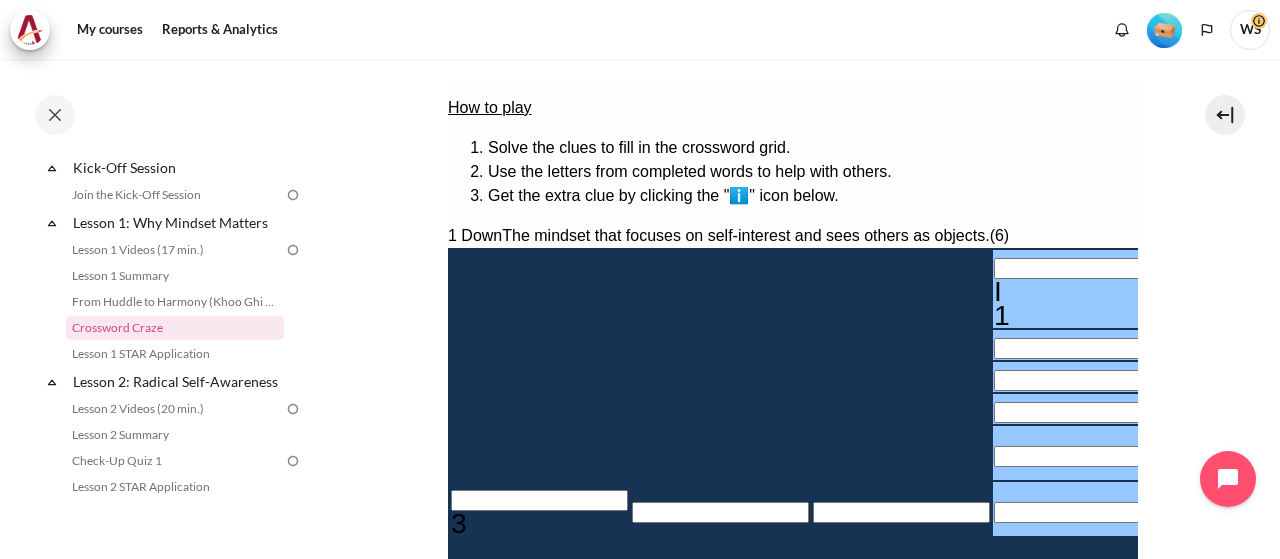 type 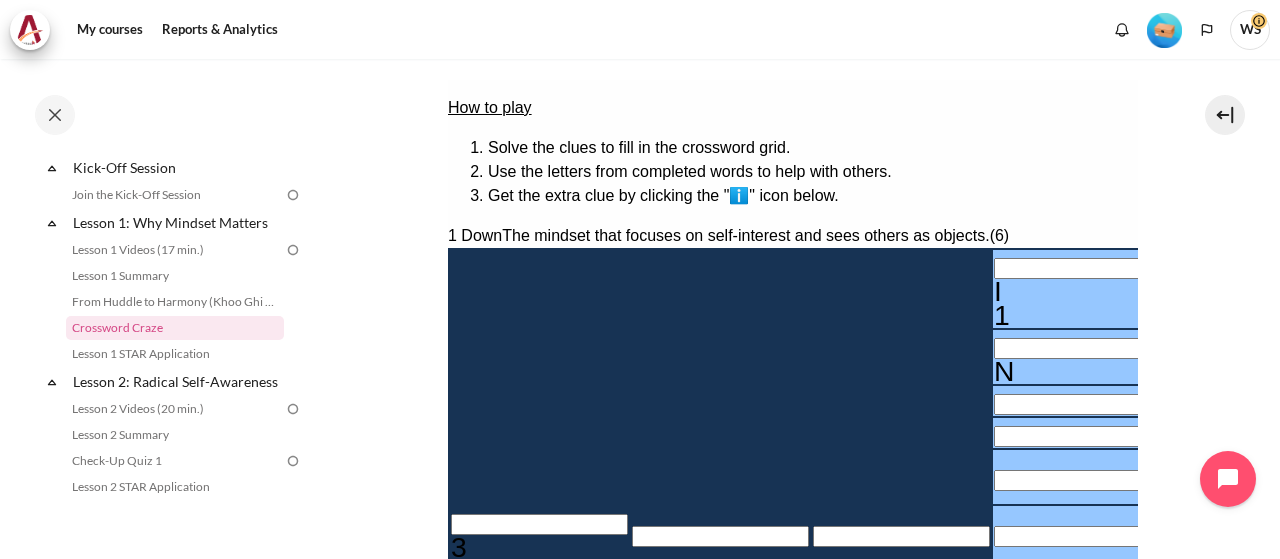 type 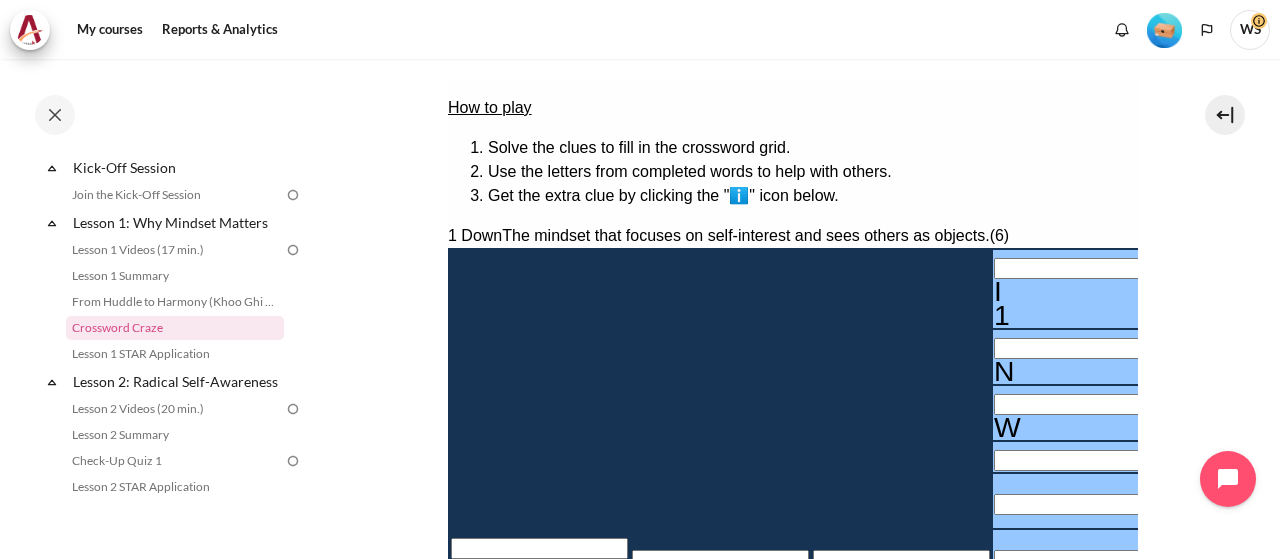 type 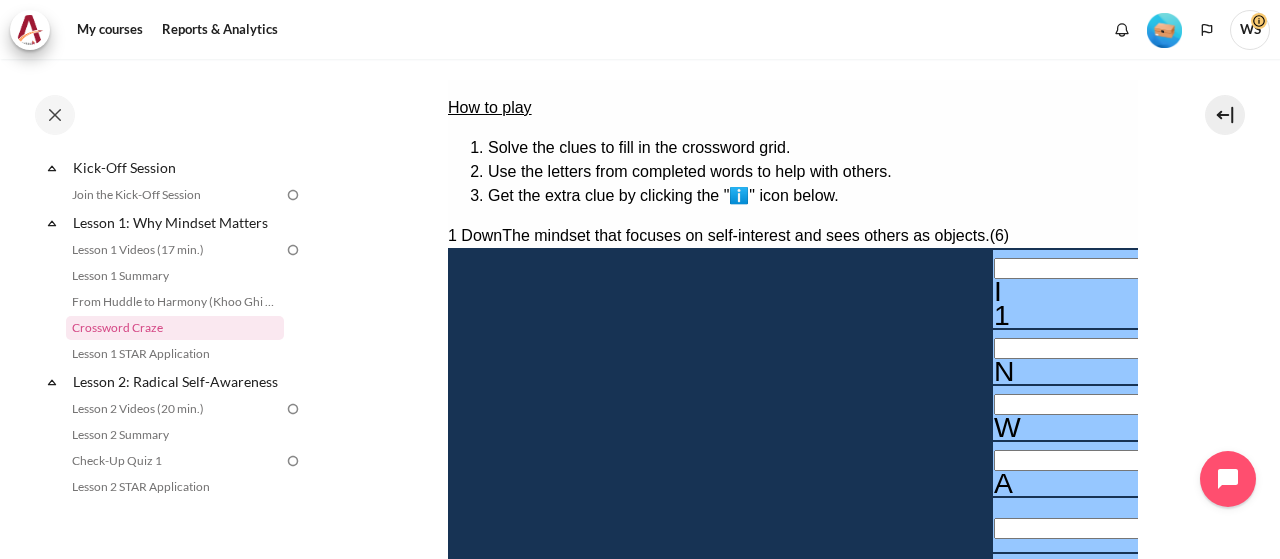 type 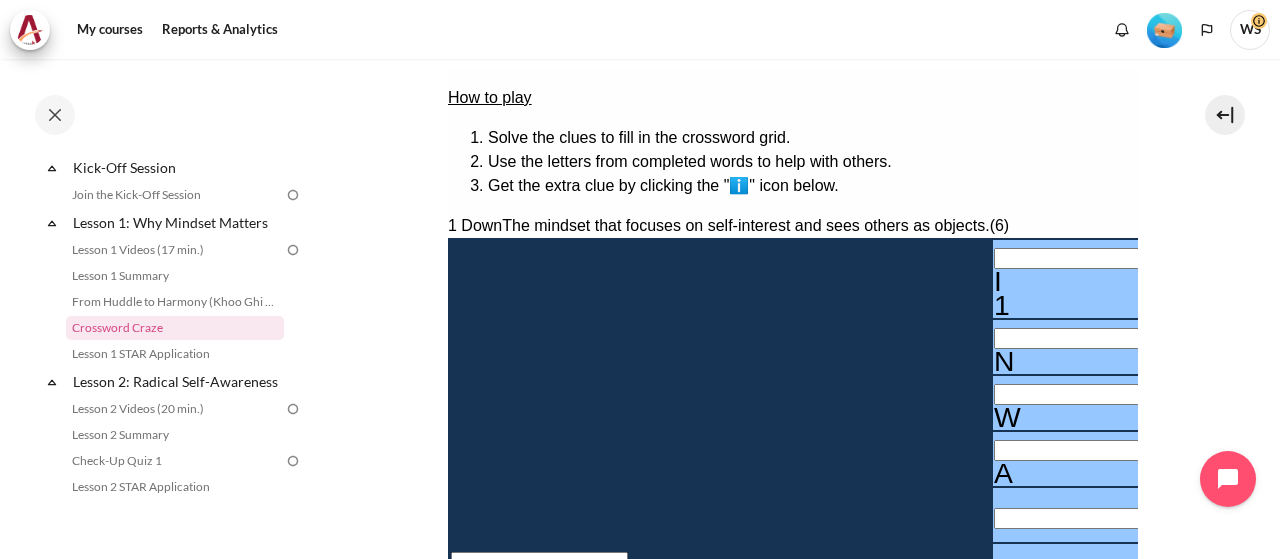 type 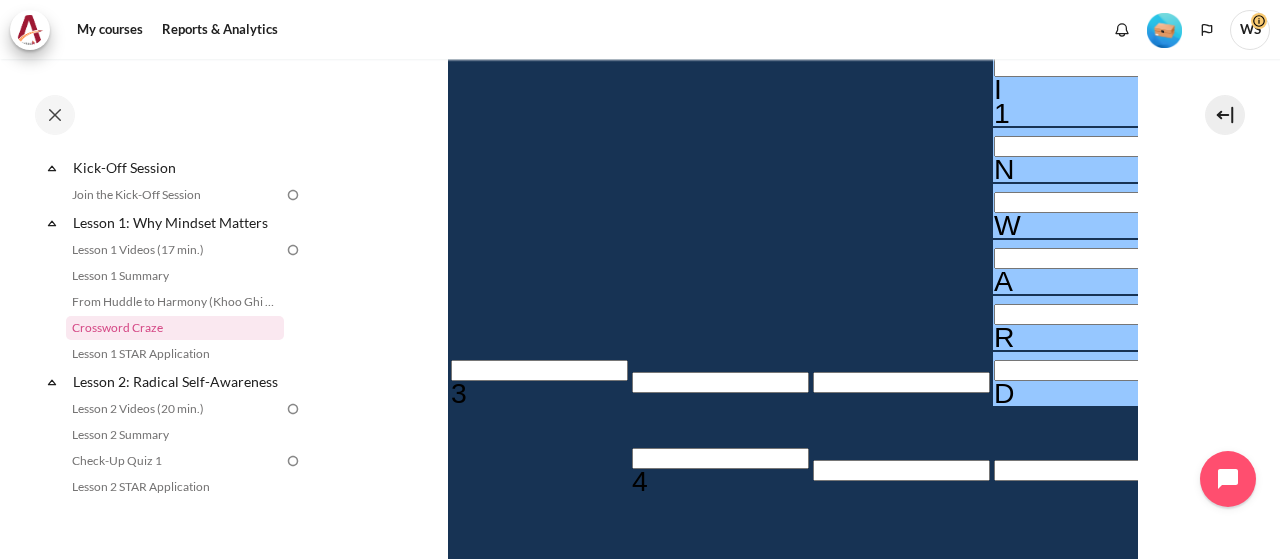 scroll, scrollTop: 486, scrollLeft: 0, axis: vertical 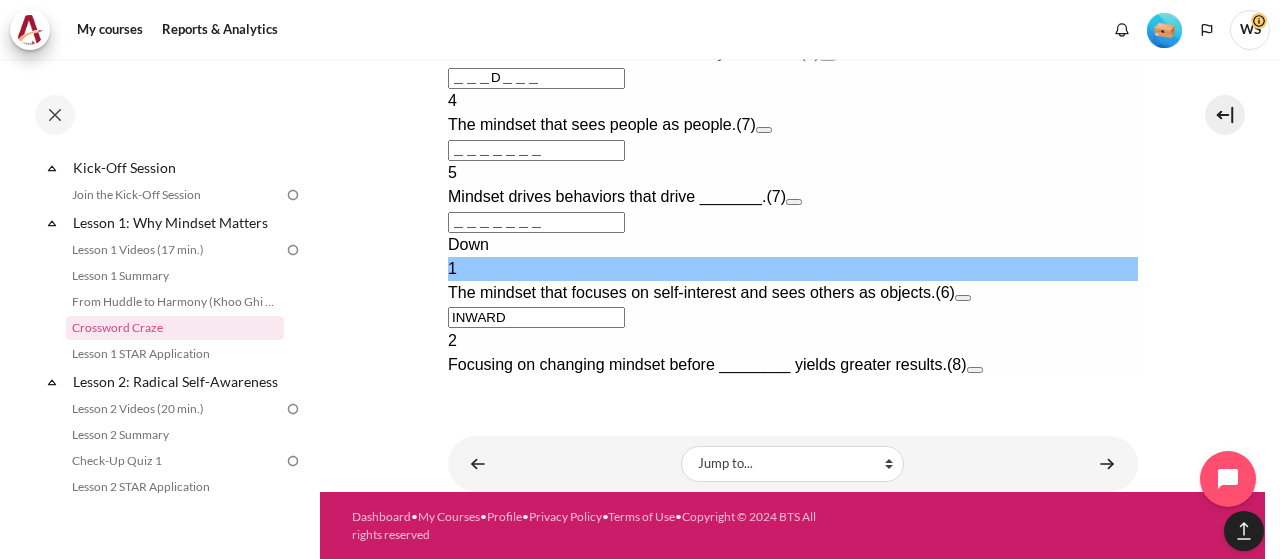 click at bounding box center (974, 370) 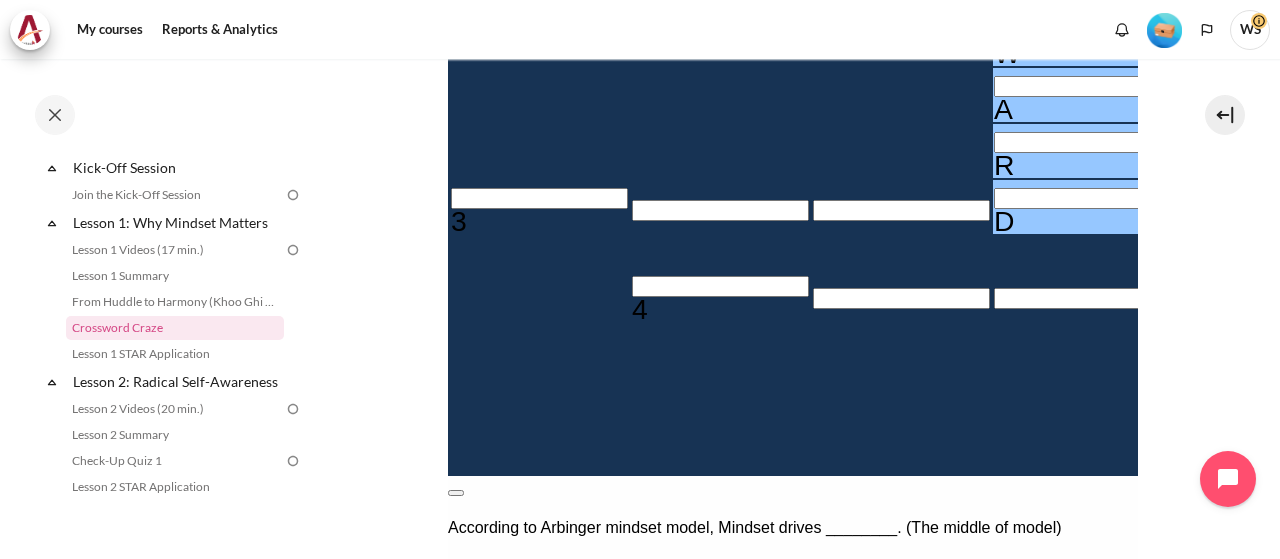 click at bounding box center (455, 493) 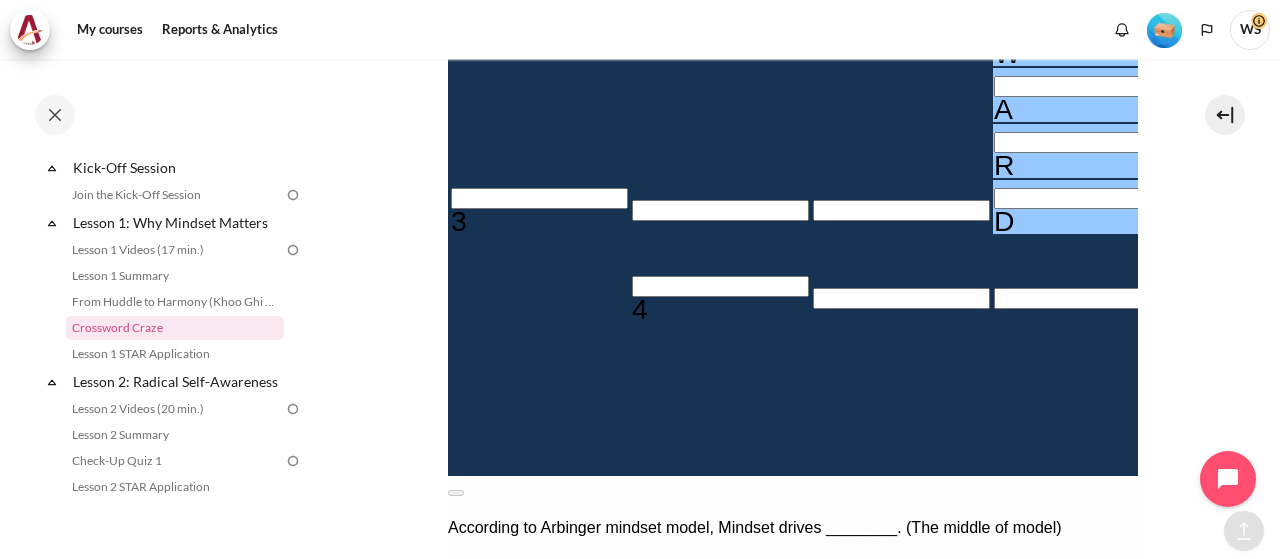 scroll, scrollTop: 1245, scrollLeft: 0, axis: vertical 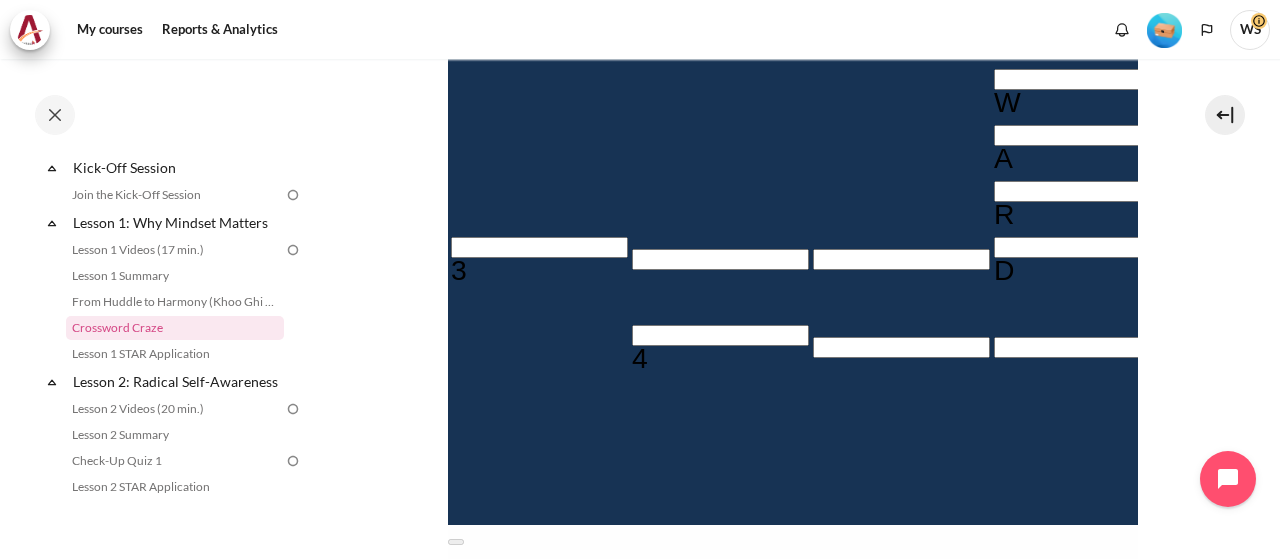 click at bounding box center (1443, 191) 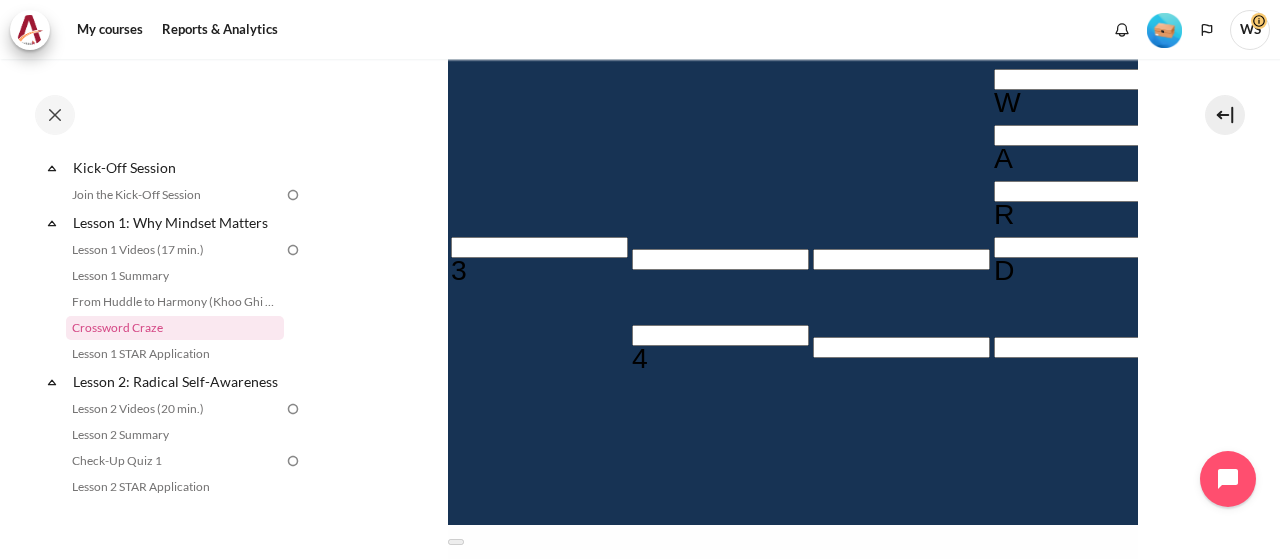 type 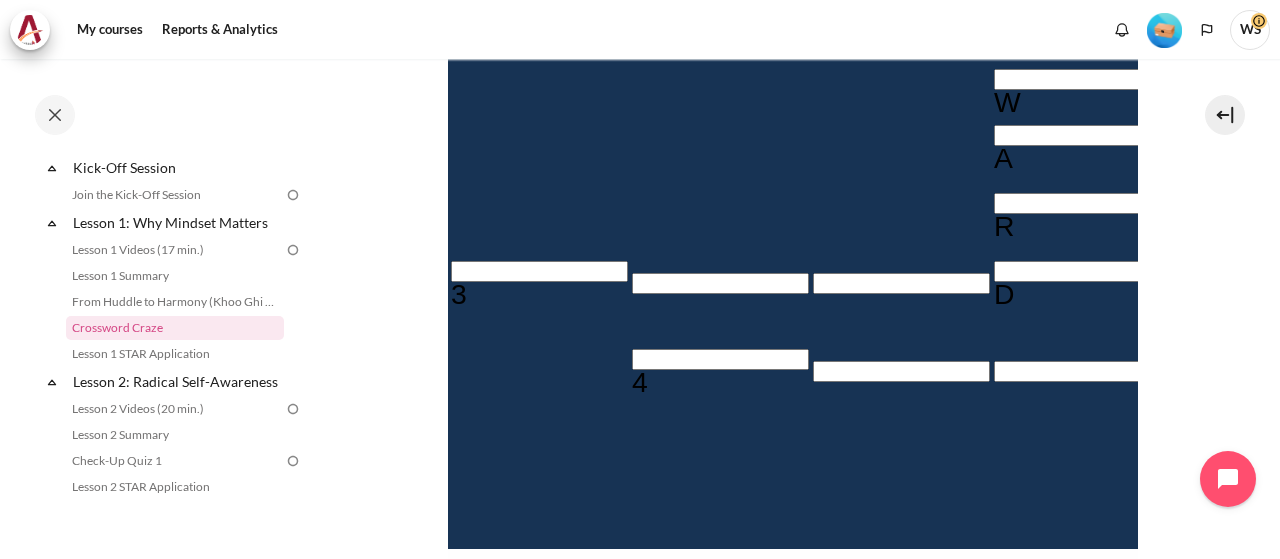 type 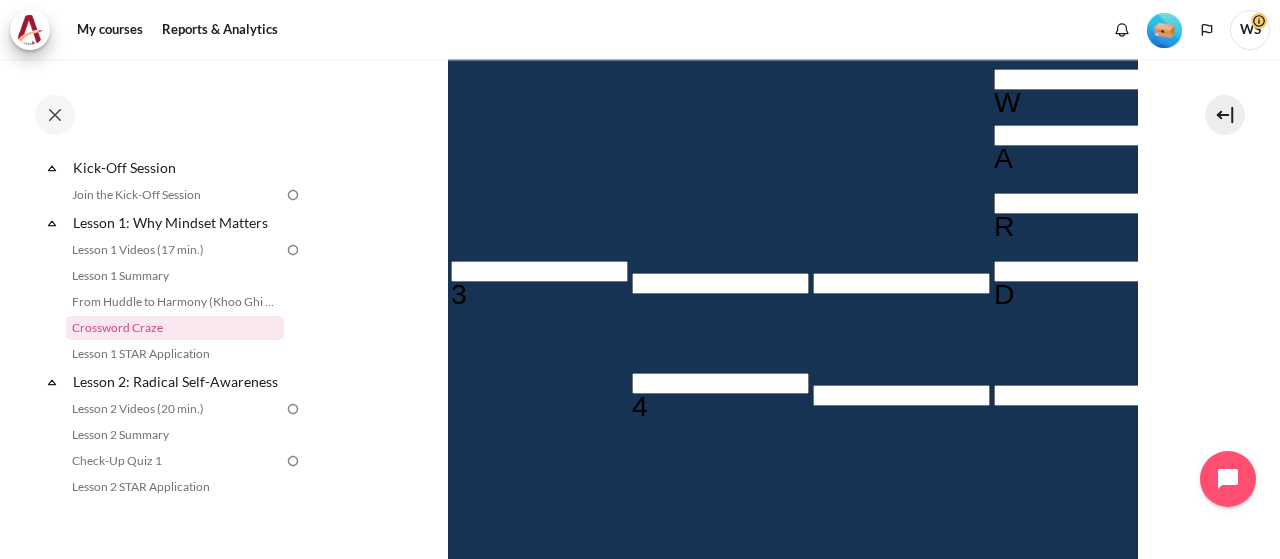 type 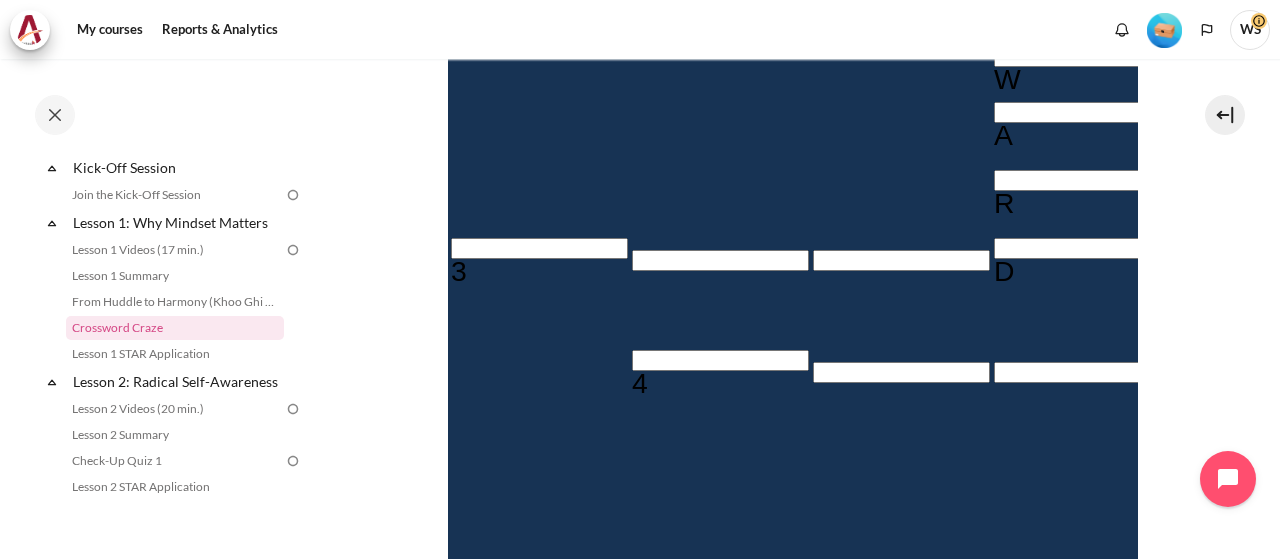 type 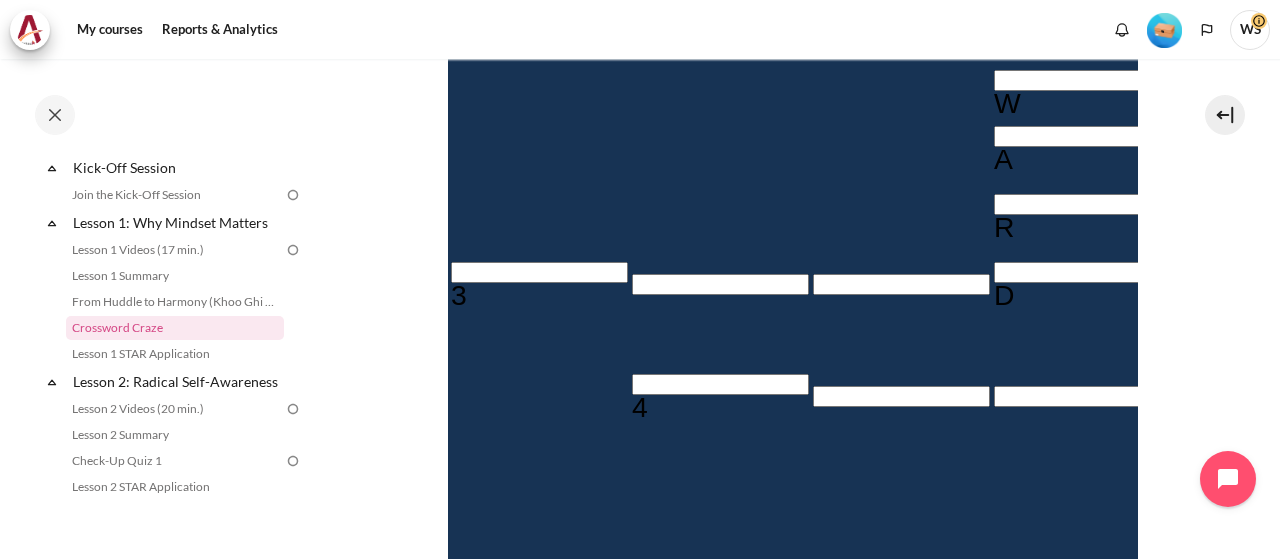scroll, scrollTop: 724, scrollLeft: 0, axis: vertical 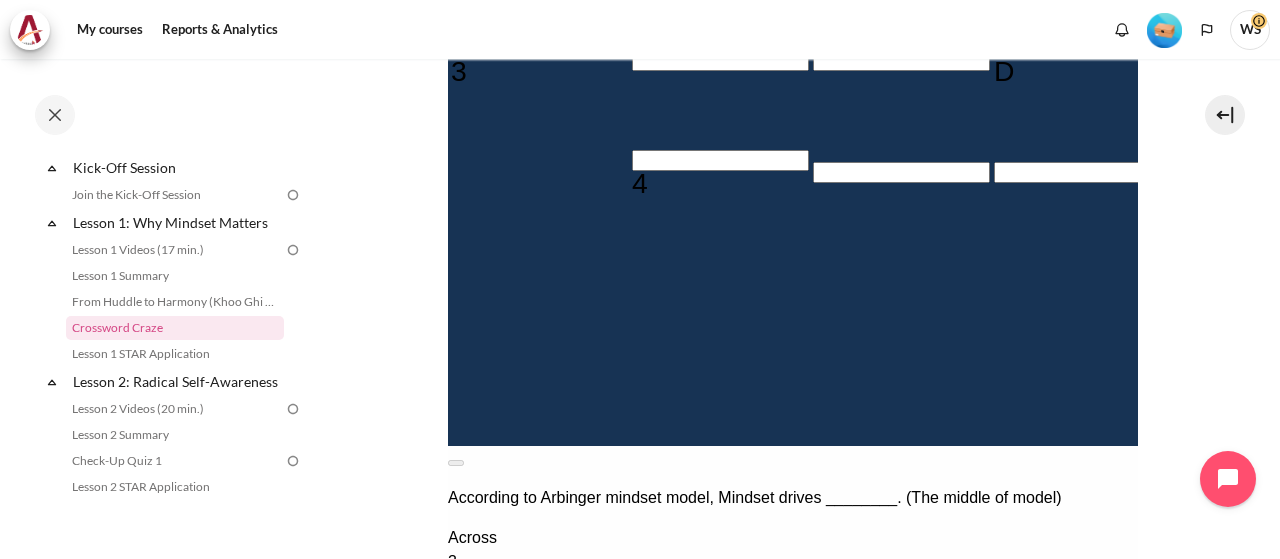 click at bounding box center [1624, 408] 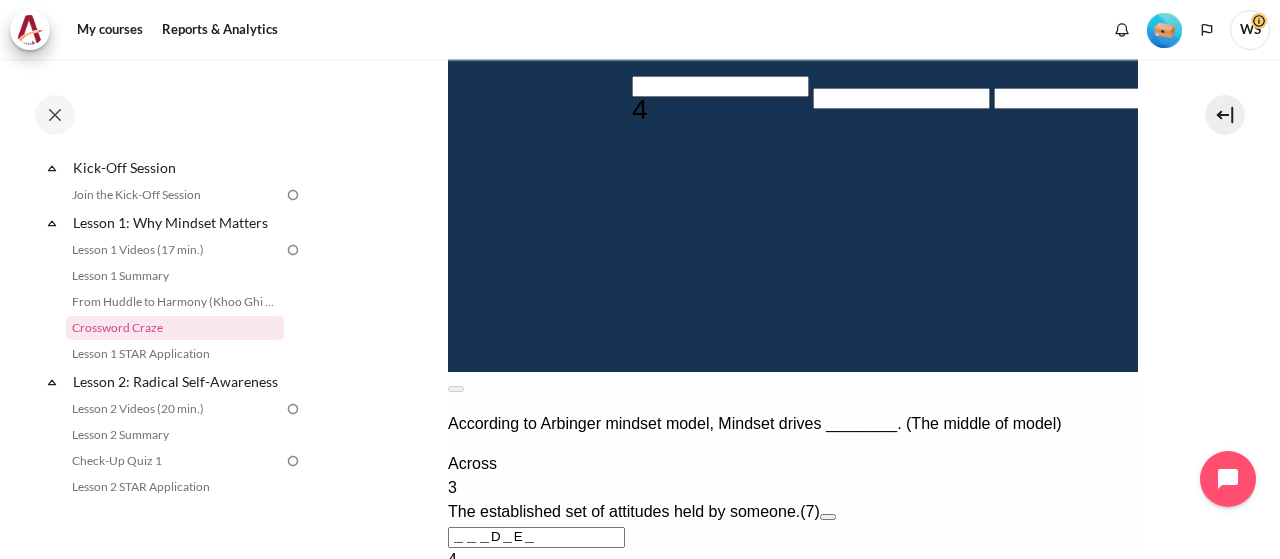 scroll, scrollTop: 924, scrollLeft: 0, axis: vertical 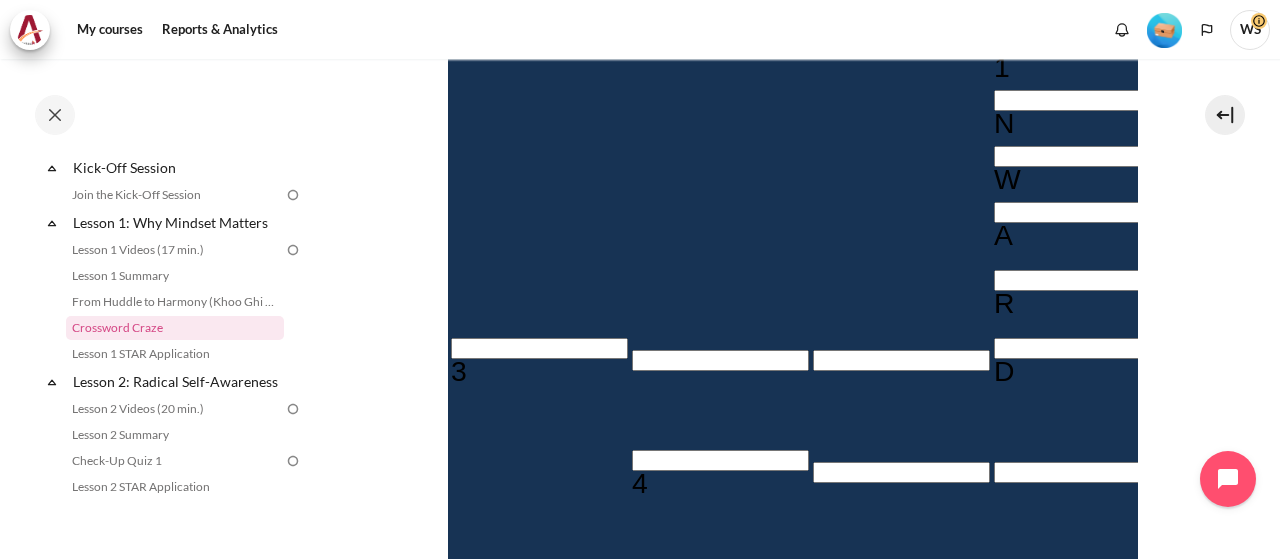 click at bounding box center (719, 460) 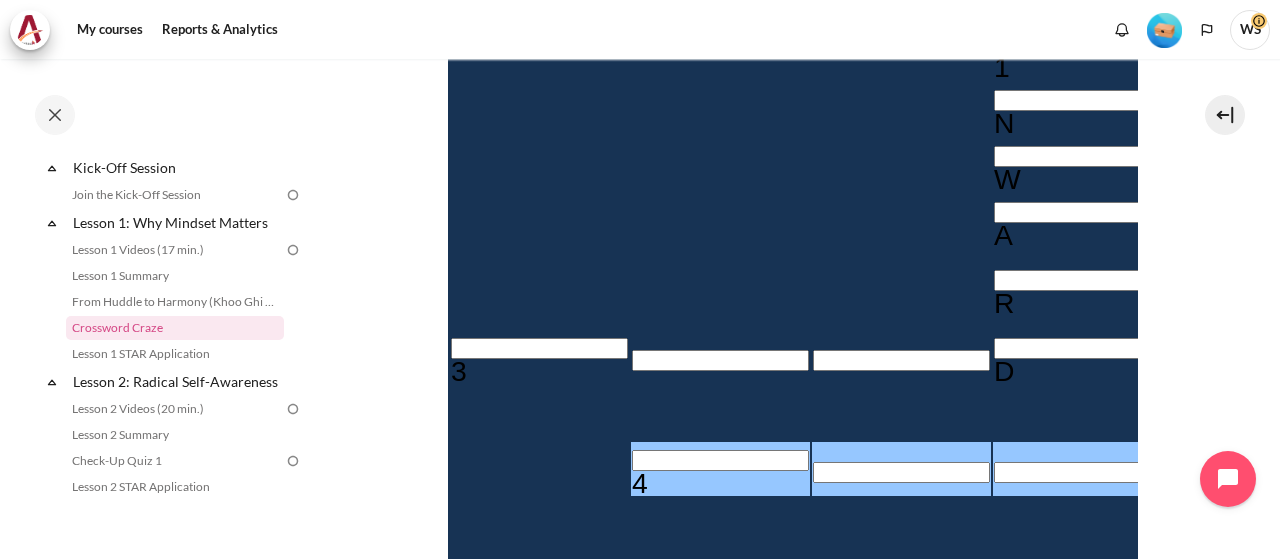 type 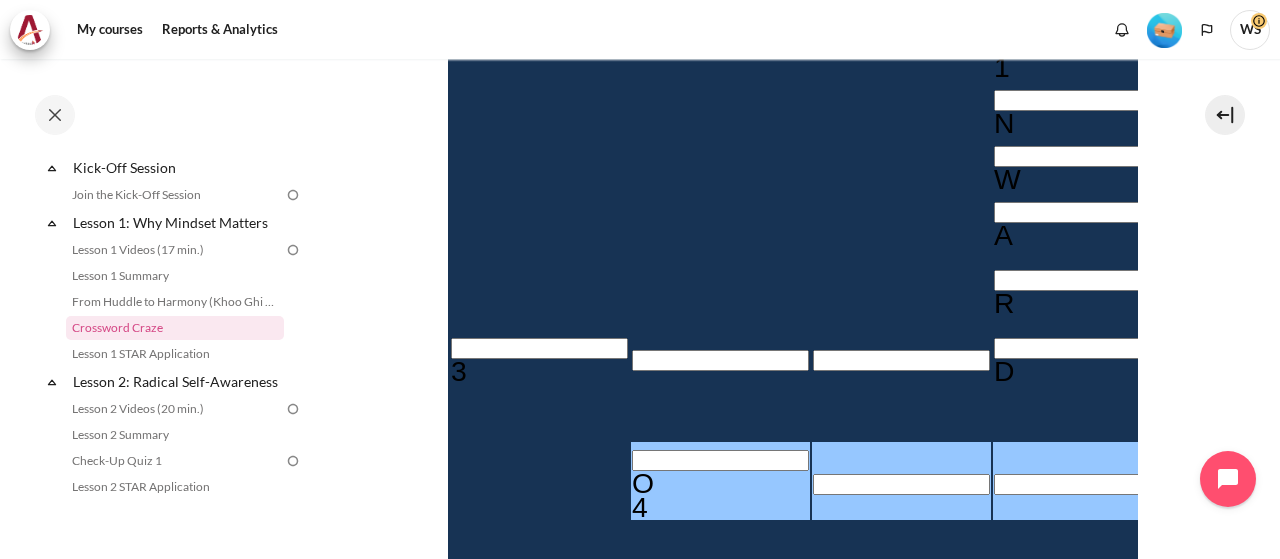 type 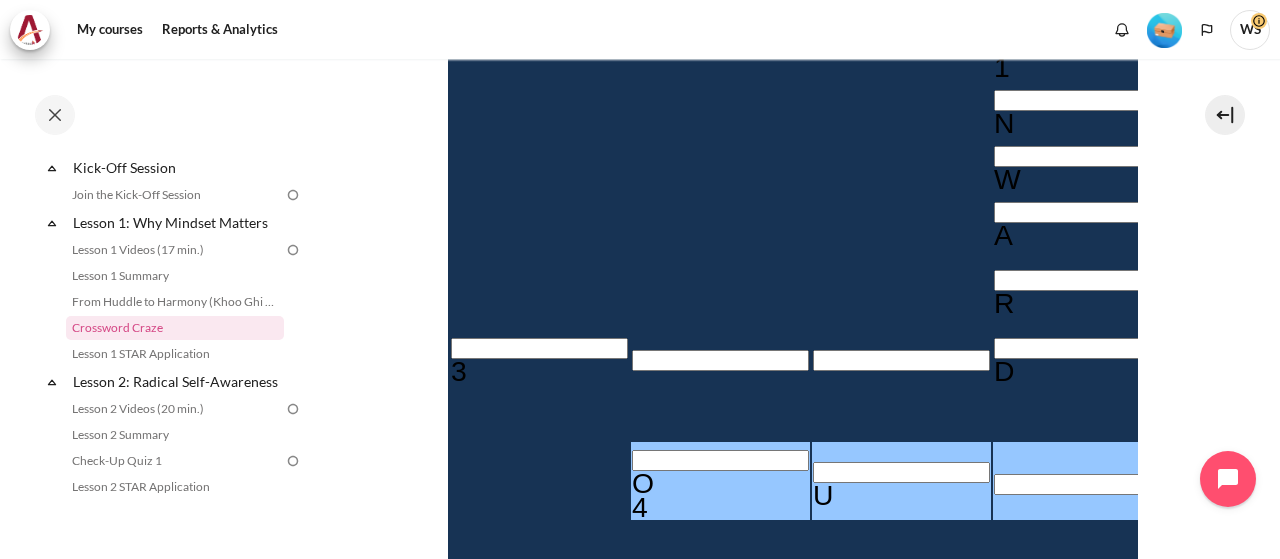 type 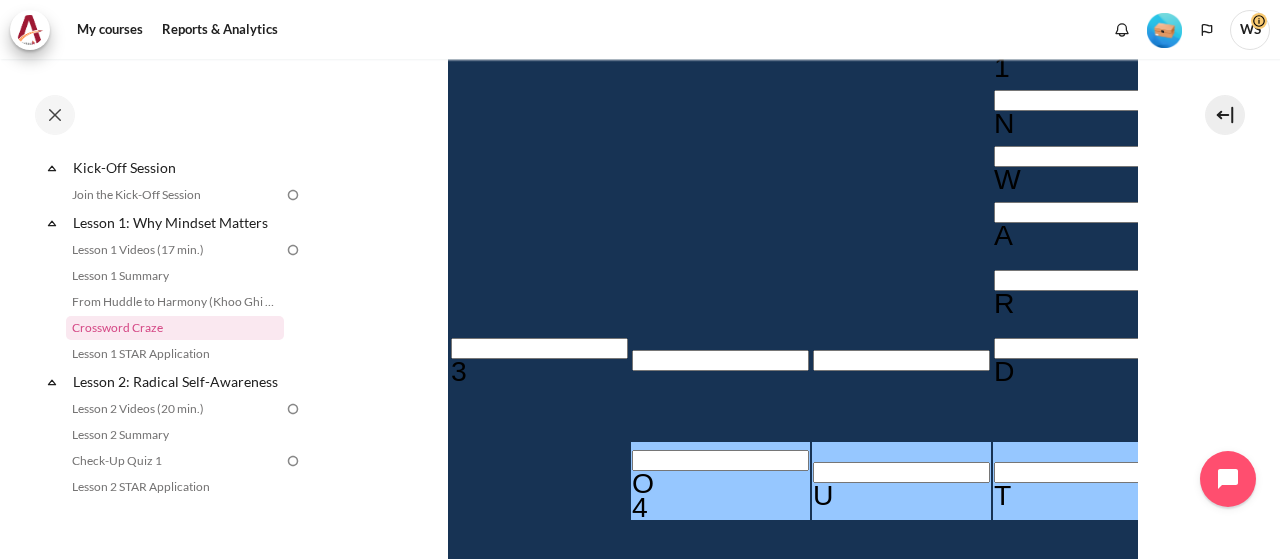 type 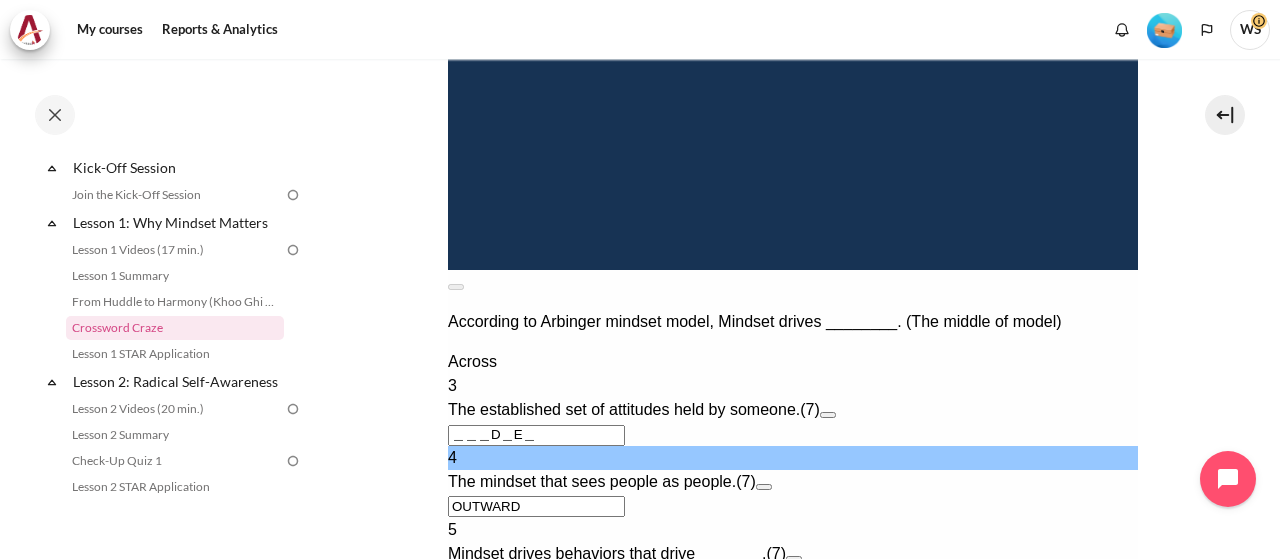 scroll, scrollTop: 824, scrollLeft: 0, axis: vertical 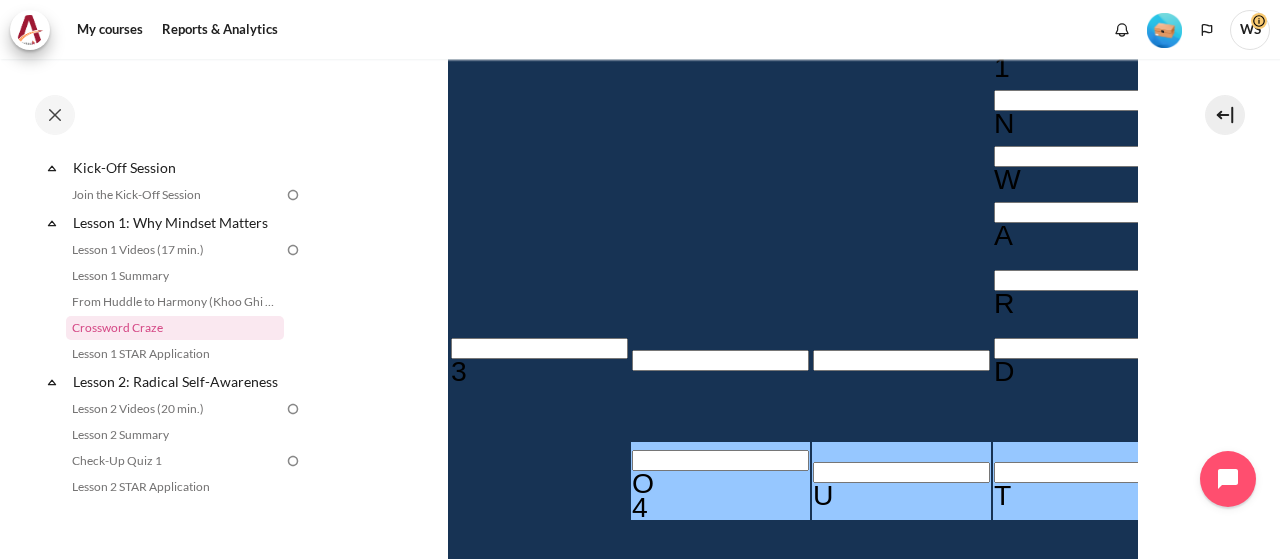 click at bounding box center [538, 348] 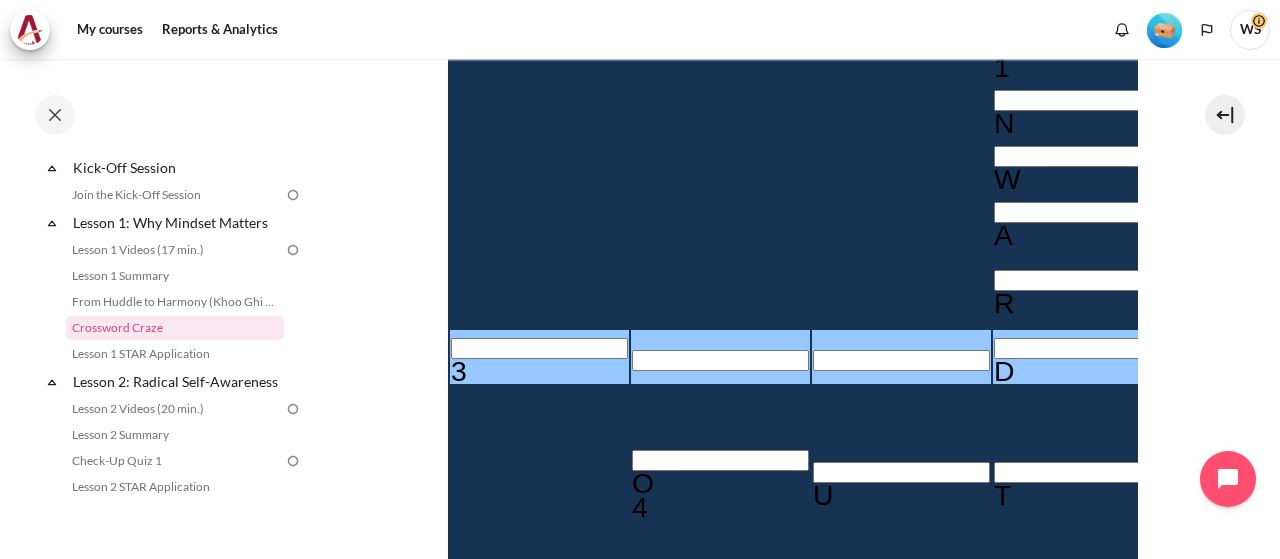 type 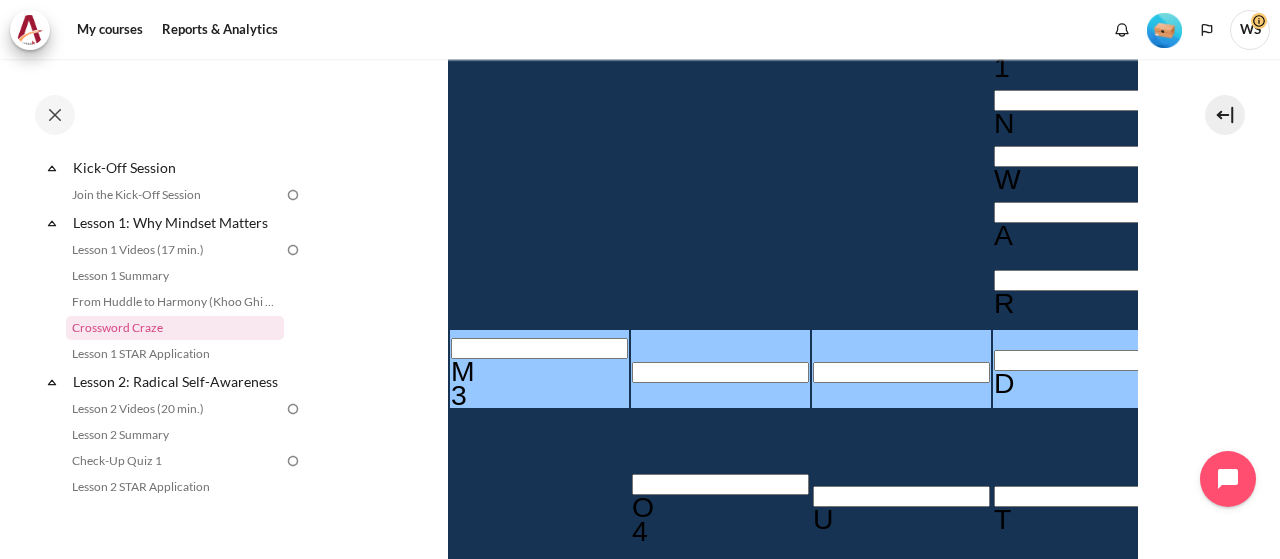 type 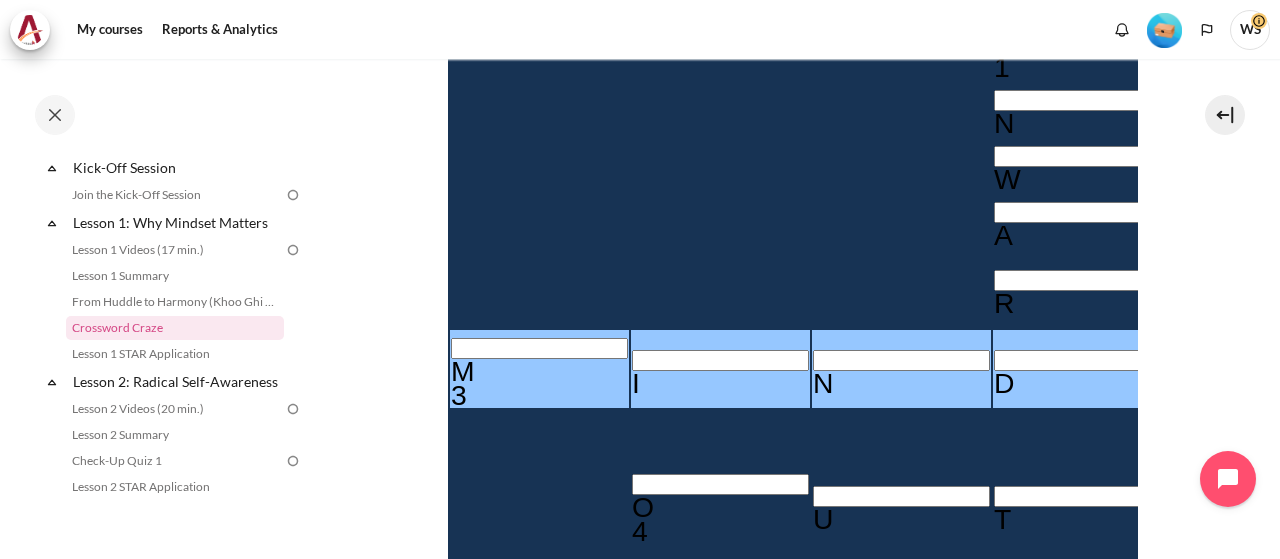 type 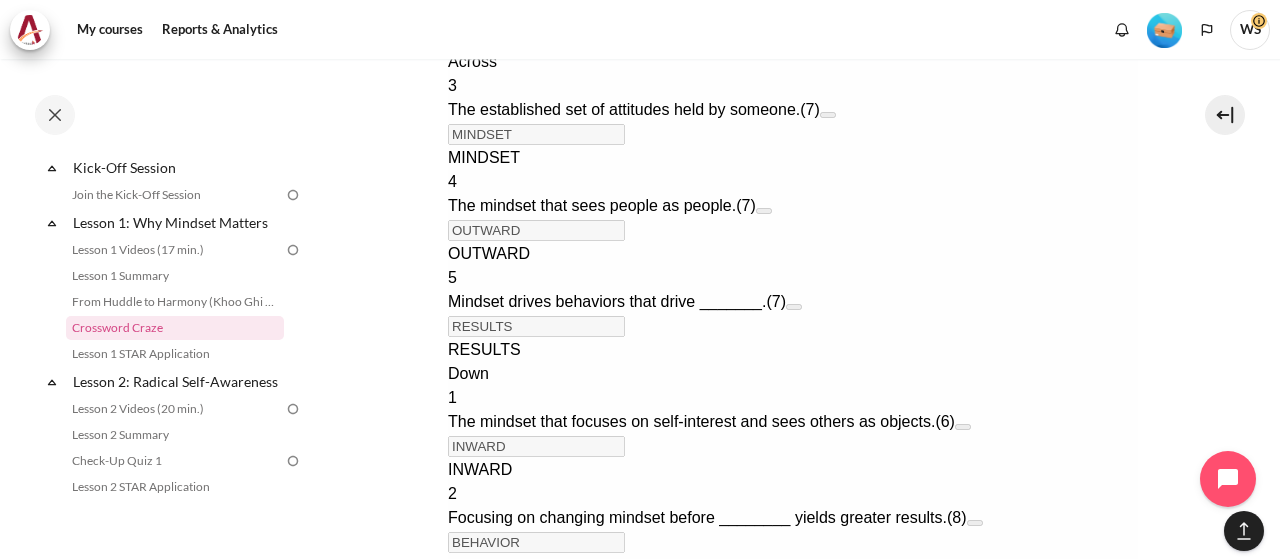 scroll, scrollTop: 1542, scrollLeft: 0, axis: vertical 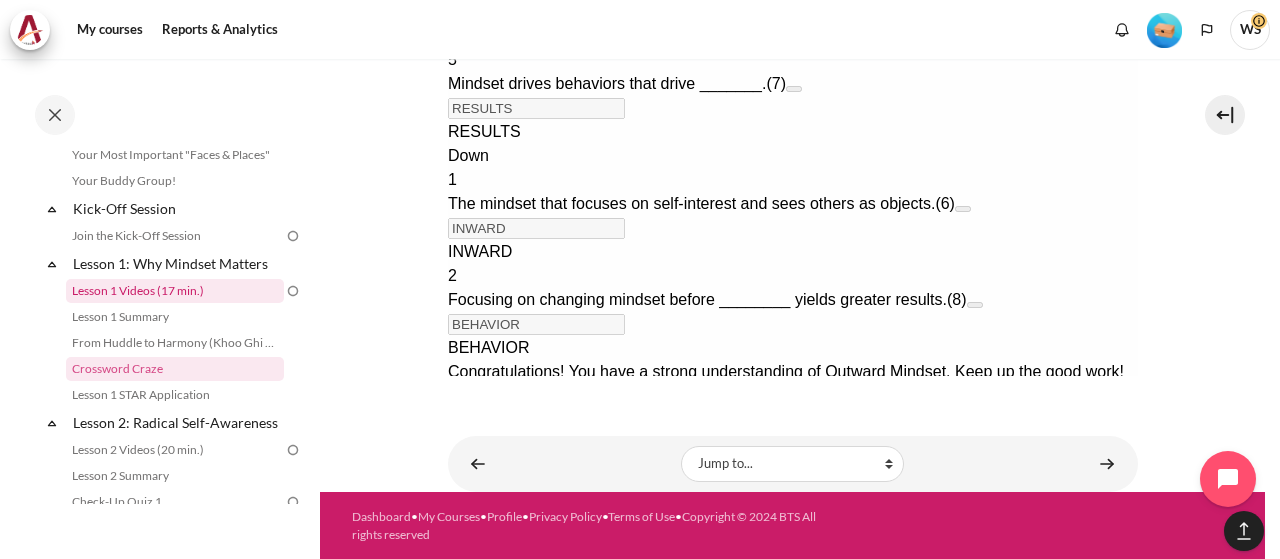 click on "Lesson 1 Videos (17 min.)" at bounding box center [175, 291] 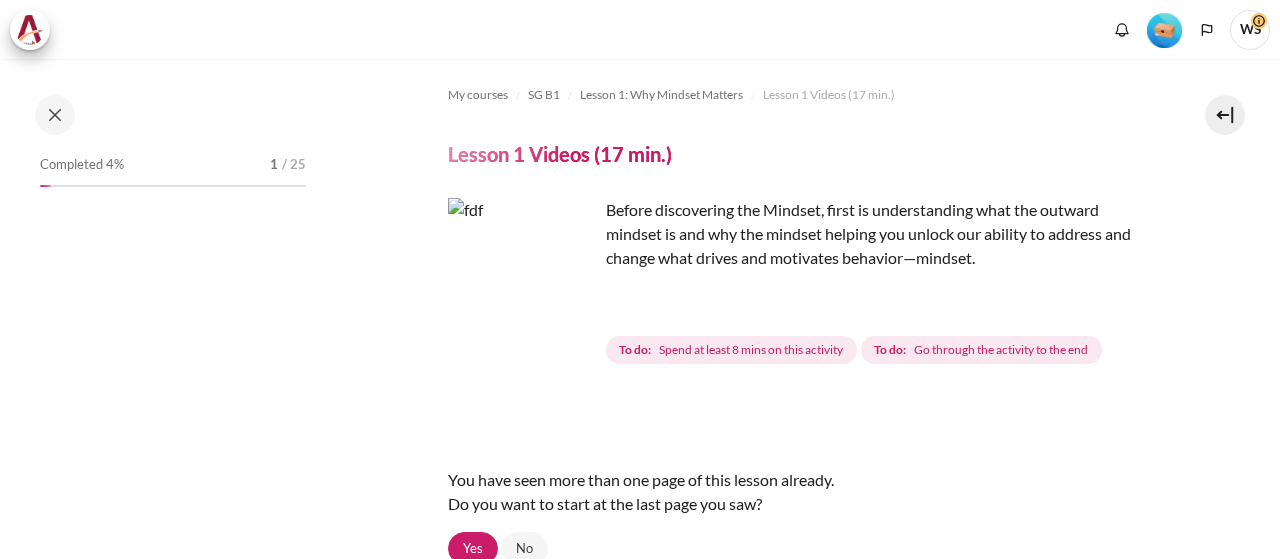 scroll, scrollTop: 0, scrollLeft: 0, axis: both 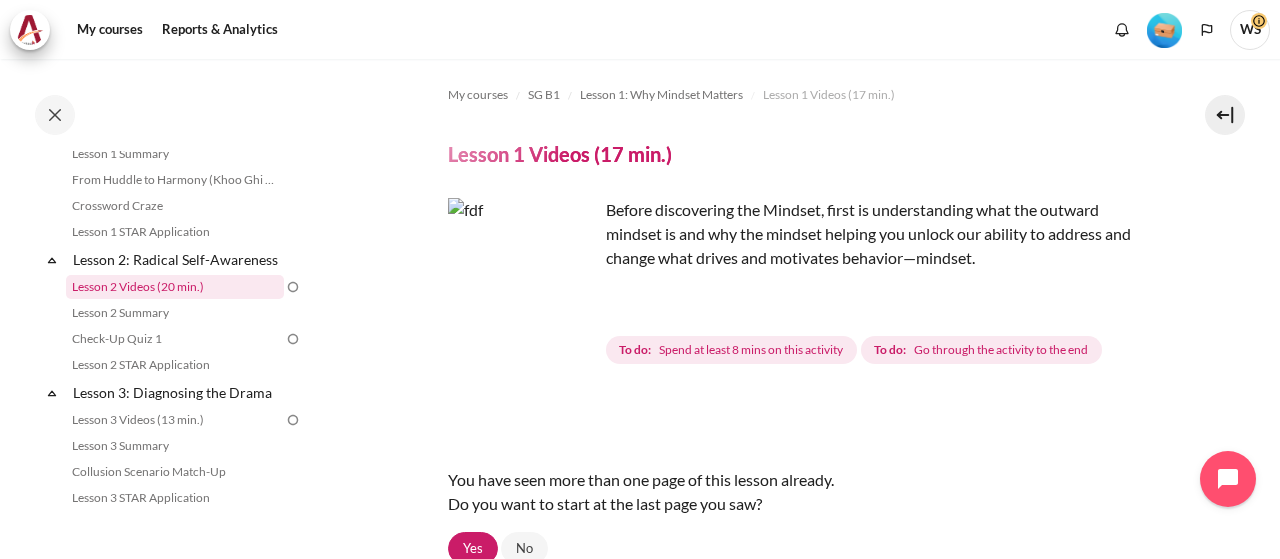 click on "Lesson 2 Videos (20 min.)" at bounding box center [175, 287] 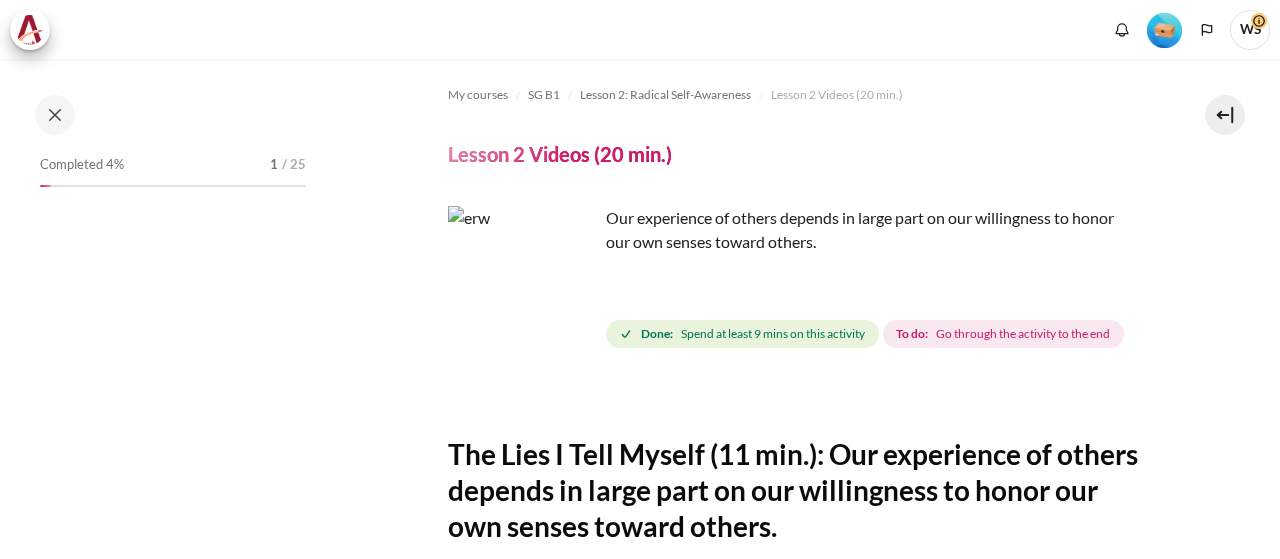 scroll, scrollTop: 0, scrollLeft: 0, axis: both 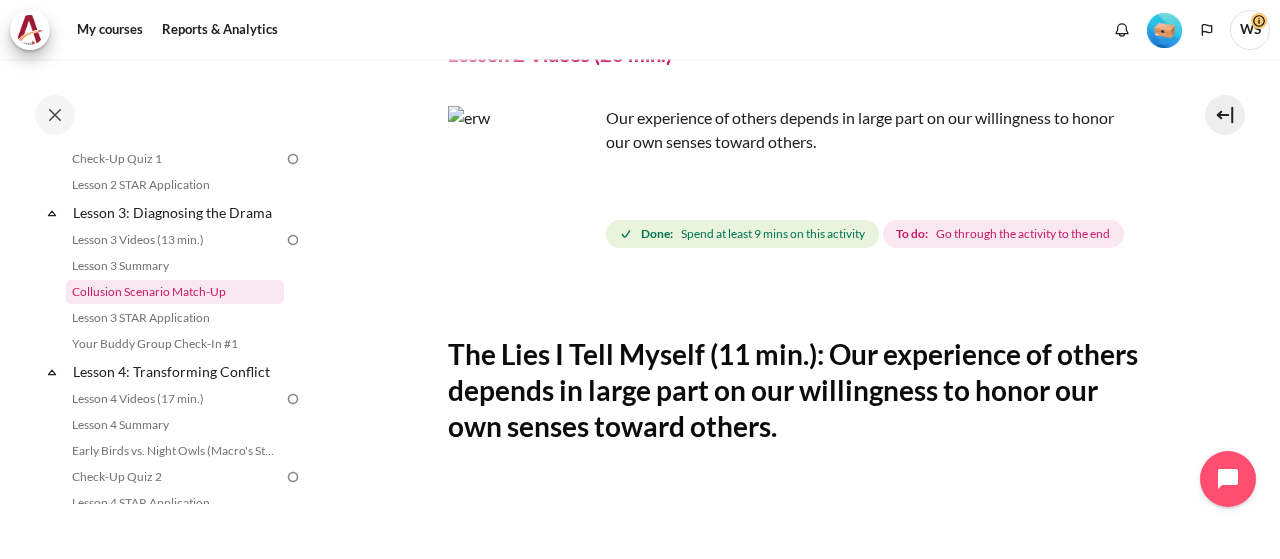 click on "Collusion Scenario Match-Up" at bounding box center (175, 292) 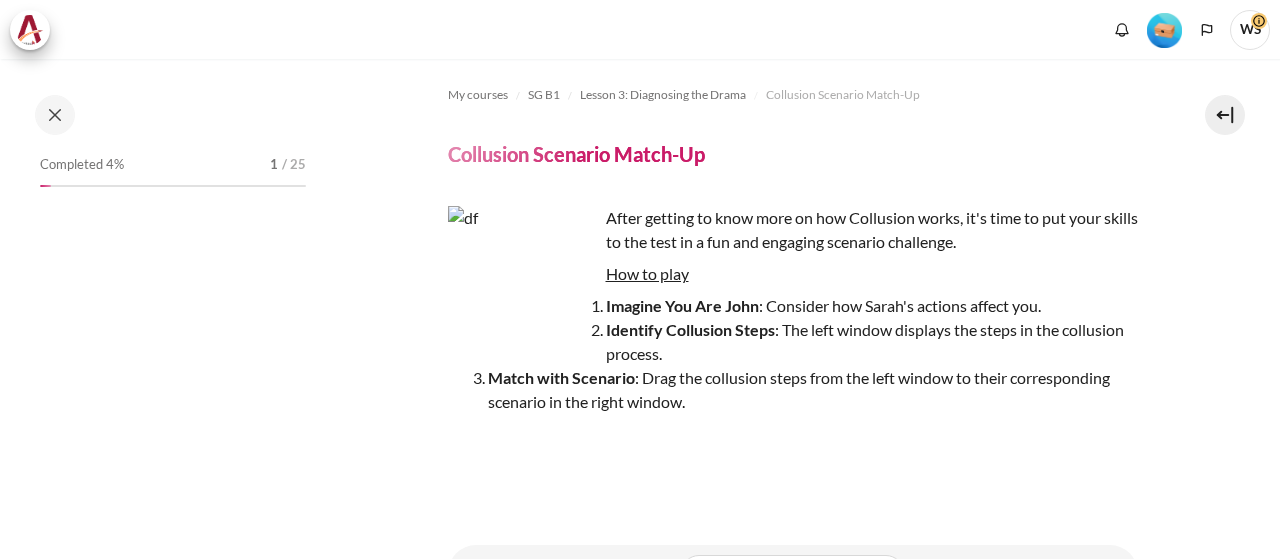 scroll, scrollTop: 0, scrollLeft: 0, axis: both 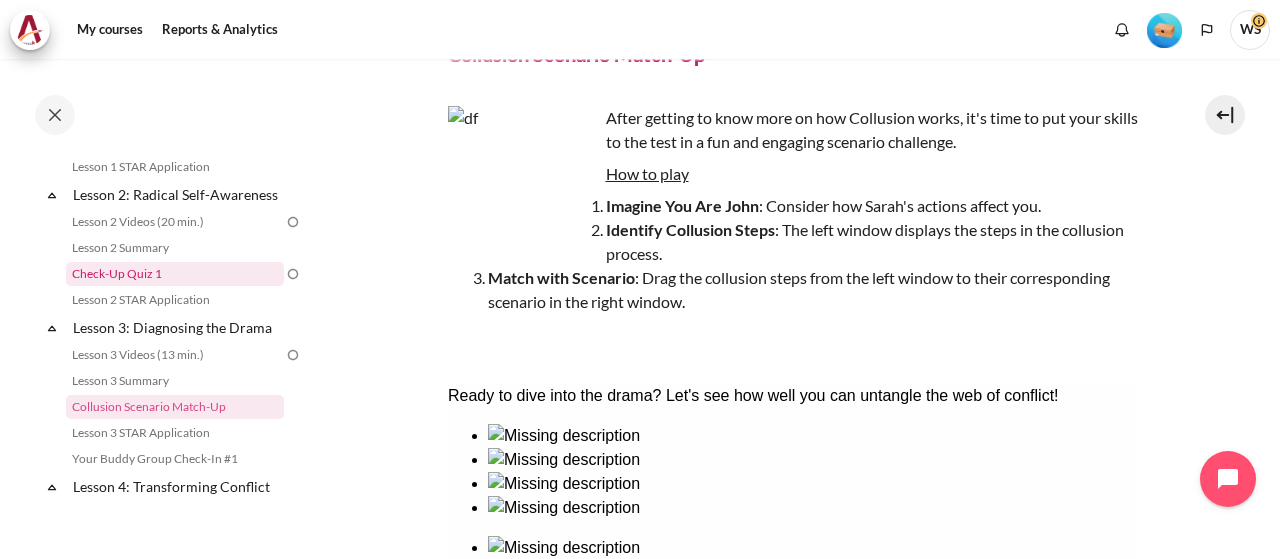 click on "Check-Up Quiz 1" at bounding box center [175, 274] 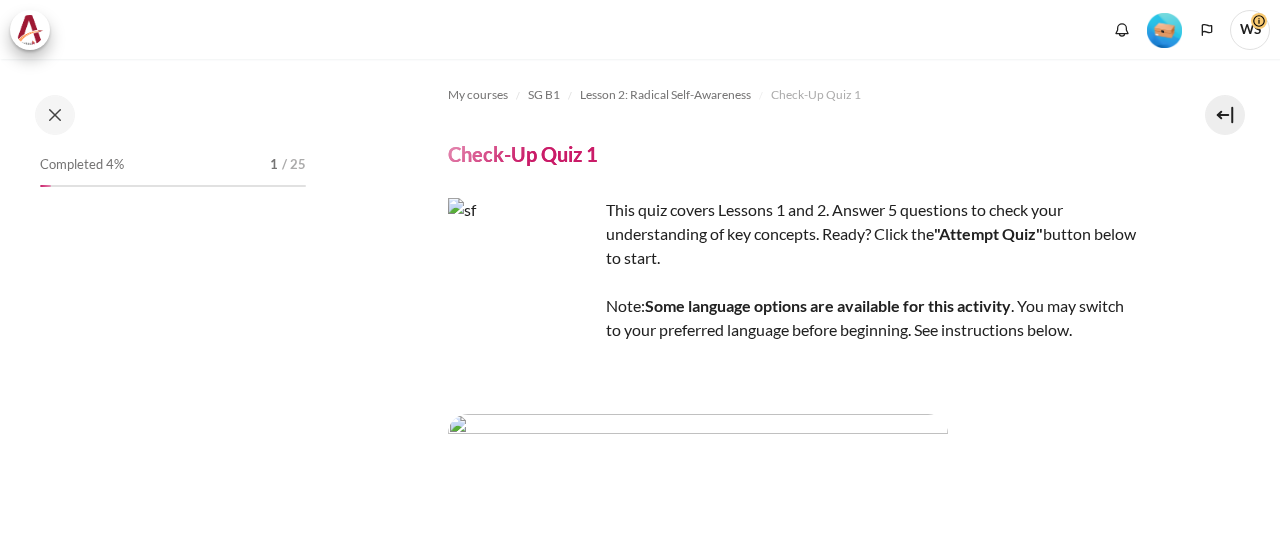 scroll, scrollTop: 0, scrollLeft: 0, axis: both 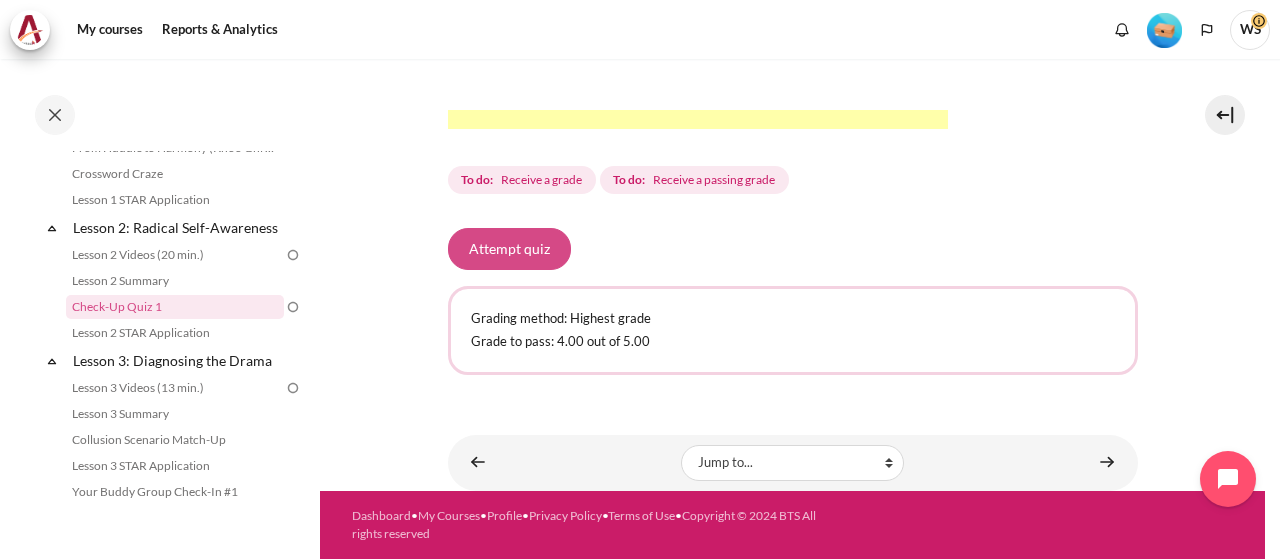 click on "Attempt quiz" at bounding box center (509, 249) 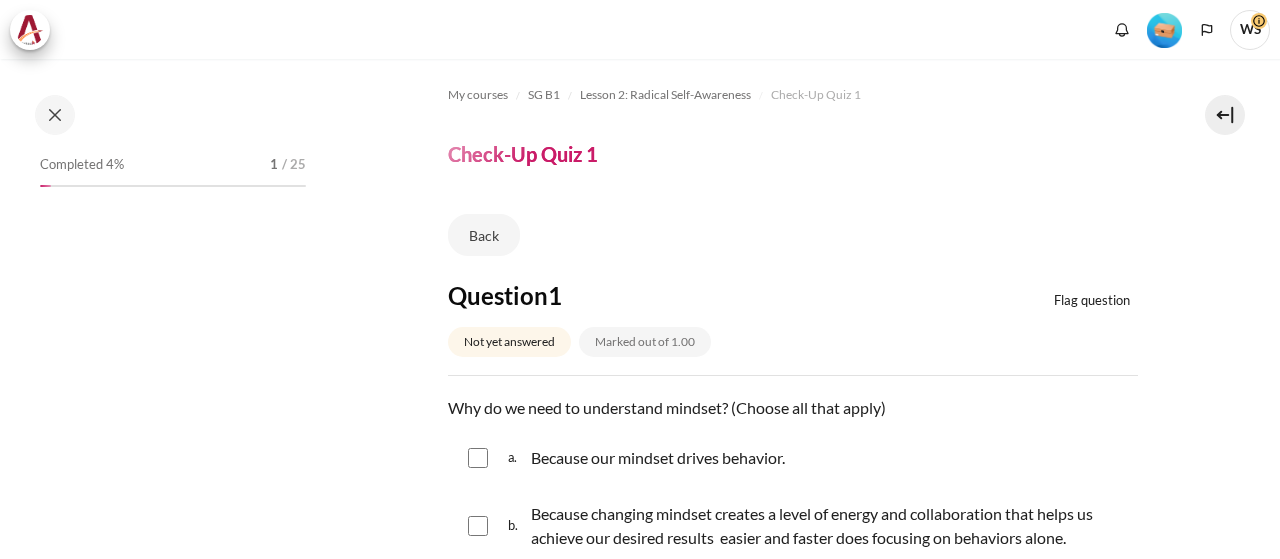 scroll, scrollTop: 0, scrollLeft: 0, axis: both 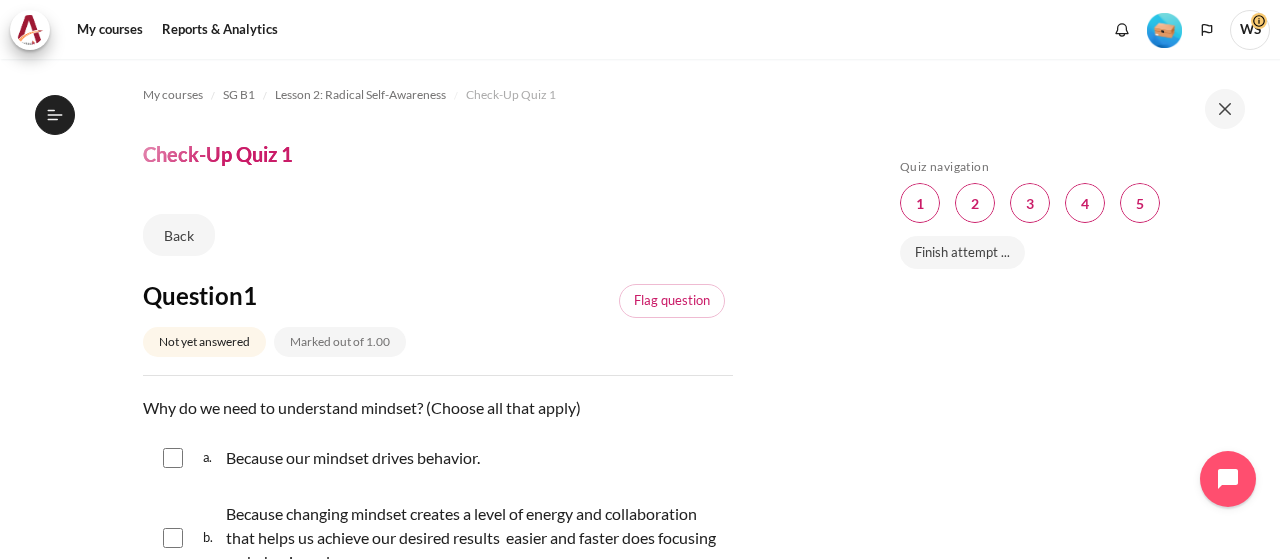 type 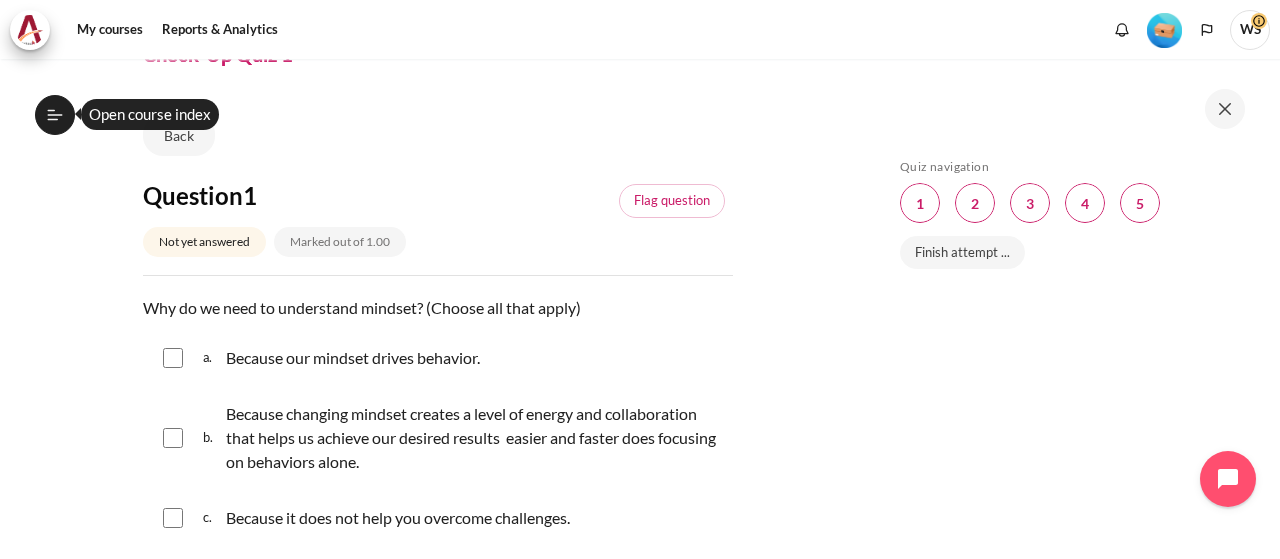 scroll, scrollTop: 200, scrollLeft: 0, axis: vertical 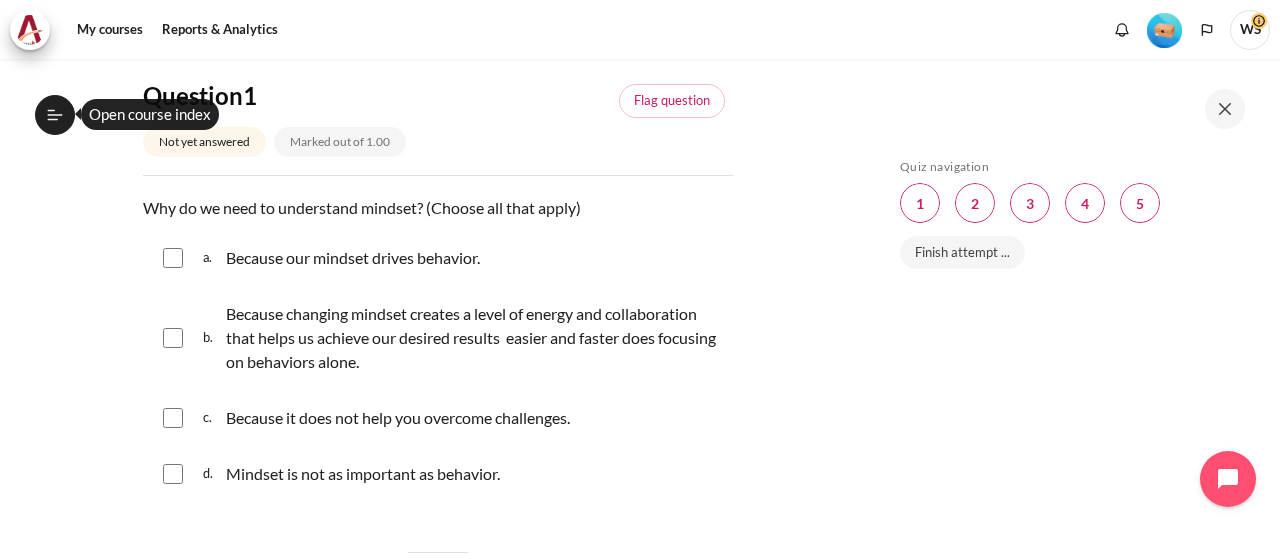 click at bounding box center (173, 258) 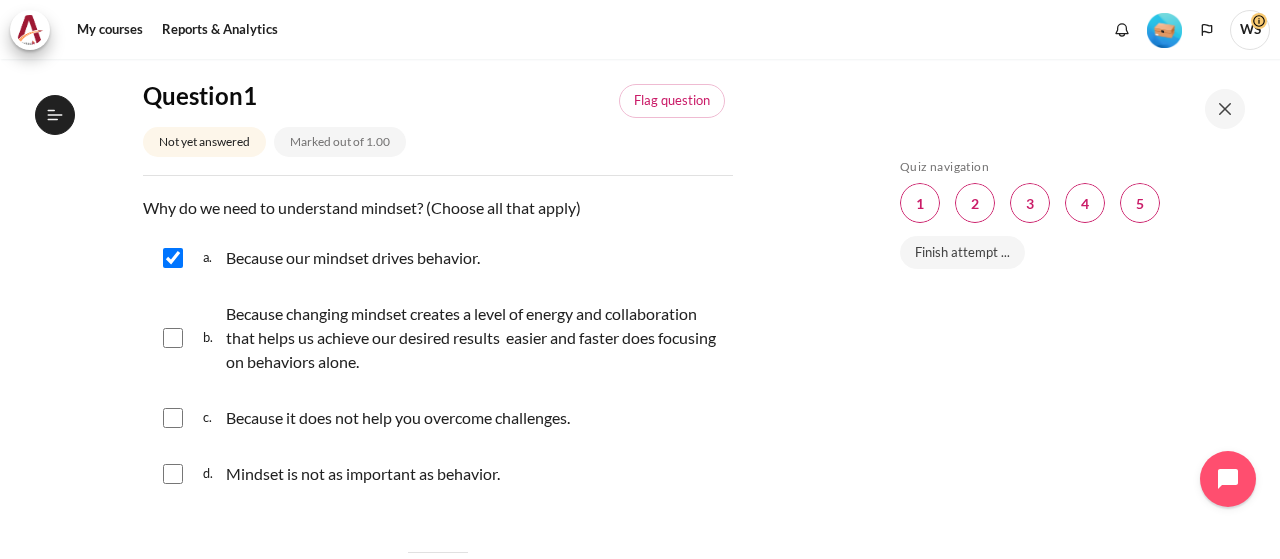 click at bounding box center [173, 338] 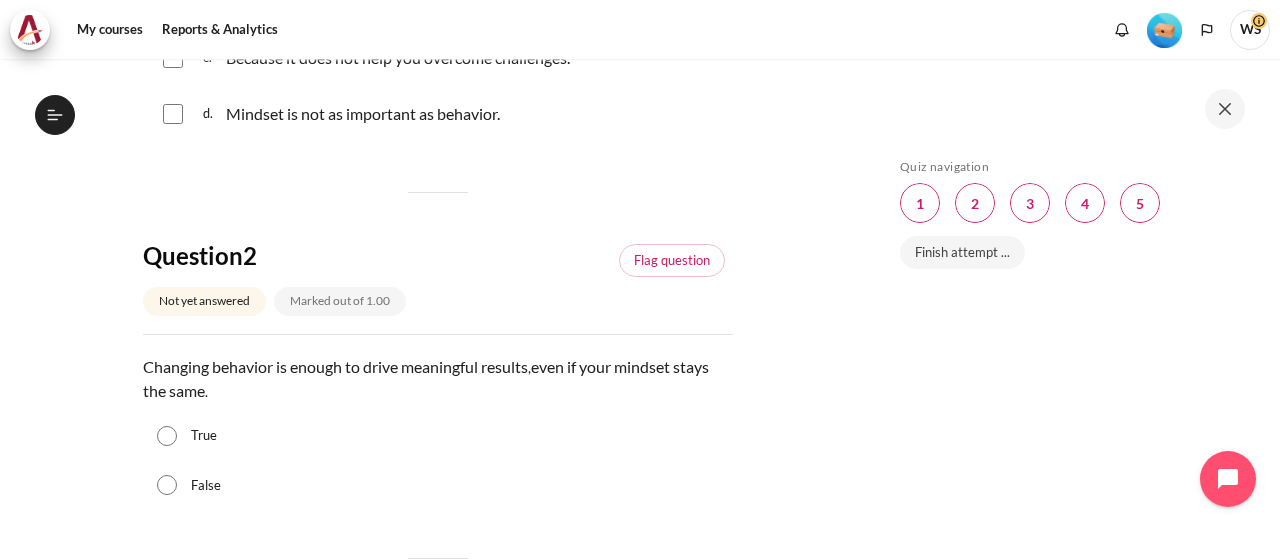 scroll, scrollTop: 600, scrollLeft: 0, axis: vertical 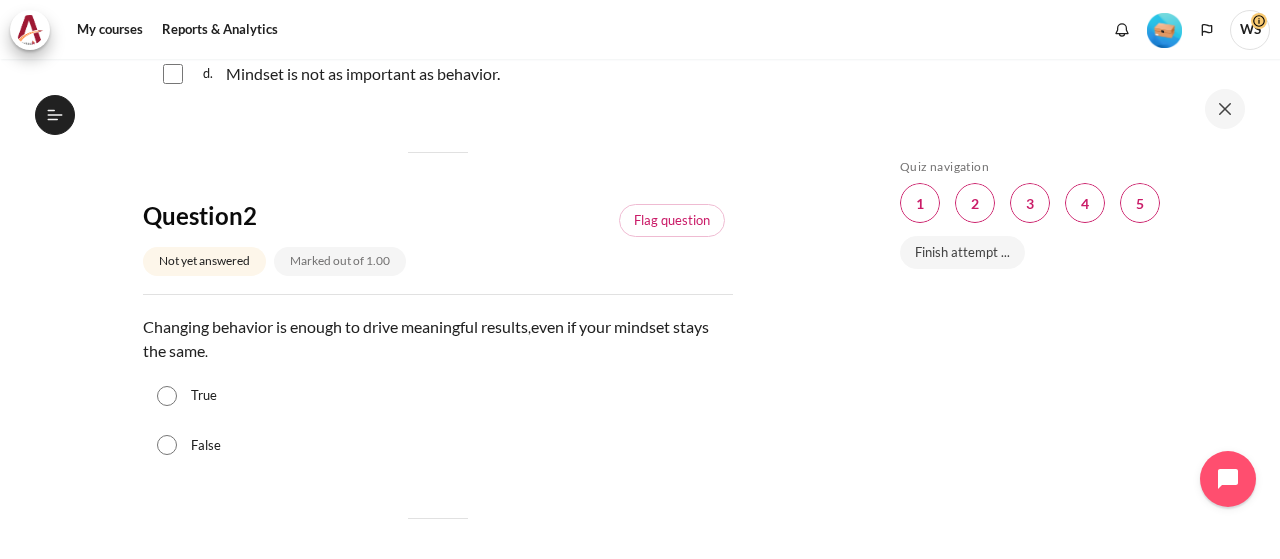 click on "False" at bounding box center [167, 445] 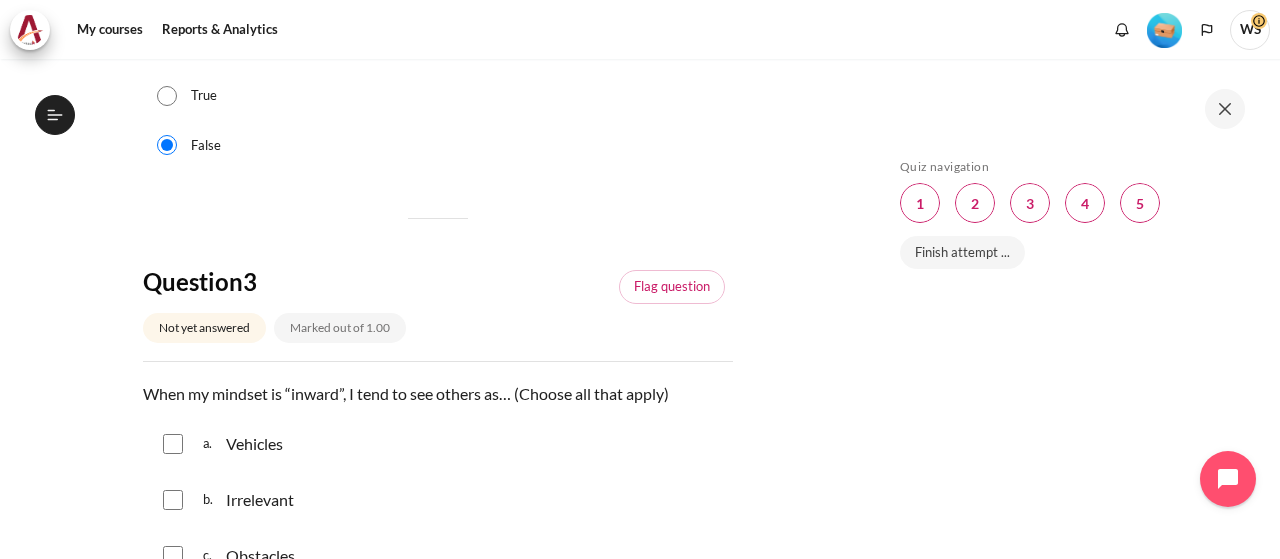 scroll, scrollTop: 1000, scrollLeft: 0, axis: vertical 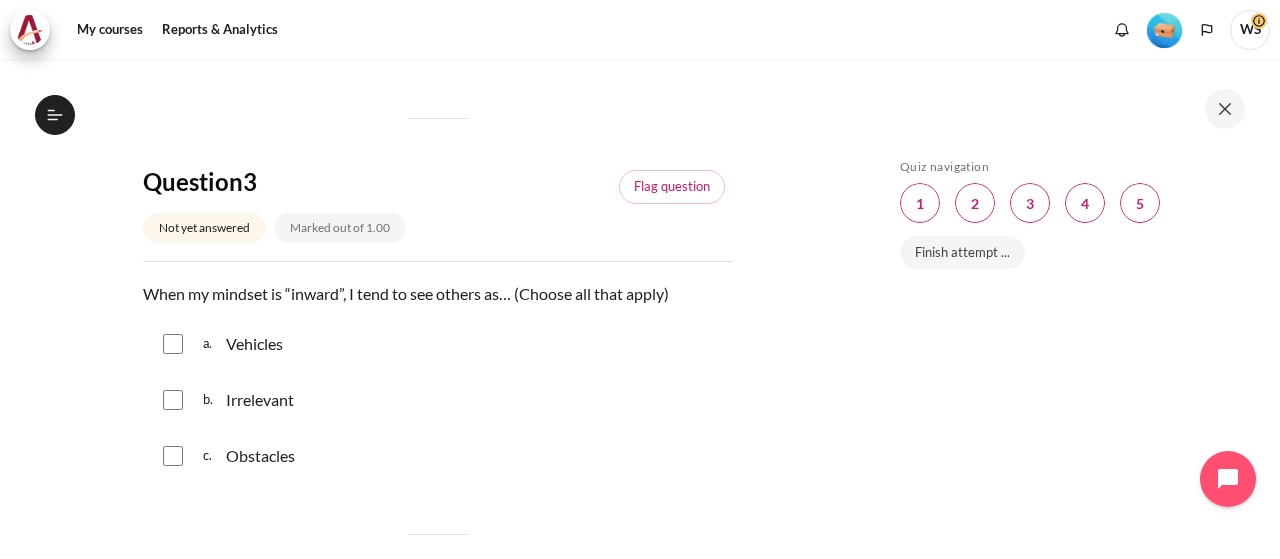 click at bounding box center (173, 344) 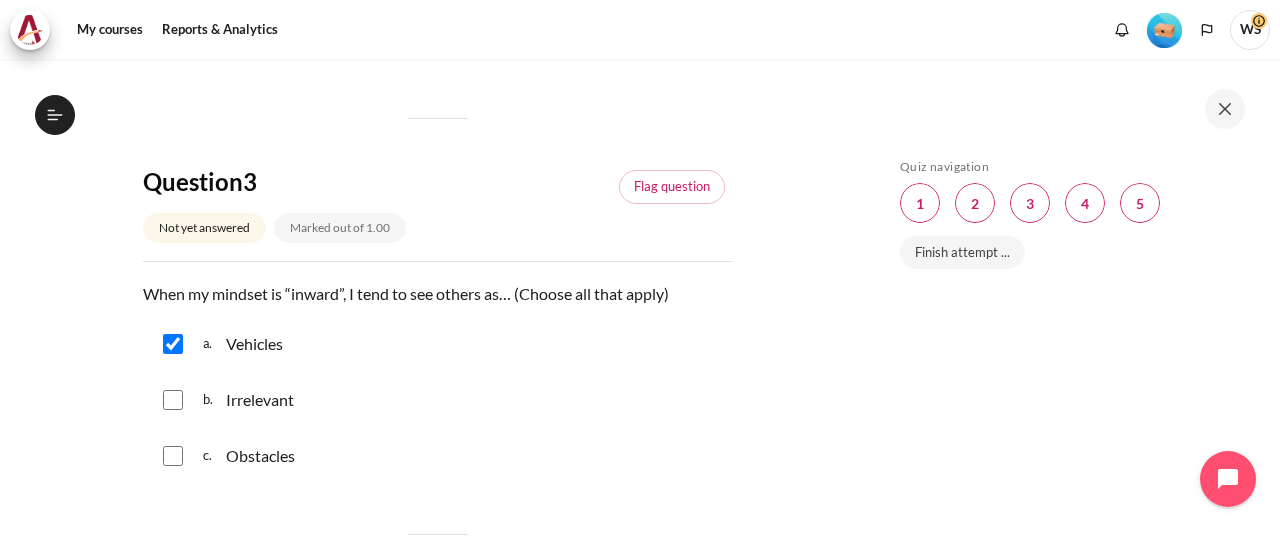 click at bounding box center [173, 400] 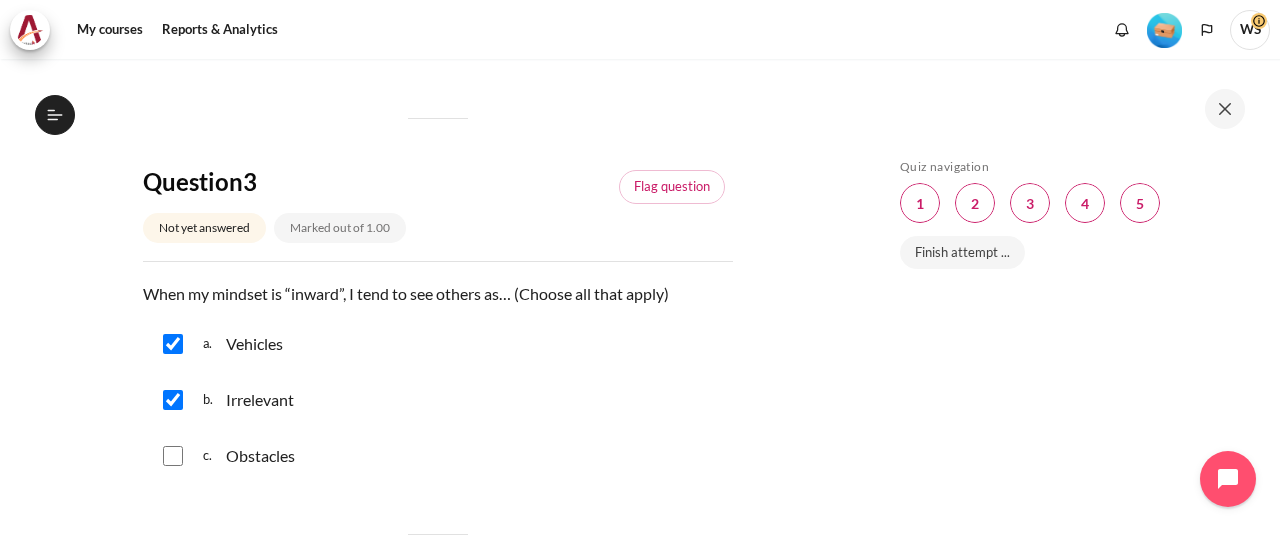 click at bounding box center (173, 456) 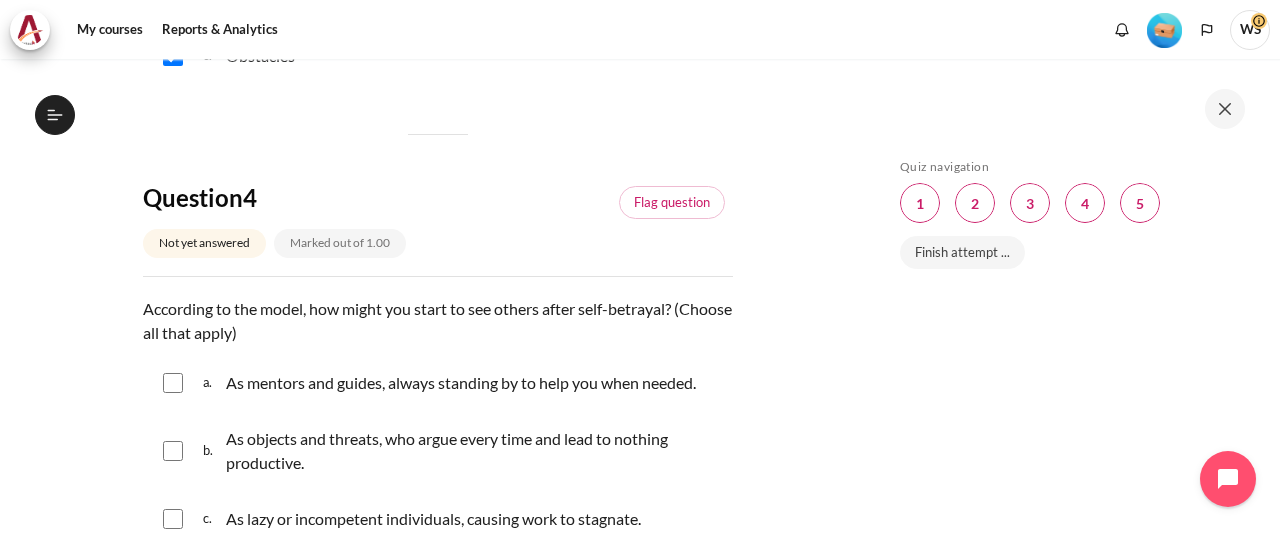 scroll, scrollTop: 1500, scrollLeft: 0, axis: vertical 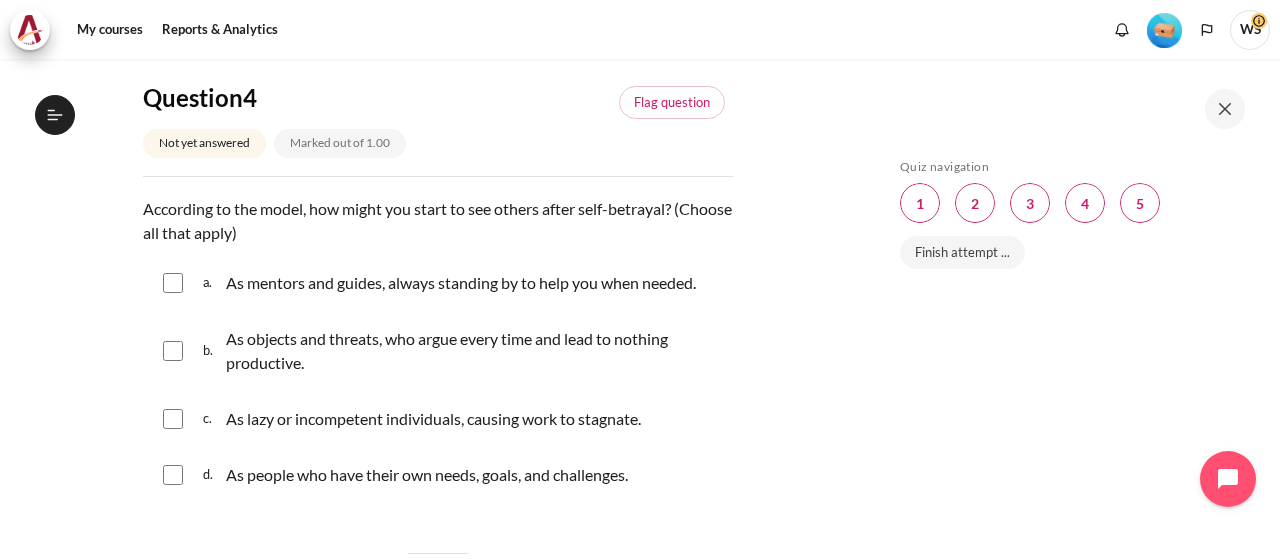 click at bounding box center (173, 283) 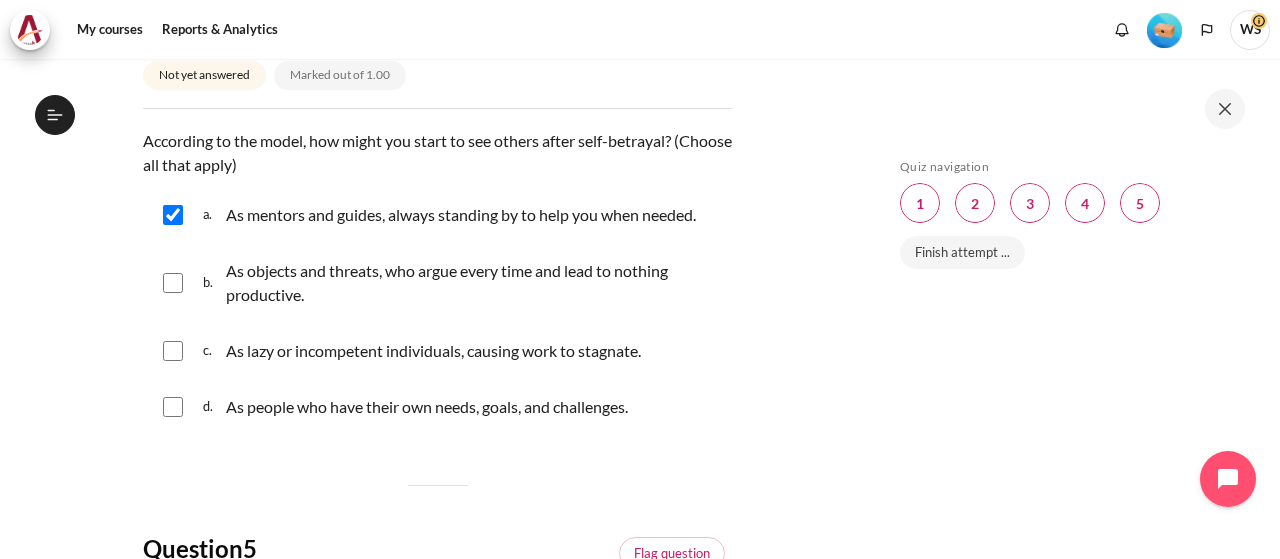 scroll, scrollTop: 1600, scrollLeft: 0, axis: vertical 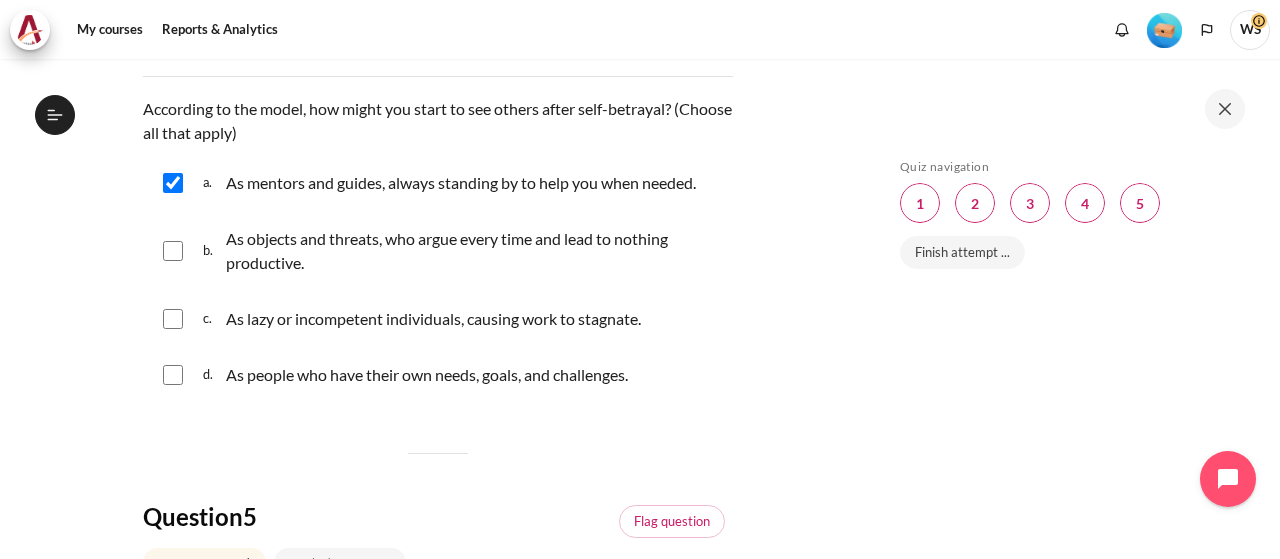 click at bounding box center (173, 183) 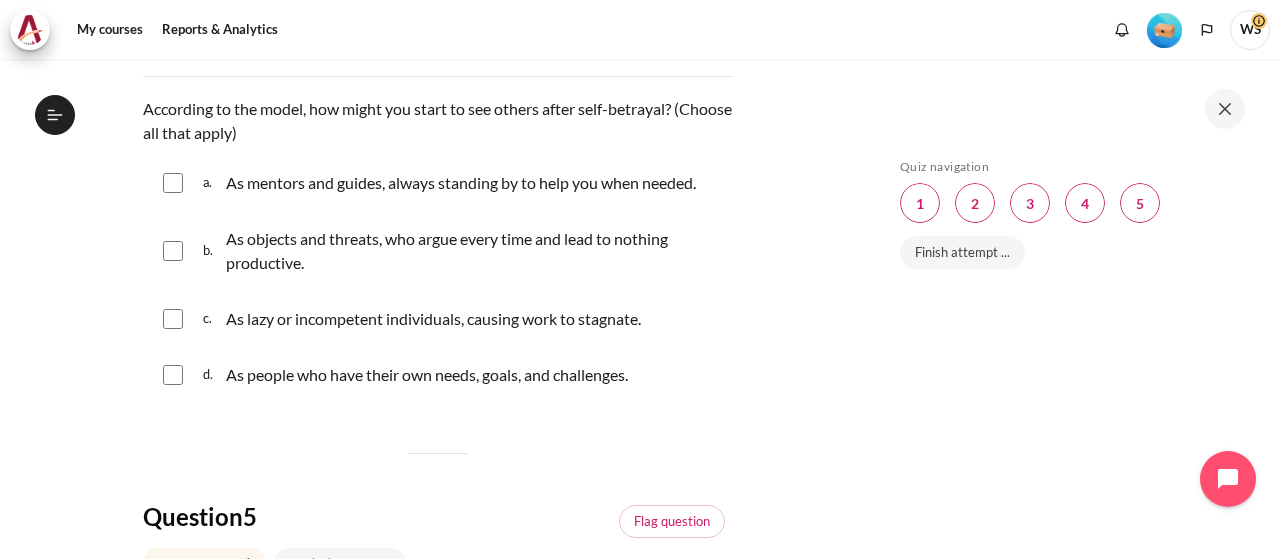 click at bounding box center (173, 251) 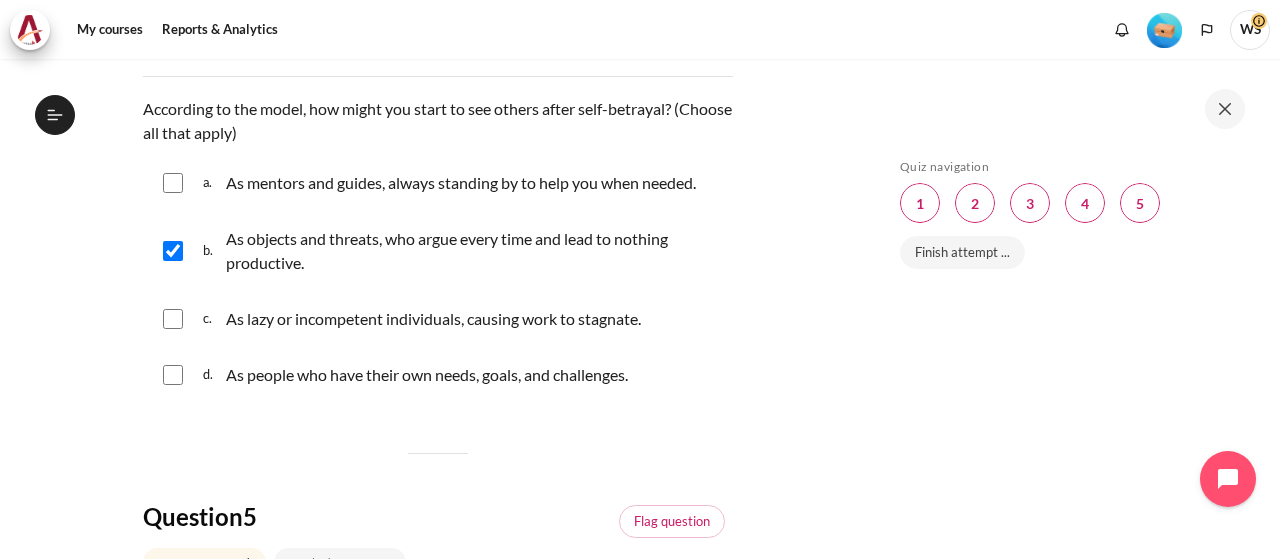 click at bounding box center (173, 319) 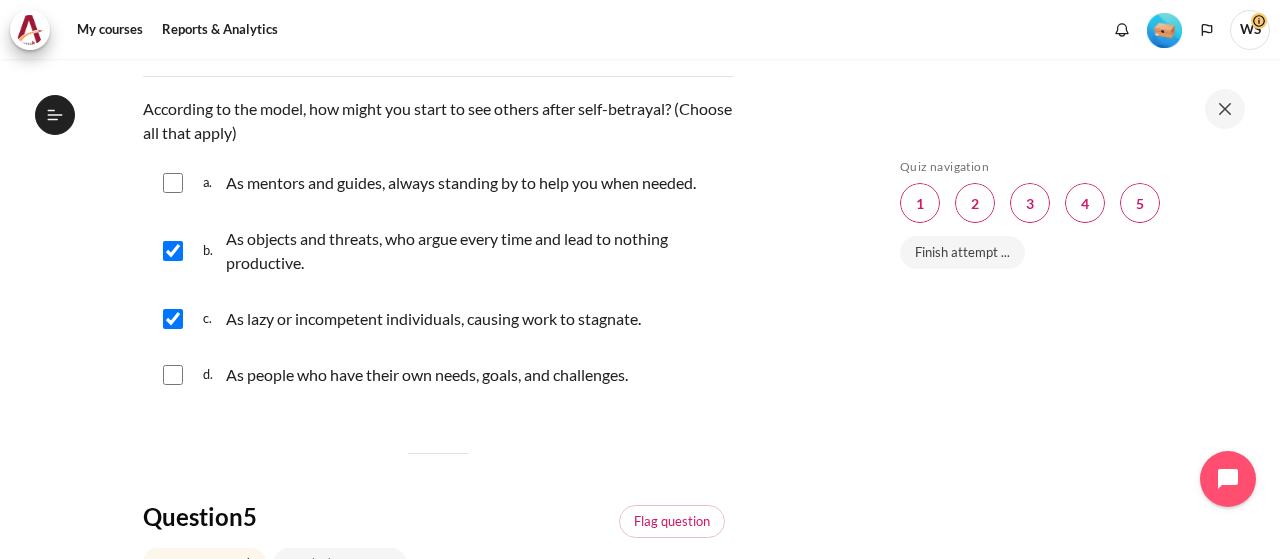 click at bounding box center (173, 375) 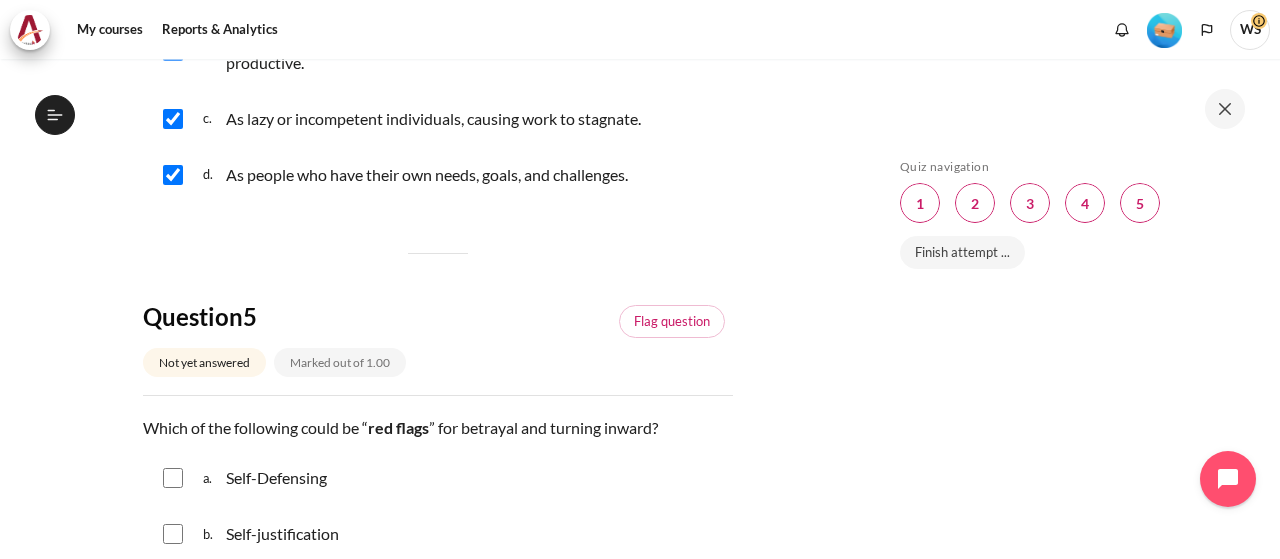 scroll, scrollTop: 2000, scrollLeft: 0, axis: vertical 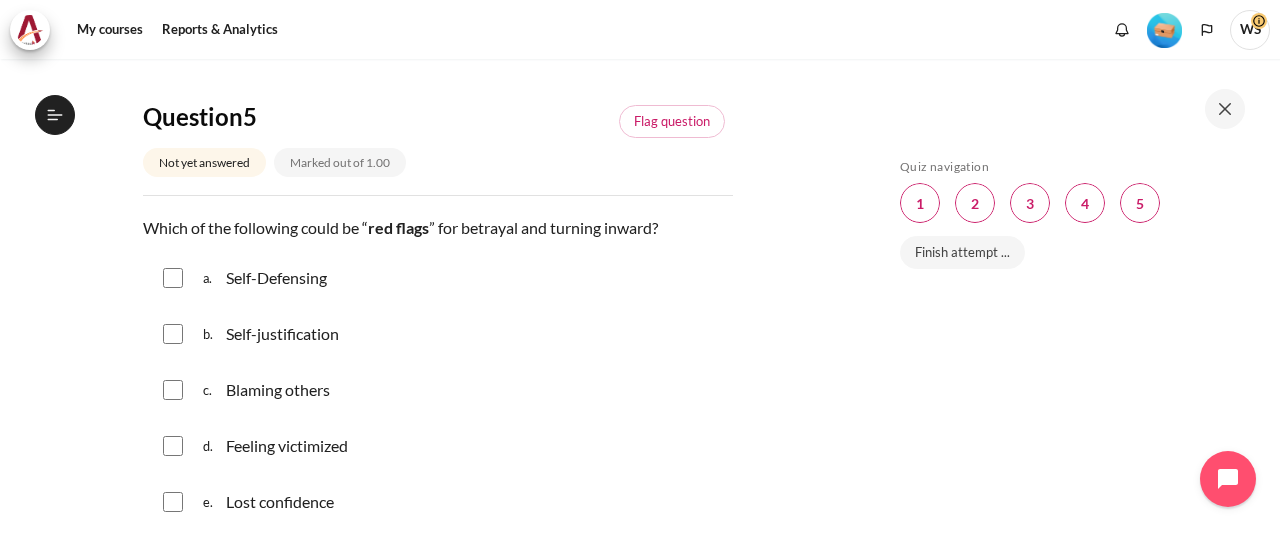 click on "a.  Self-Defensing" at bounding box center [438, 278] 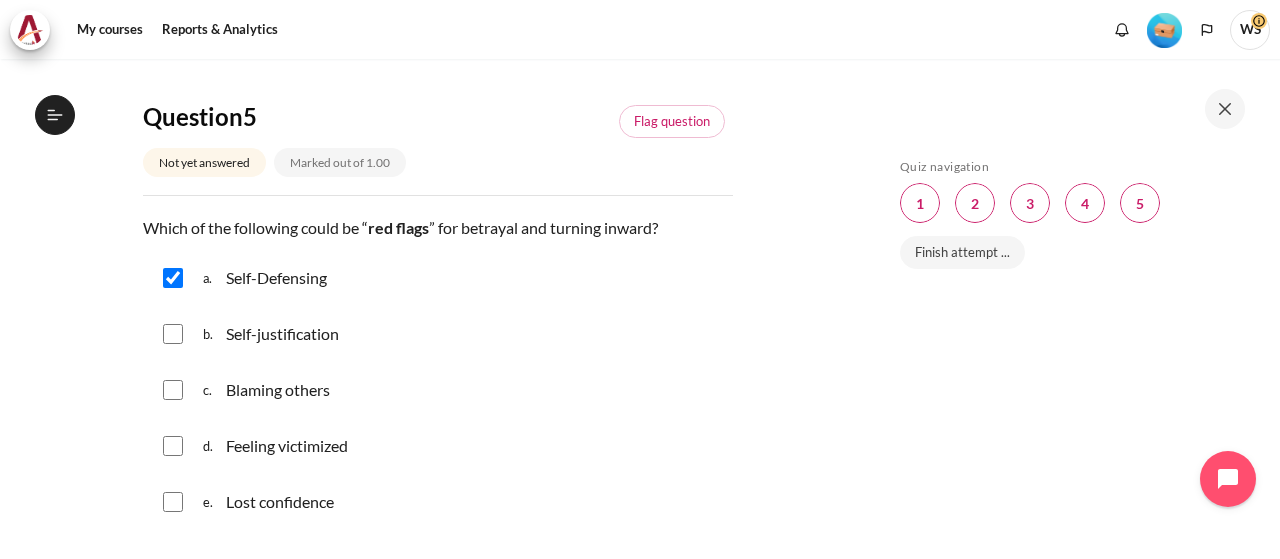 click at bounding box center [173, 334] 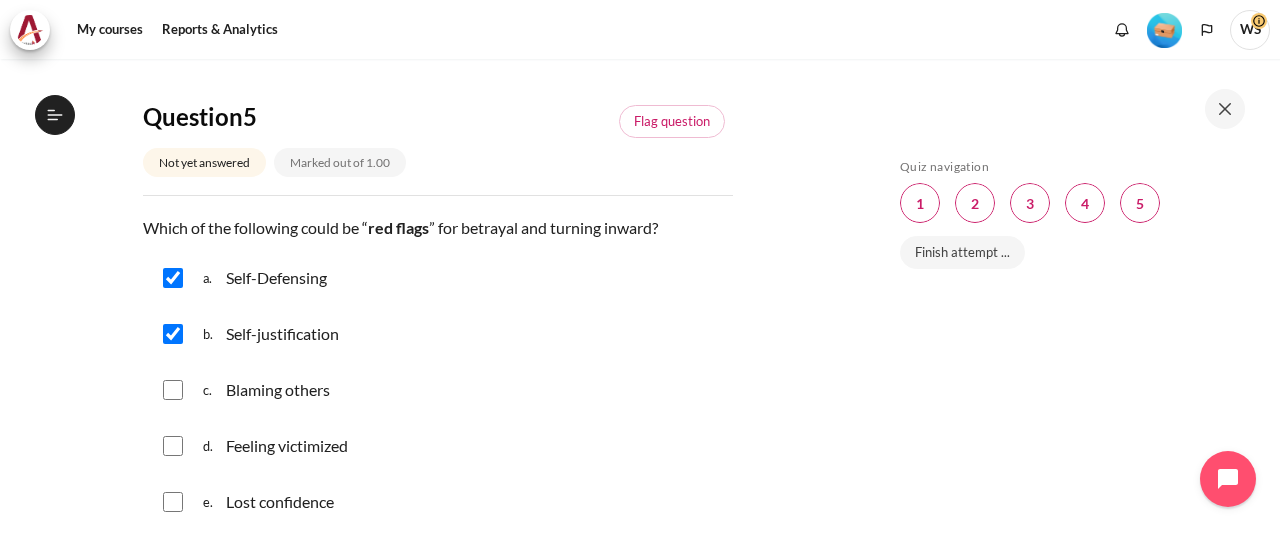 click at bounding box center [173, 390] 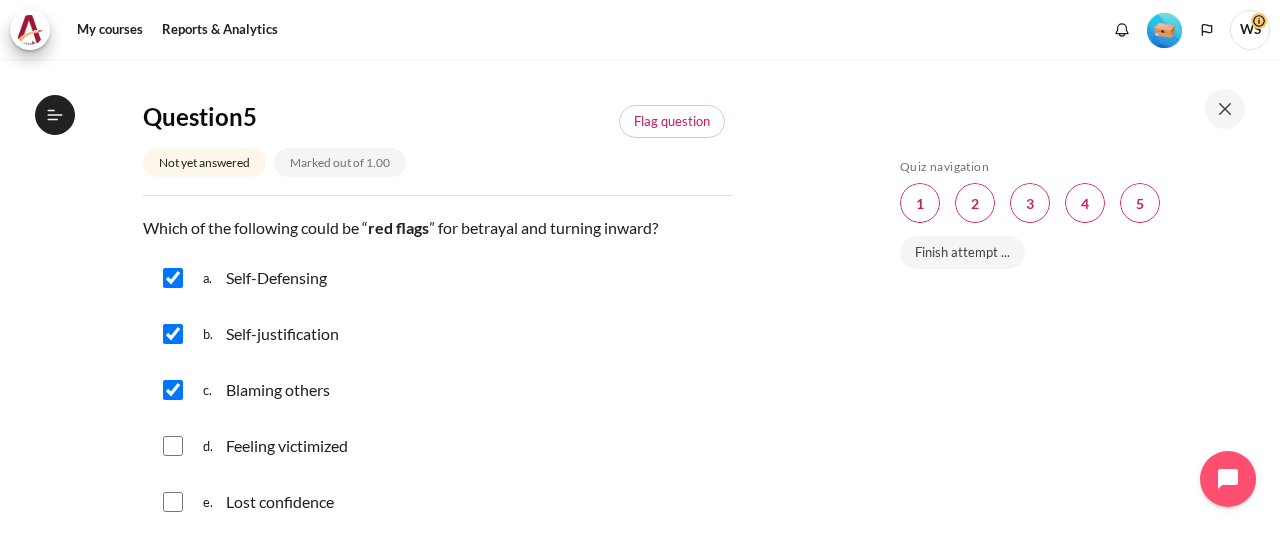 click at bounding box center (173, 446) 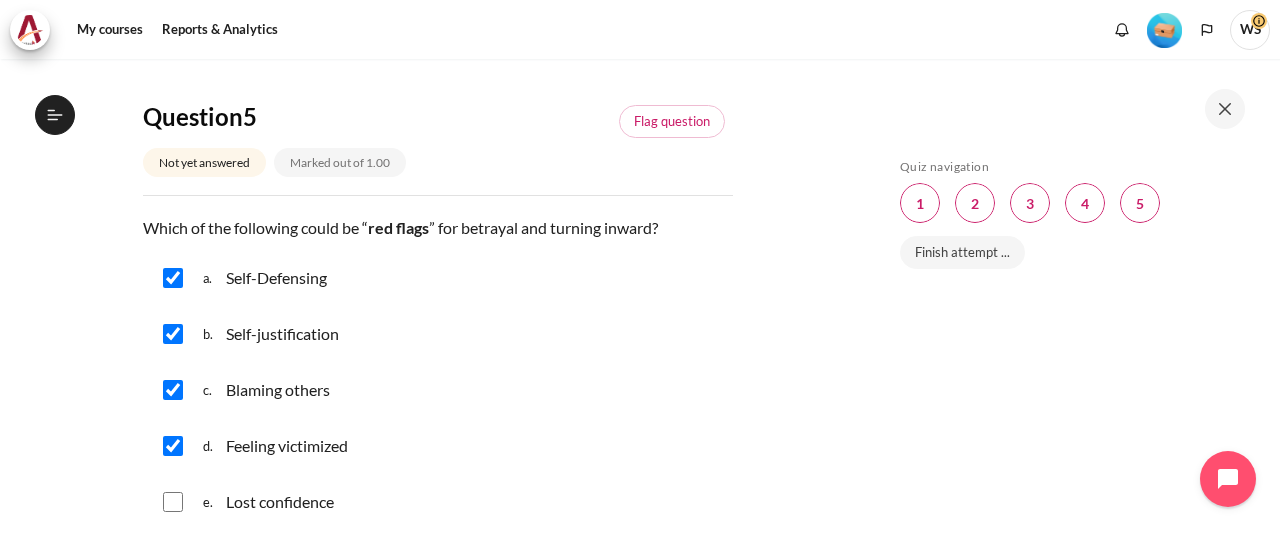 click at bounding box center [173, 502] 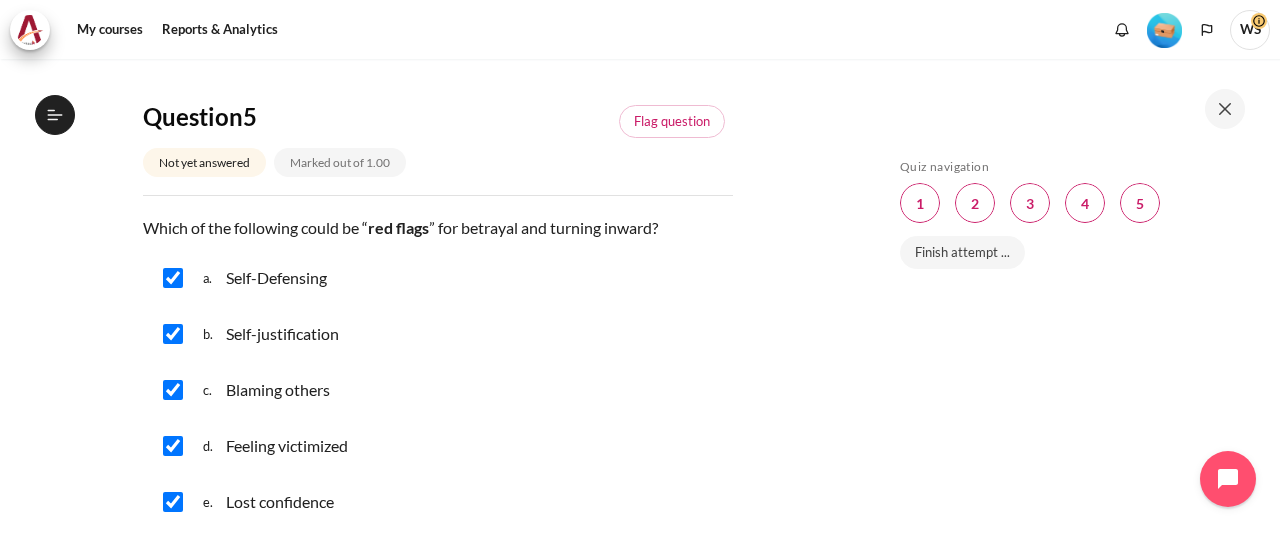 click at bounding box center (173, 502) 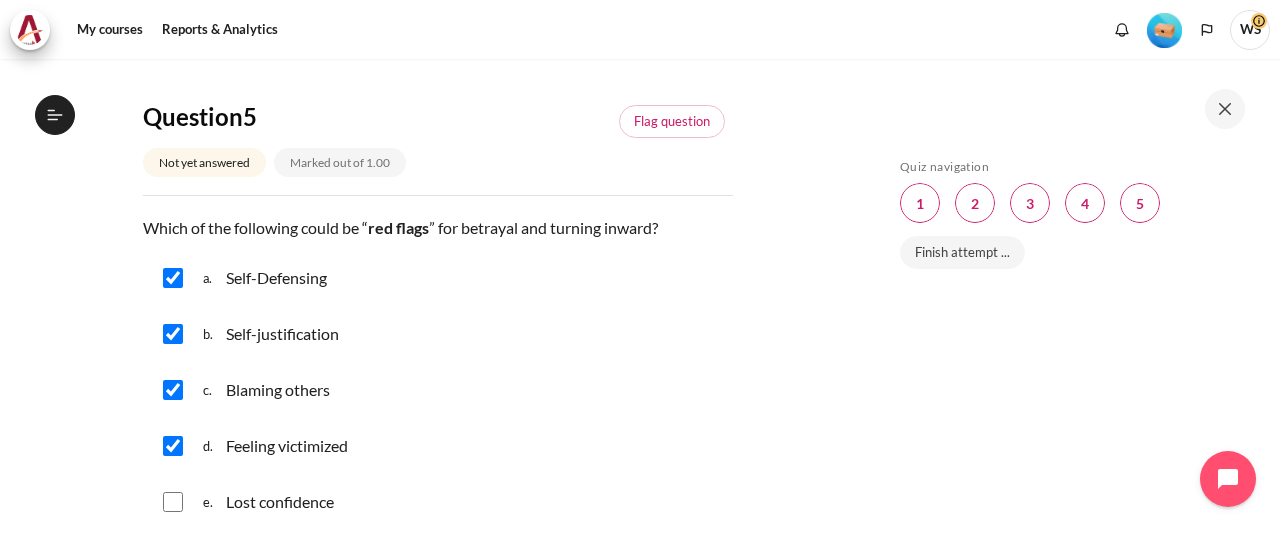 scroll, scrollTop: 2226, scrollLeft: 0, axis: vertical 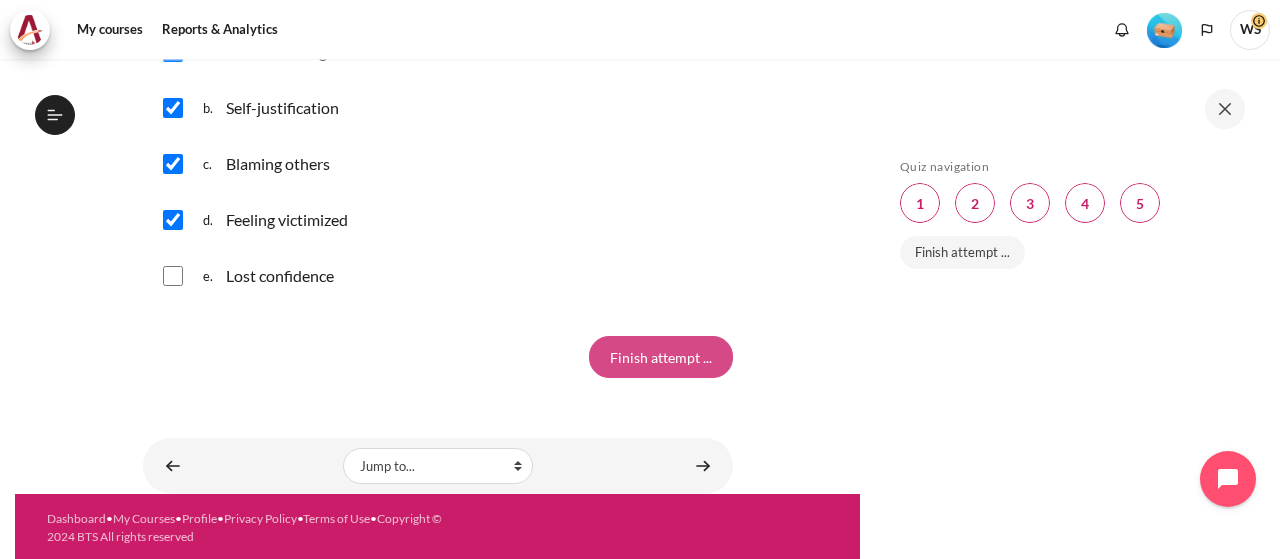 click on "Finish attempt ..." at bounding box center (661, 357) 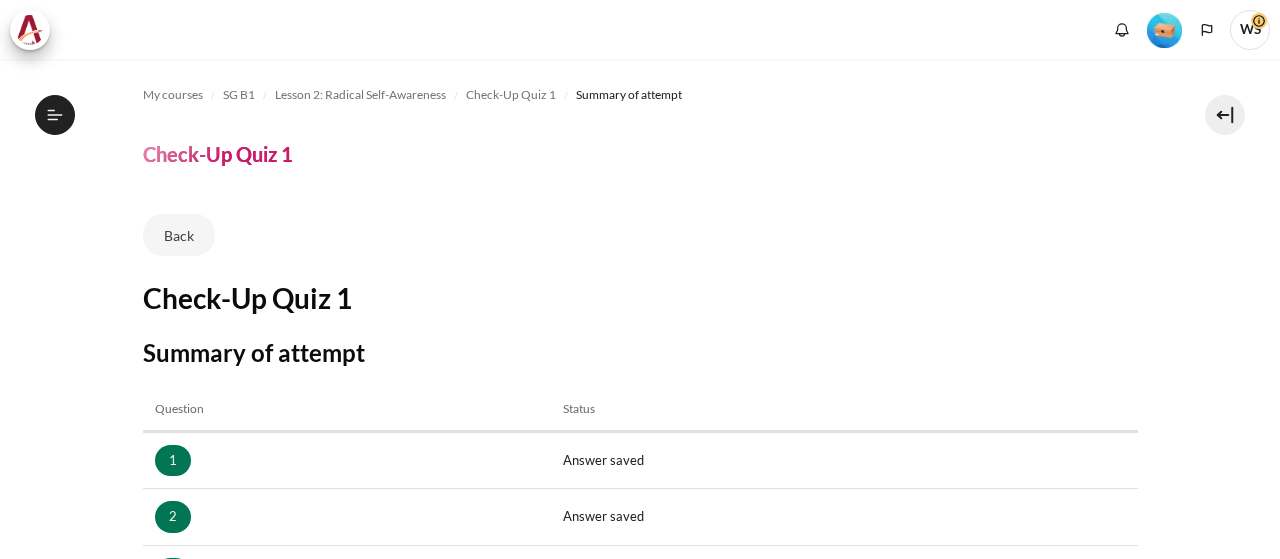 scroll, scrollTop: 0, scrollLeft: 0, axis: both 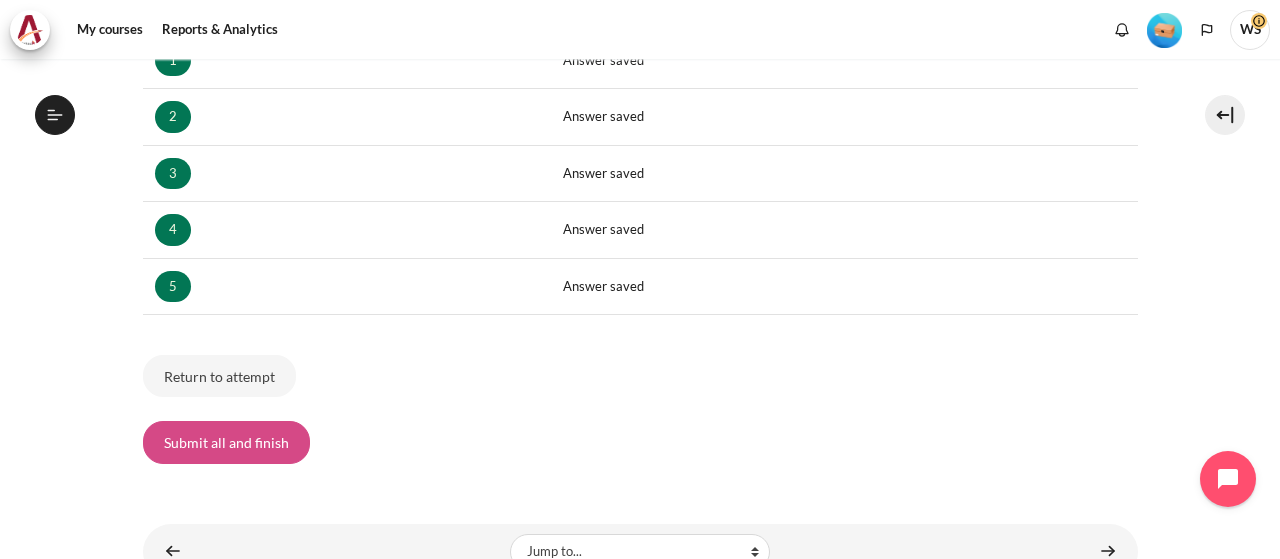 click on "Submit all and finish" at bounding box center (226, 442) 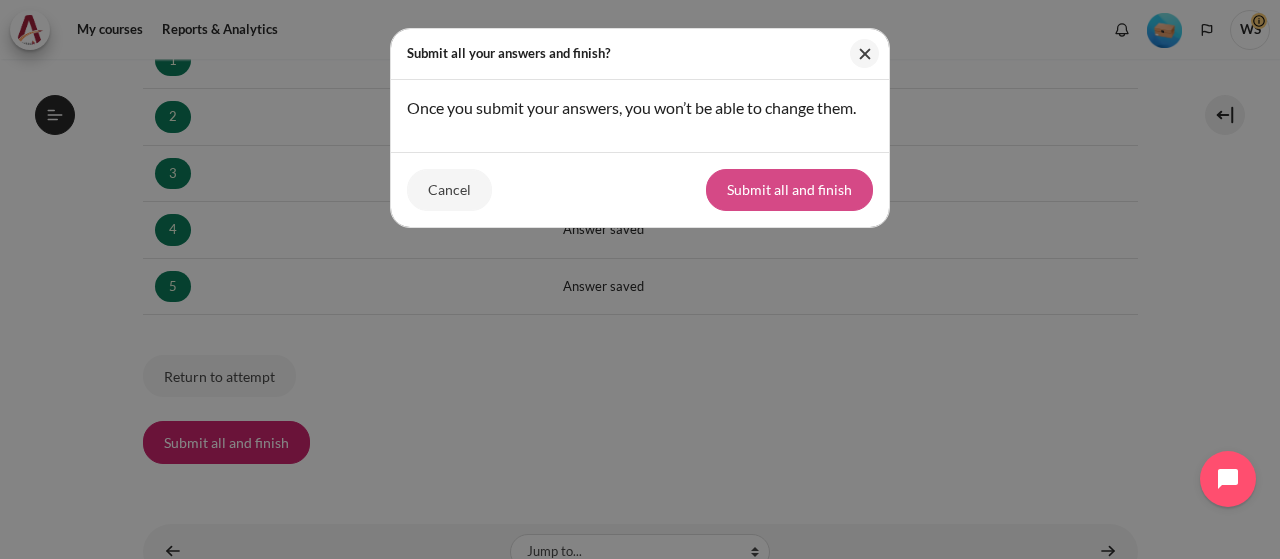 click on "Submit all and finish" at bounding box center (789, 190) 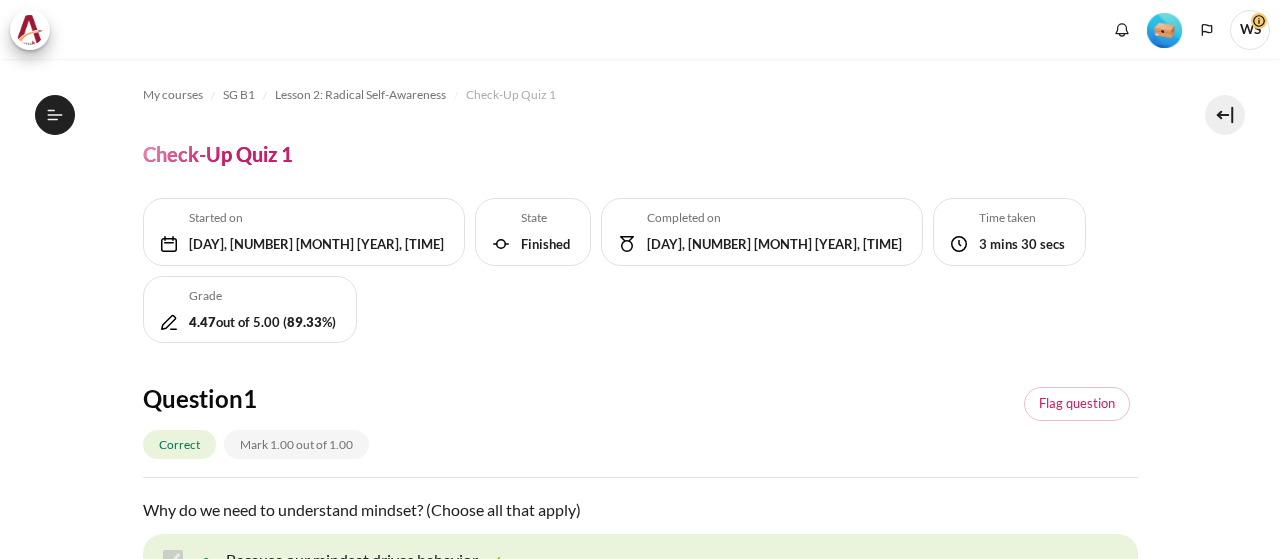 scroll, scrollTop: 0, scrollLeft: 0, axis: both 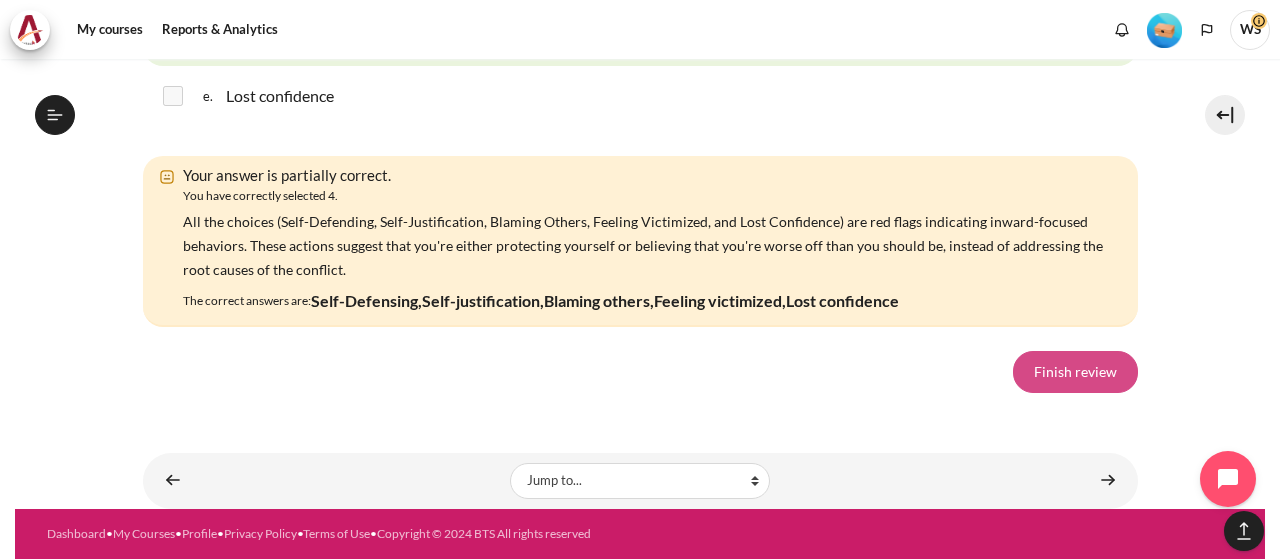 click on "Finish review" at bounding box center [1075, 372] 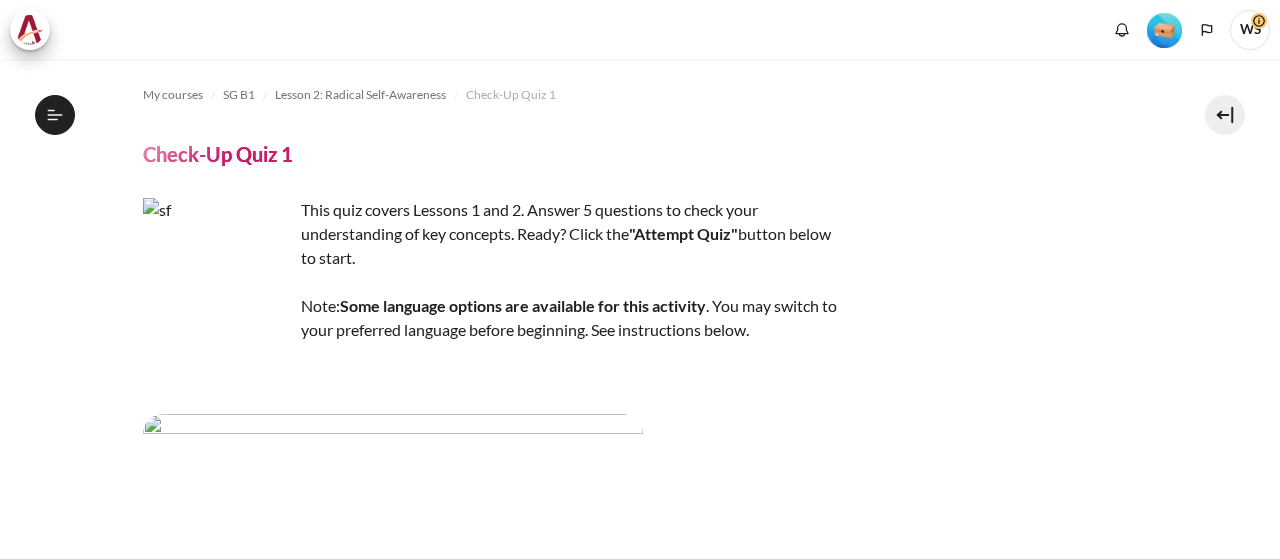 scroll, scrollTop: 0, scrollLeft: 0, axis: both 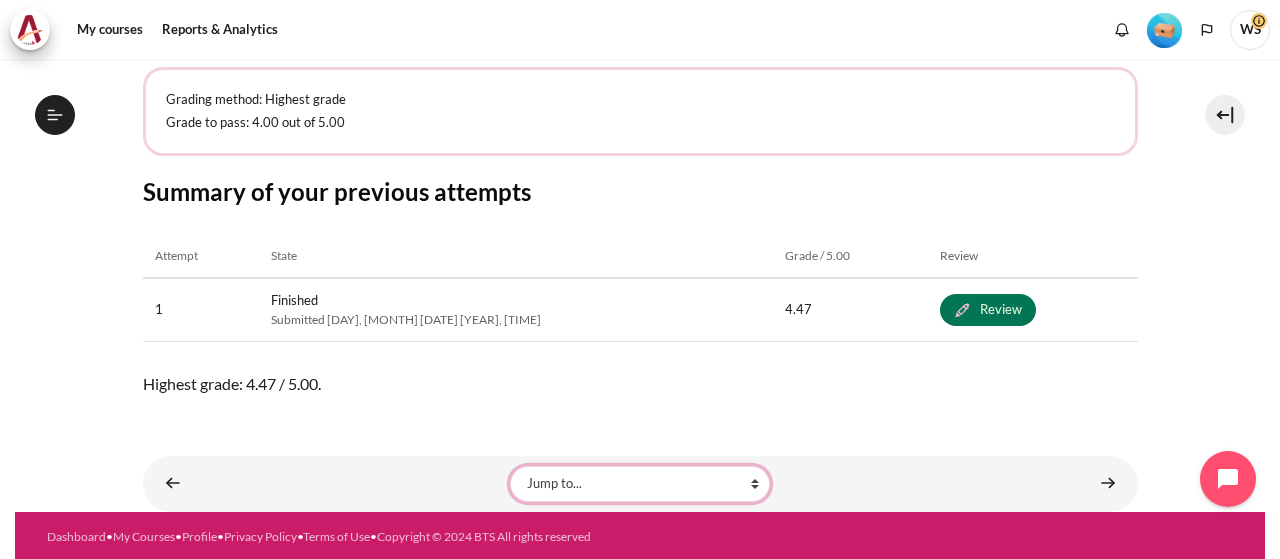 click on "Jump to...
Getting Started with Our 'Smart-Learning' Platform
Why Outward Performance?
Mindset Survey: Where am I?
Download Your Workbook
Your Most Important "Faces & Places"
Your Buddy Group!
Join the Kick-Off Session
Lesson 1 Videos (17 min.)
Lesson 1 Summary
From Huddle to Harmony (Khoo Ghi Peng's Story)
Crossword Craze
Lesson 1 STAR Application
Lesson 2 Videos (20 min.)
Lesson 2 Summary
Lesson 2 STAR Application
Lesson 3 Videos (13 min.)
Lesson 3 Summary
Collusion Scenario Match-Up
Lesson 3 STAR Application
Your Buddy  Group Check-In #1 Check-Up Quiz 2" at bounding box center [640, 484] 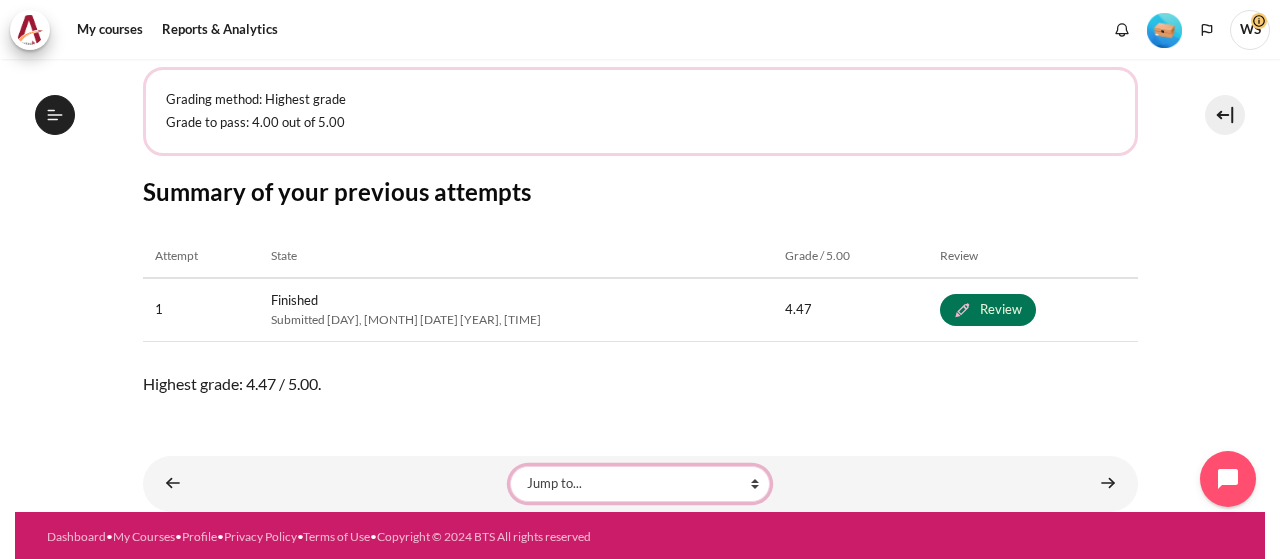 select on "/mod/lesson/view.php?id=18522&forceview=1" 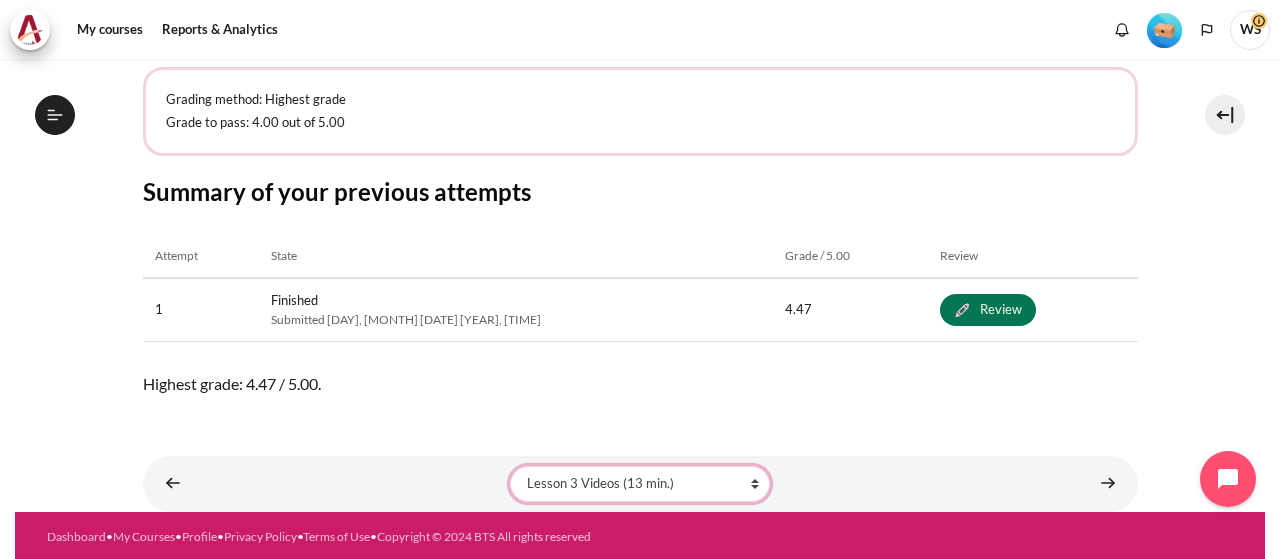 click on "Jump to...
Getting Started with Our 'Smart-Learning' Platform
Why Outward Performance?
Mindset Survey: Where am I?
Download Your Workbook
Your Most Important "Faces & Places"
Your Buddy Group!
Join the Kick-Off Session
Lesson 1 Videos (17 min.)
Lesson 1 Summary
From Huddle to Harmony (Khoo Ghi Peng's Story)
Crossword Craze
Lesson 1 STAR Application
Lesson 2 Videos (20 min.)
Lesson 2 Summary
Lesson 2 STAR Application
Lesson 3 Videos (13 min.)
Lesson 3 Summary
Collusion Scenario Match-Up
Lesson 3 STAR Application
Your Buddy  Group Check-In #1 Check-Up Quiz 2" at bounding box center (640, 484) 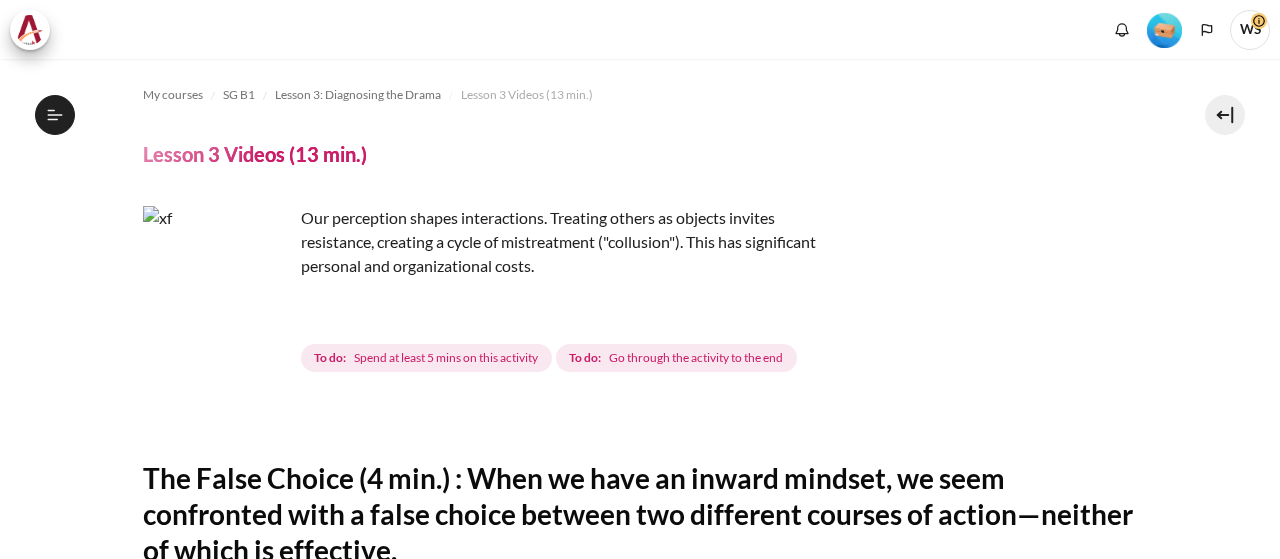 scroll, scrollTop: 0, scrollLeft: 0, axis: both 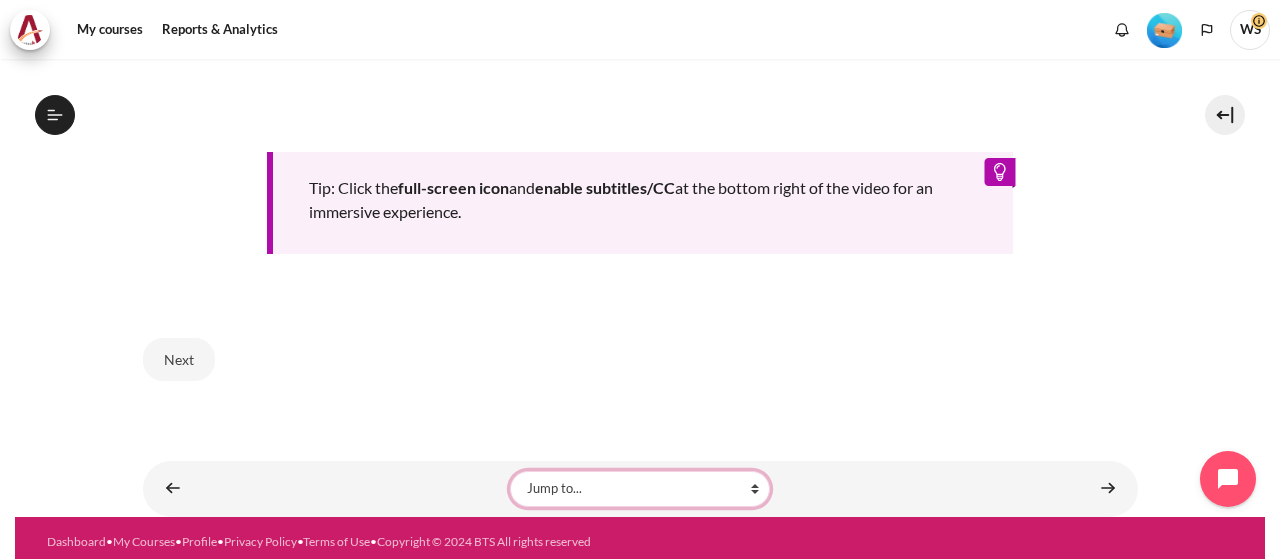 click on "Jump to...
Getting Started with Our 'Smart-Learning' Platform
Why Outward Performance?
Mindset Survey: Where am I?
Download Your Workbook
Your Most Important "Faces & Places"
Your Buddy Group!
Join the Kick-Off Session
Lesson 1 Videos (17 min.)
Lesson 1 Summary
From Huddle to Harmony (Khoo Ghi Peng's Story)
Crossword Craze
Lesson 1 STAR Application
Lesson 2 Videos (20 min.)
Lesson 2 Summary
Check-Up Quiz 1
Lesson 2 STAR Application
Lesson 3 Summary
Collusion Scenario Match-Up
Lesson 3 STAR Application
Your Buddy  Group Check-In #1" at bounding box center (640, 489) 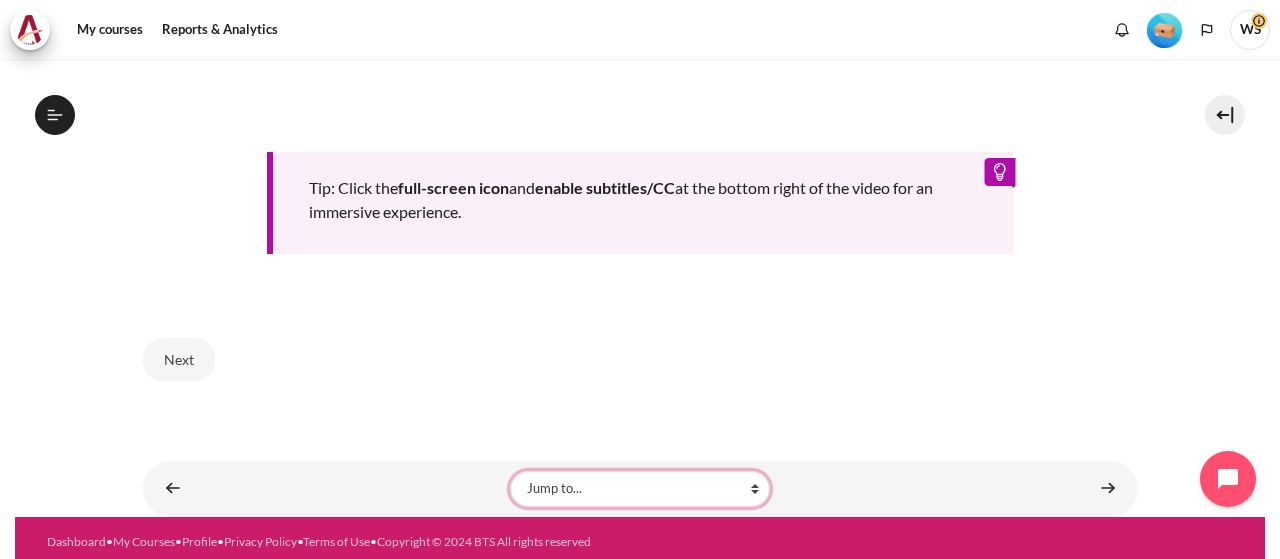 select on "/mod/lesson/view.php?id=18513&forceview=1" 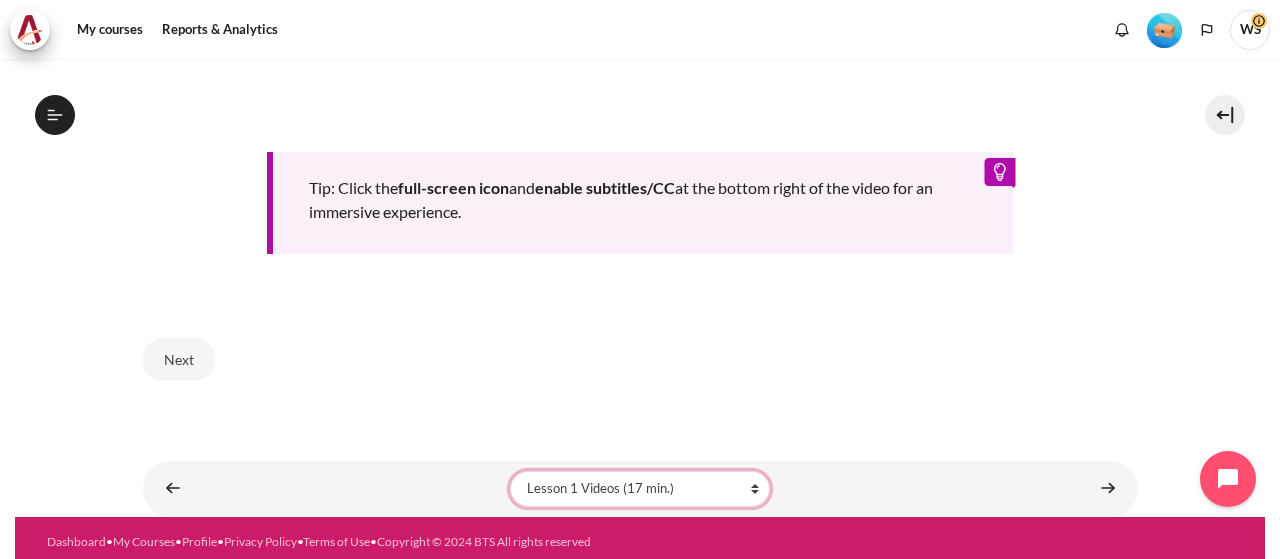 click on "Jump to...
Getting Started with Our 'Smart-Learning' Platform
Why Outward Performance?
Mindset Survey: Where am I?
Download Your Workbook
Your Most Important "Faces & Places"
Your Buddy Group!
Join the Kick-Off Session
Lesson 1 Videos (17 min.)
Lesson 1 Summary
From Huddle to Harmony (Khoo Ghi Peng's Story)
Crossword Craze
Lesson 1 STAR Application
Lesson 2 Videos (20 min.)
Lesson 2 Summary
Check-Up Quiz 1
Lesson 2 STAR Application
Lesson 3 Summary
Collusion Scenario Match-Up
Lesson 3 STAR Application
Your Buddy  Group Check-In #1" at bounding box center (640, 489) 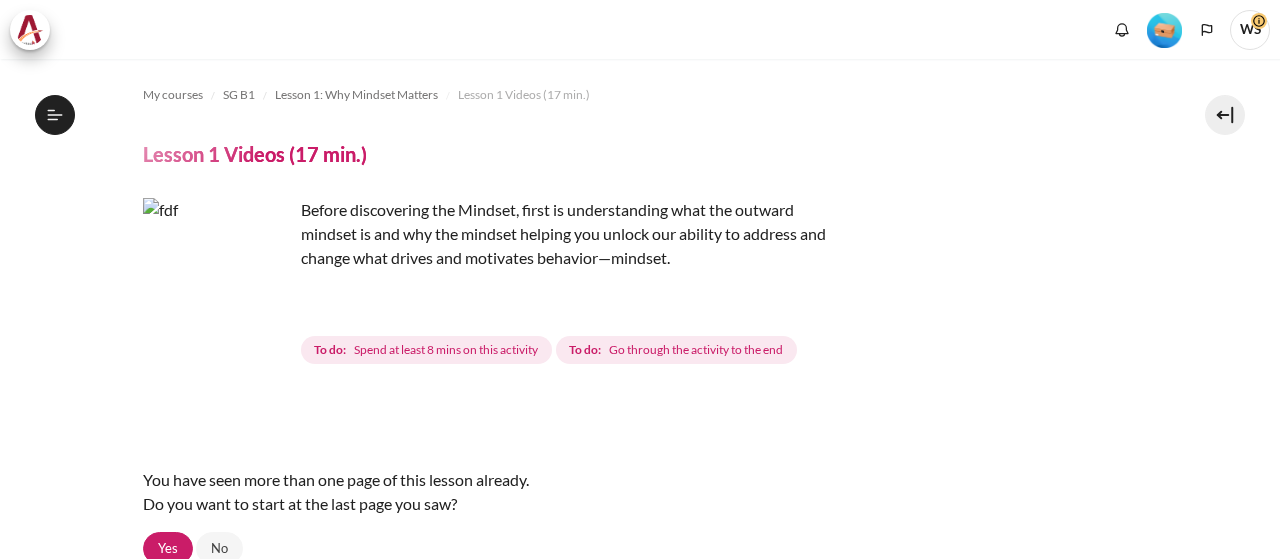 scroll, scrollTop: 0, scrollLeft: 0, axis: both 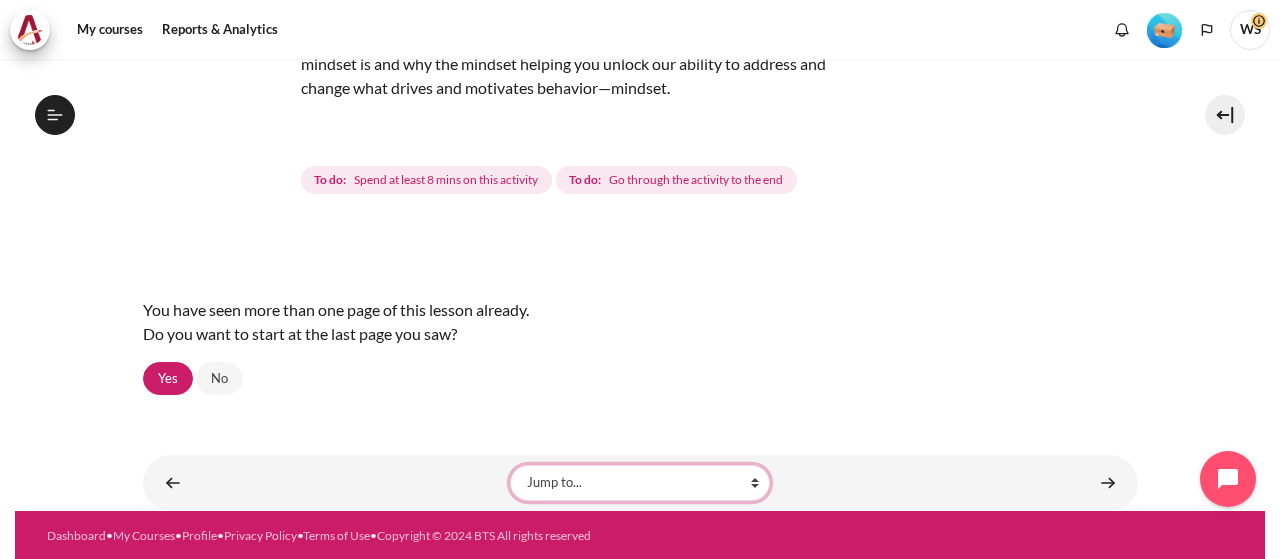 click on "Jump to...
Getting Started with Our 'Smart-Learning' Platform
Why Outward Performance?
Mindset Survey: Where am I?
Download Your Workbook
Your Most Important "Faces & Places"
Your Buddy Group!
Join the Kick-Off Session
Lesson 1 Summary
From Huddle to Harmony (Khoo Ghi Peng's Story)
Crossword Craze
Lesson 1 STAR Application
Lesson 2 Videos (20 min.)
Lesson 2 Summary
Check-Up Quiz 1
Lesson 2 STAR Application
Lesson 3 Videos (13 min.)
Lesson 3 Summary
Collusion Scenario Match-Up
Lesson 3 STAR Application
Your Buddy  Group Check-In #1" at bounding box center (640, 483) 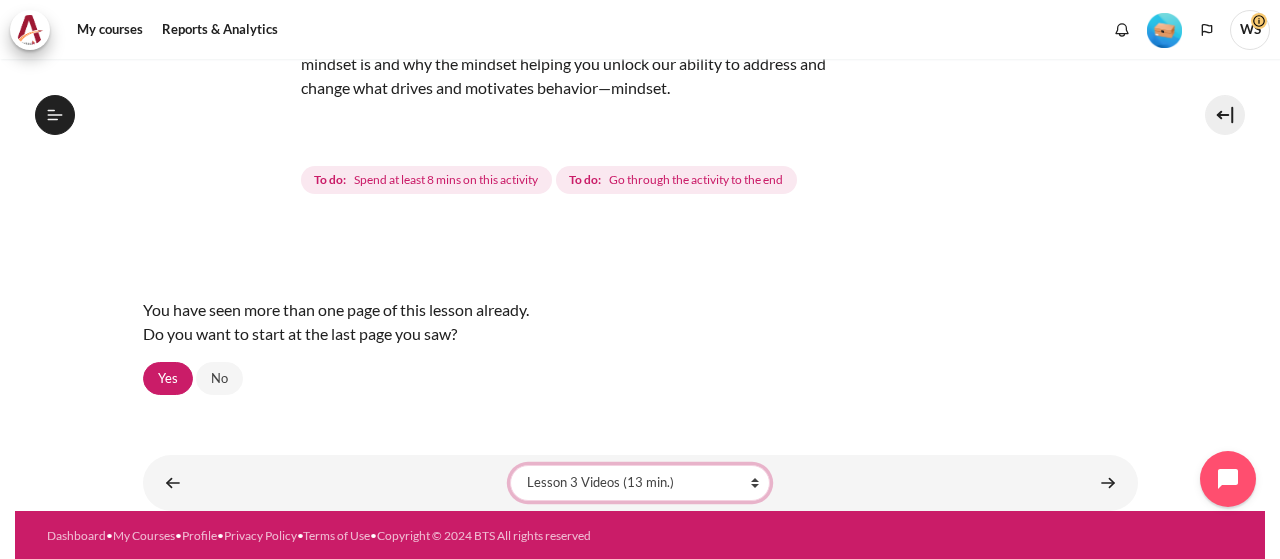 click on "Jump to...
Getting Started with Our 'Smart-Learning' Platform
Why Outward Performance?
Mindset Survey: Where am I?
Download Your Workbook
Your Most Important "Faces & Places"
Your Buddy Group!
Join the Kick-Off Session
Lesson 1 Summary
From Huddle to Harmony (Khoo Ghi Peng's Story)
Crossword Craze
Lesson 1 STAR Application
Lesson 2 Videos (20 min.)
Lesson 2 Summary
Check-Up Quiz 1
Lesson 2 STAR Application
Lesson 3 Videos (13 min.)
Lesson 3 Summary
Collusion Scenario Match-Up
Lesson 3 STAR Application
Your Buddy  Group Check-In #1" at bounding box center (640, 483) 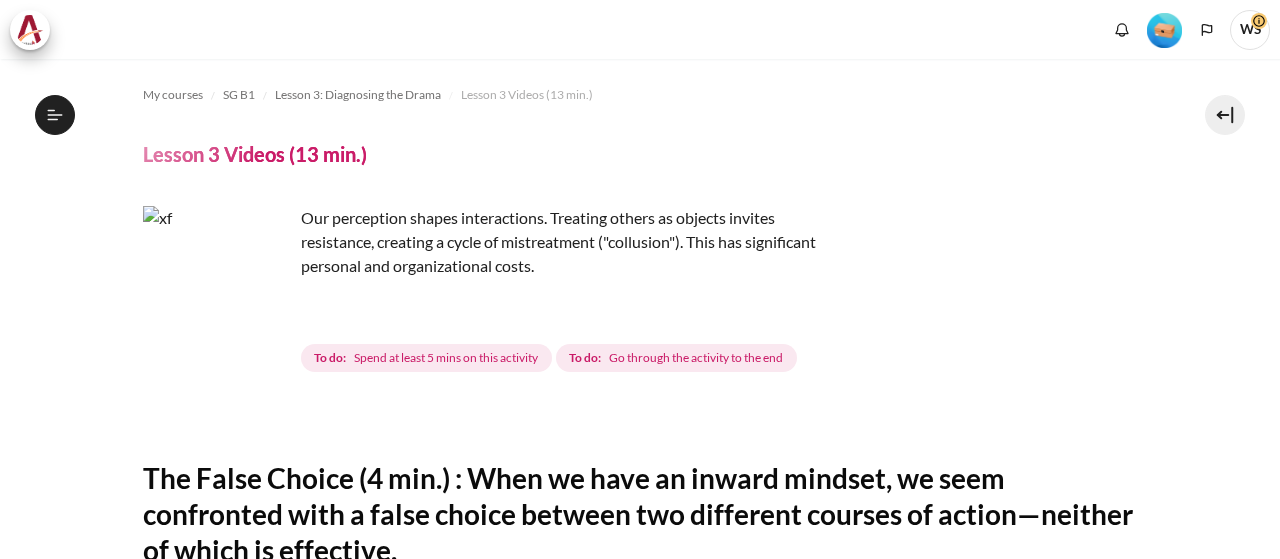 scroll, scrollTop: 0, scrollLeft: 0, axis: both 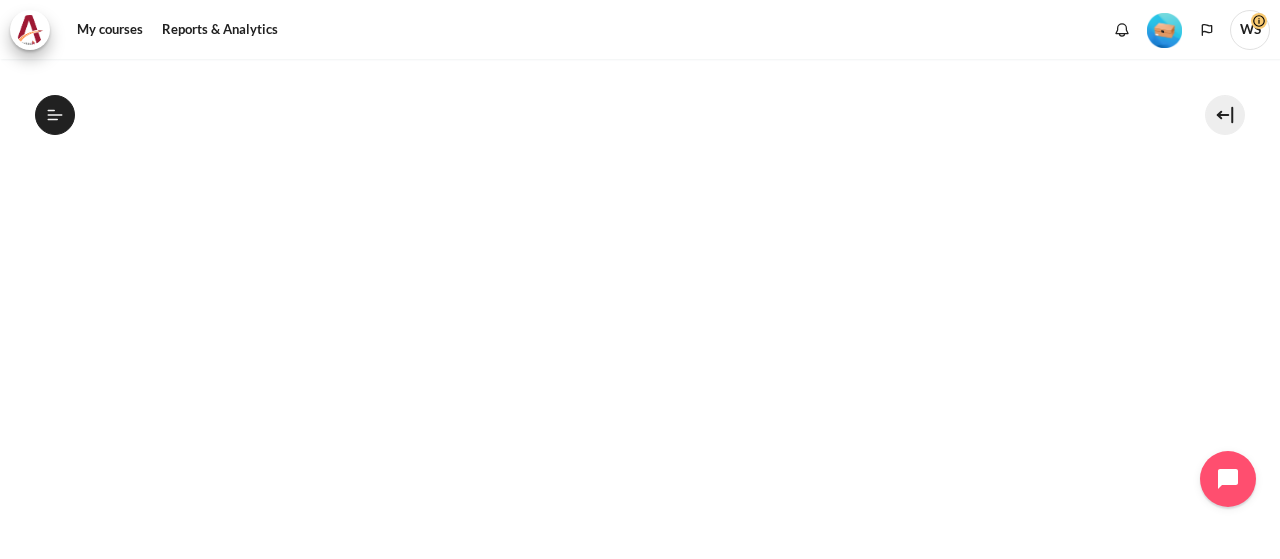 click on "My courses
SG B1
Lesson 3: Diagnosing the Drama
Lesson 3 Videos (13 min.)
Lesson 3 Videos (13 min.)
Completion requirements" at bounding box center [640, 218] 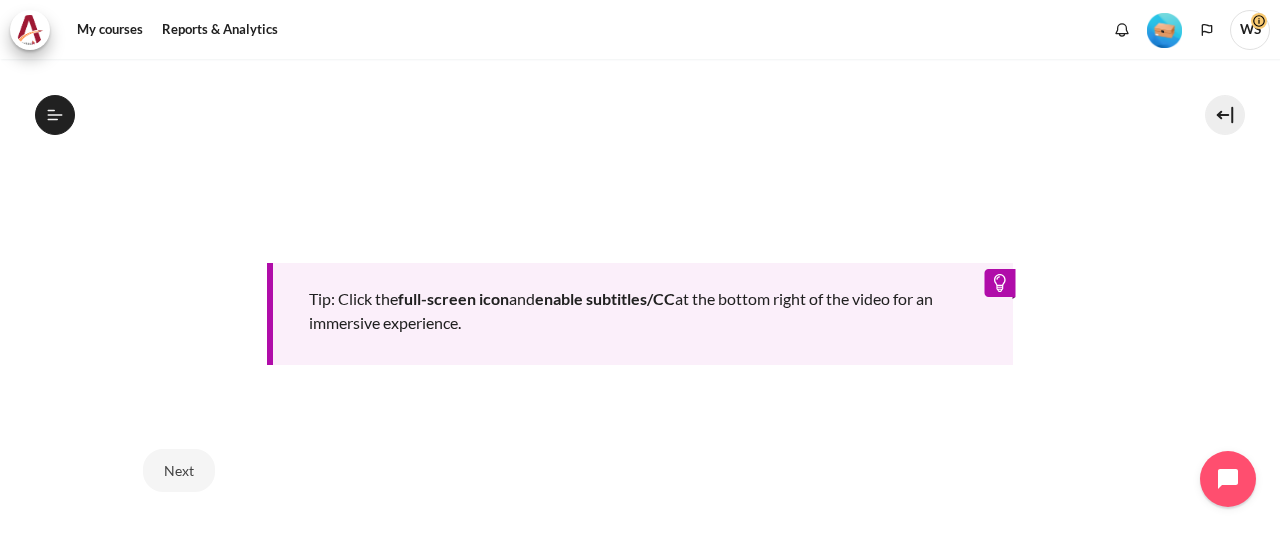 scroll, scrollTop: 1060, scrollLeft: 0, axis: vertical 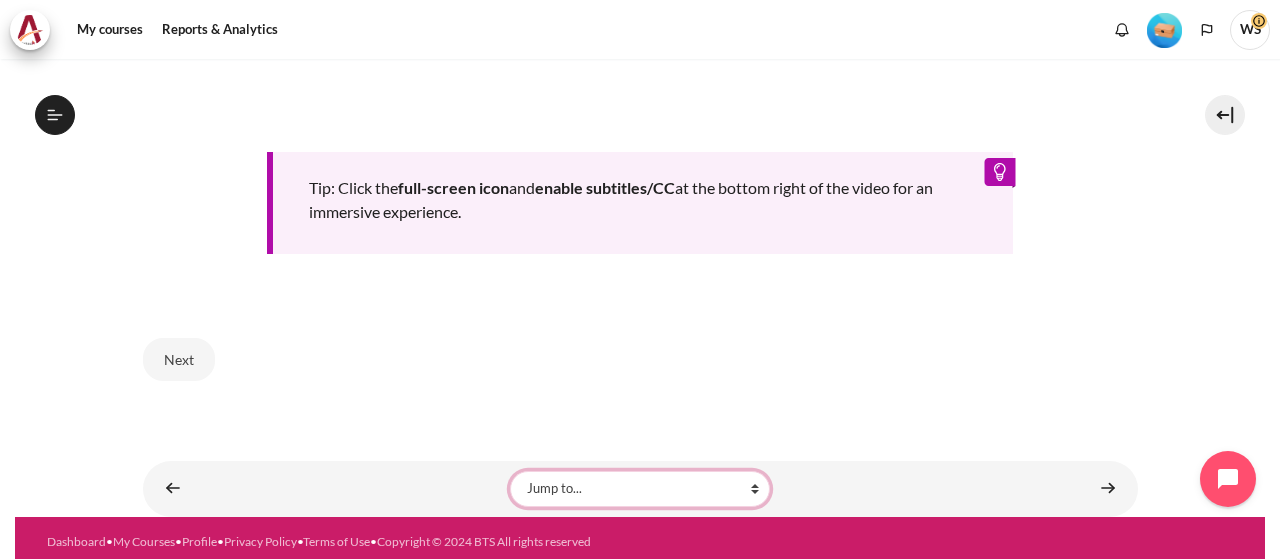 click on "Jump to...
Getting Started with Our 'Smart-Learning' Platform
Why Outward Performance?
Mindset Survey: Where am I?
Download Your Workbook
Your Most Important "Faces & Places"
Your Buddy Group!
Join the Kick-Off Session
Lesson 1 Videos (17 min.)
Lesson 1 Summary
From Huddle to Harmony (Khoo Ghi Peng's Story)
Crossword Craze
Lesson 1 STAR Application
Lesson 2 Videos (20 min.)
Lesson 2 Summary
Check-Up Quiz 1
Lesson 2 STAR Application
Lesson 3 Summary
Collusion Scenario Match-Up
Lesson 3 STAR Application
Your Buddy  Group Check-In #1" at bounding box center [640, 489] 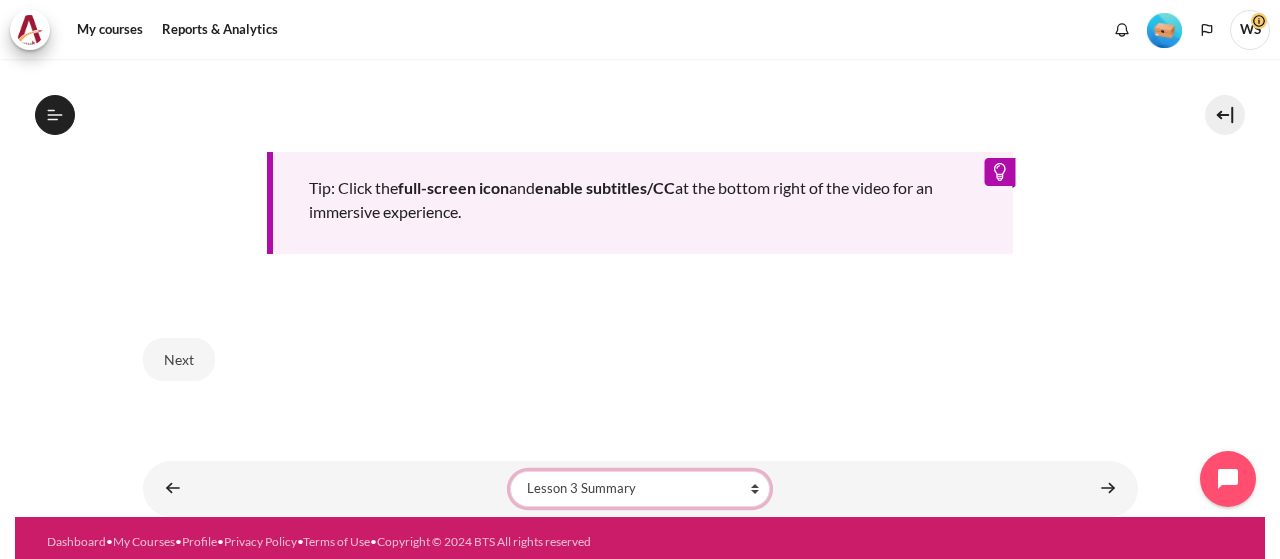 click on "Jump to...
Getting Started with Our 'Smart-Learning' Platform
Why Outward Performance?
Mindset Survey: Where am I?
Download Your Workbook
Your Most Important "Faces & Places"
Your Buddy Group!
Join the Kick-Off Session
Lesson 1 Videos (17 min.)
Lesson 1 Summary
From Huddle to Harmony (Khoo Ghi Peng's Story)
Crossword Craze
Lesson 1 STAR Application
Lesson 2 Videos (20 min.)
Lesson 2 Summary
Check-Up Quiz 1
Lesson 2 STAR Application
Lesson 3 Summary
Collusion Scenario Match-Up
Lesson 3 STAR Application
Your Buddy  Group Check-In #1" at bounding box center (640, 489) 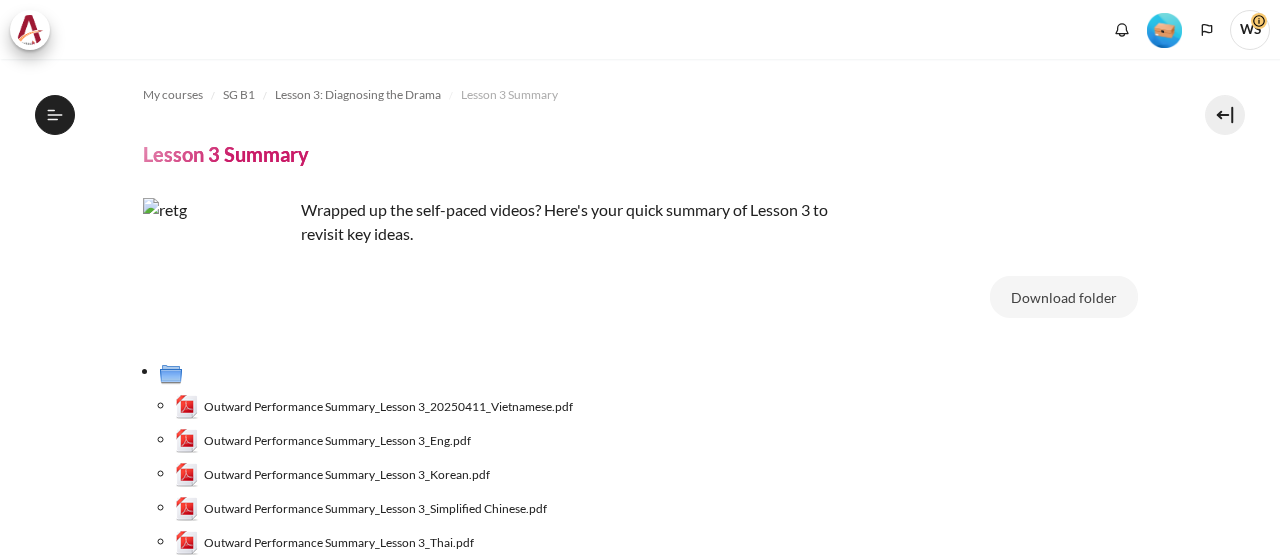scroll, scrollTop: 0, scrollLeft: 0, axis: both 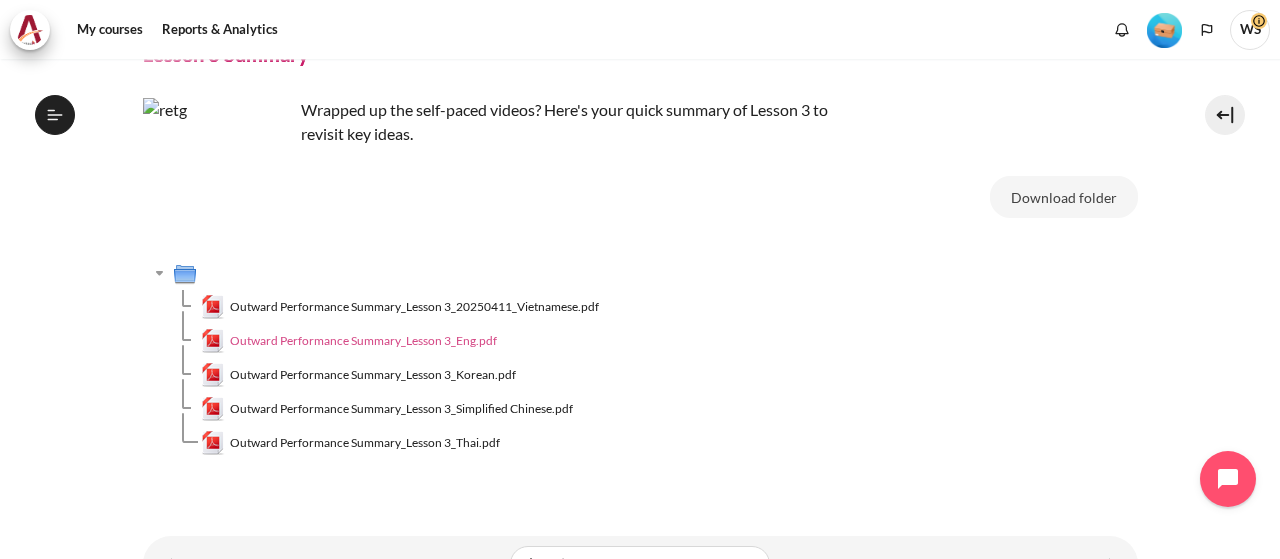 click on "Outward Performance Summary_Lesson 3_Eng.pdf" at bounding box center (363, 341) 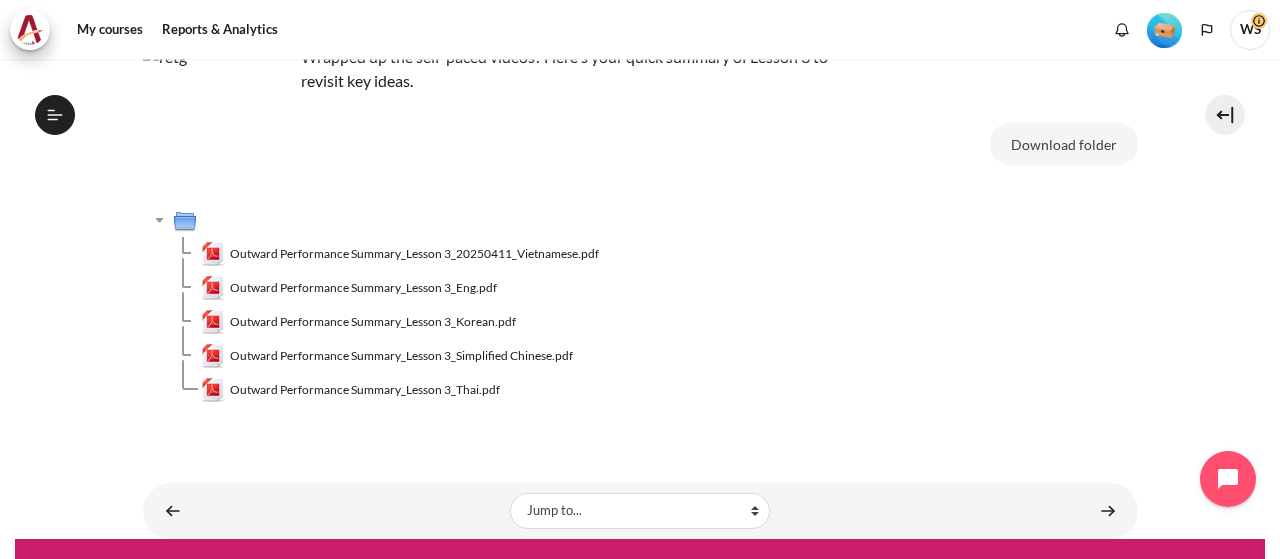 scroll, scrollTop: 182, scrollLeft: 0, axis: vertical 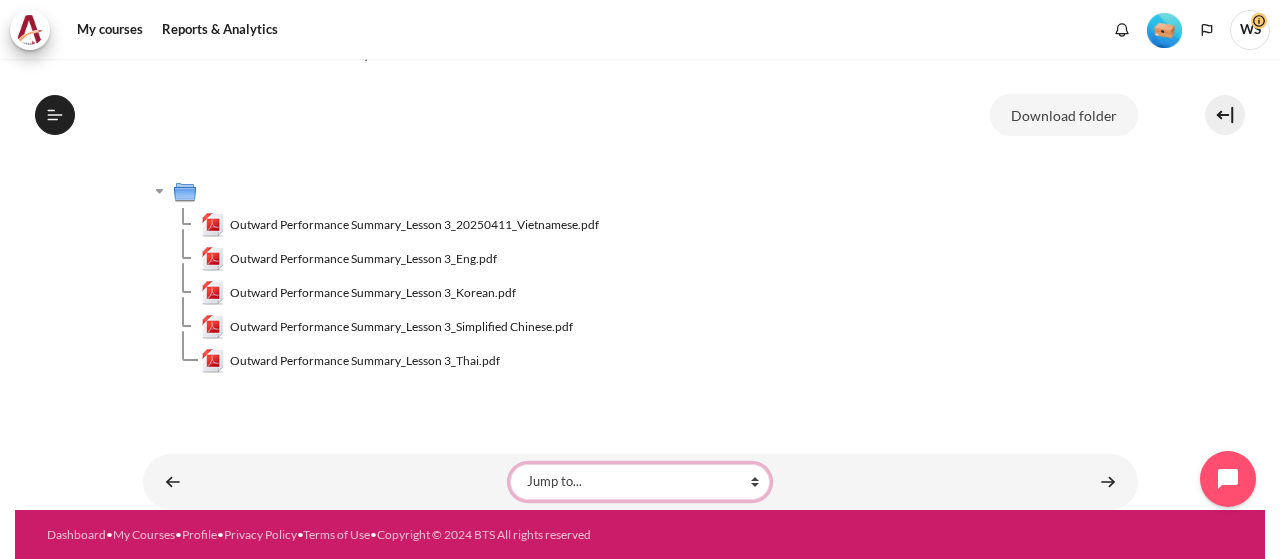 click on "Jump to...
Getting Started with Our 'Smart-Learning' Platform
Why Outward Performance?
Mindset Survey: Where am I?
Download Your Workbook
Your Most Important "Faces & Places"
Your Buddy Group!
Join the Kick-Off Session
Lesson 1 Videos (17 min.)
Lesson 1 Summary
From Huddle to Harmony (Khoo Ghi Peng's Story)
Crossword Craze
Lesson 1 STAR Application
Lesson 2 Videos (20 min.)
Lesson 2 Summary
Check-Up Quiz 1
Lesson 2 STAR Application
Lesson 3 Videos (13 min.)
Collusion Scenario Match-Up
Lesson 3 STAR Application
Your Buddy  Group Check-In #1 Lesson 4 Summary" at bounding box center (640, 482) 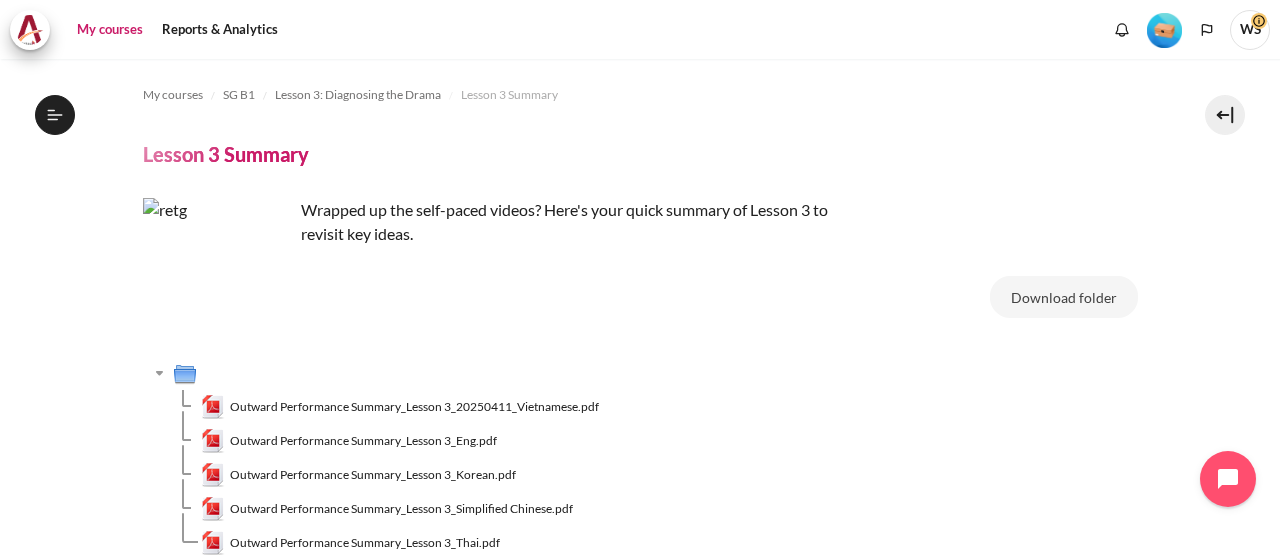 click on "My courses" at bounding box center (110, 30) 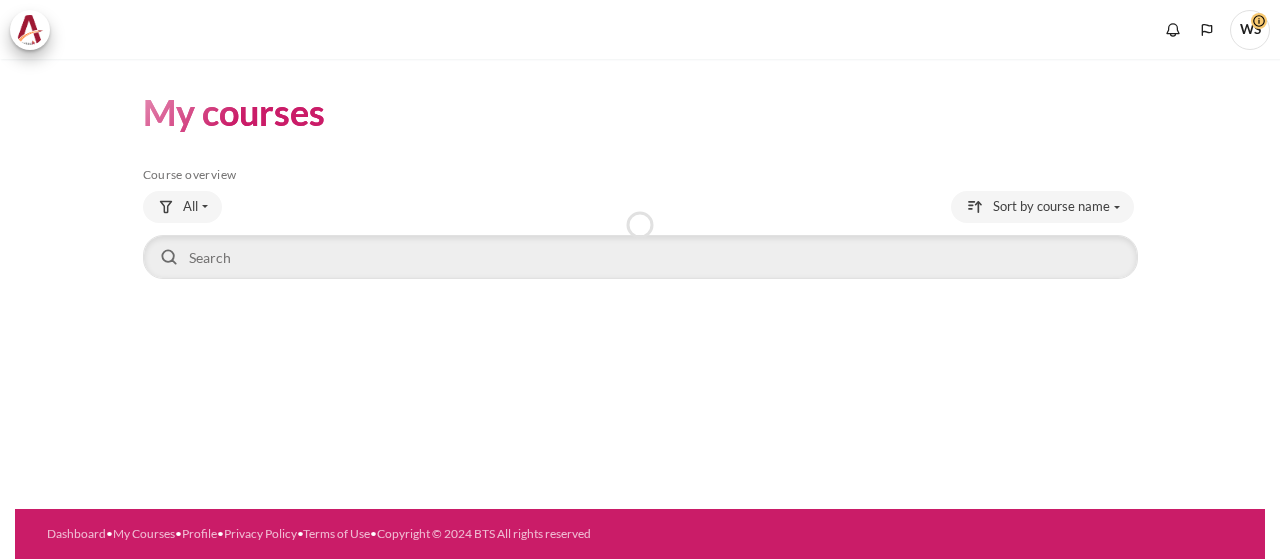 scroll, scrollTop: 0, scrollLeft: 0, axis: both 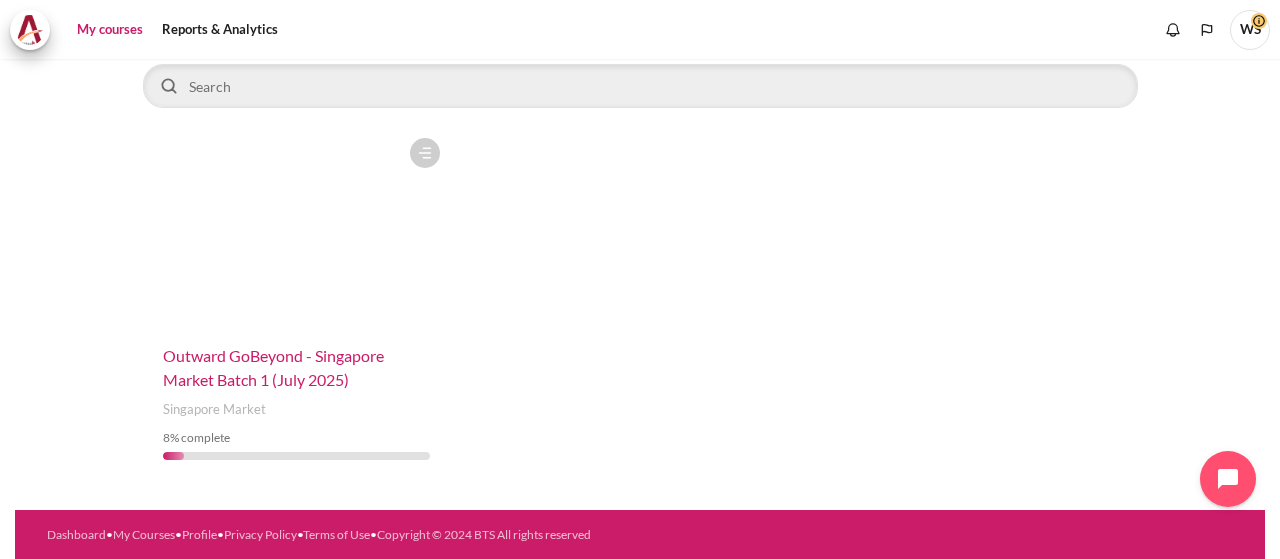 click on "Outward GoBeyond - Singapore Market Batch 1 (July 2025)" at bounding box center [273, 367] 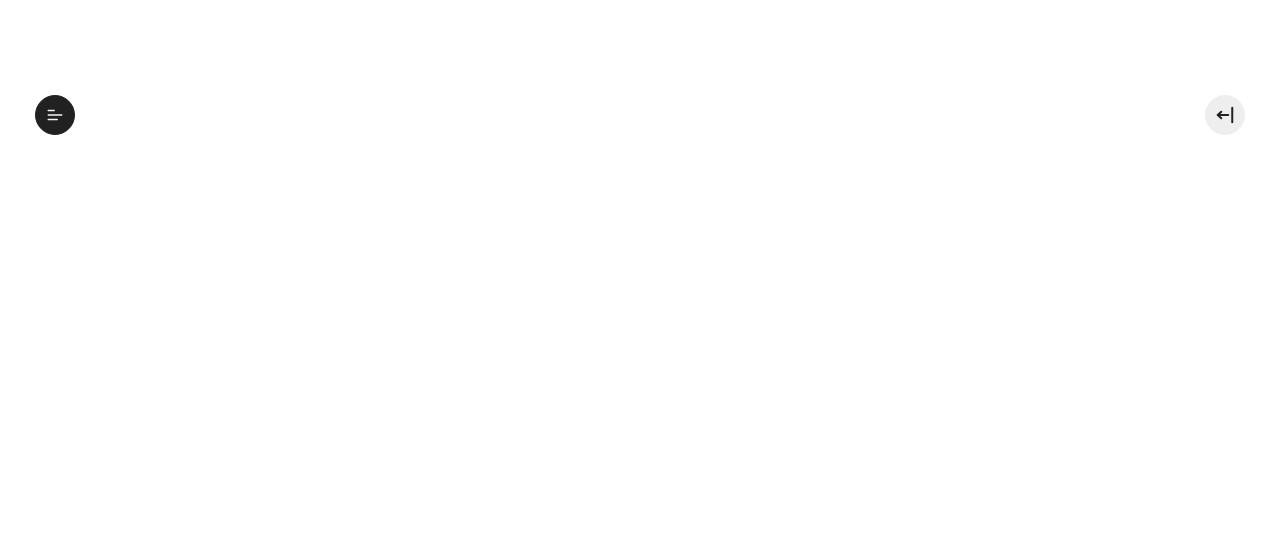 scroll, scrollTop: 0, scrollLeft: 0, axis: both 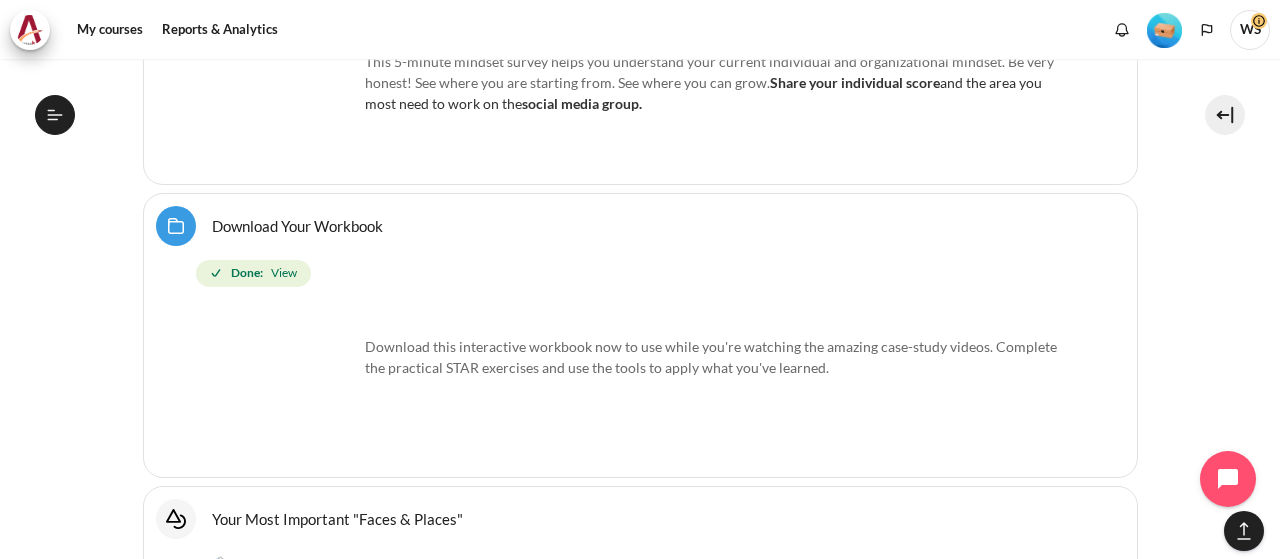 click on "View" at bounding box center [284, 273] 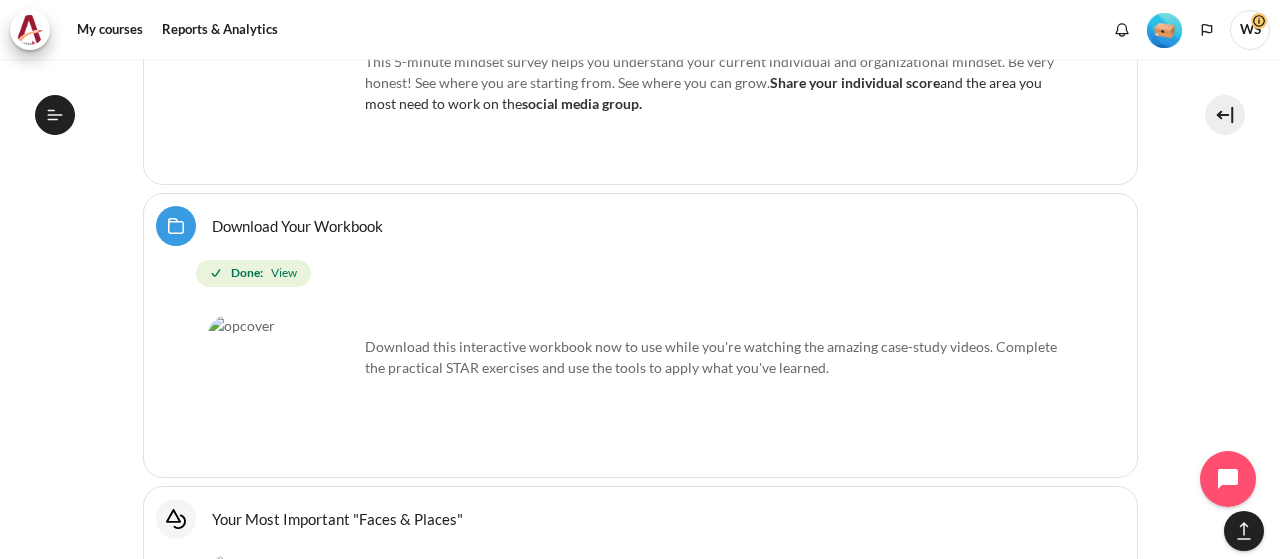 click on "Done:" at bounding box center (247, 273) 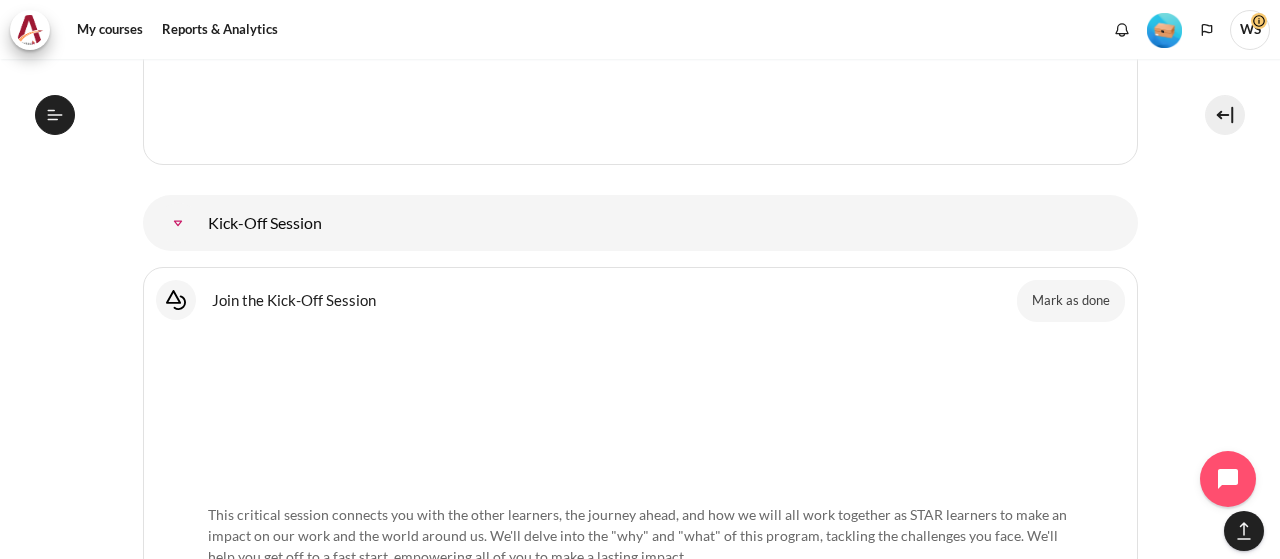 scroll, scrollTop: 2256, scrollLeft: 0, axis: vertical 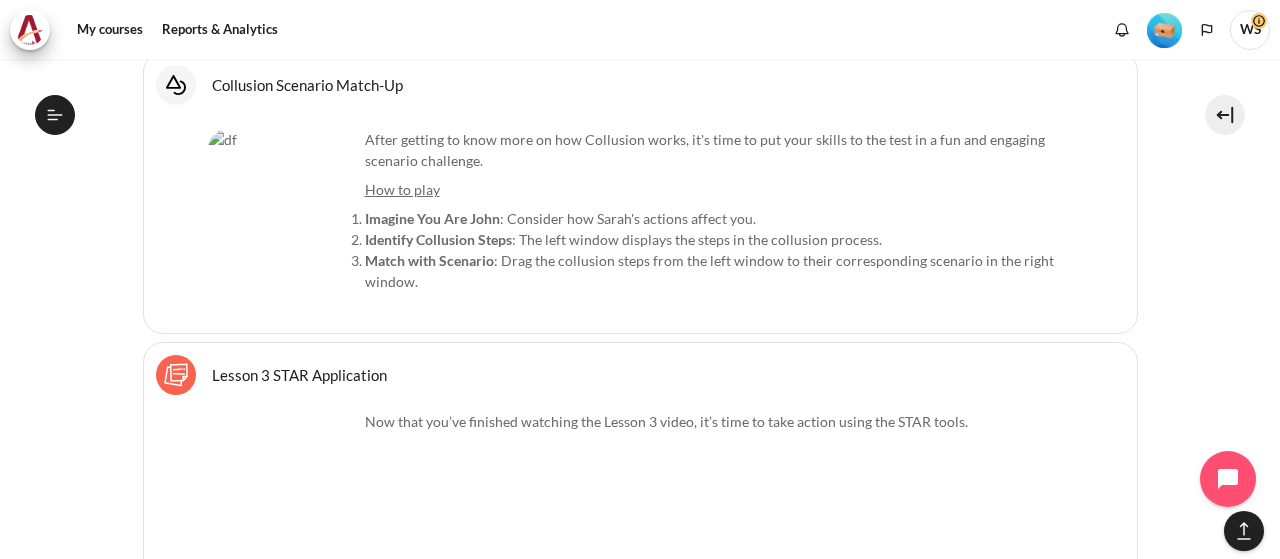 click on "Lesson 3 STAR Application   Sticky Notes" at bounding box center [299, 374] 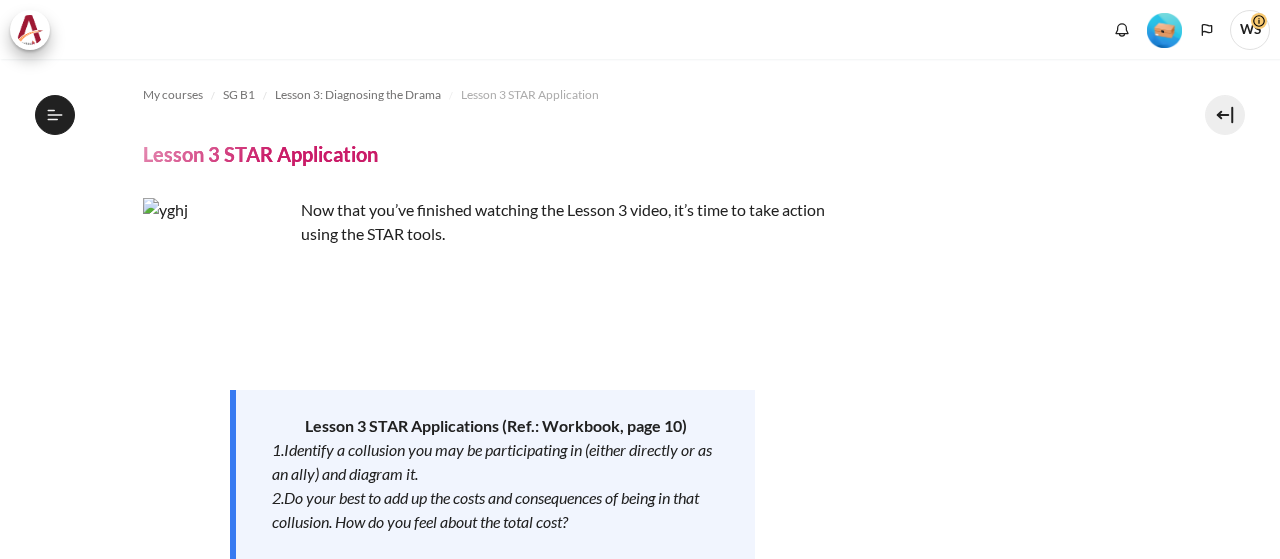 scroll, scrollTop: 0, scrollLeft: 0, axis: both 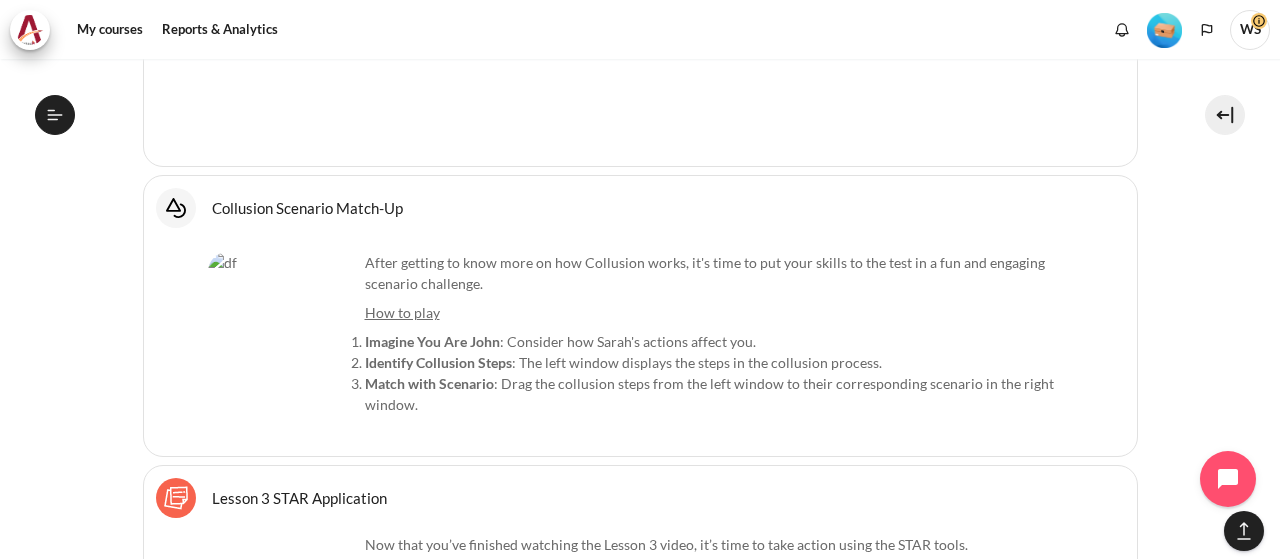 click at bounding box center [283, 327] 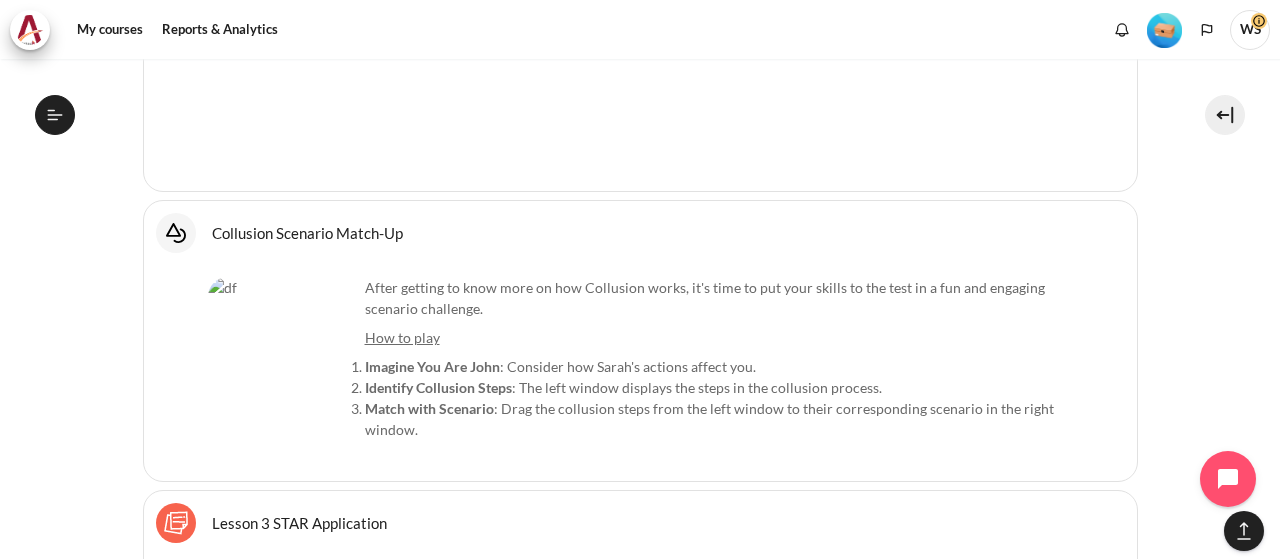 click at bounding box center (283, 352) 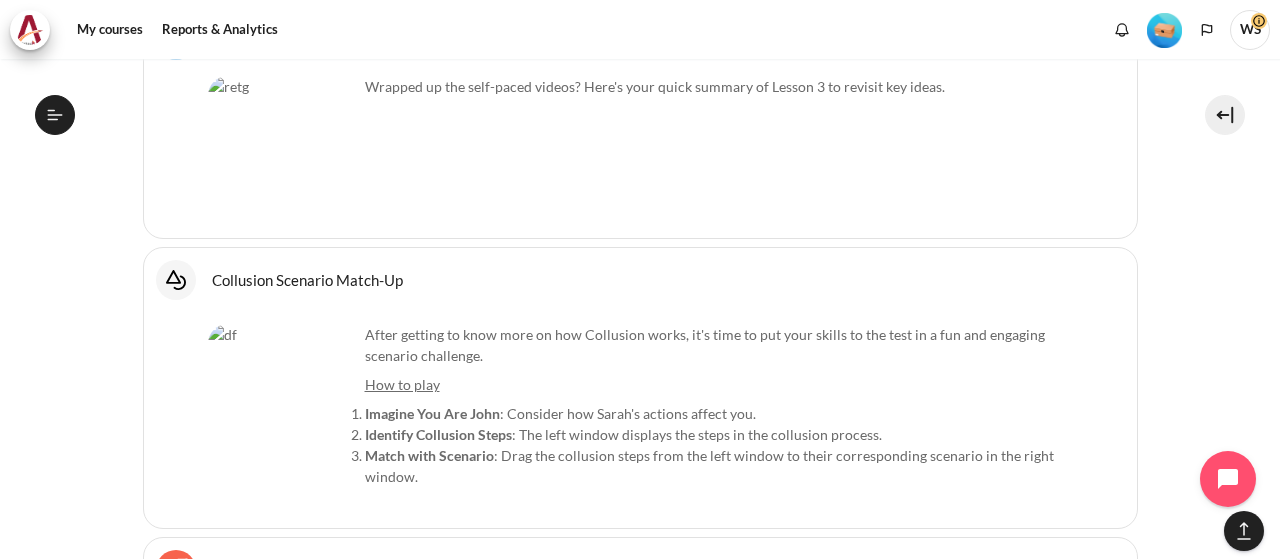 click at bounding box center (283, 399) 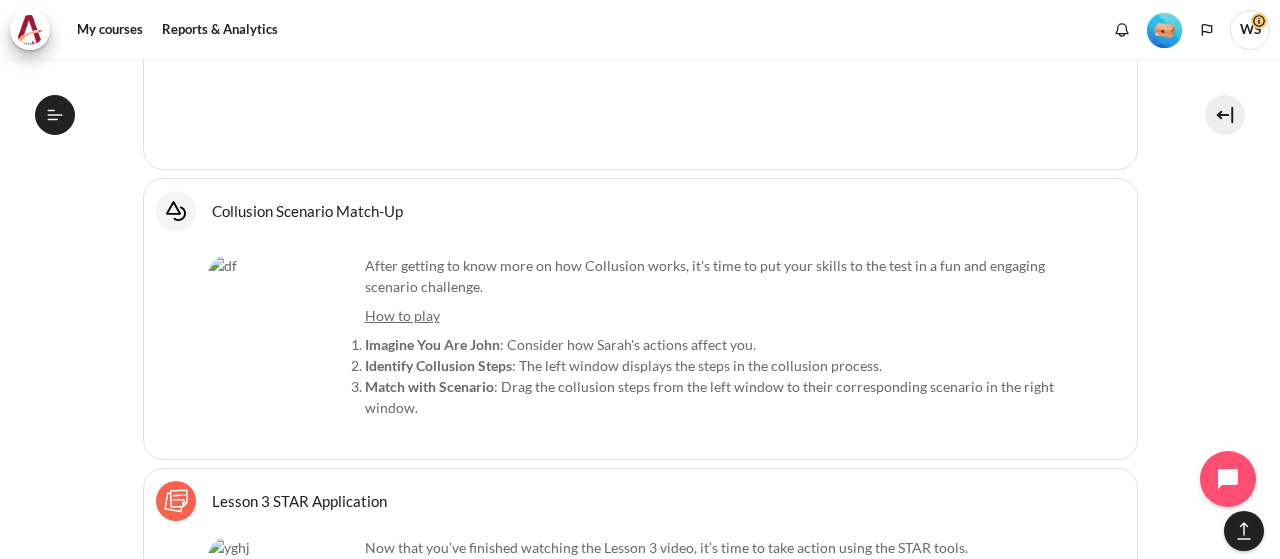 scroll, scrollTop: 7561, scrollLeft: 0, axis: vertical 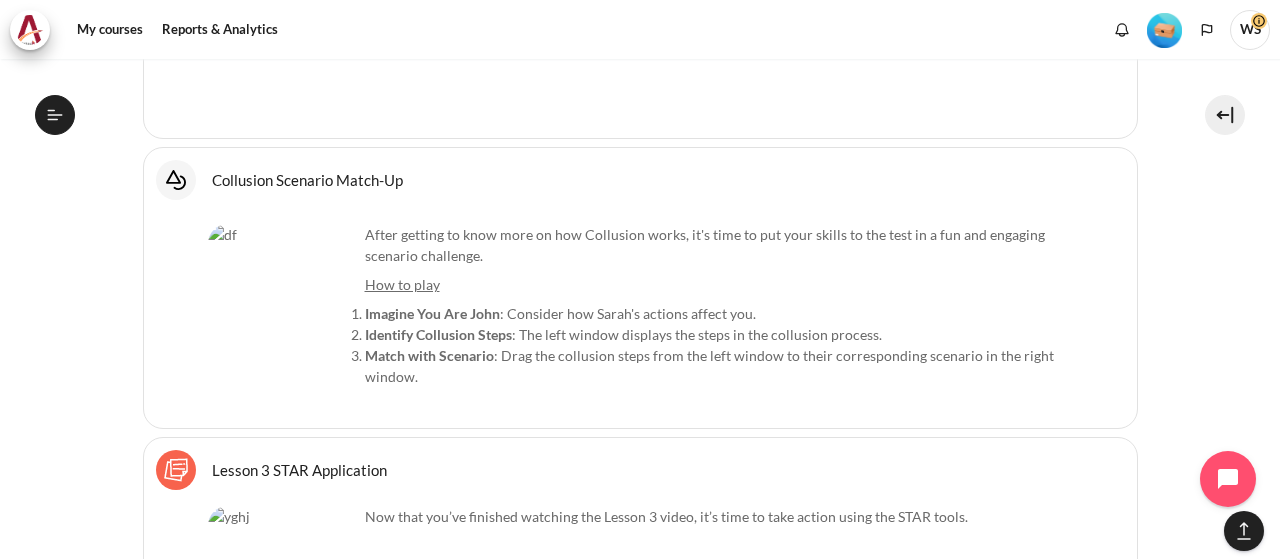 click at bounding box center [283, 299] 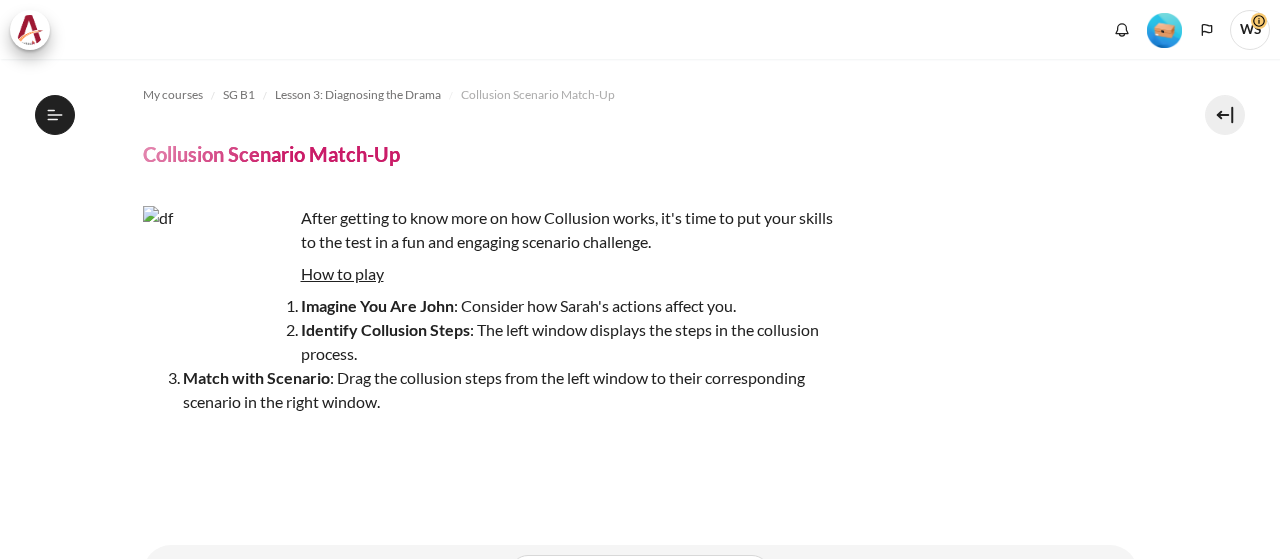 scroll, scrollTop: 0, scrollLeft: 0, axis: both 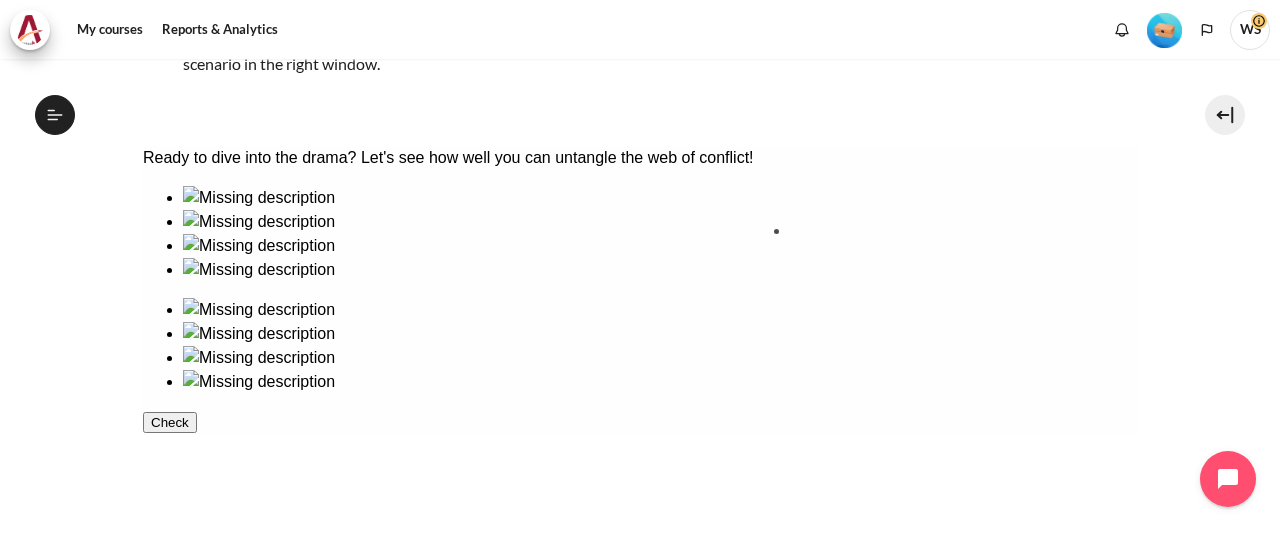 drag, startPoint x: 220, startPoint y: 281, endPoint x: 850, endPoint y: 281, distance: 630 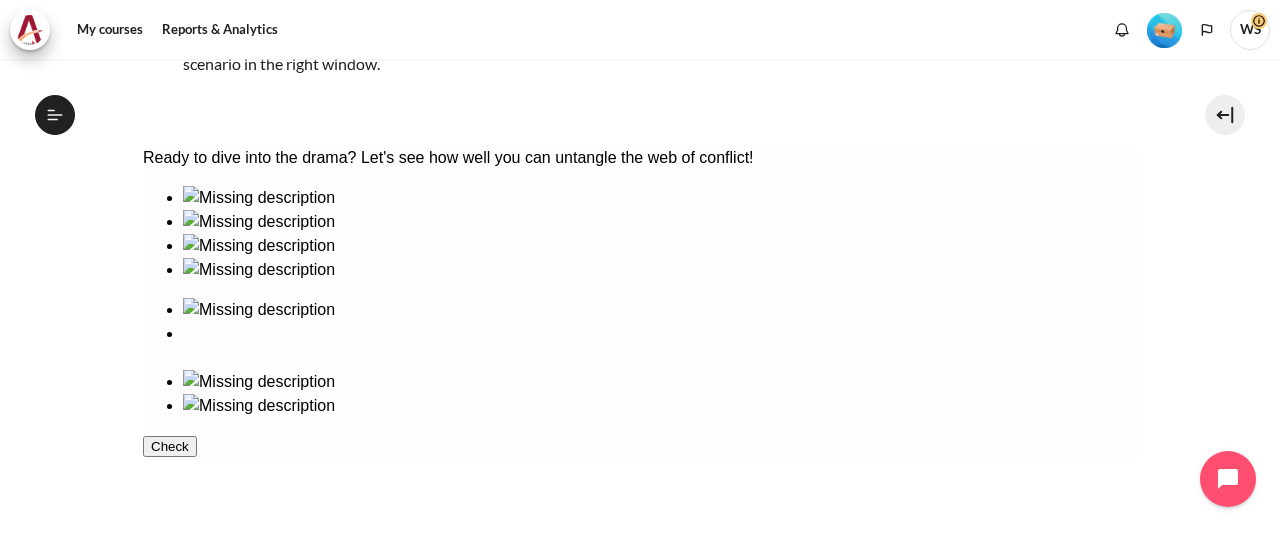type 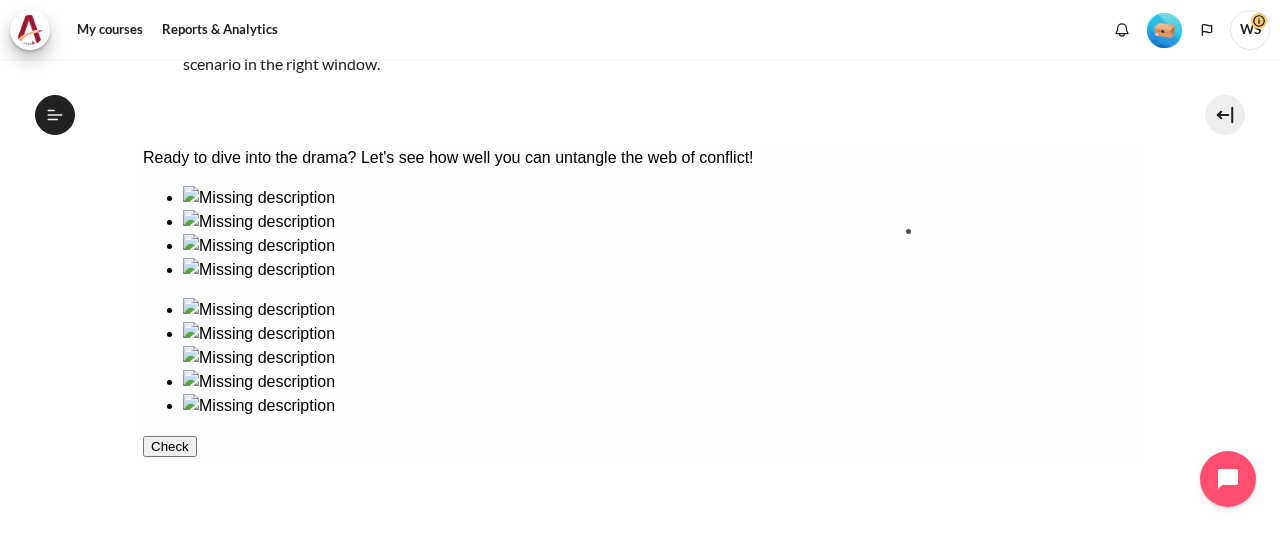 drag, startPoint x: 362, startPoint y: 293, endPoint x: 990, endPoint y: 293, distance: 628 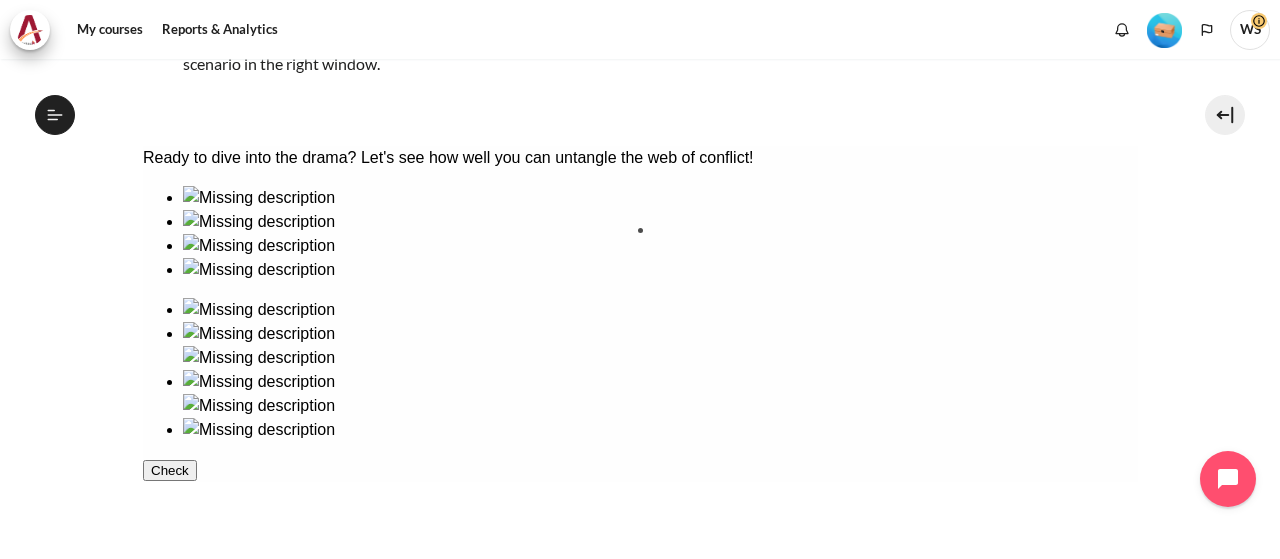drag, startPoint x: 231, startPoint y: 404, endPoint x: 726, endPoint y: 269, distance: 513.0789 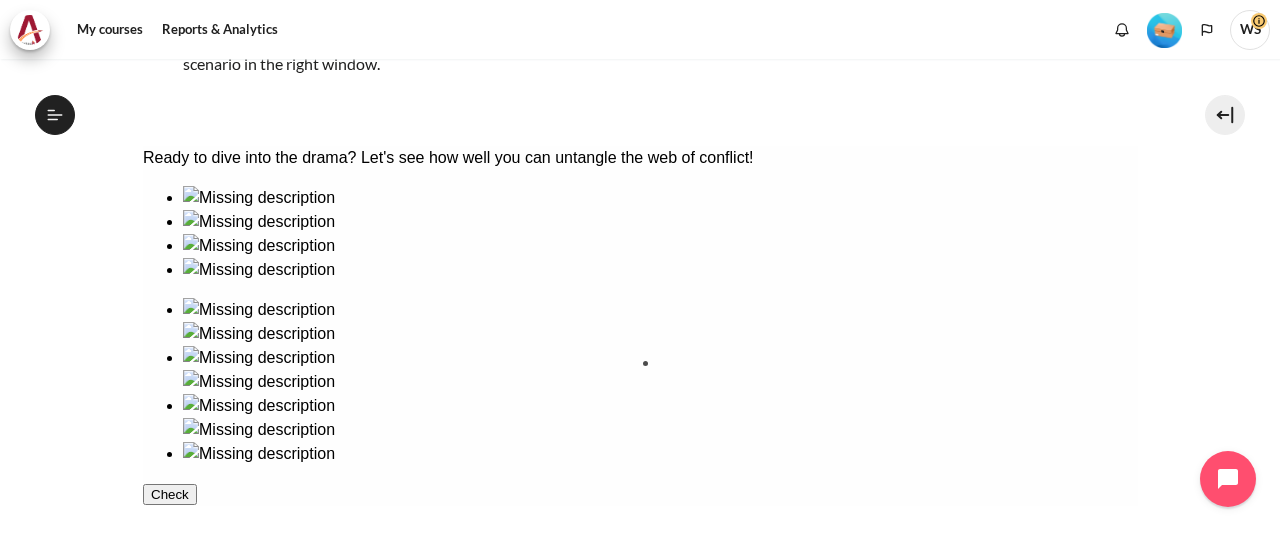 drag, startPoint x: 481, startPoint y: 289, endPoint x: 713, endPoint y: 421, distance: 266.92322 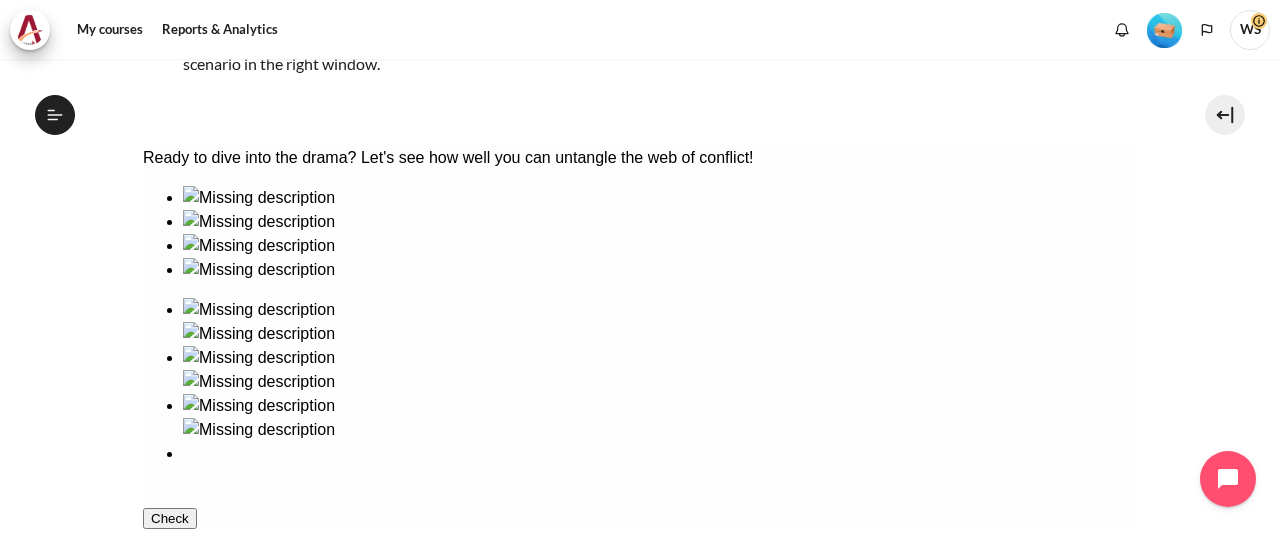 scroll, scrollTop: 537, scrollLeft: 0, axis: vertical 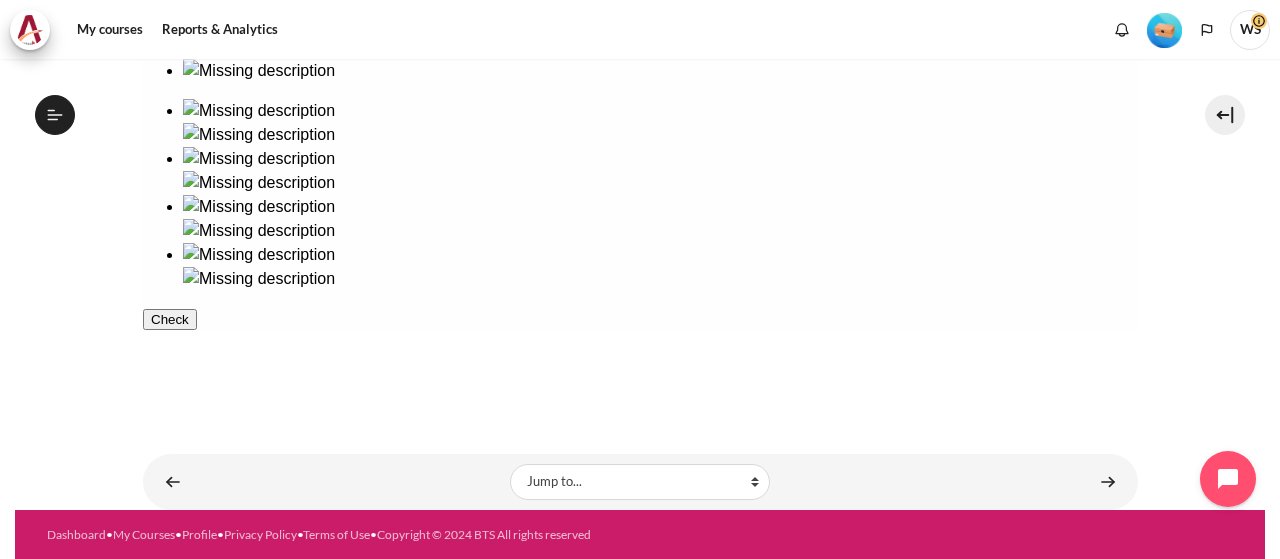 click on "Check" at bounding box center [169, 319] 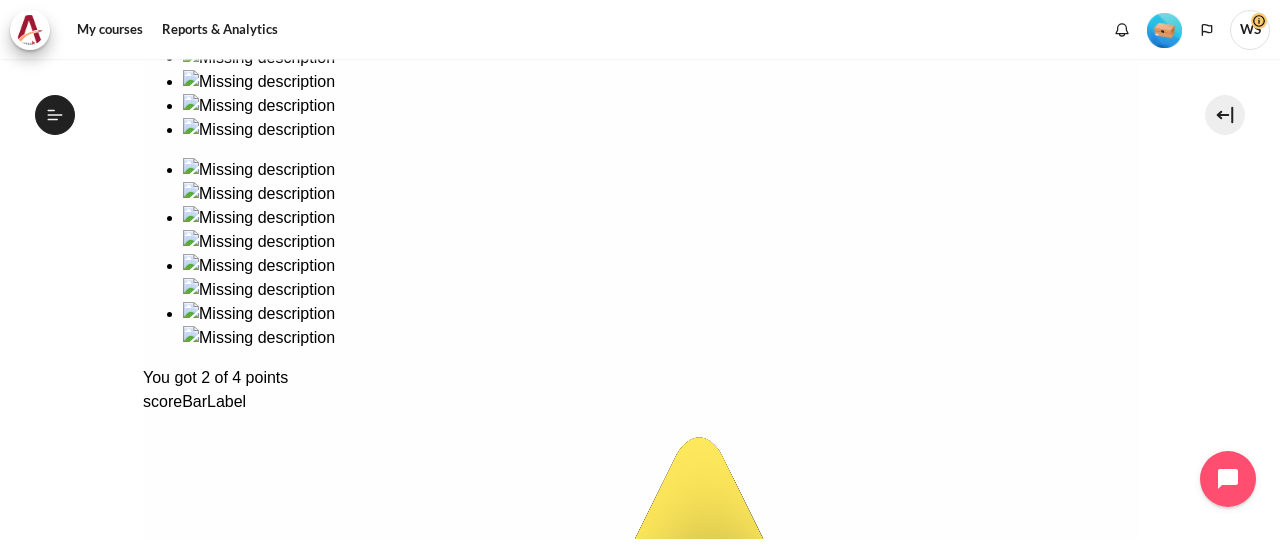scroll, scrollTop: 437, scrollLeft: 0, axis: vertical 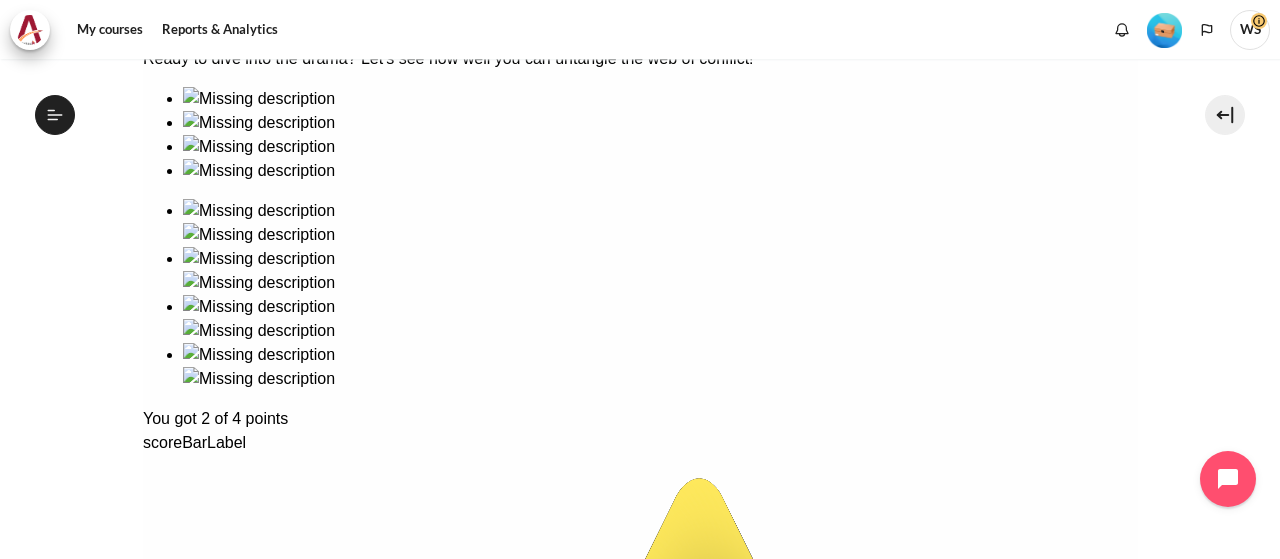type 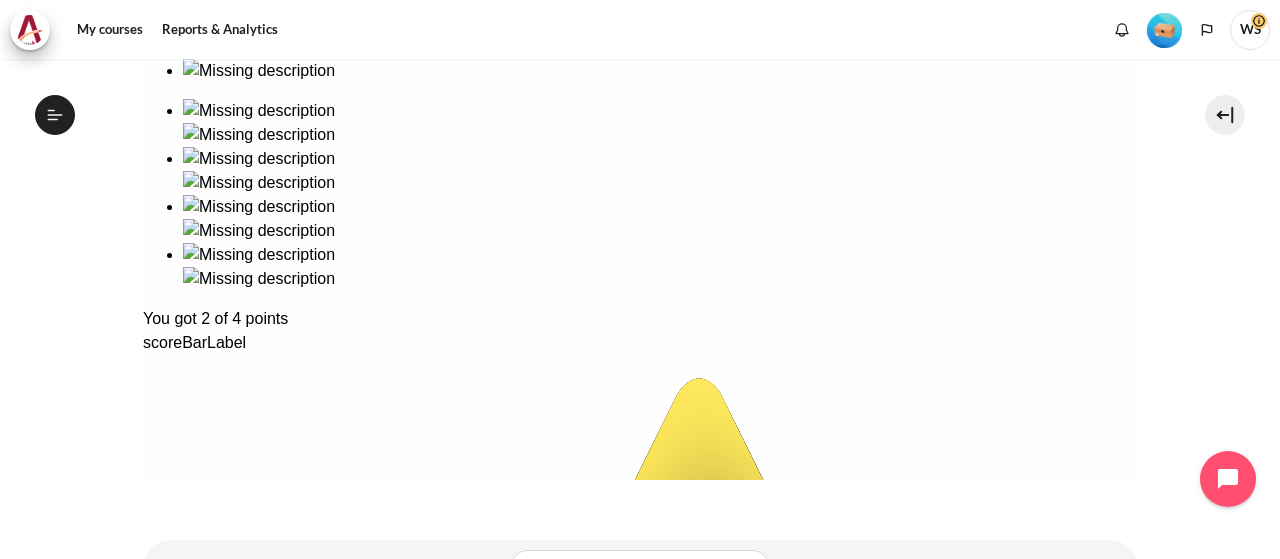 scroll, scrollTop: 623, scrollLeft: 0, axis: vertical 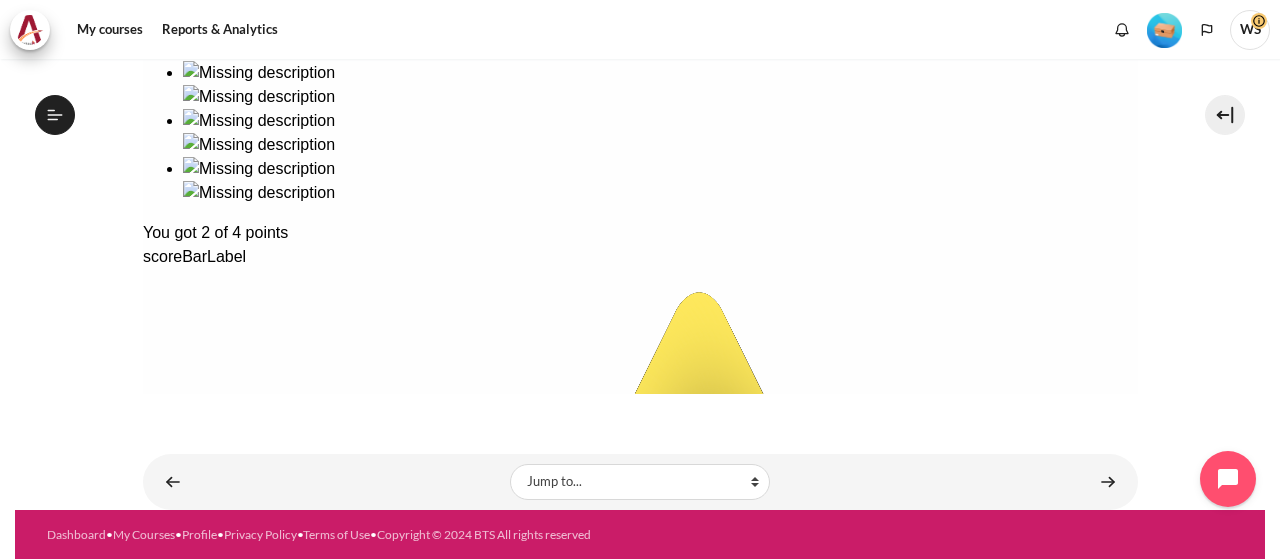 click on "Show Solution" at bounding box center [192, 1153] 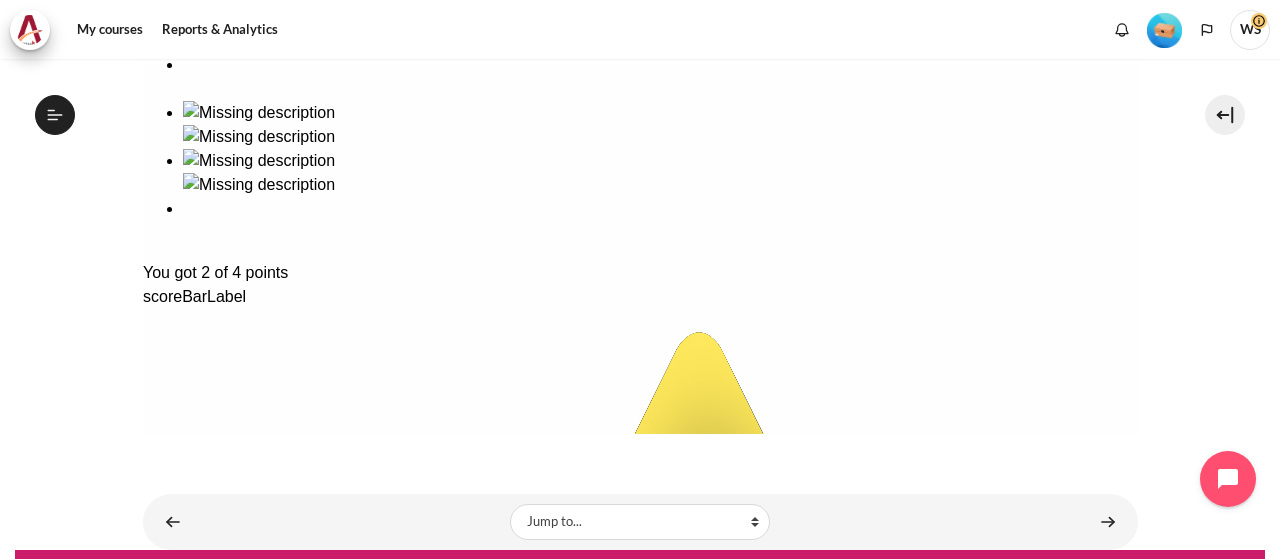 scroll, scrollTop: 623, scrollLeft: 0, axis: vertical 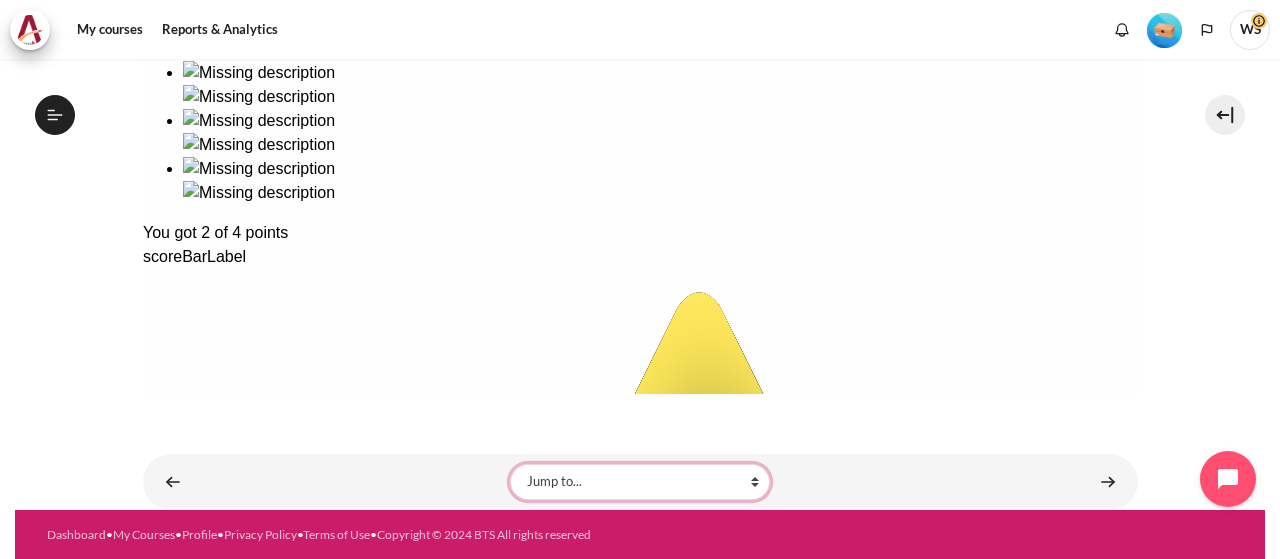 click on "Jump to...
Getting Started with Our 'Smart-Learning' Platform
Why Outward Performance?
Mindset Survey: Where am I?
Download Your Workbook
Your Most Important "Faces & Places"
Your Buddy Group!
Join the Kick-Off Session
Lesson 1 Videos (17 min.)
Lesson 1 Summary
From Huddle to Harmony (Khoo Ghi Peng's Story)
Crossword Craze
Lesson 1 STAR Application
Lesson 2 Videos (20 min.)
Lesson 2 Summary
Check-Up Quiz 1
Lesson 2 STAR Application
Lesson 3 Videos (13 min.)
Lesson 3 Summary
Lesson 3 STAR Application
Your Buddy  Group Check-In #1" at bounding box center [640, 482] 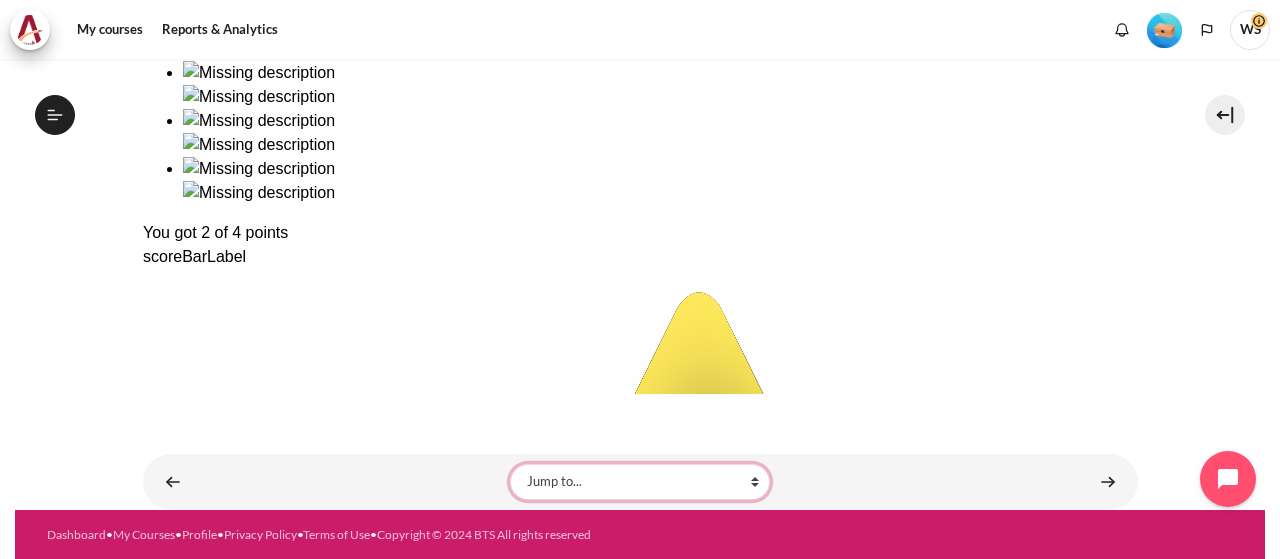 select on "/mod/lesson/view.php?id=18527&forceview=1" 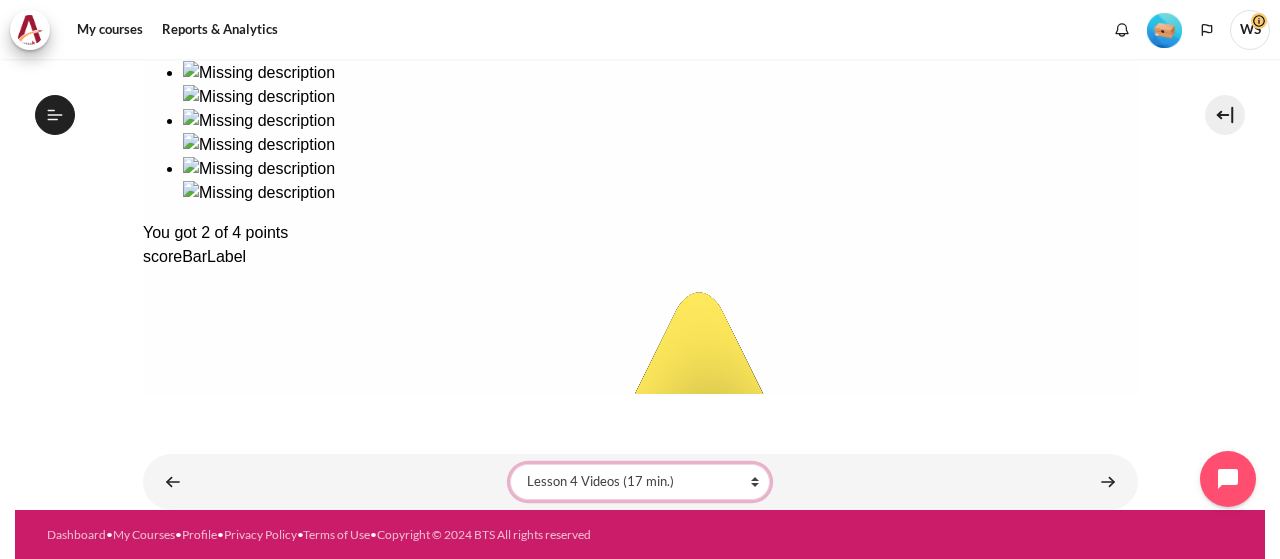 click on "Jump to...
Getting Started with Our 'Smart-Learning' Platform
Why Outward Performance?
Mindset Survey: Where am I?
Download Your Workbook
Your Most Important "Faces & Places"
Your Buddy Group!
Join the Kick-Off Session
Lesson 1 Videos (17 min.)
Lesson 1 Summary
From Huddle to Harmony (Khoo Ghi Peng's Story)
Crossword Craze
Lesson 1 STAR Application
Lesson 2 Videos (20 min.)
Lesson 2 Summary
Check-Up Quiz 1
Lesson 2 STAR Application
Lesson 3 Videos (13 min.)
Lesson 3 Summary
Lesson 3 STAR Application
Your Buddy  Group Check-In #1" at bounding box center (640, 482) 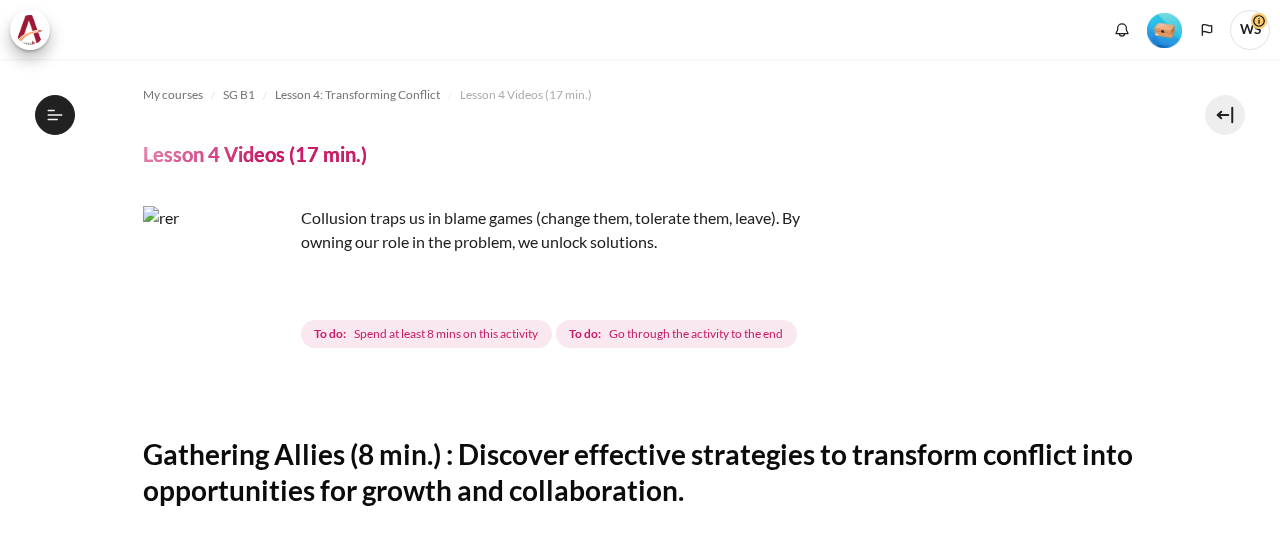 scroll, scrollTop: 0, scrollLeft: 0, axis: both 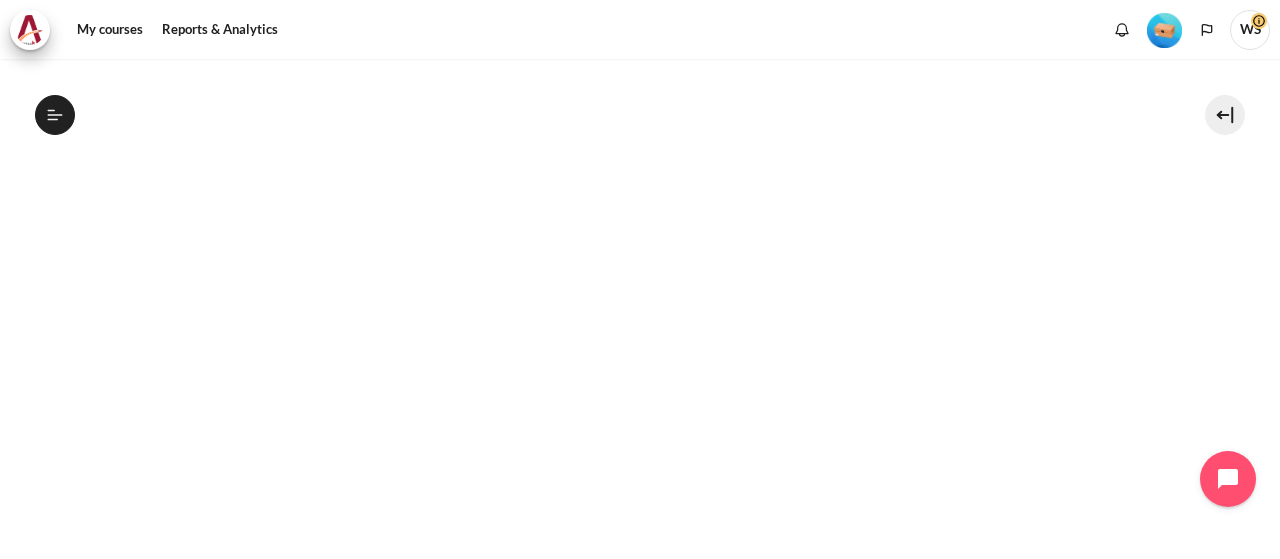 click on "My courses
SG B1
Lesson 4: Transforming Conflict
Lesson 4 Videos (17 min.)
Lesson 4 Videos (17 min.)
Completion requirements" at bounding box center (640, 287) 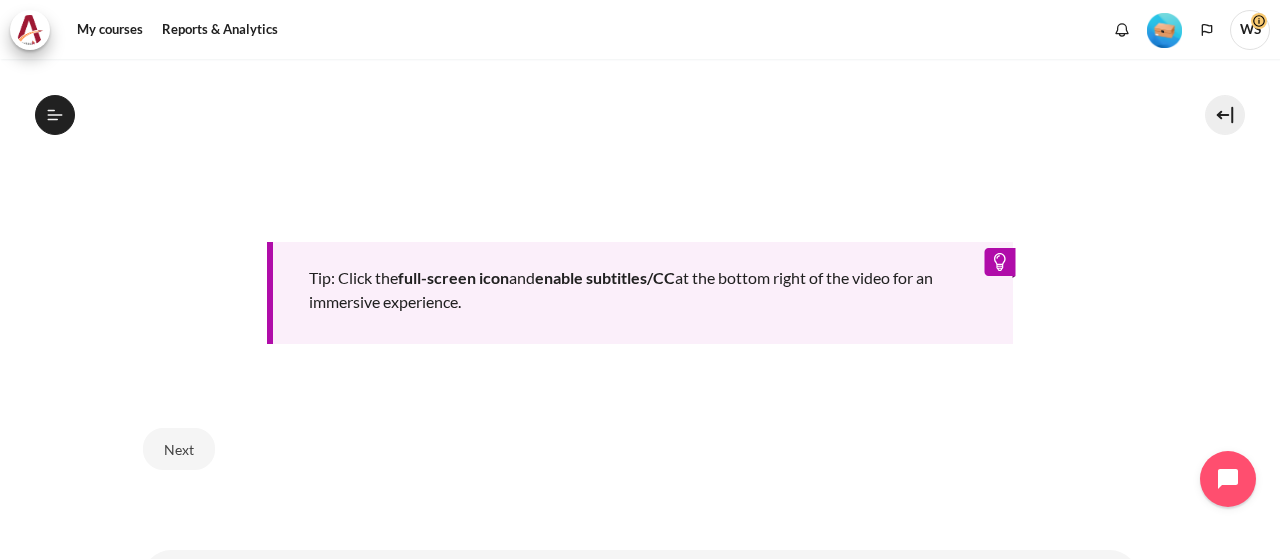 scroll, scrollTop: 1000, scrollLeft: 0, axis: vertical 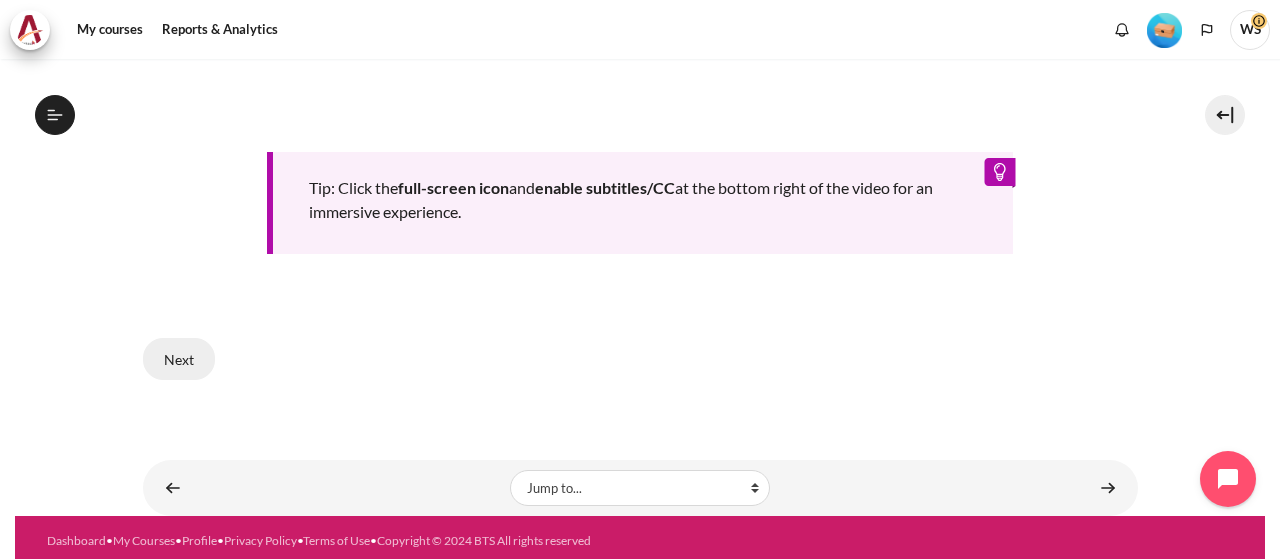click on "Next" at bounding box center [179, 359] 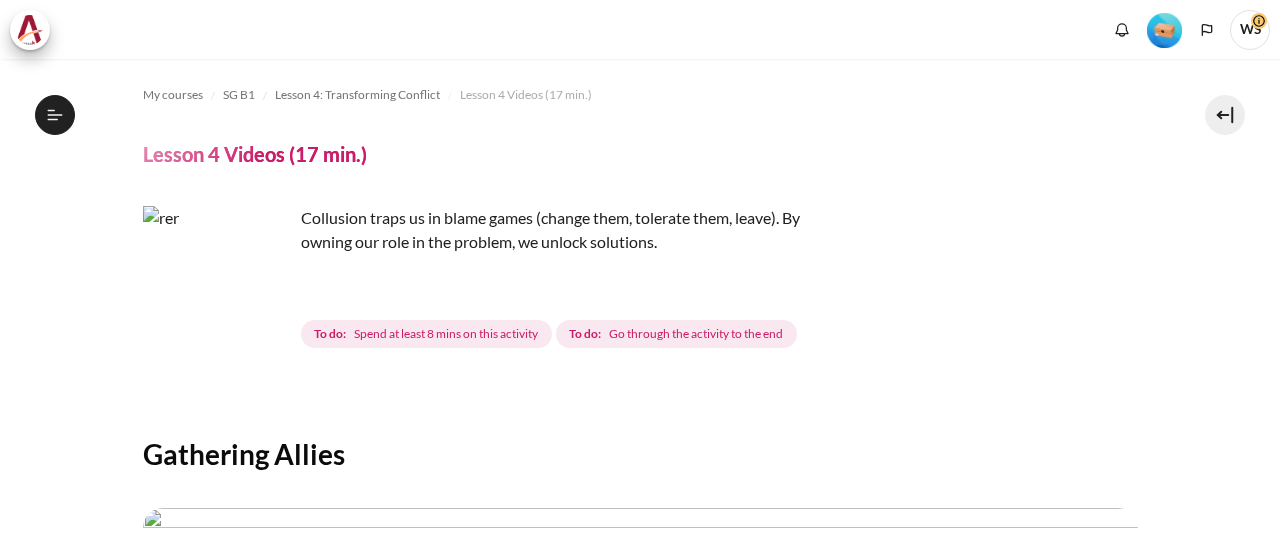 scroll, scrollTop: 0, scrollLeft: 0, axis: both 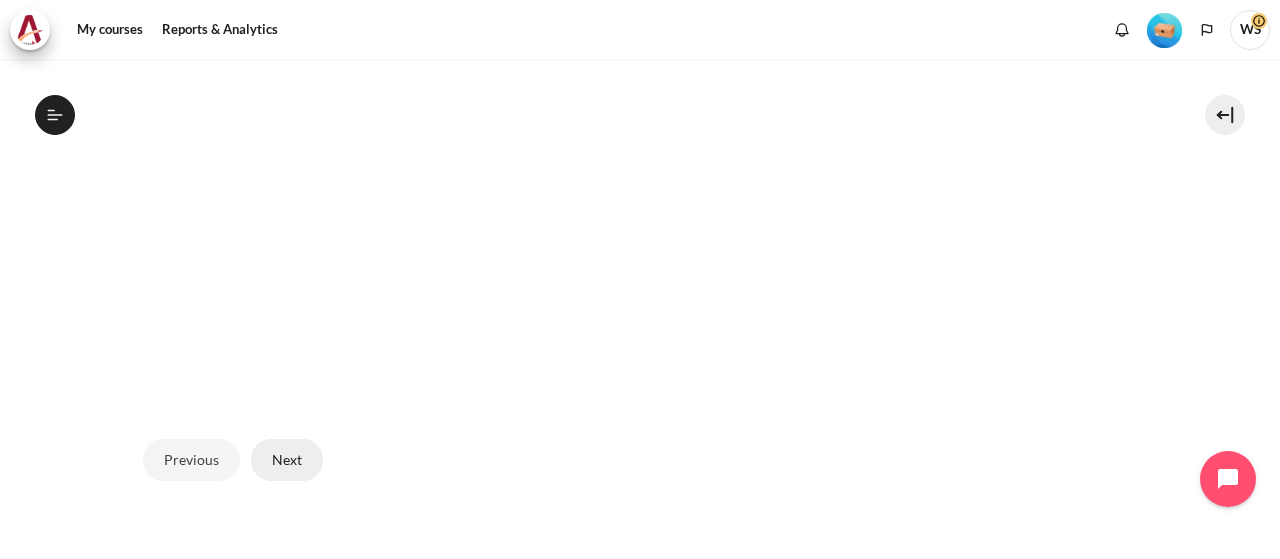 click on "Next" at bounding box center (287, 460) 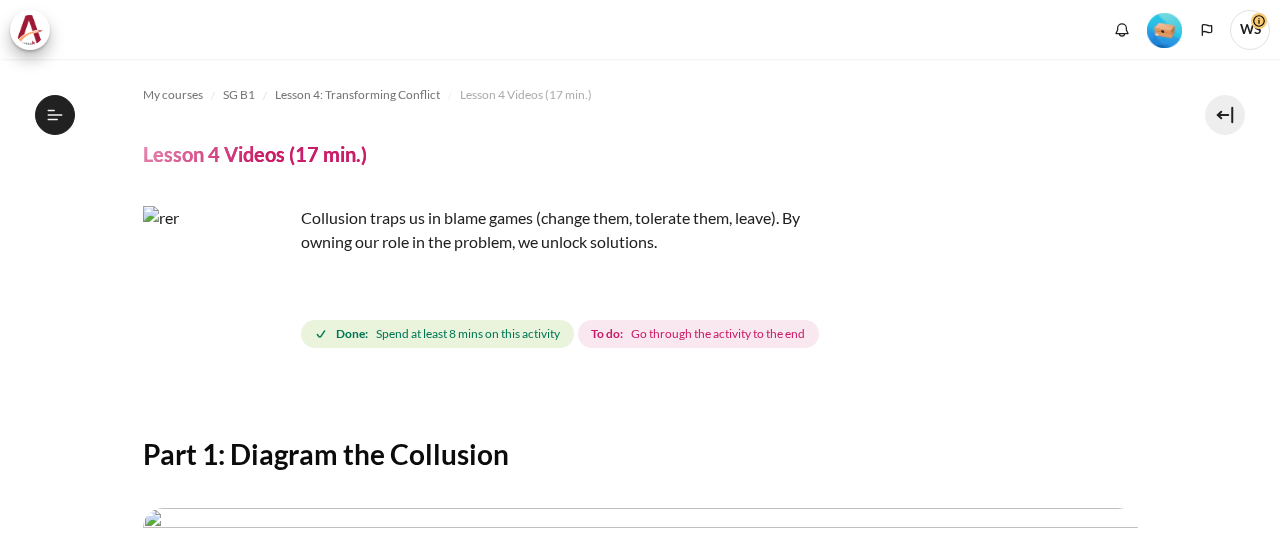 scroll, scrollTop: 0, scrollLeft: 0, axis: both 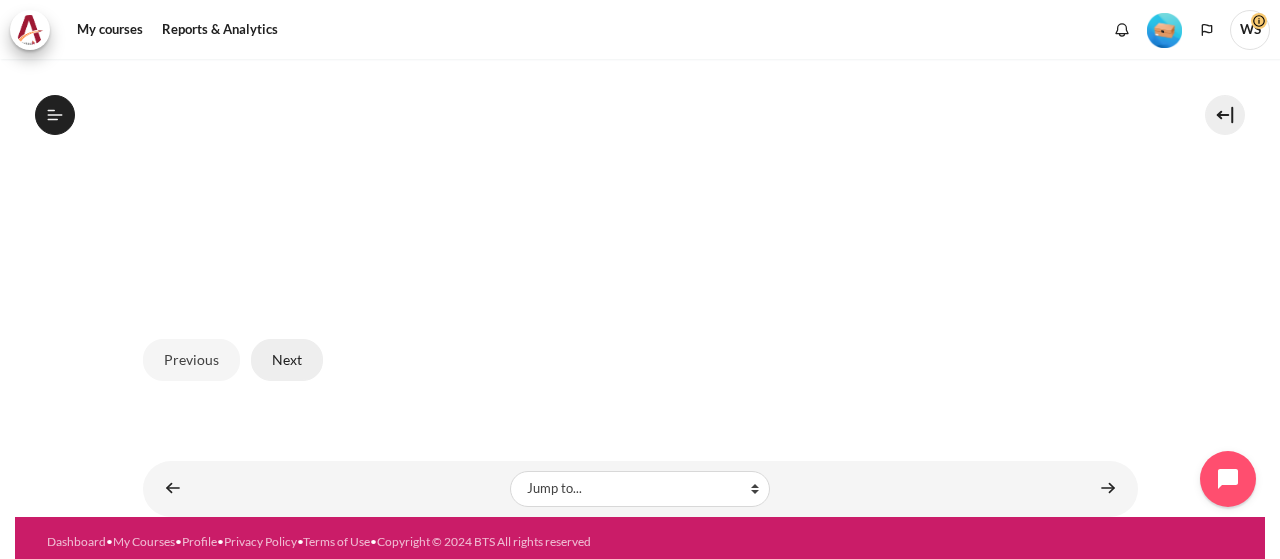 click on "Next" at bounding box center [287, 360] 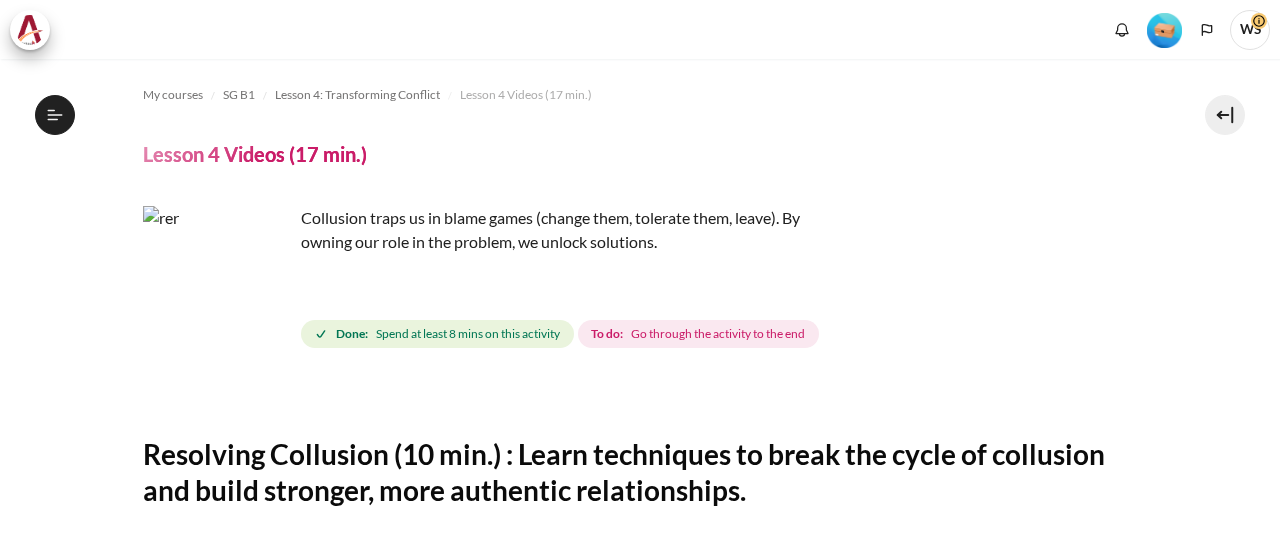 scroll, scrollTop: 0, scrollLeft: 0, axis: both 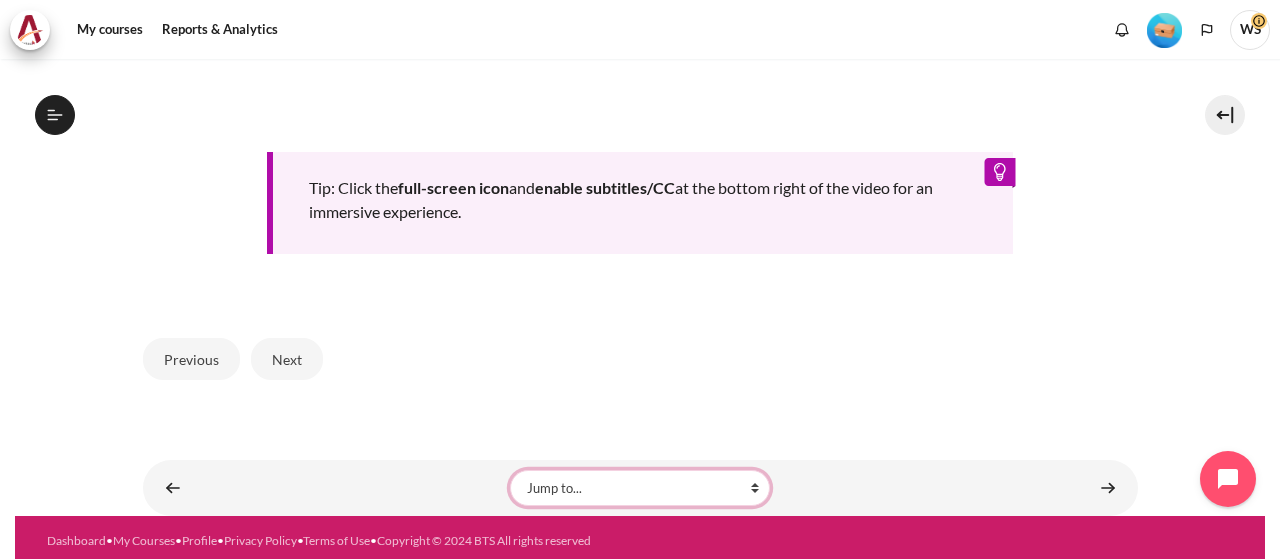 click on "Jump to...
Getting Started with Our 'Smart-Learning' Platform
Why Outward Performance?
Mindset Survey: Where am I?
Download Your Workbook
Your Most Important "Faces & Places"
Your Buddy Group!
Join the Kick-Off Session
Lesson 1 Videos (17 min.)
Lesson 1 Summary
From Huddle to Harmony (Khoo Ghi Peng's Story)
Crossword Craze
Lesson 1 STAR Application
Lesson 2 Videos (20 min.)
Lesson 2 Summary
Check-Up Quiz 1
Lesson 2 STAR Application
Lesson 3 Videos (13 min.)
Lesson 3 Summary
Collusion Scenario Match-Up
Lesson 3 STAR Application" at bounding box center (640, 488) 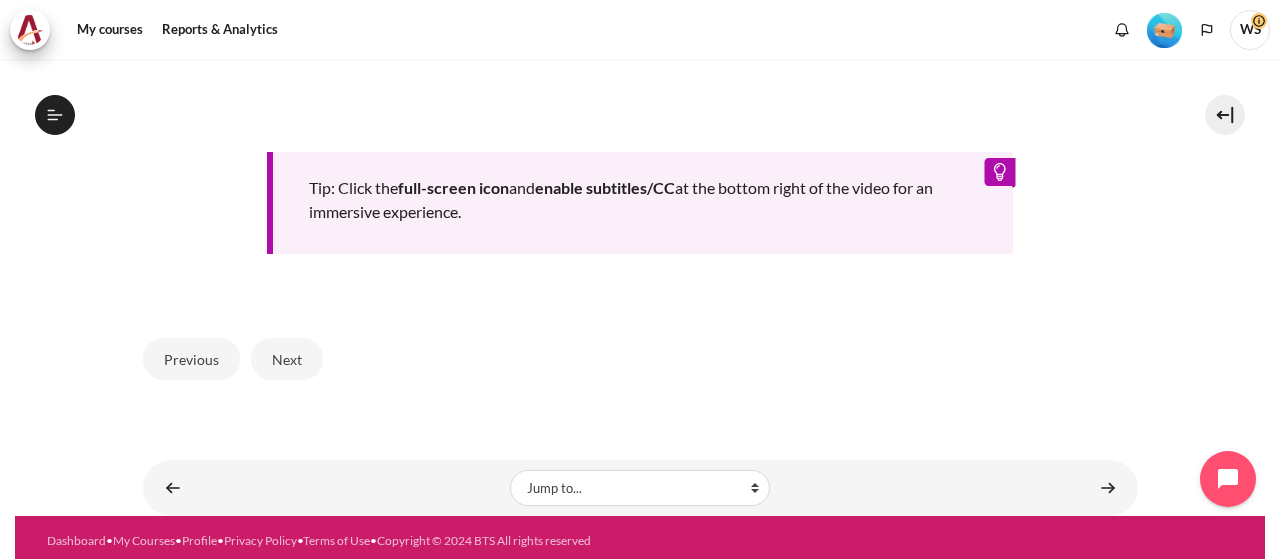 click on "Previous
Next" at bounding box center (640, 359) 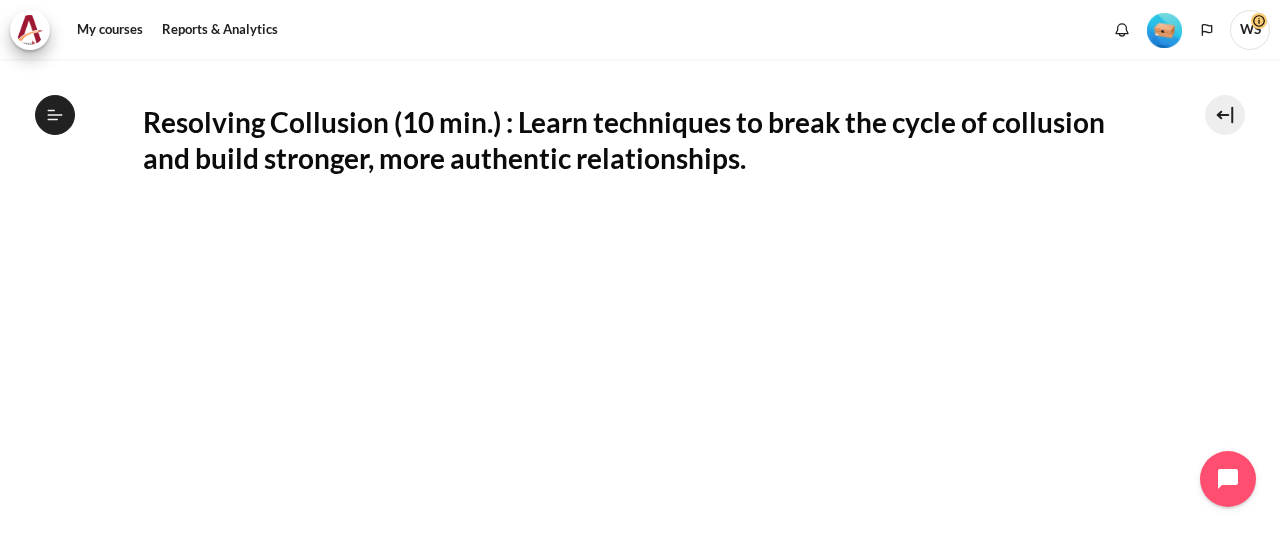 scroll, scrollTop: 300, scrollLeft: 0, axis: vertical 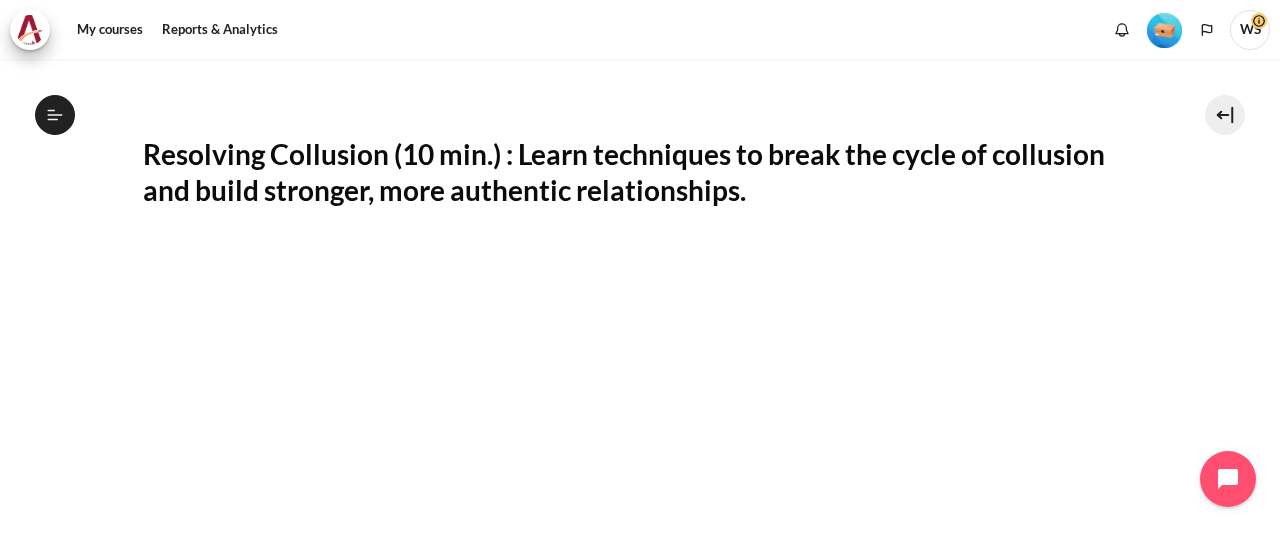 click on "My courses
SG B1
Lesson 4: Transforming Conflict
Lesson 4 Videos (17 min.)
Lesson 4 Videos (17 min.)
Completion requirements" at bounding box center (640, 487) 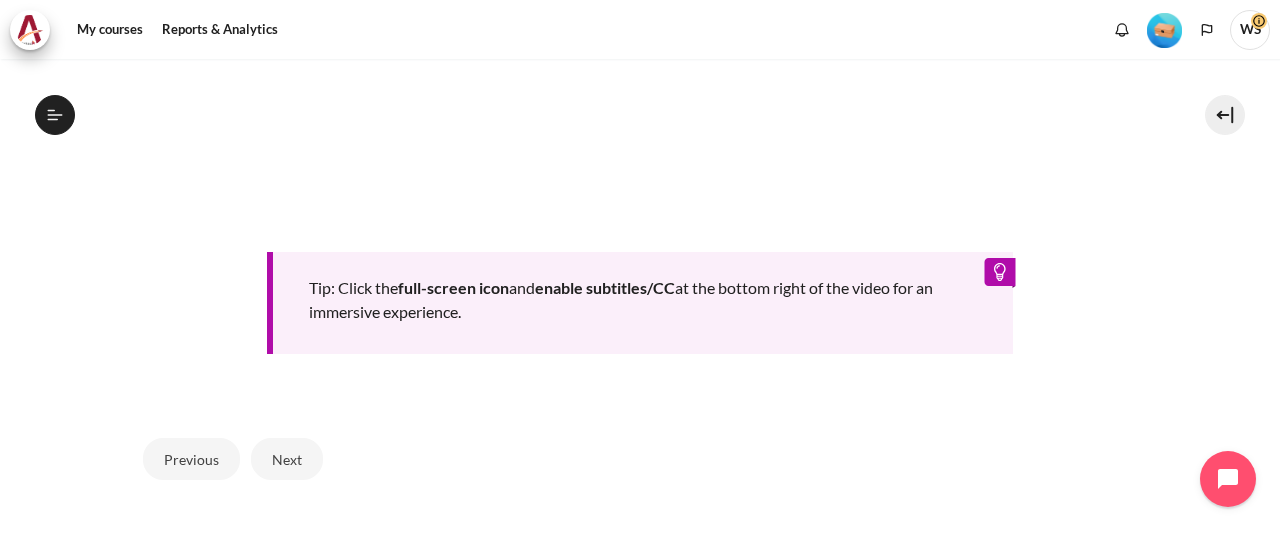 scroll, scrollTop: 1000, scrollLeft: 0, axis: vertical 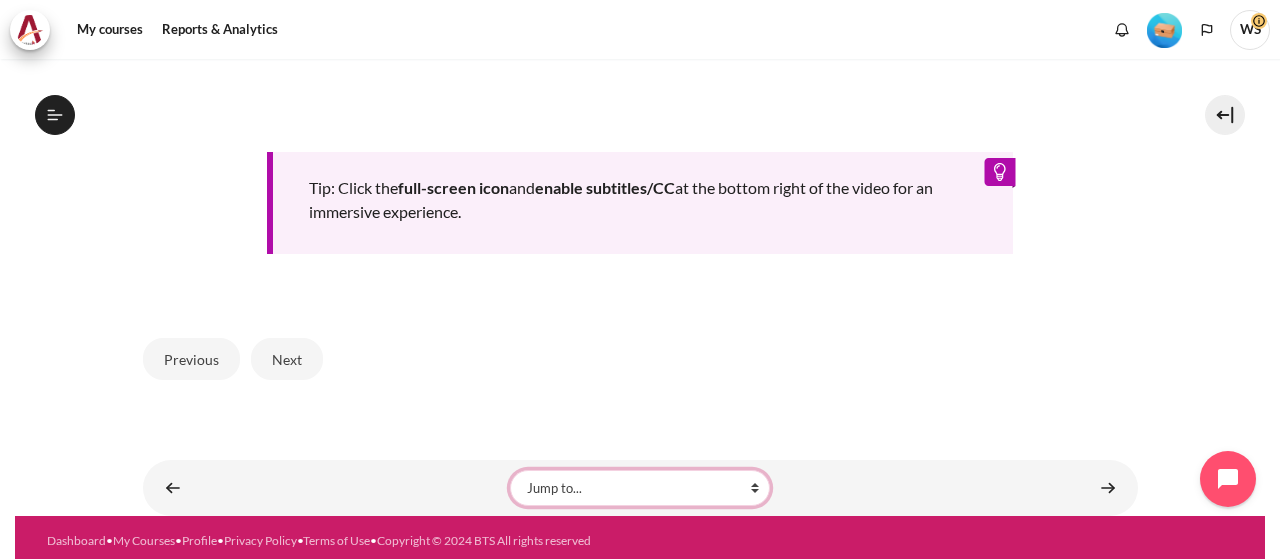 click on "Jump to...
Getting Started with Our 'Smart-Learning' Platform
Why Outward Performance?
Mindset Survey: Where am I?
Download Your Workbook
Your Most Important "Faces & Places"
Your Buddy Group!
Join the Kick-Off Session
Lesson 1 Videos (17 min.)
Lesson 1 Summary
From Huddle to Harmony (Khoo Ghi Peng's Story)
Crossword Craze
Lesson 1 STAR Application
Lesson 2 Videos (20 min.)
Lesson 2 Summary
Check-Up Quiz 1
Lesson 2 STAR Application
Lesson 3 Videos (13 min.)
Lesson 3 Summary
Collusion Scenario Match-Up
Lesson 3 STAR Application" at bounding box center (640, 488) 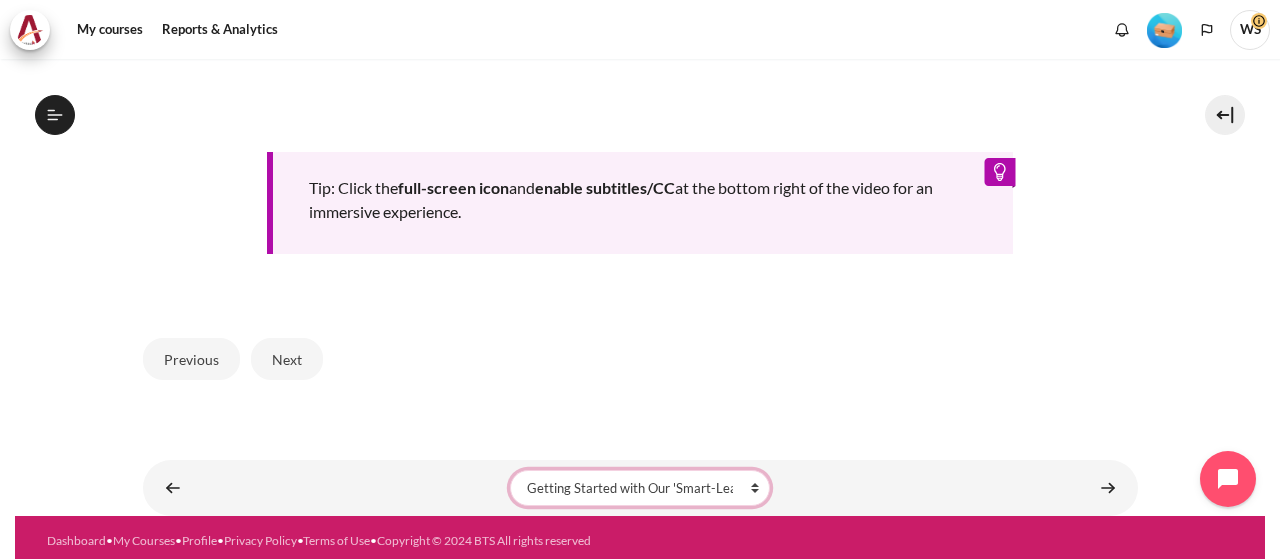 click on "Jump to...
Getting Started with Our 'Smart-Learning' Platform
Why Outward Performance?
Mindset Survey: Where am I?
Download Your Workbook
Your Most Important "Faces & Places"
Your Buddy Group!
Join the Kick-Off Session
Lesson 1 Videos (17 min.)
Lesson 1 Summary
From Huddle to Harmony (Khoo Ghi Peng's Story)
Crossword Craze
Lesson 1 STAR Application
Lesson 2 Videos (20 min.)
Lesson 2 Summary
Check-Up Quiz 1
Lesson 2 STAR Application
Lesson 3 Videos (13 min.)
Lesson 3 Summary
Collusion Scenario Match-Up
Lesson 3 STAR Application" at bounding box center [640, 488] 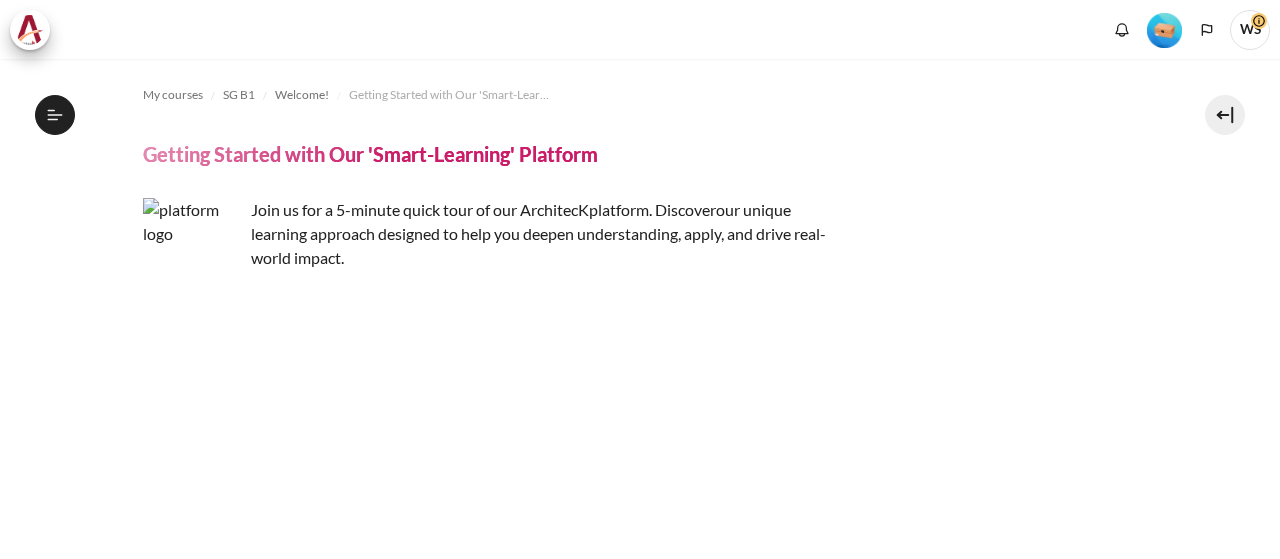 scroll, scrollTop: 0, scrollLeft: 0, axis: both 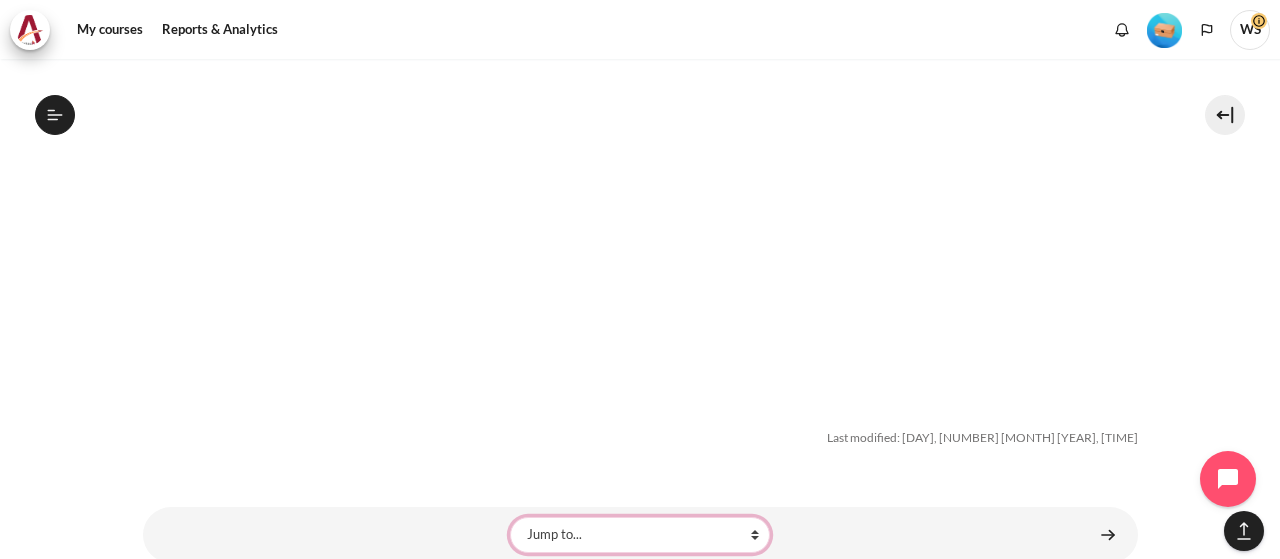 click on "Jump to...
Why Outward Performance?
Mindset Survey: Where am I?
Download Your Workbook
Your Most Important "Faces & Places"
Your Buddy Group!
Join the Kick-Off Session
Lesson 1 Videos (17 min.)
Lesson 1 Summary
From Huddle to Harmony (Khoo Ghi Peng's Story)
Crossword Craze
Lesson 1 STAR Application
Lesson 2 Videos (20 min.)
Lesson 2 Summary
Check-Up Quiz 1
Lesson 2 STAR Application
Lesson 3 Videos (13 min.)
Lesson 3 Summary
Collusion Scenario Match-Up
Lesson 3 STAR Application
Your Buddy  Group Check-In #1
Lesson 4 Videos (17 min.)" at bounding box center [640, 535] 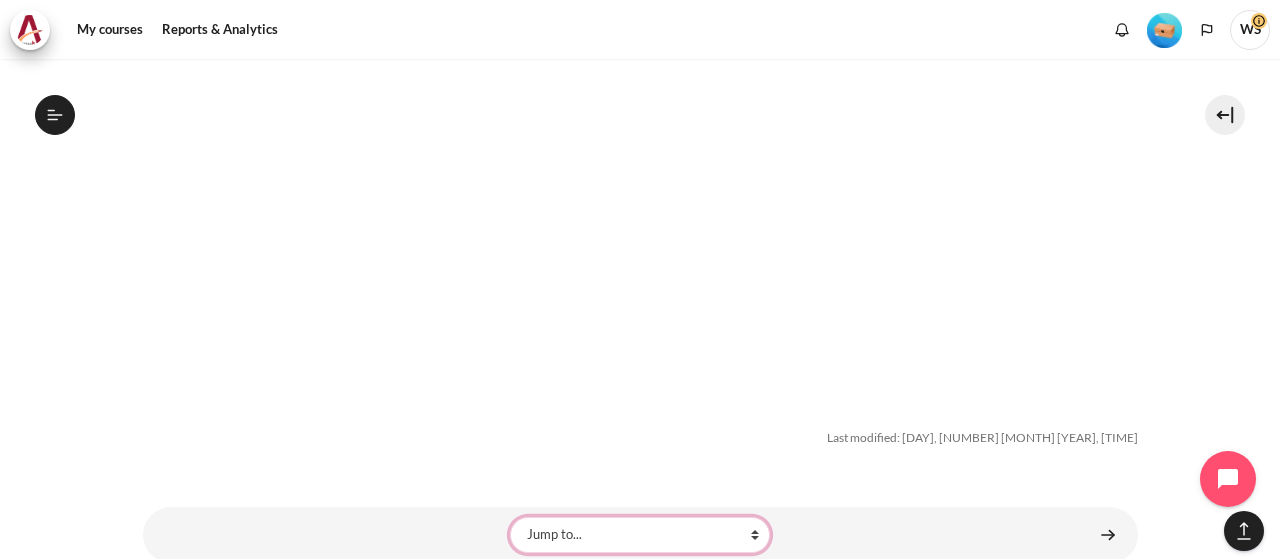 select on "/mod/lesson/view.php?id=18513&forceview=1" 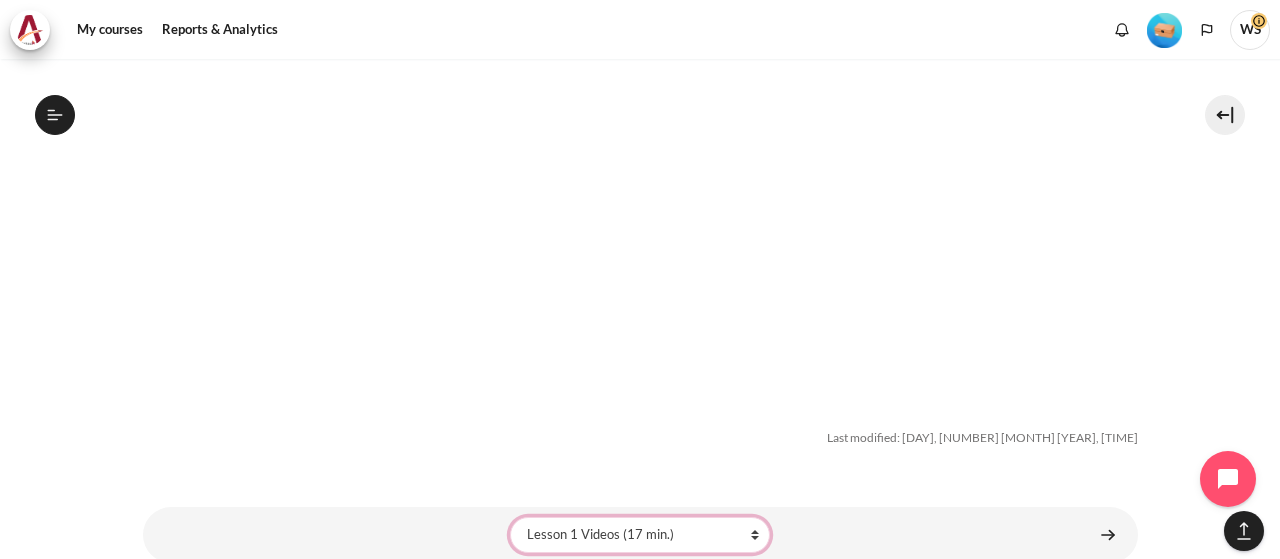 click on "Jump to...
Why Outward Performance?
Mindset Survey: Where am I?
Download Your Workbook
Your Most Important "Faces & Places"
Your Buddy Group!
Join the Kick-Off Session
Lesson 1 Videos (17 min.)
Lesson 1 Summary
From Huddle to Harmony (Khoo Ghi Peng's Story)
Crossword Craze
Lesson 1 STAR Application
Lesson 2 Videos (20 min.)
Lesson 2 Summary
Check-Up Quiz 1
Lesson 2 STAR Application
Lesson 3 Videos (13 min.)
Lesson 3 Summary
Collusion Scenario Match-Up
Lesson 3 STAR Application
Your Buddy  Group Check-In #1
Lesson 4 Videos (17 min.)" at bounding box center [640, 535] 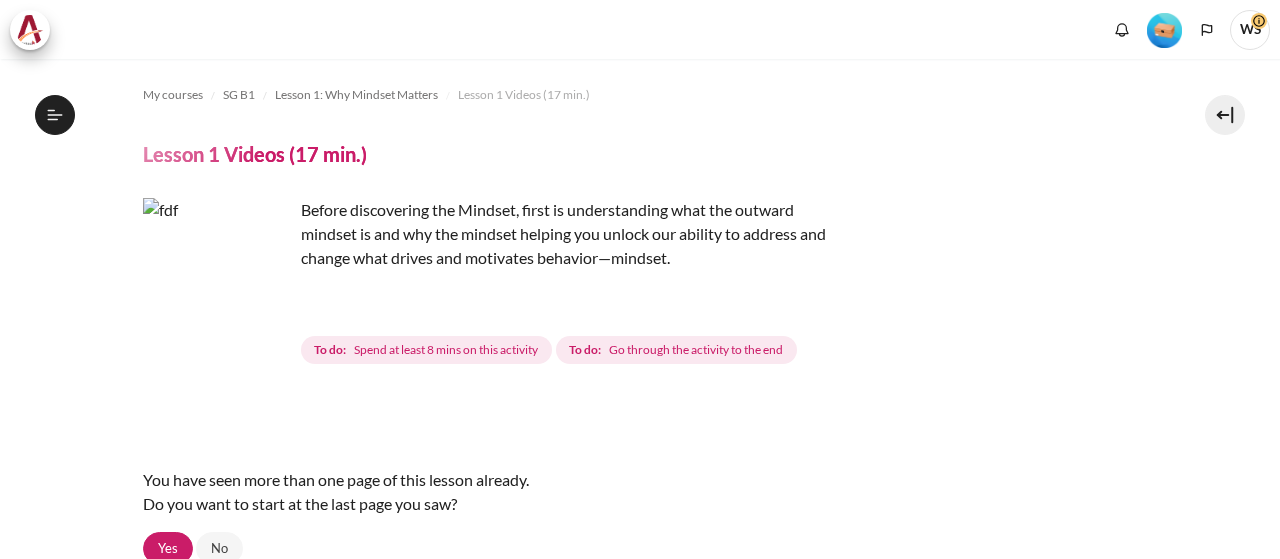 scroll, scrollTop: 0, scrollLeft: 0, axis: both 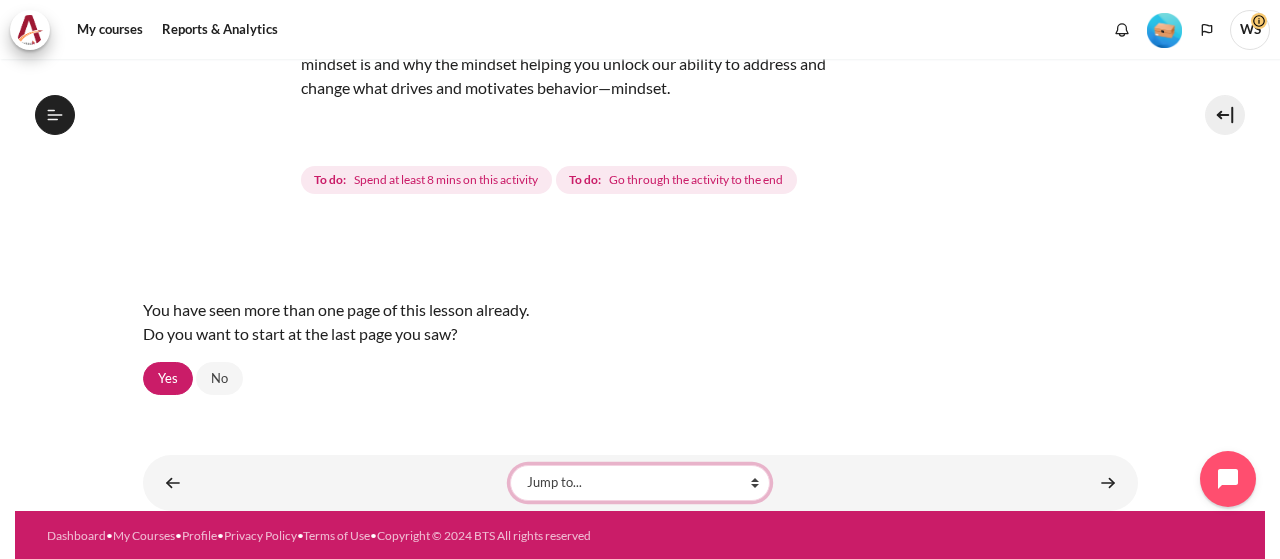 click on "Jump to...
Getting Started with Our 'Smart-Learning' Platform
Why Outward Performance?
Mindset Survey: Where am I?
Download Your Workbook
Your Most Important "Faces & Places"
Your Buddy Group!
Join the Kick-Off Session
Lesson 1 Summary
From Huddle to Harmony (Khoo Ghi Peng's Story)
Crossword Craze
Lesson 1 STAR Application
Lesson 2 Videos (20 min.)
Lesson 2 Summary
Check-Up Quiz 1
Lesson 2 STAR Application
Lesson 3 Videos (13 min.)
Lesson 3 Summary
Collusion Scenario Match-Up
Lesson 3 STAR Application
Your Buddy  Group Check-In #1" at bounding box center [640, 483] 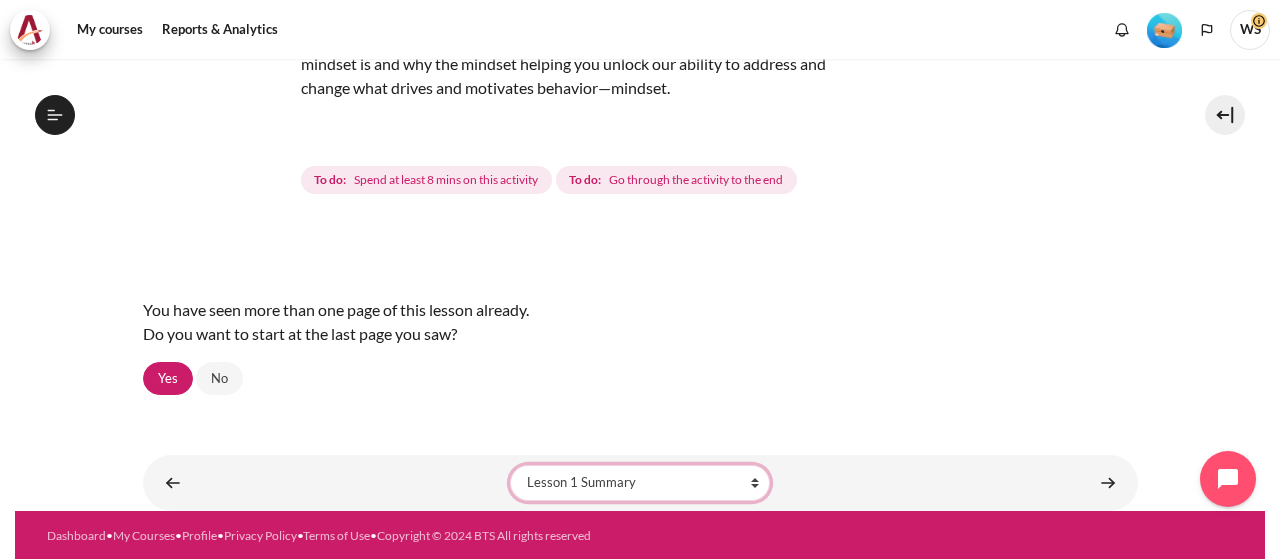 click on "Jump to...
Getting Started with Our 'Smart-Learning' Platform
Why Outward Performance?
Mindset Survey: Where am I?
Download Your Workbook
Your Most Important "Faces & Places"
Your Buddy Group!
Join the Kick-Off Session
Lesson 1 Summary
From Huddle to Harmony (Khoo Ghi Peng's Story)
Crossword Craze
Lesson 1 STAR Application
Lesson 2 Videos (20 min.)
Lesson 2 Summary
Check-Up Quiz 1
Lesson 2 STAR Application
Lesson 3 Videos (13 min.)
Lesson 3 Summary
Collusion Scenario Match-Up
Lesson 3 STAR Application
Your Buddy  Group Check-In #1" at bounding box center (640, 483) 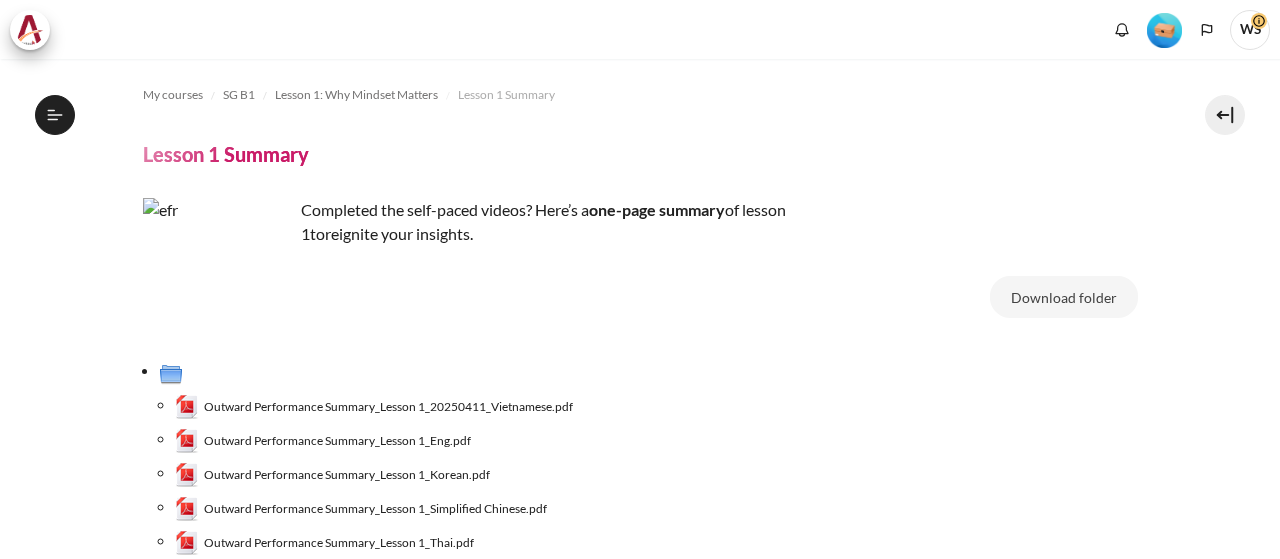 scroll, scrollTop: 0, scrollLeft: 0, axis: both 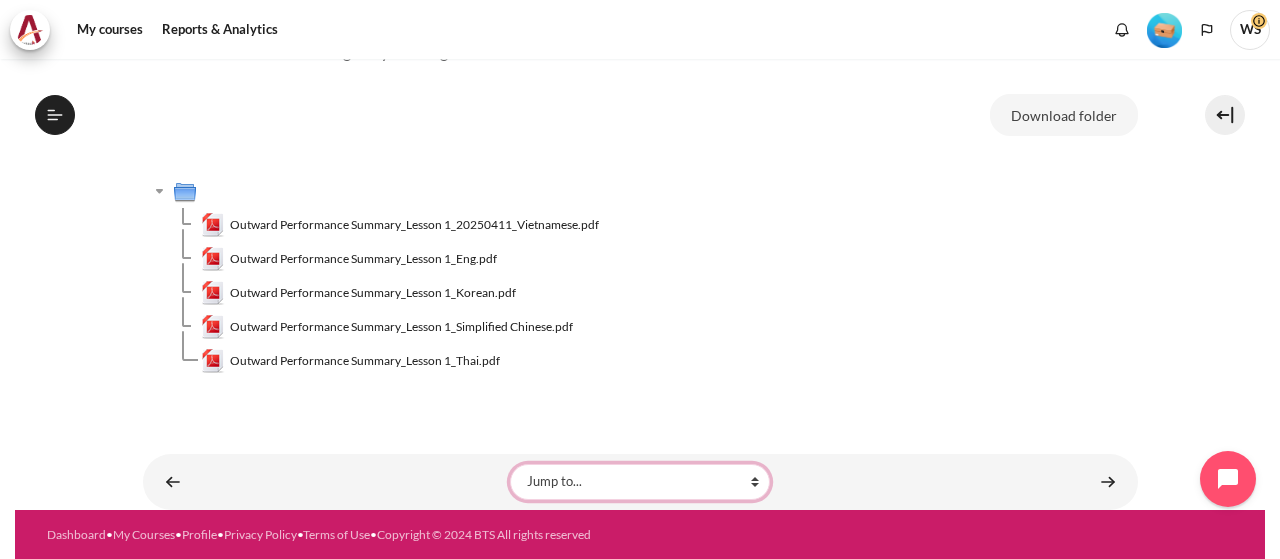 click on "Jump to...
Getting Started with Our 'Smart-Learning' Platform
Why Outward Performance?
Mindset Survey: Where am I?
Download Your Workbook
Your Most Important "Faces & Places"
Your Buddy Group!
Join the Kick-Off Session
Lesson 1 Videos (17 min.)
From Huddle to Harmony (Khoo Ghi Peng's Story)
Crossword Craze
Lesson 1 STAR Application
Lesson 2 Videos (20 min.)
Lesson 2 Summary
Check-Up Quiz 1
Lesson 2 STAR Application
Lesson 3 Videos (13 min.)
Lesson 3 Summary
Collusion Scenario Match-Up
Lesson 3 STAR Application
Your Buddy  Group Check-In #1 Lesson 4 Summary" at bounding box center (640, 482) 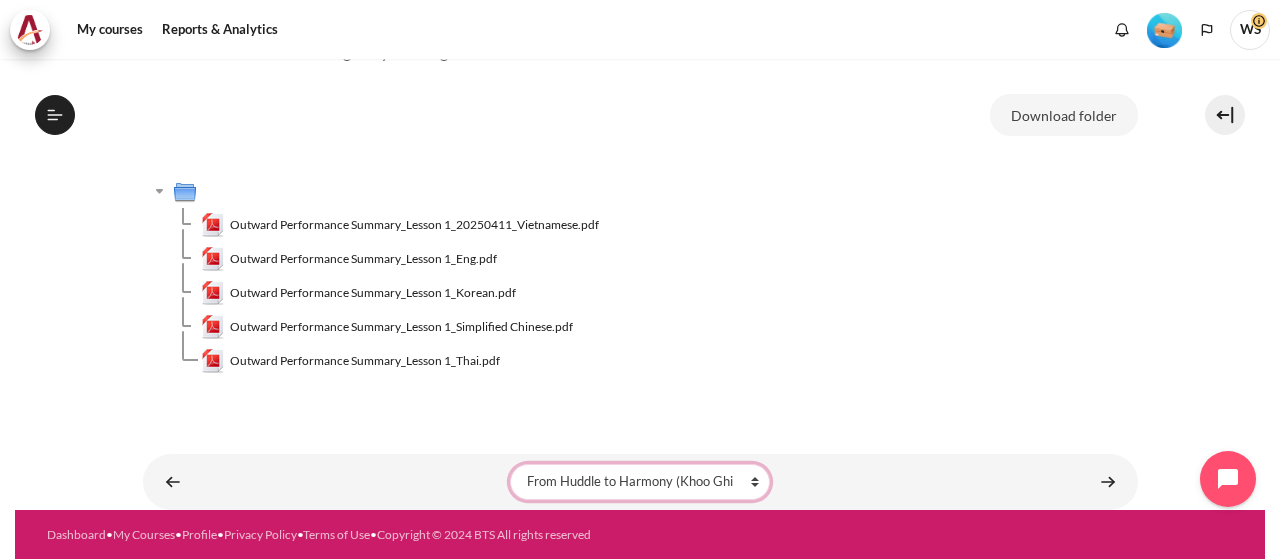 click on "Jump to...
Getting Started with Our 'Smart-Learning' Platform
Why Outward Performance?
Mindset Survey: Where am I?
Download Your Workbook
Your Most Important "Faces & Places"
Your Buddy Group!
Join the Kick-Off Session
Lesson 1 Videos (17 min.)
From Huddle to Harmony (Khoo Ghi Peng's Story)
Crossword Craze
Lesson 1 STAR Application
Lesson 2 Videos (20 min.)
Lesson 2 Summary
Check-Up Quiz 1
Lesson 2 STAR Application
Lesson 3 Videos (13 min.)
Lesson 3 Summary
Collusion Scenario Match-Up
Lesson 3 STAR Application
Your Buddy  Group Check-In #1 Lesson 4 Summary" at bounding box center (640, 482) 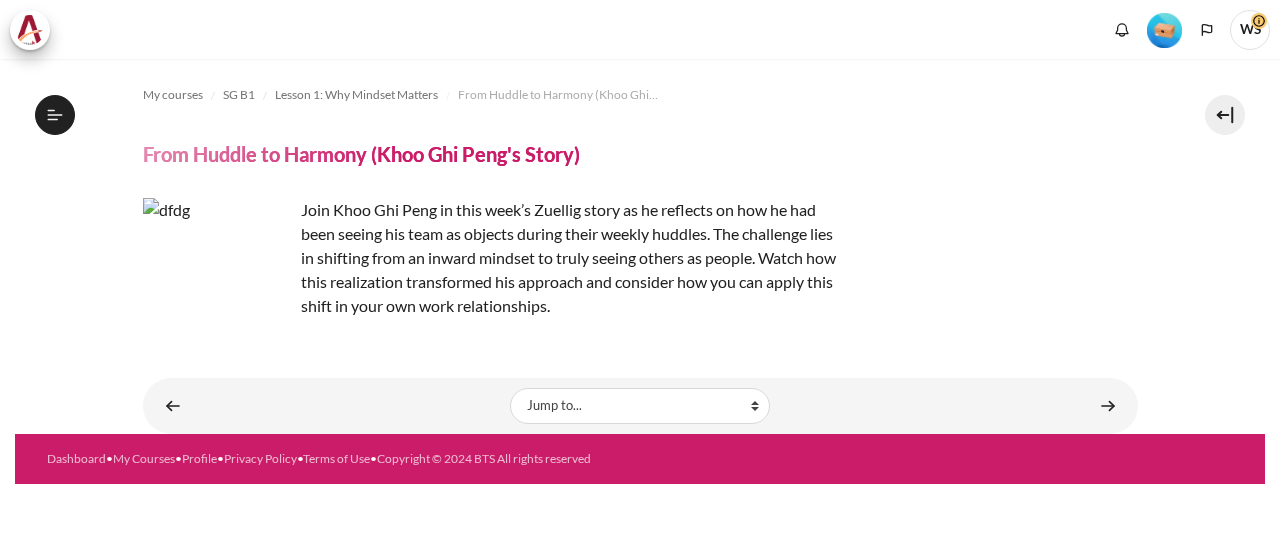 scroll, scrollTop: 0, scrollLeft: 0, axis: both 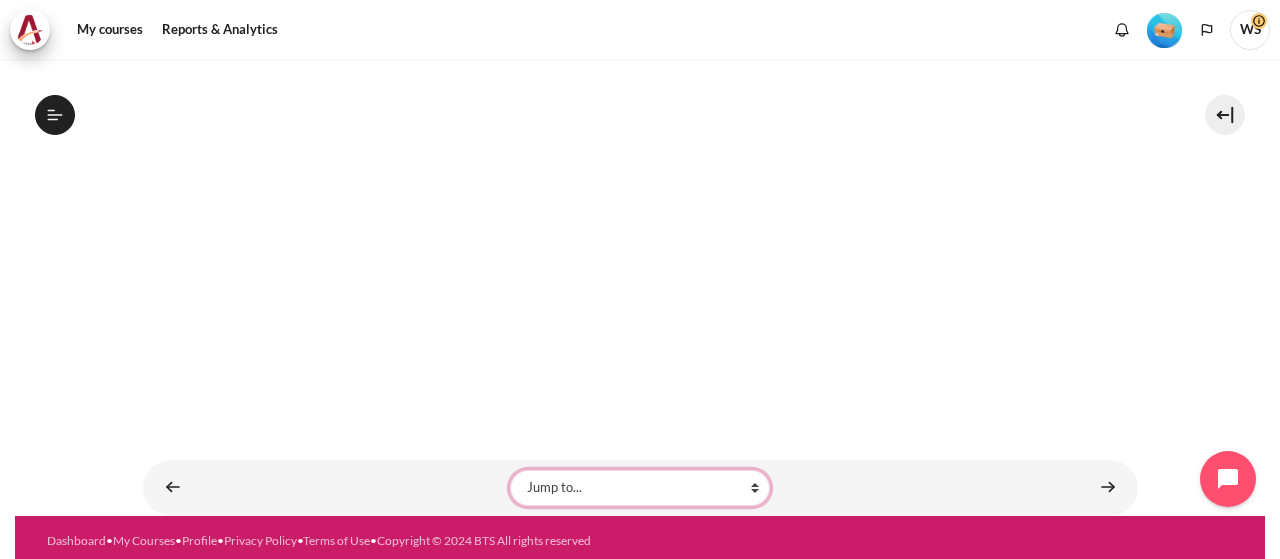 click on "Jump to...
Getting Started with Our 'Smart-Learning' Platform
Why Outward Performance?
Mindset Survey: Where am I?
Download Your Workbook
Your Most Important "Faces & Places"
Your Buddy Group!
Join the Kick-Off Session
Lesson 1 Videos (17 min.)
Lesson 1 Summary
Crossword Craze
Lesson 1 STAR Application
Lesson 2 Videos (20 min.)
Lesson 2 Summary
Check-Up Quiz 1
Lesson 2 STAR Application
Lesson 3 Videos (13 min.)
Lesson 3 Summary
Collusion Scenario Match-Up
Lesson 3 STAR Application
Your Buddy  Group Check-In #1" at bounding box center (640, 488) 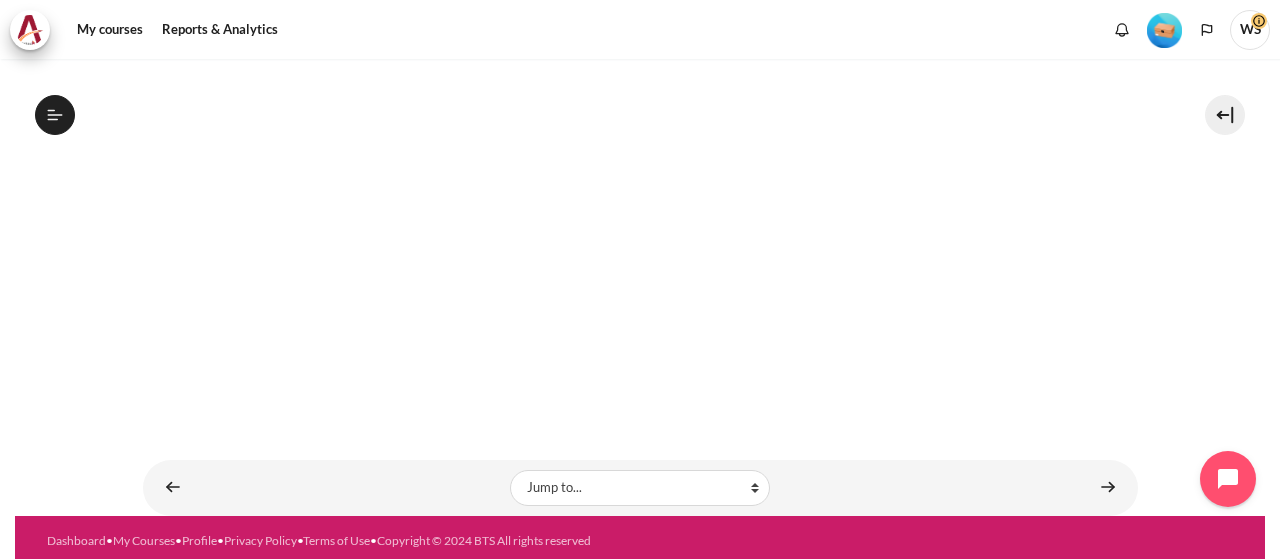 click on "My courses
SG B1
Lesson 1: Why Mindset Matters
From Huddle to Harmony (Khoo Ghi Peng's Story)
From Huddle to Harmony (Khoo Ghi Peng's Story)" at bounding box center (640, 42) 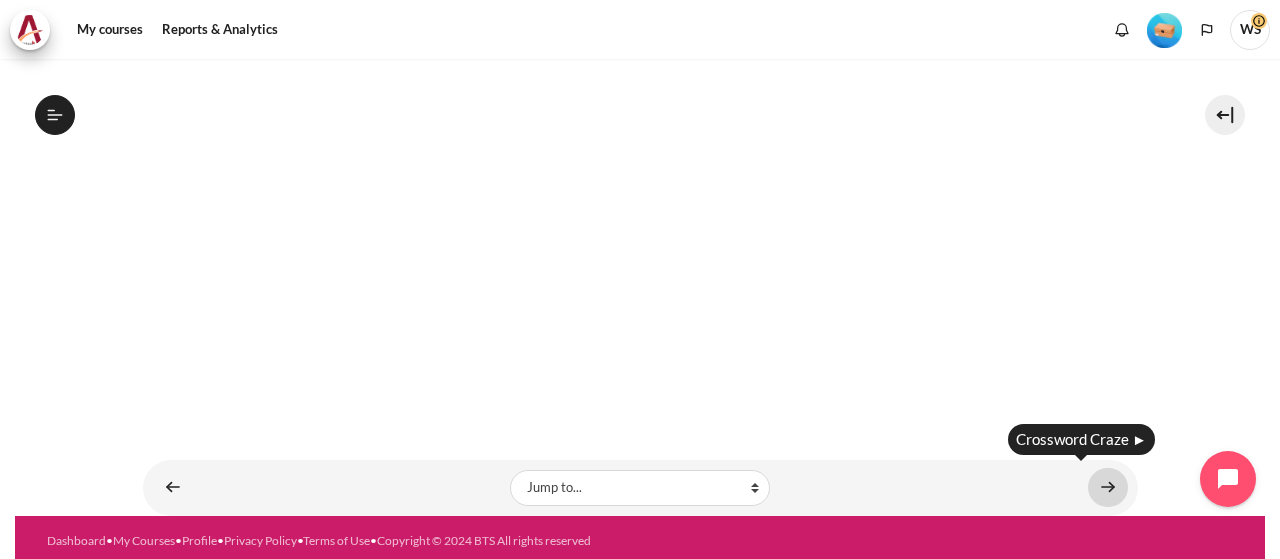 click at bounding box center (1108, 487) 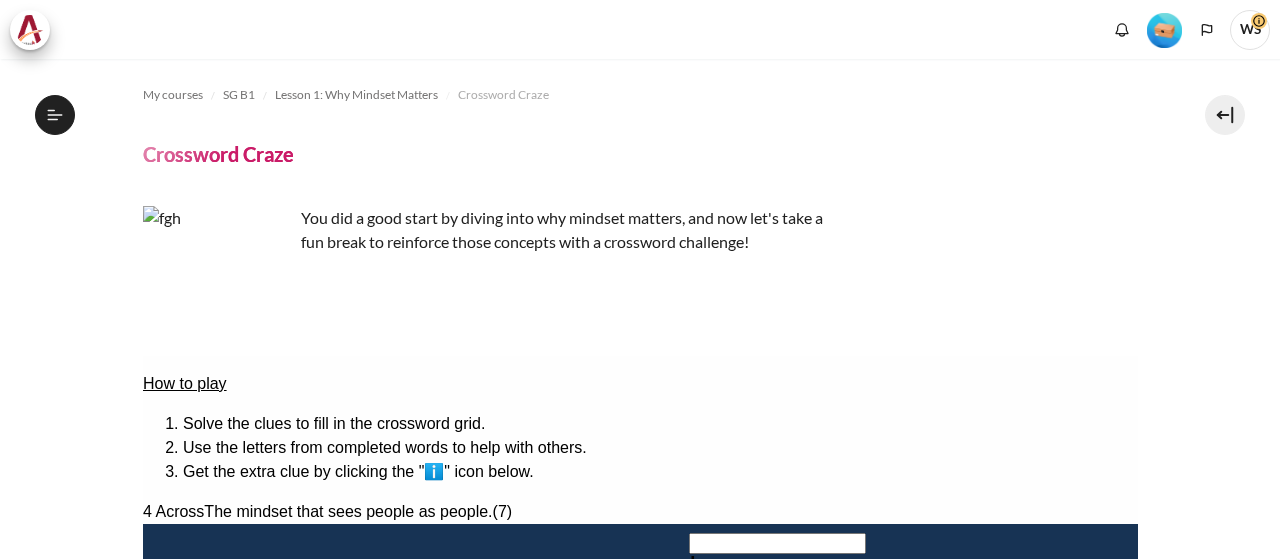 scroll, scrollTop: 0, scrollLeft: 0, axis: both 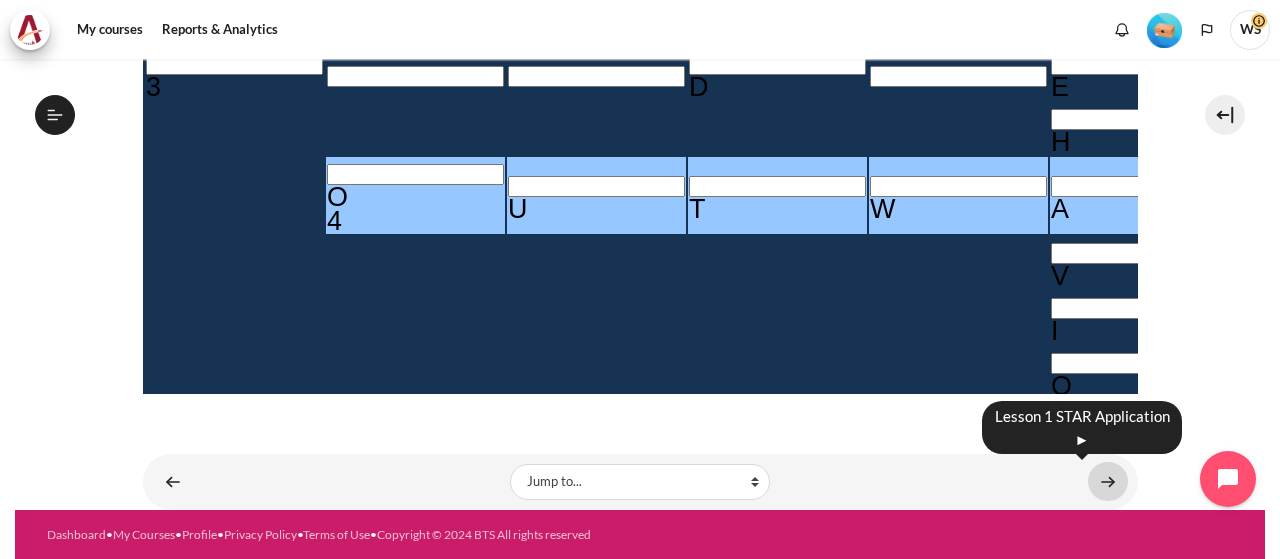 click at bounding box center (1108, 481) 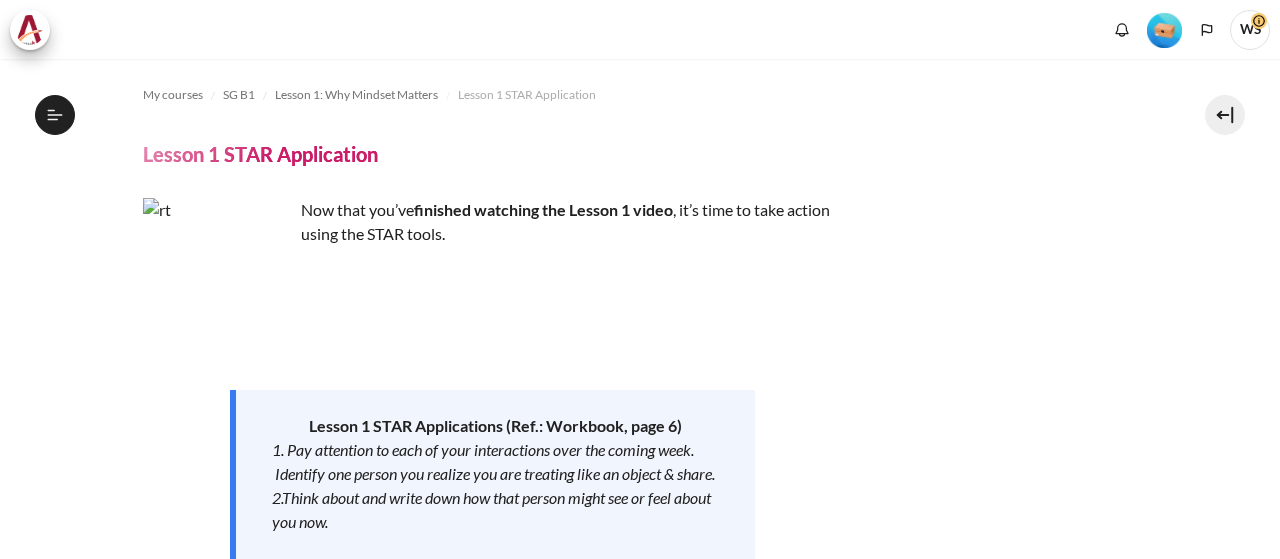 scroll, scrollTop: 0, scrollLeft: 0, axis: both 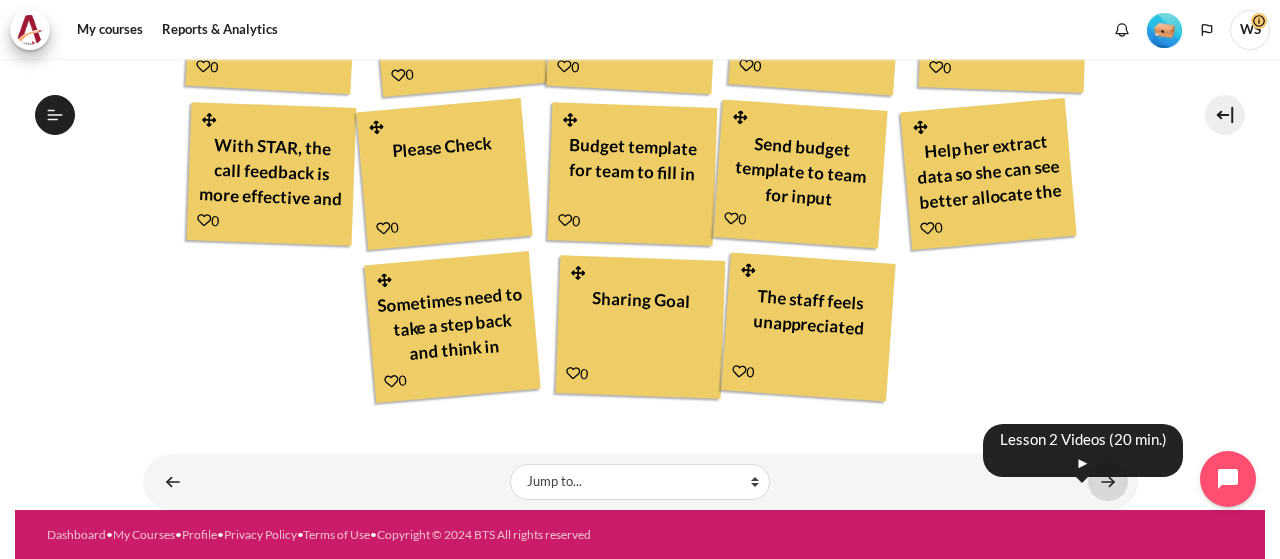 click at bounding box center (1108, 481) 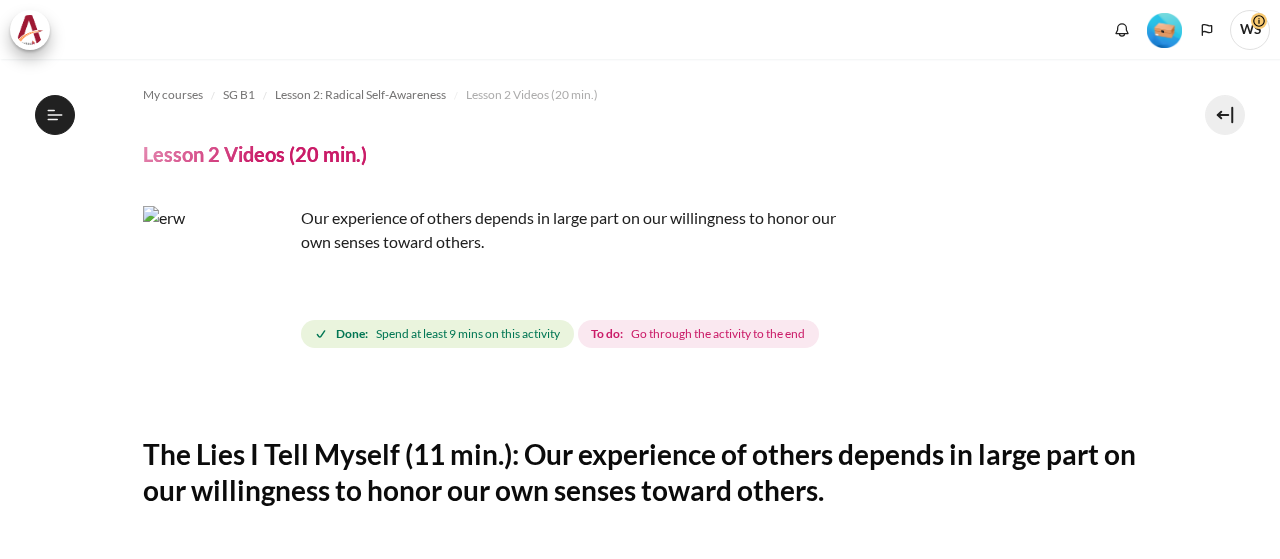 scroll, scrollTop: 0, scrollLeft: 0, axis: both 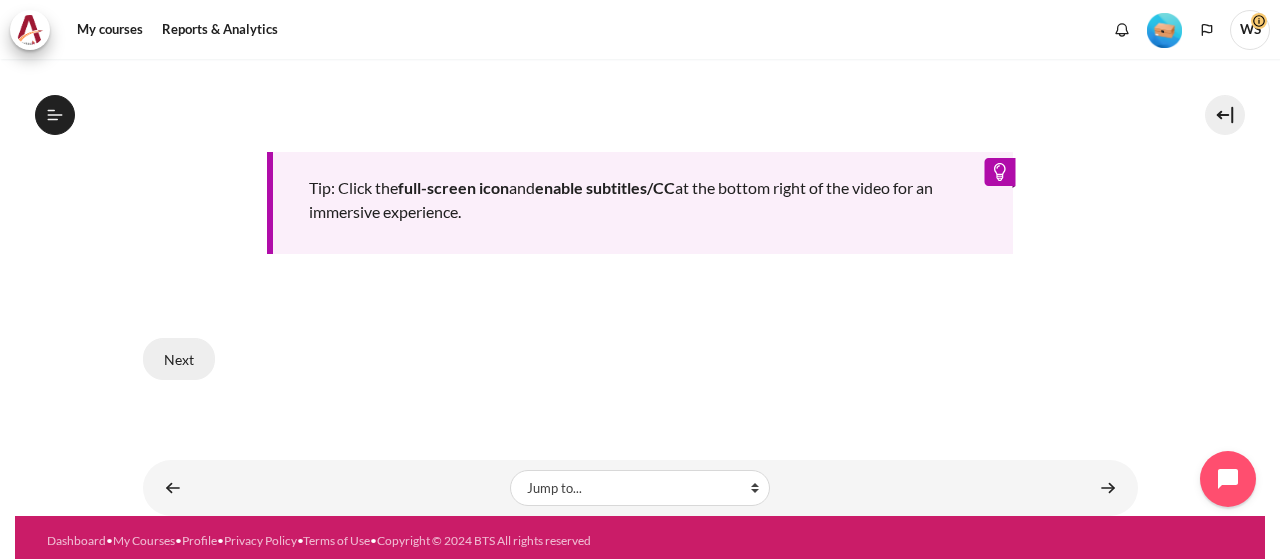 click on "Next" at bounding box center (179, 359) 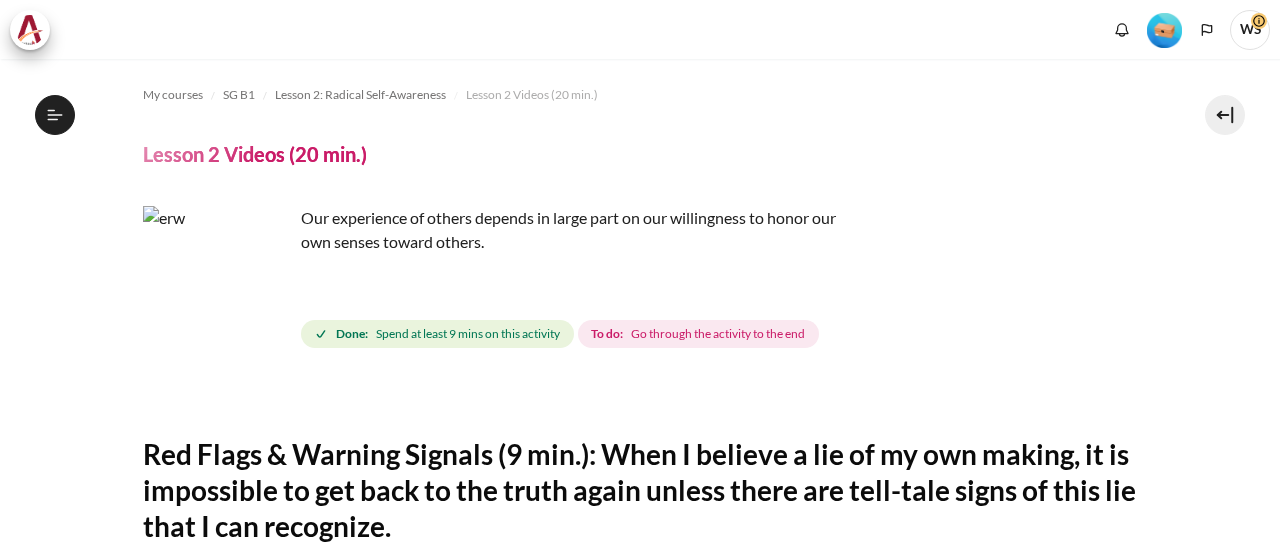 scroll, scrollTop: 0, scrollLeft: 0, axis: both 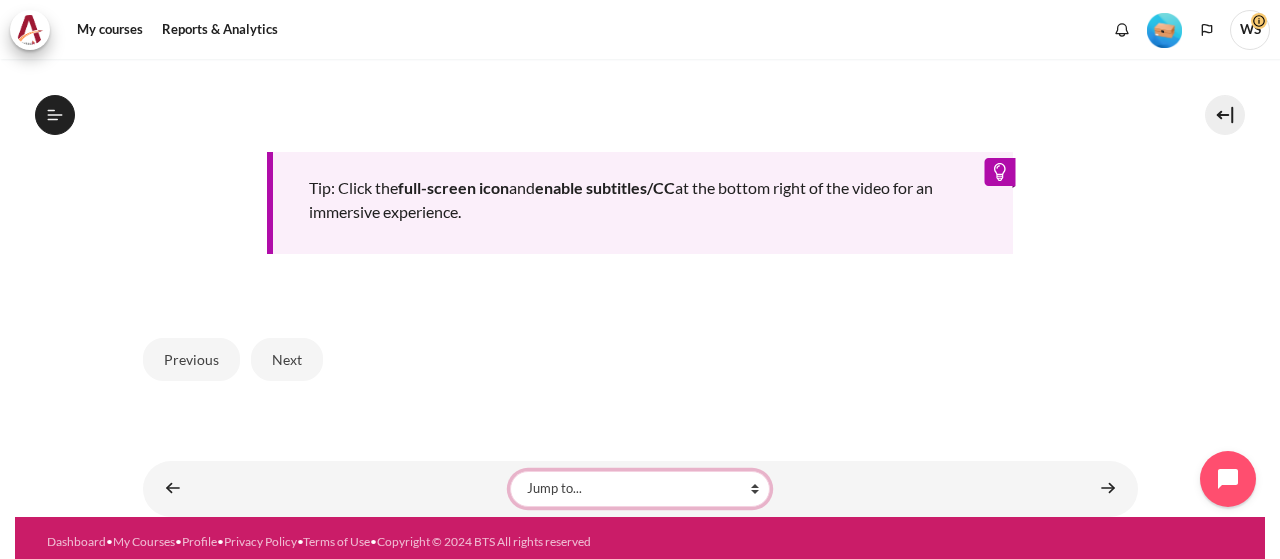 click on "Jump to...
Getting Started with Our 'Smart-Learning' Platform
Why Outward Performance?
Mindset Survey: Where am I?
Download Your Workbook
Your Most Important "Faces & Places"
Your Buddy Group!
Join the Kick-Off Session
Lesson 1 Videos (17 min.)
Lesson 1 Summary
From Huddle to Harmony (Khoo Ghi Peng's Story)
Crossword Craze
Lesson 1 STAR Application
Lesson 2 Summary
Check-Up Quiz 1
Lesson 2 STAR Application
Lesson 3 Videos (13 min.)
Lesson 3 Summary
Collusion Scenario Match-Up
Lesson 3 STAR Application
Your Buddy  Group Check-In #1" at bounding box center (640, 489) 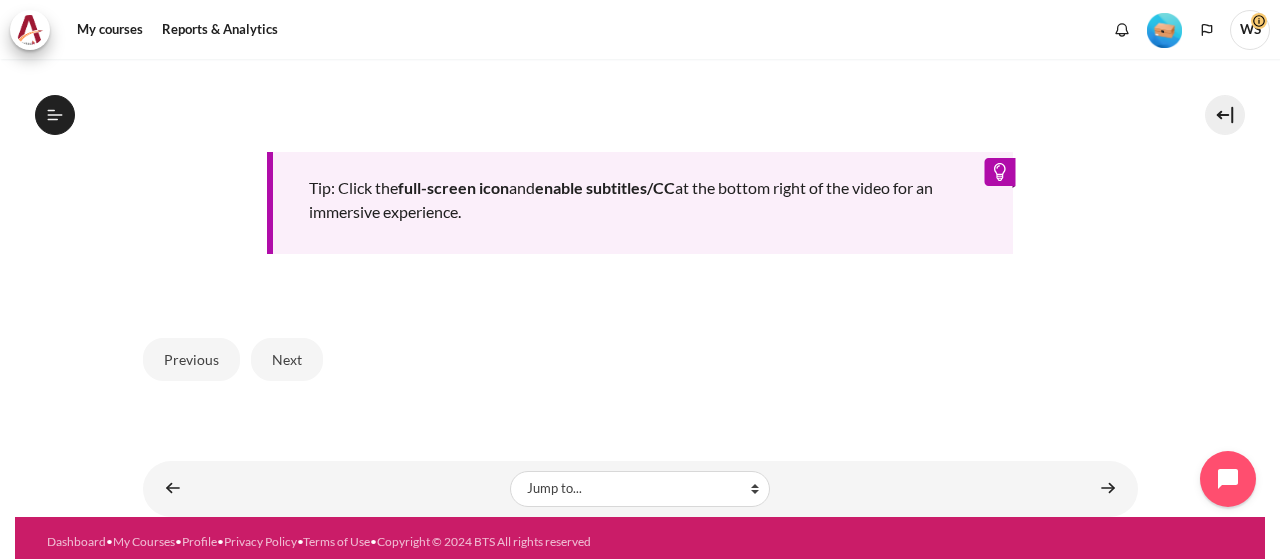 click on "Previous
Next" at bounding box center (640, 359) 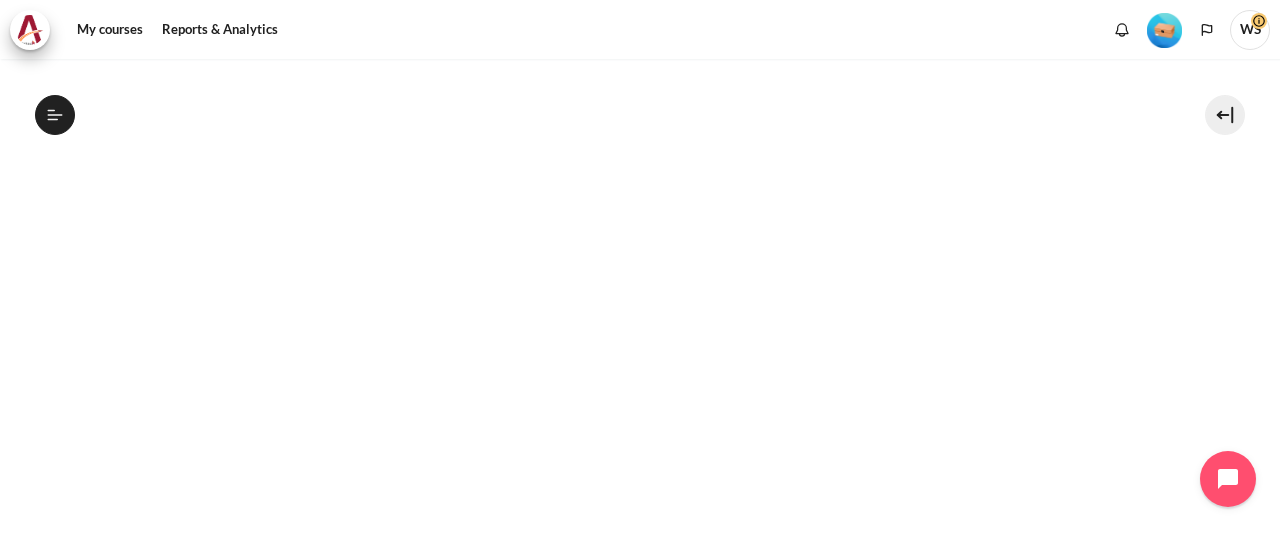 scroll, scrollTop: 736, scrollLeft: 0, axis: vertical 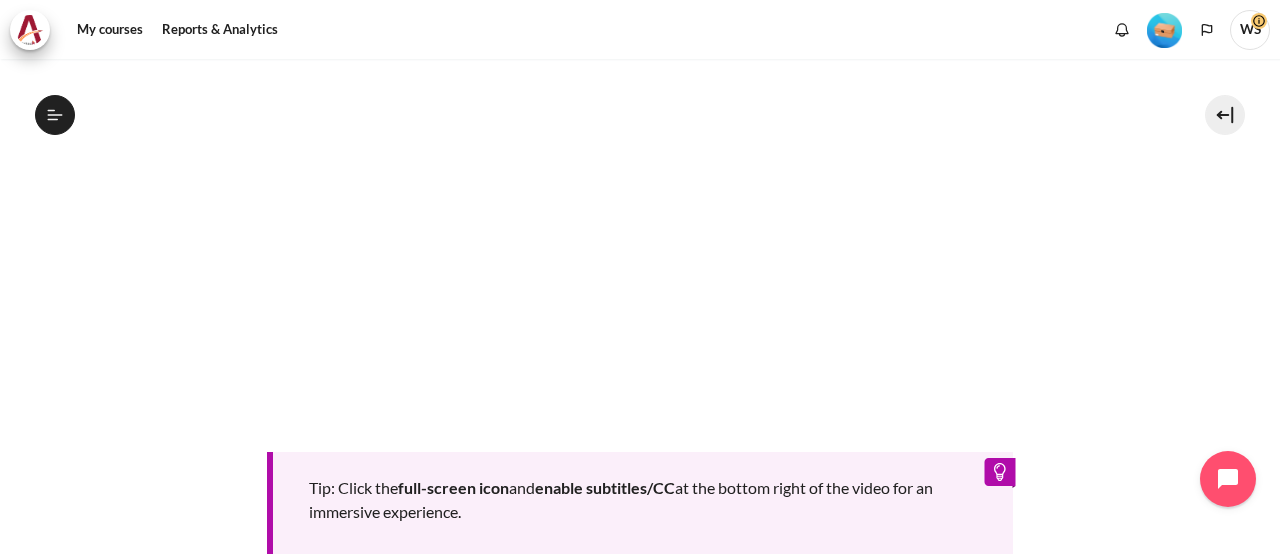 drag, startPoint x: 1218, startPoint y: 297, endPoint x: 1184, endPoint y: 291, distance: 34.525352 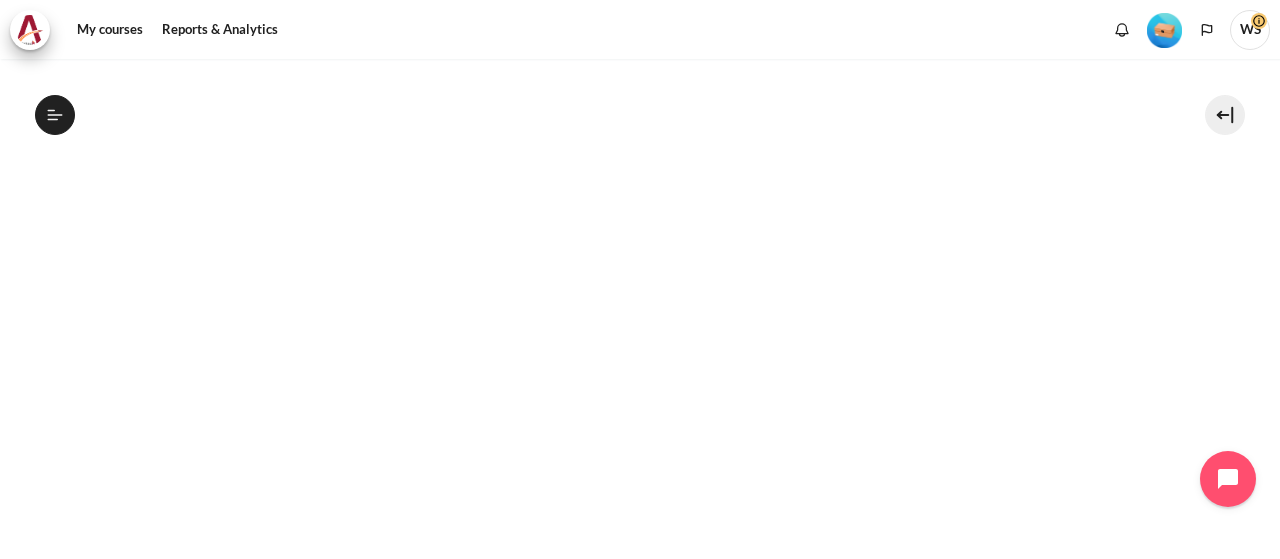 scroll, scrollTop: 400, scrollLeft: 0, axis: vertical 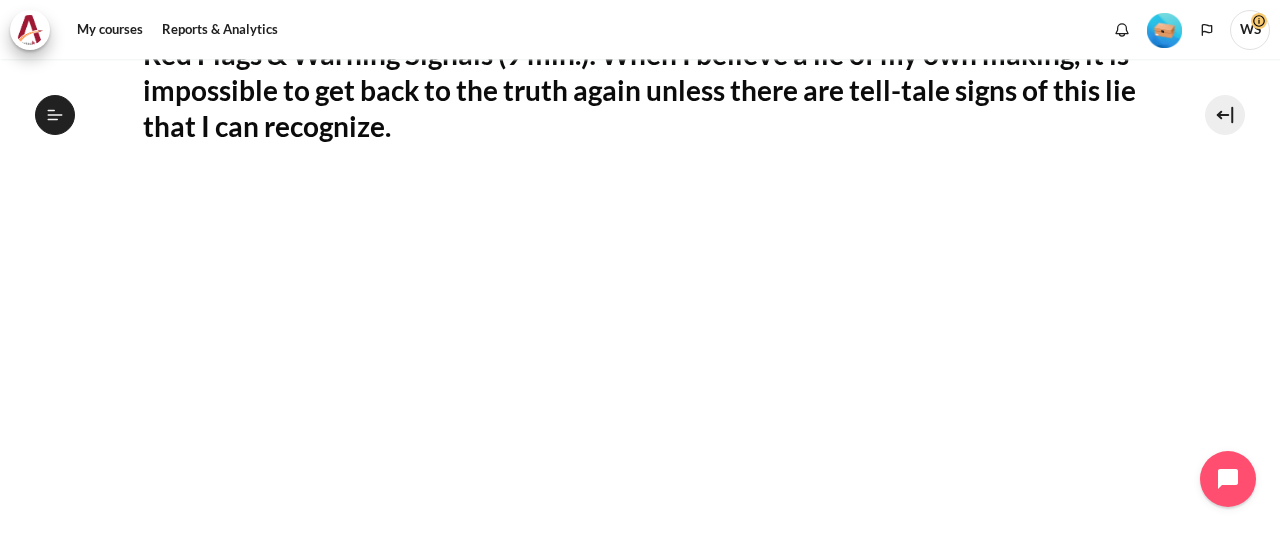 click on "My courses
SG B1
Lesson 2: Radical Self-Awareness
Lesson 2 Videos (20 min.)
Lesson 2 Videos (20 min.)
Completion requirements" at bounding box center [640, 406] 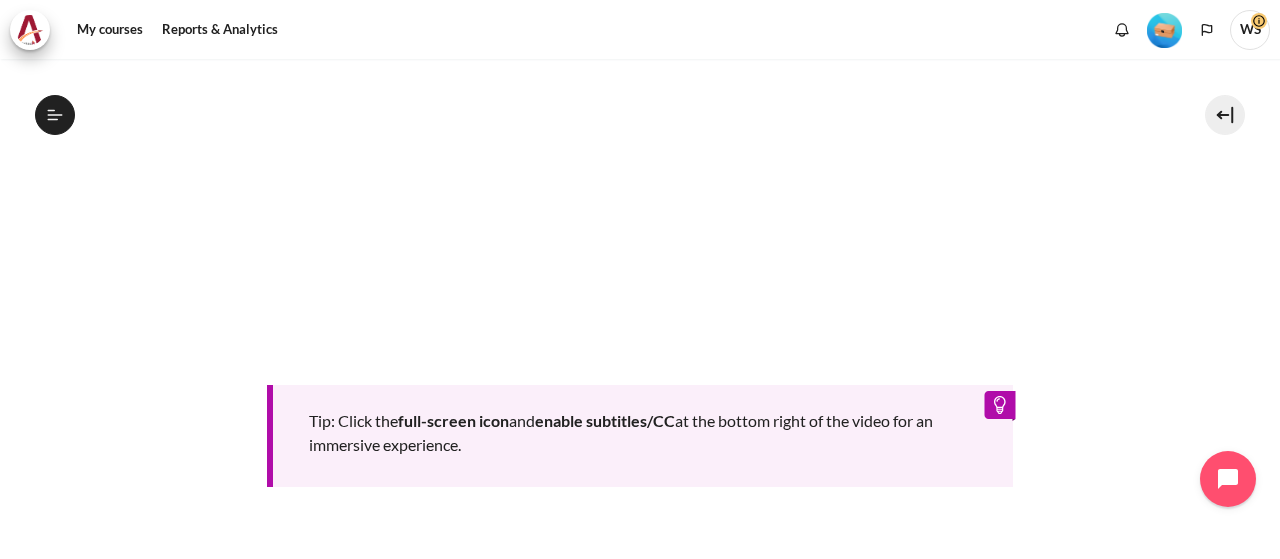 scroll, scrollTop: 1003, scrollLeft: 0, axis: vertical 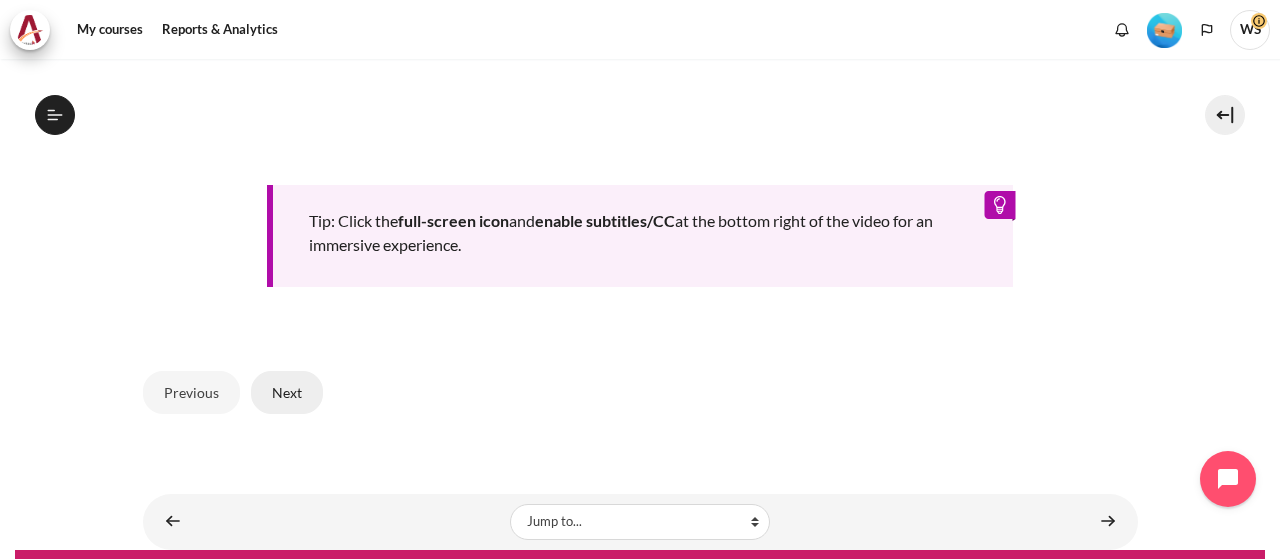 click on "Next" at bounding box center [287, 392] 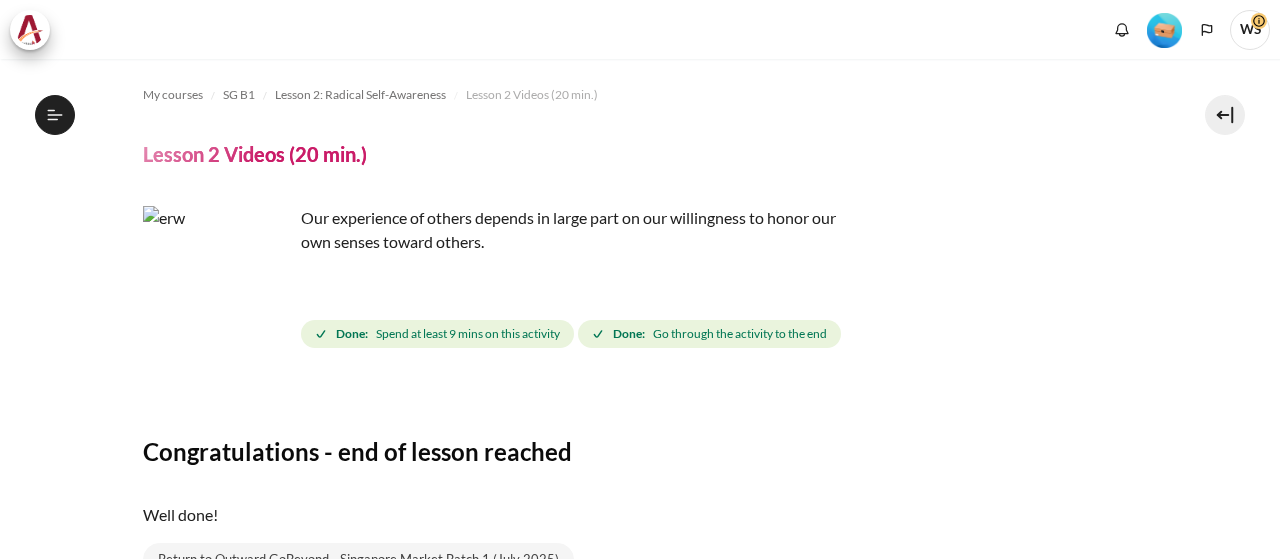 scroll, scrollTop: 0, scrollLeft: 0, axis: both 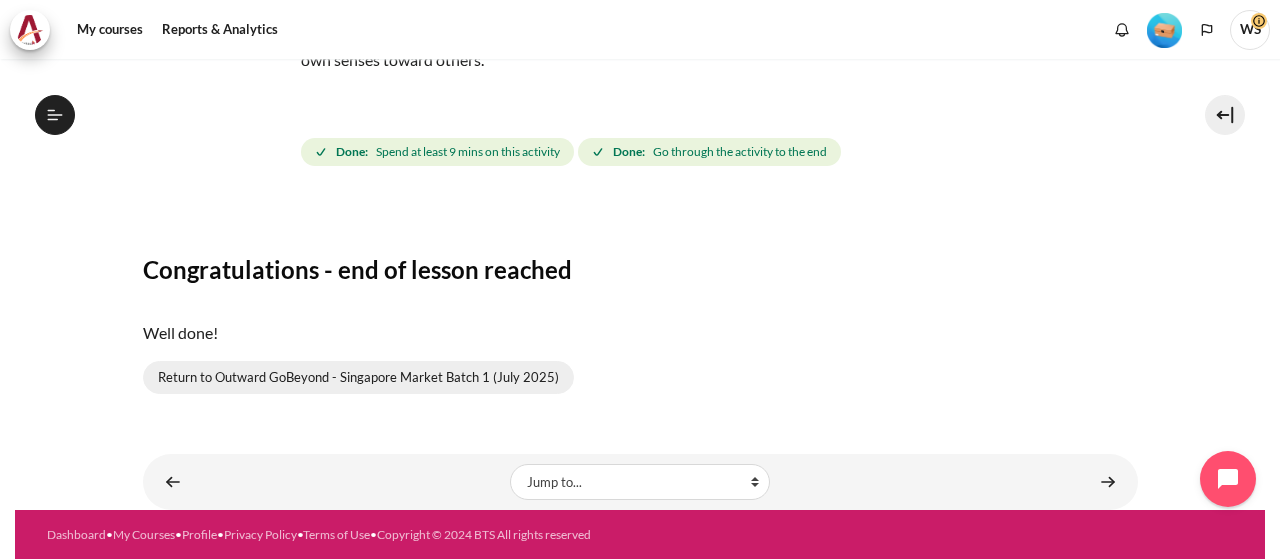 click on "Return to Outward GoBeyond - Singapore Market Batch 1 (July 2025)" at bounding box center [358, 378] 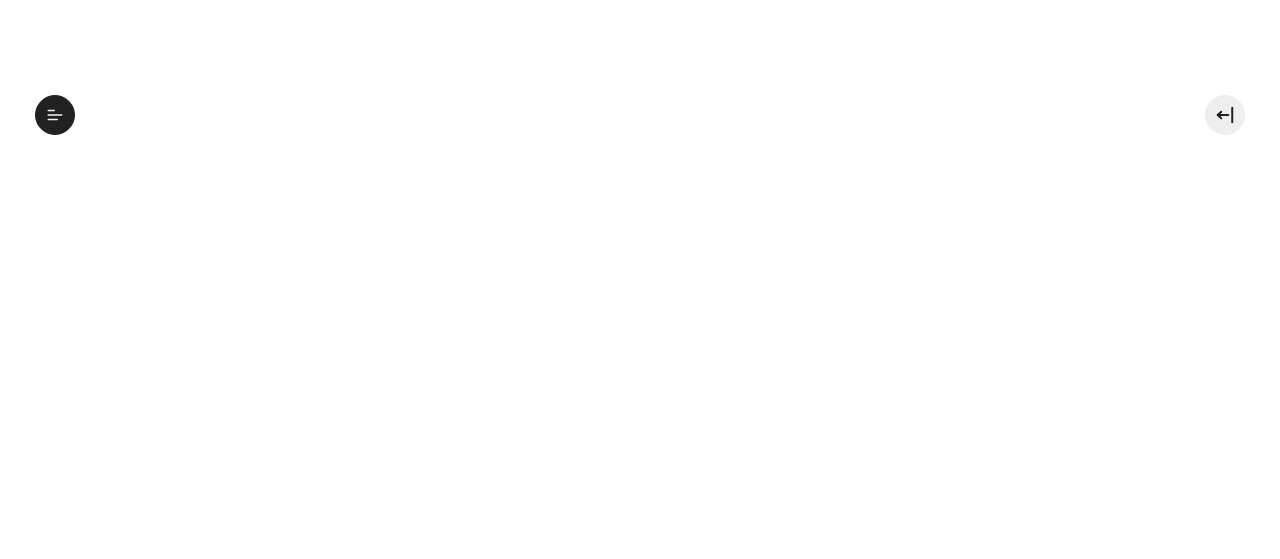 scroll, scrollTop: 0, scrollLeft: 0, axis: both 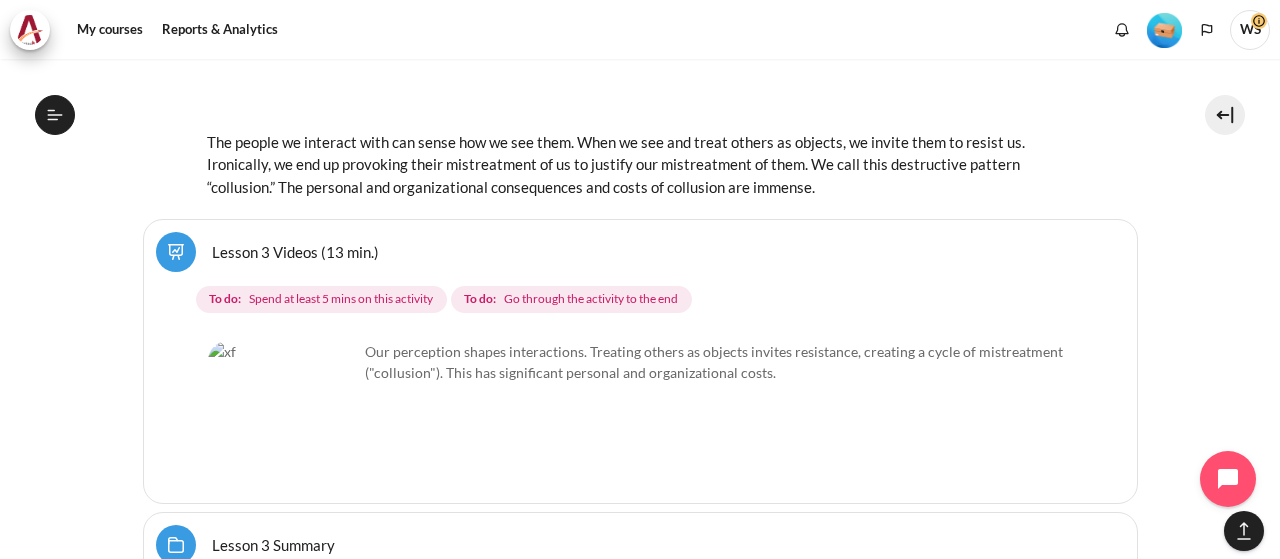 click on "Lesson 3 Videos (13 min.)" at bounding box center [295, 251] 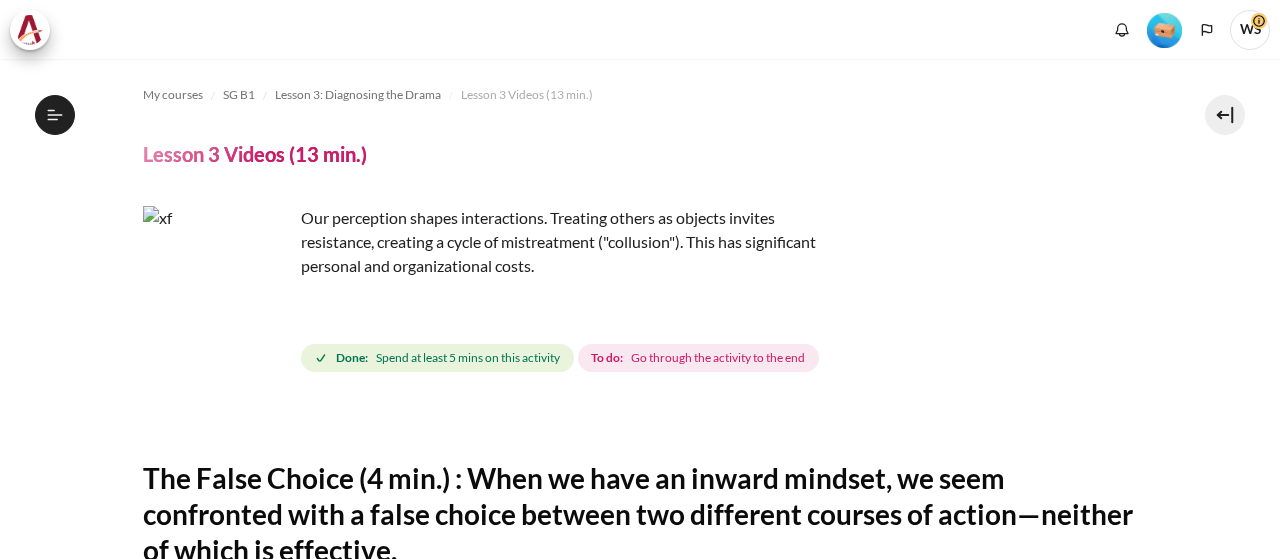 scroll, scrollTop: 0, scrollLeft: 0, axis: both 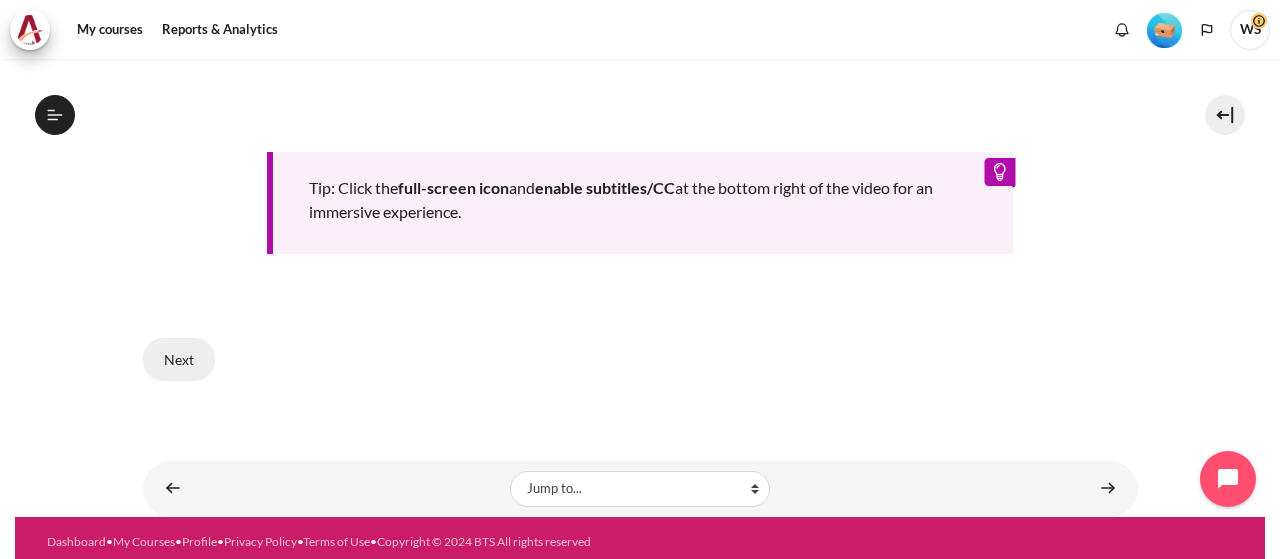 click on "Next" at bounding box center (179, 359) 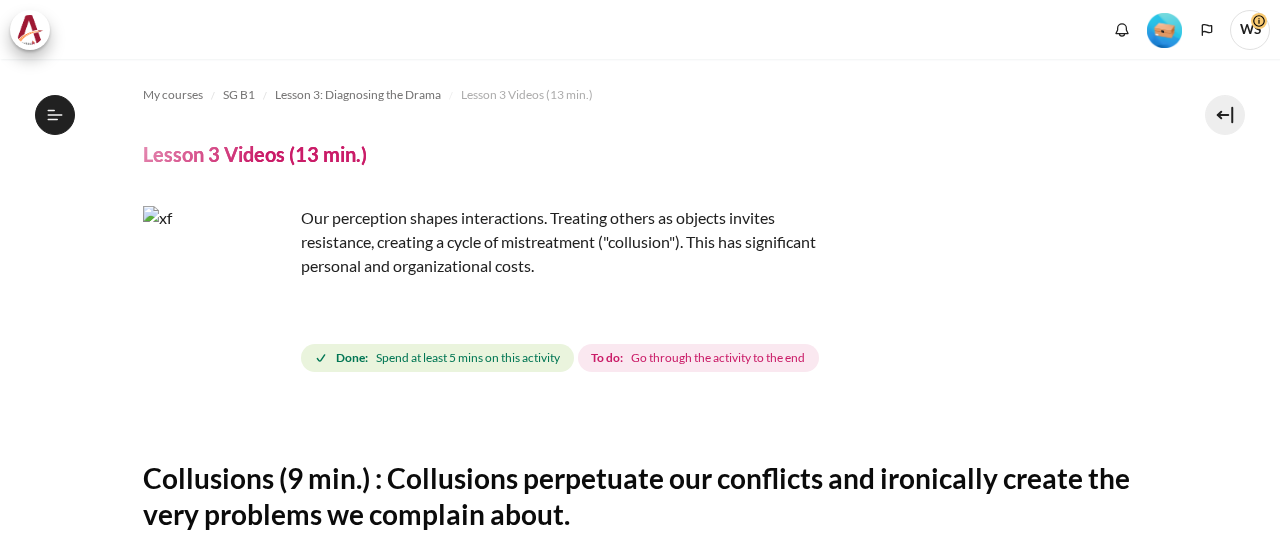 scroll, scrollTop: 0, scrollLeft: 0, axis: both 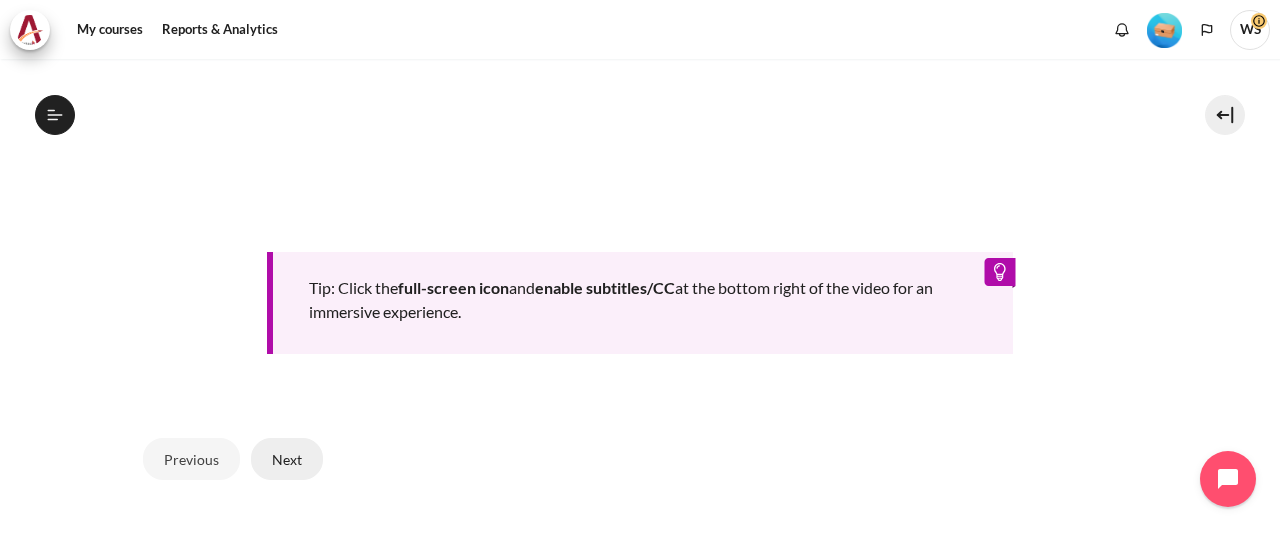 click on "Next" at bounding box center [287, 459] 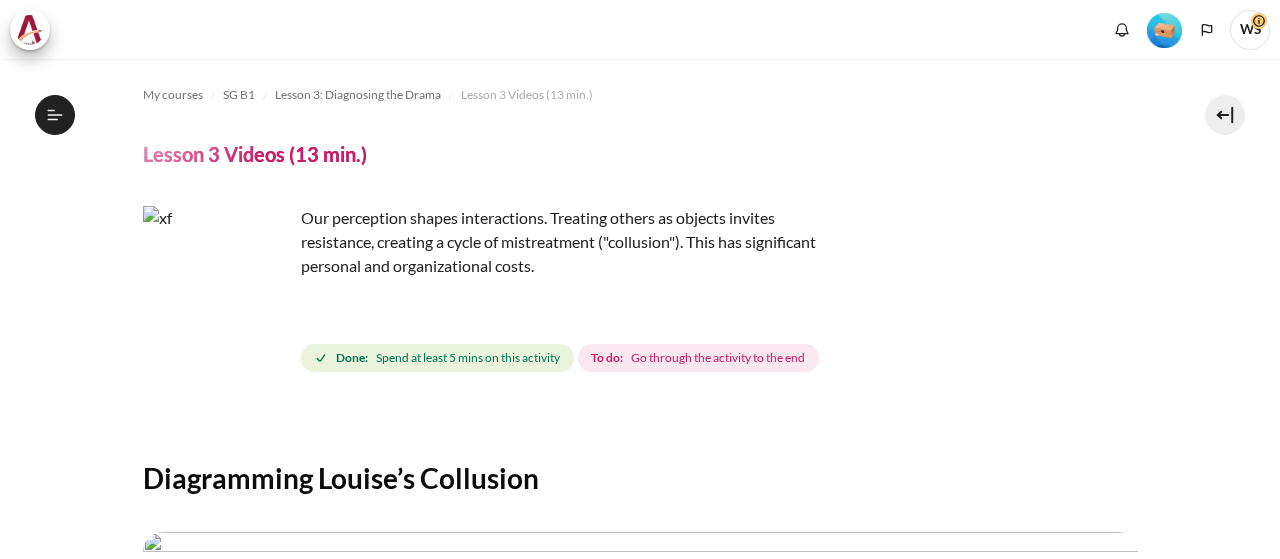scroll, scrollTop: 0, scrollLeft: 0, axis: both 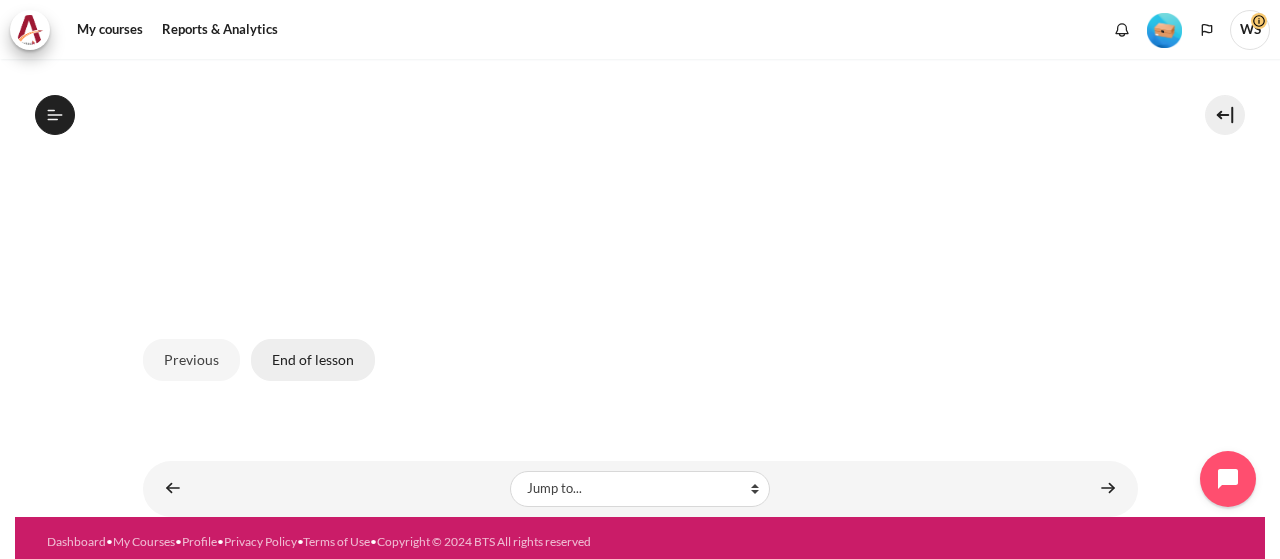click on "End of lesson" at bounding box center (313, 360) 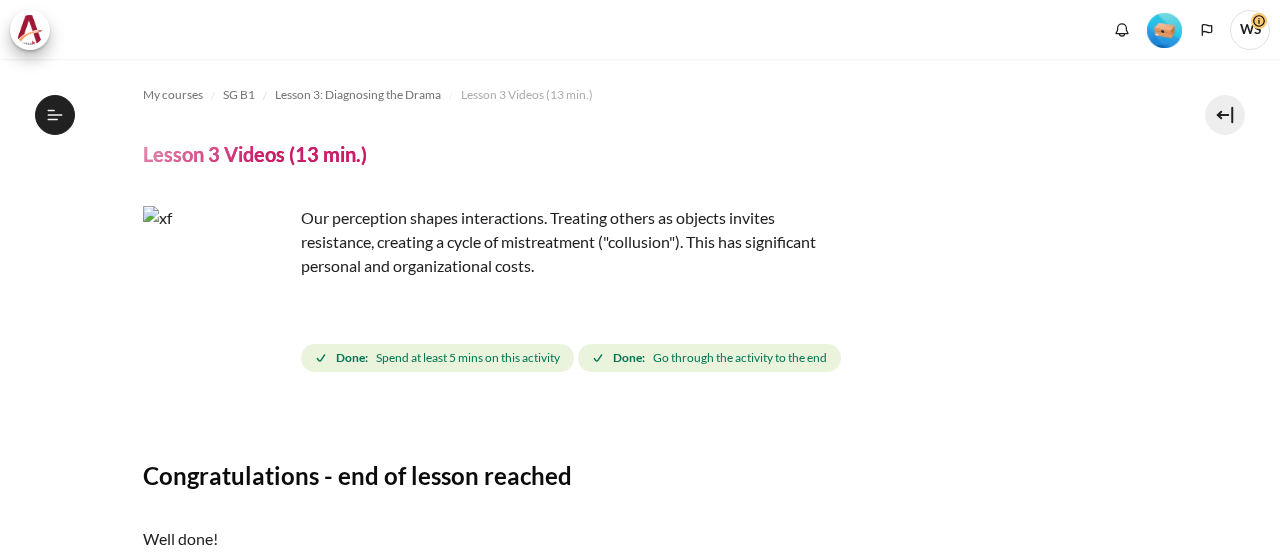 scroll, scrollTop: 0, scrollLeft: 0, axis: both 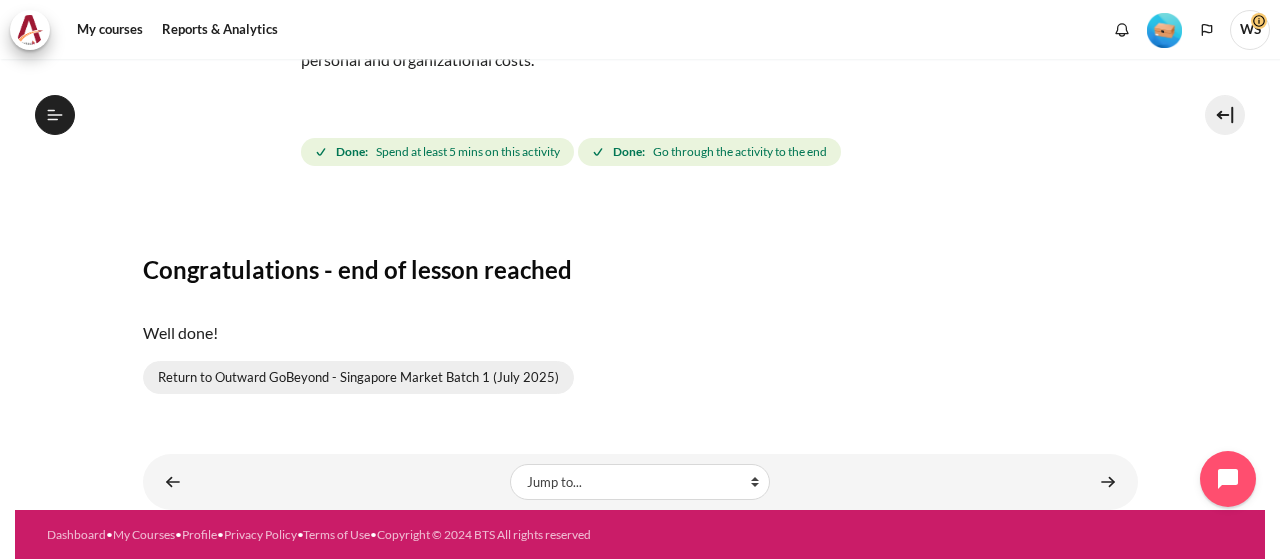 click on "Return to Outward GoBeyond - Singapore Market Batch 1 (July 2025)" at bounding box center (358, 378) 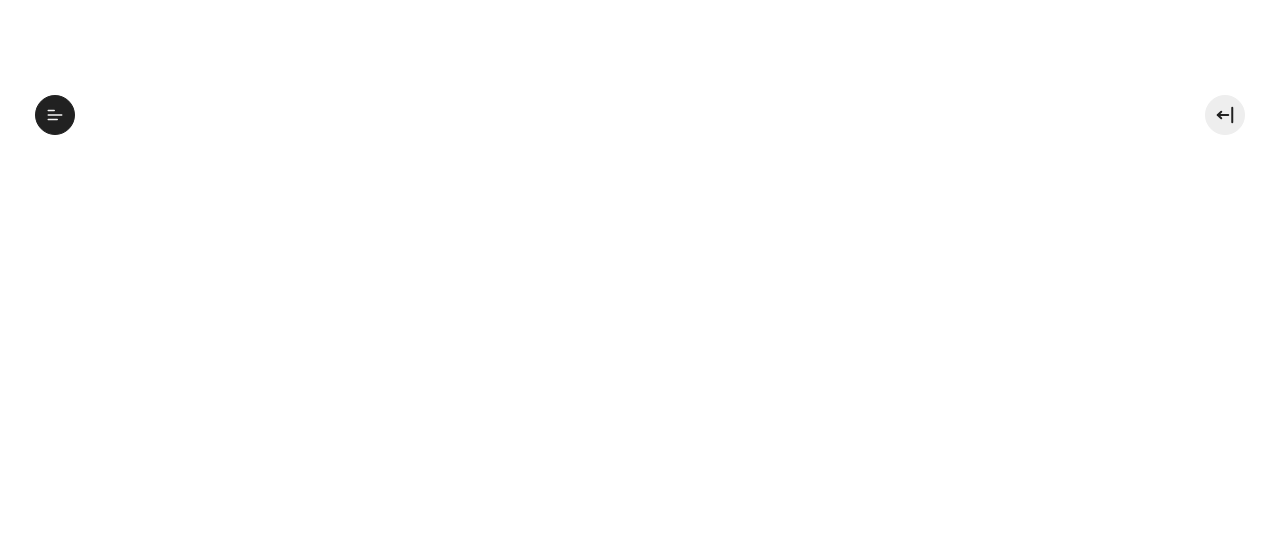 scroll, scrollTop: 0, scrollLeft: 0, axis: both 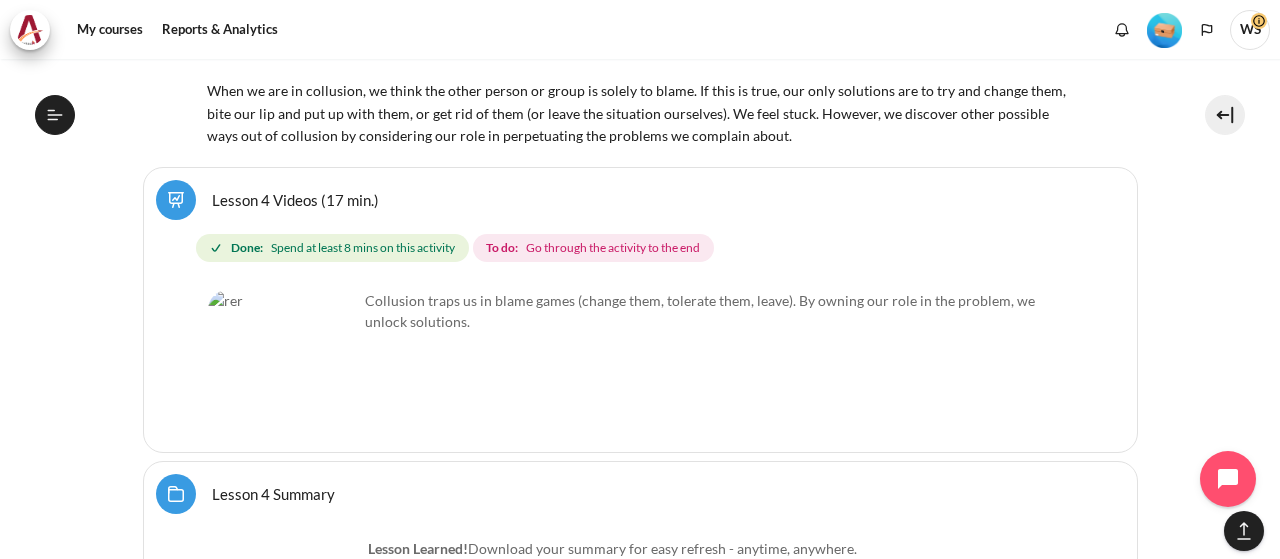 click on "Lesson 4 Videos (17 min.)" at bounding box center [295, 199] 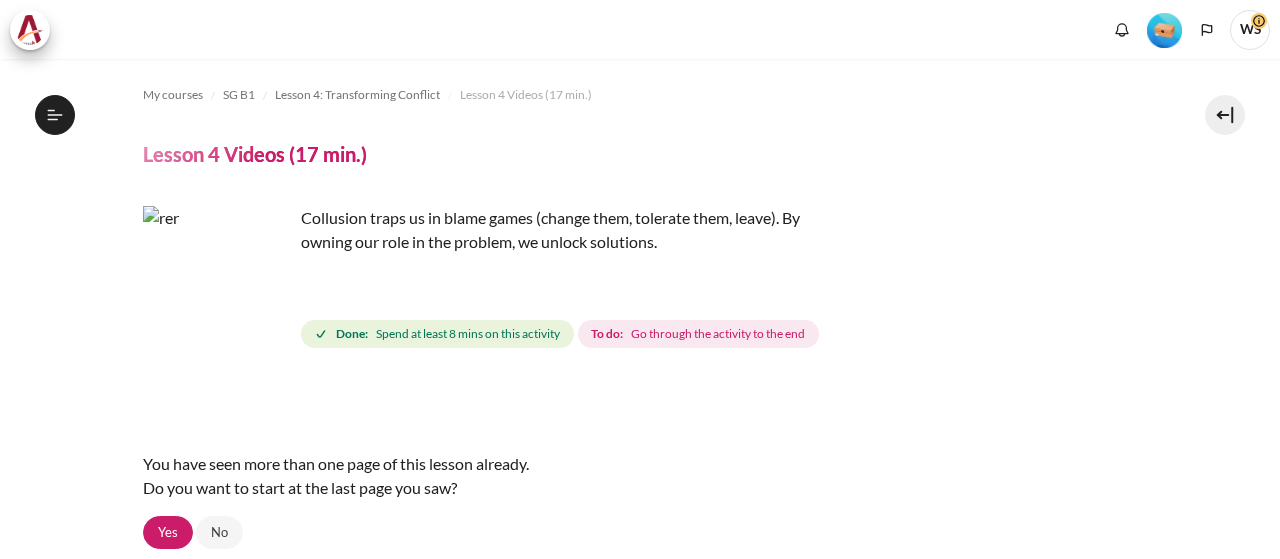 scroll, scrollTop: 0, scrollLeft: 0, axis: both 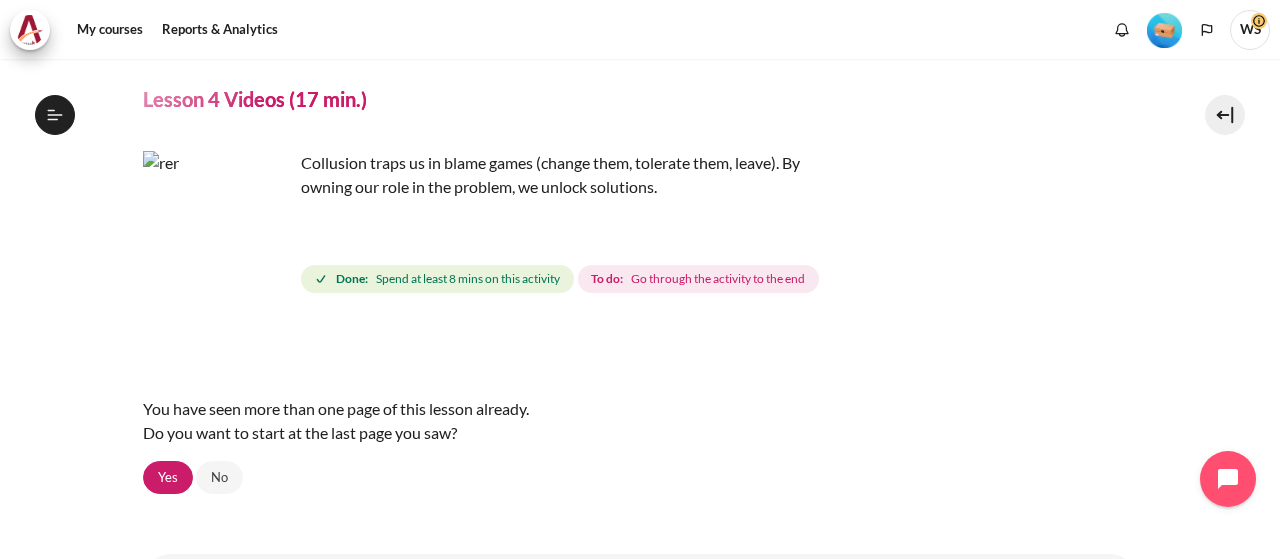 click on "To do:" at bounding box center [607, 279] 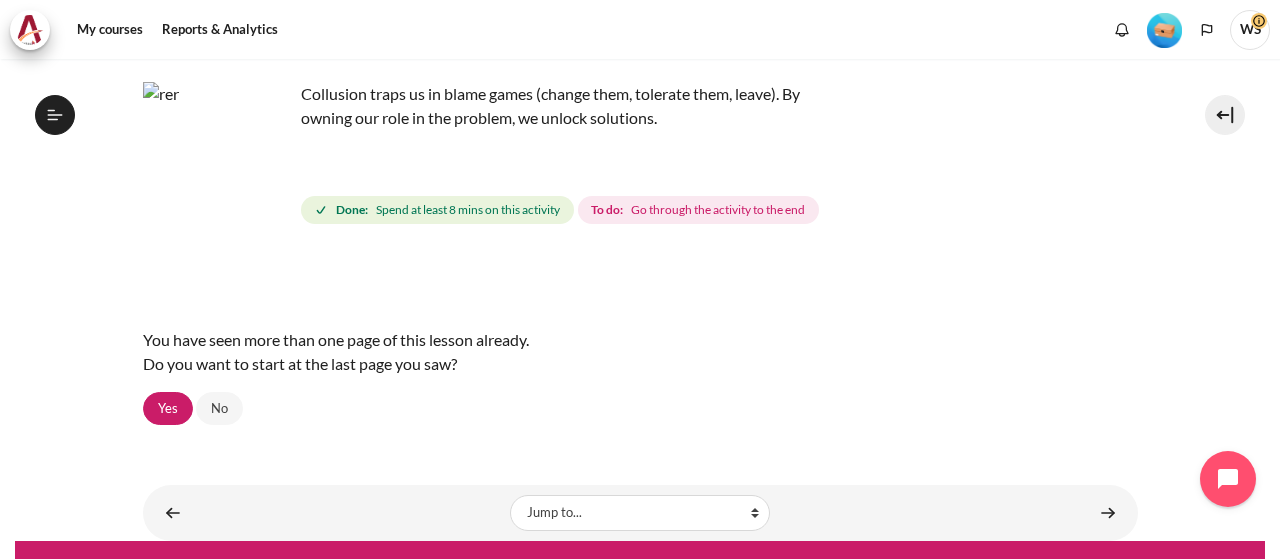scroll, scrollTop: 154, scrollLeft: 0, axis: vertical 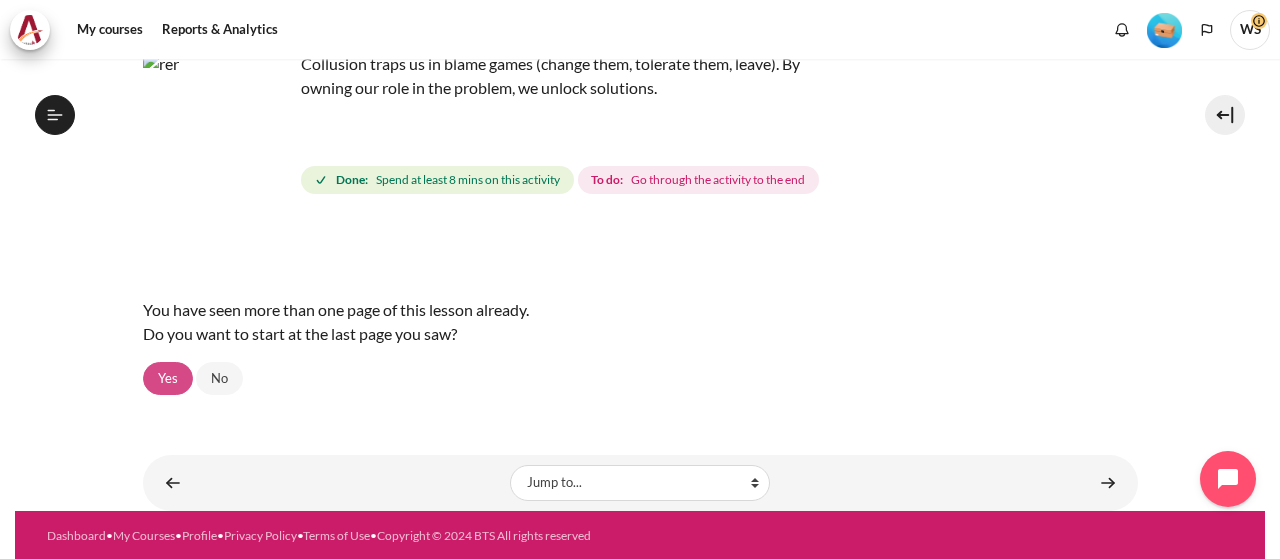 click on "Yes" at bounding box center [168, 379] 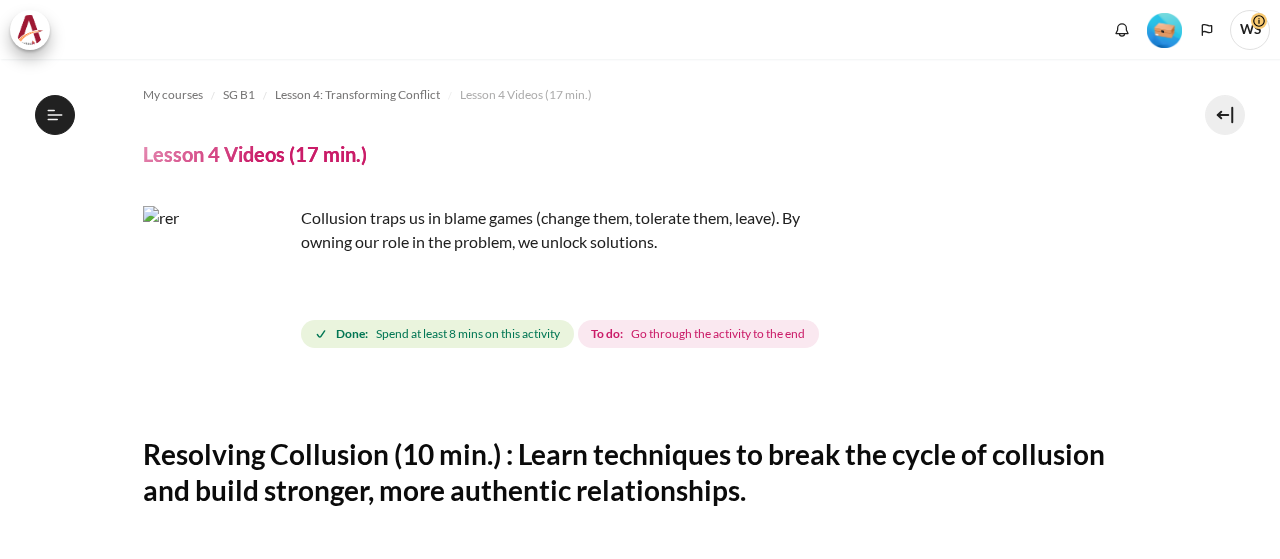 scroll, scrollTop: 0, scrollLeft: 0, axis: both 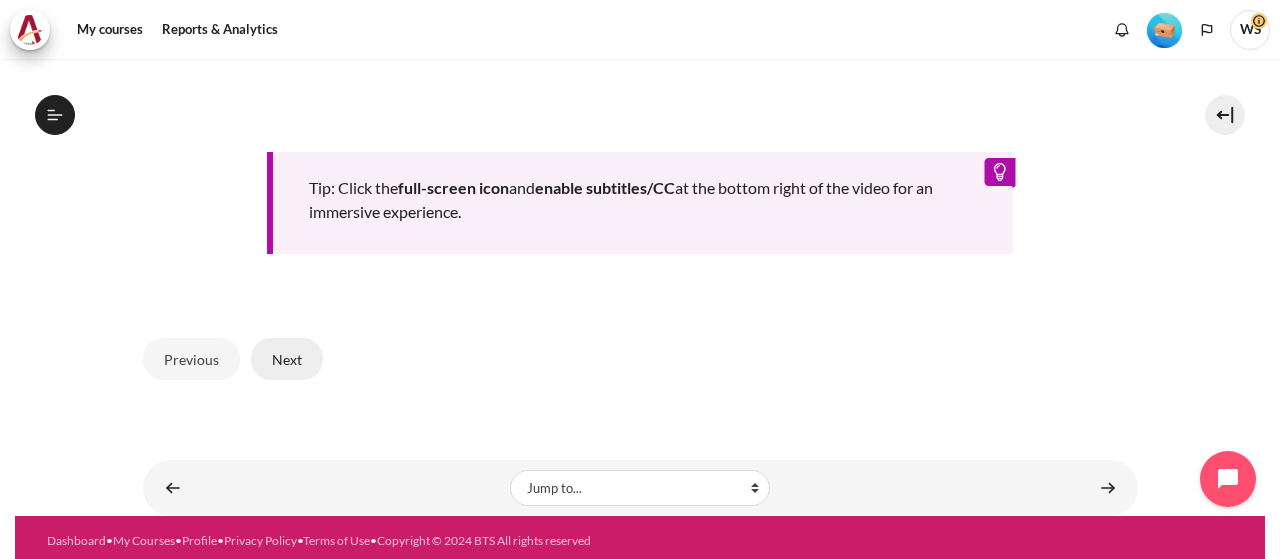 click on "Next" at bounding box center [287, 359] 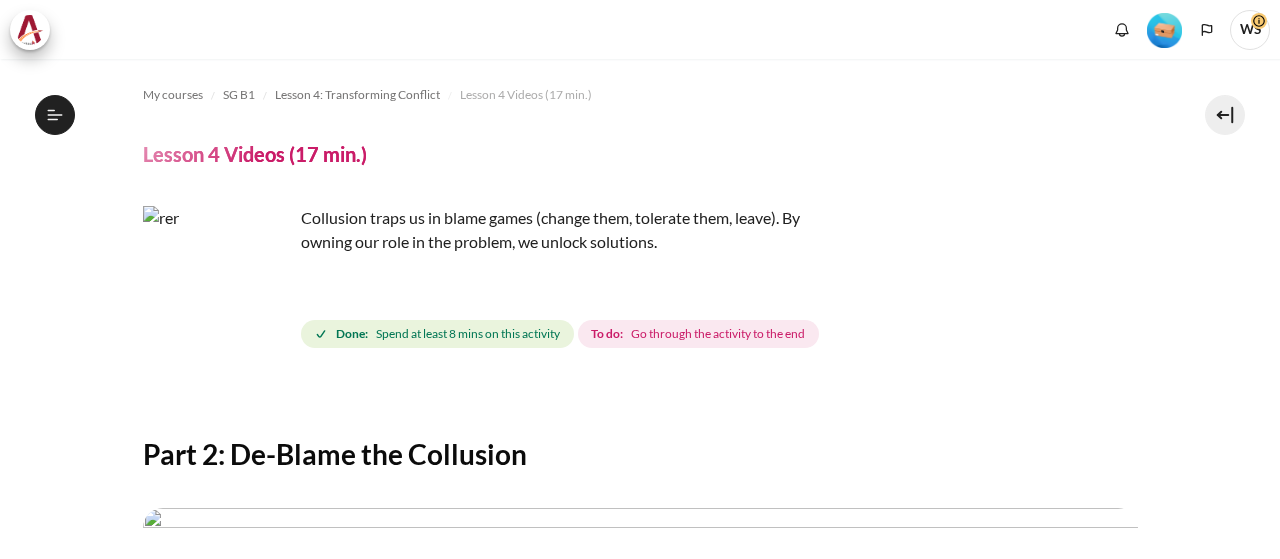 scroll, scrollTop: 0, scrollLeft: 0, axis: both 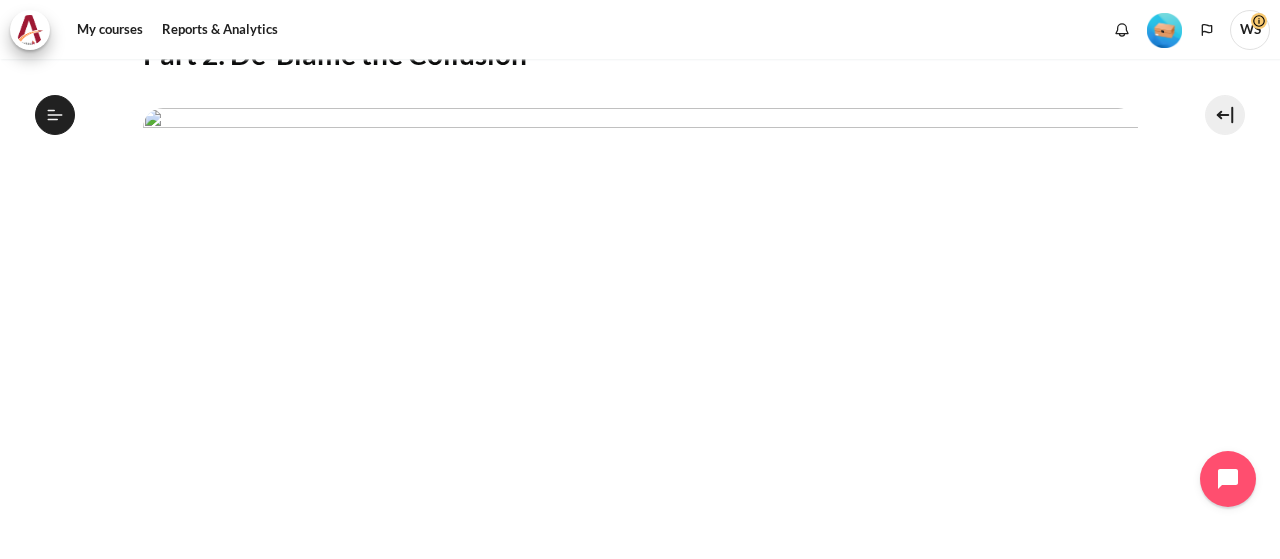 click at bounding box center (640, 388) 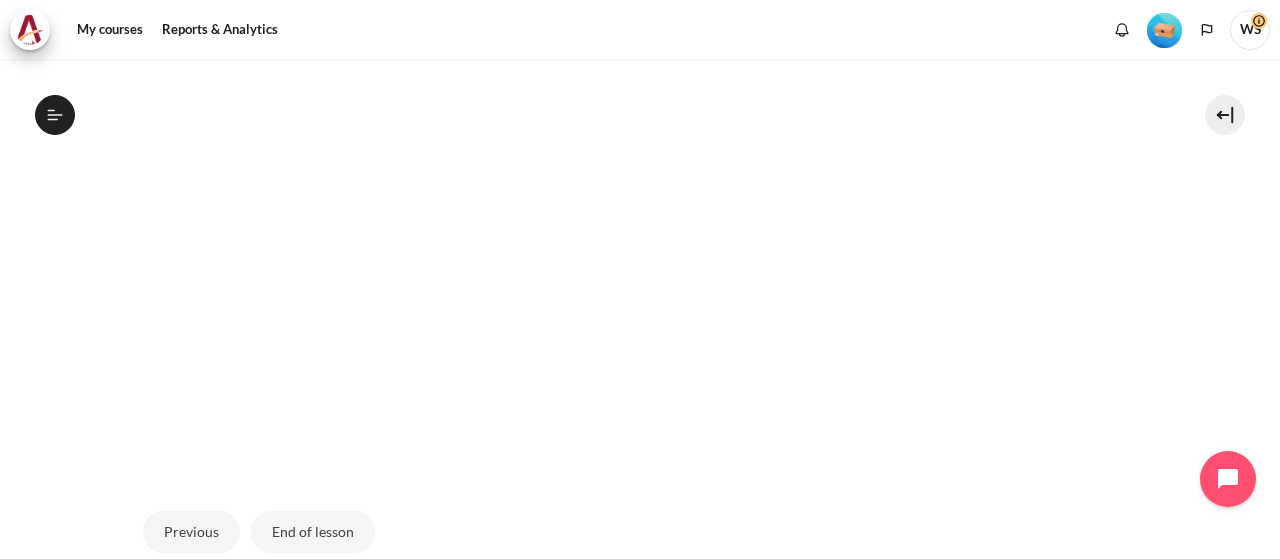 scroll, scrollTop: 600, scrollLeft: 0, axis: vertical 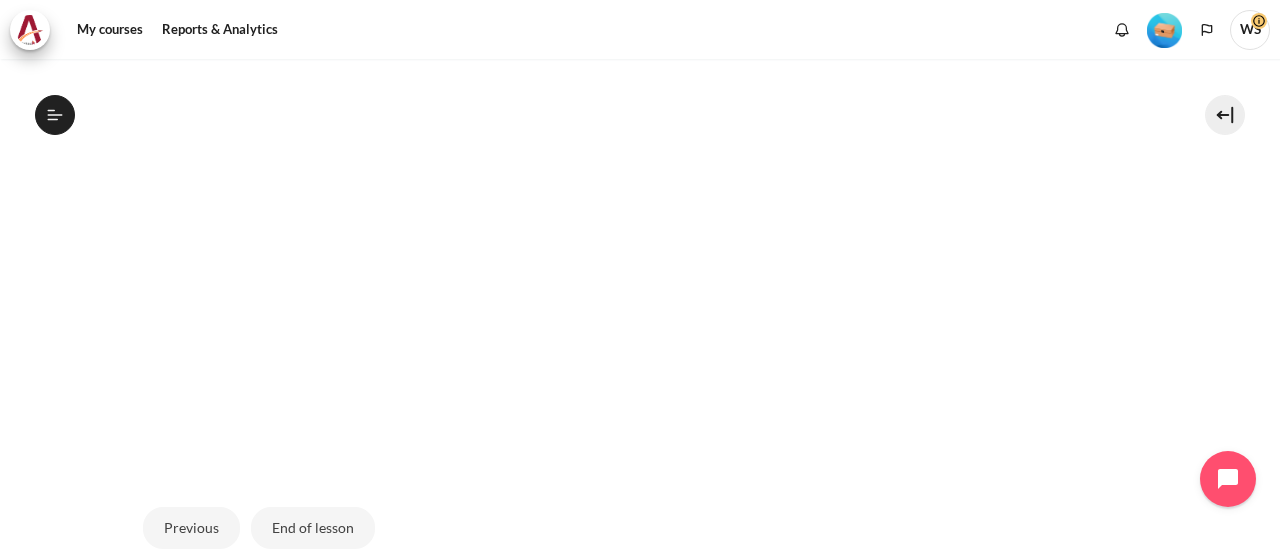 click at bounding box center (640, 188) 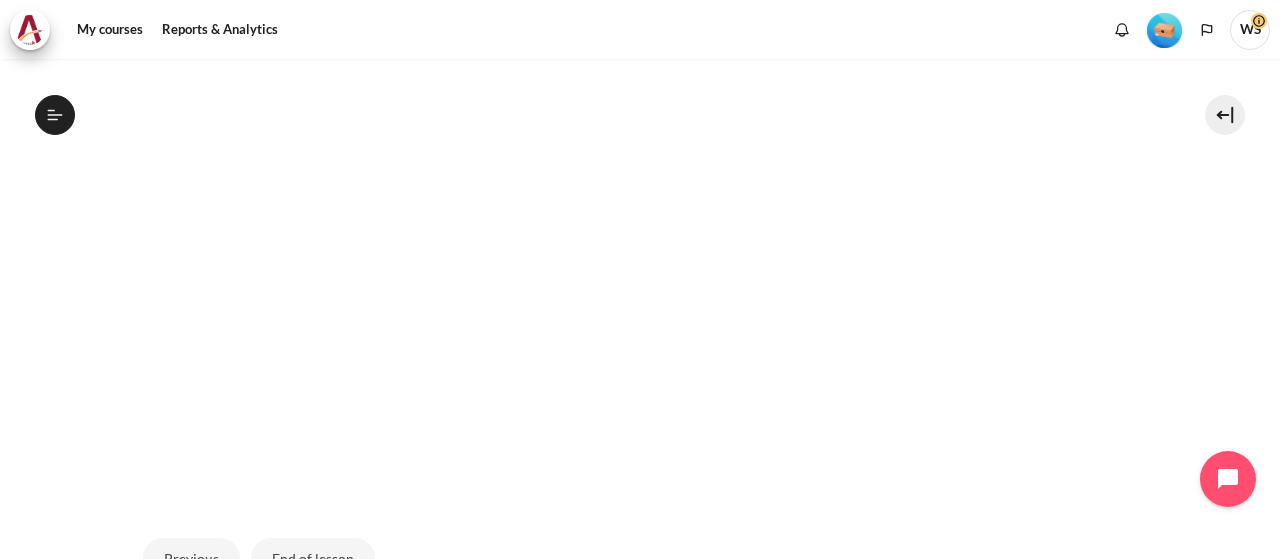 scroll, scrollTop: 600, scrollLeft: 0, axis: vertical 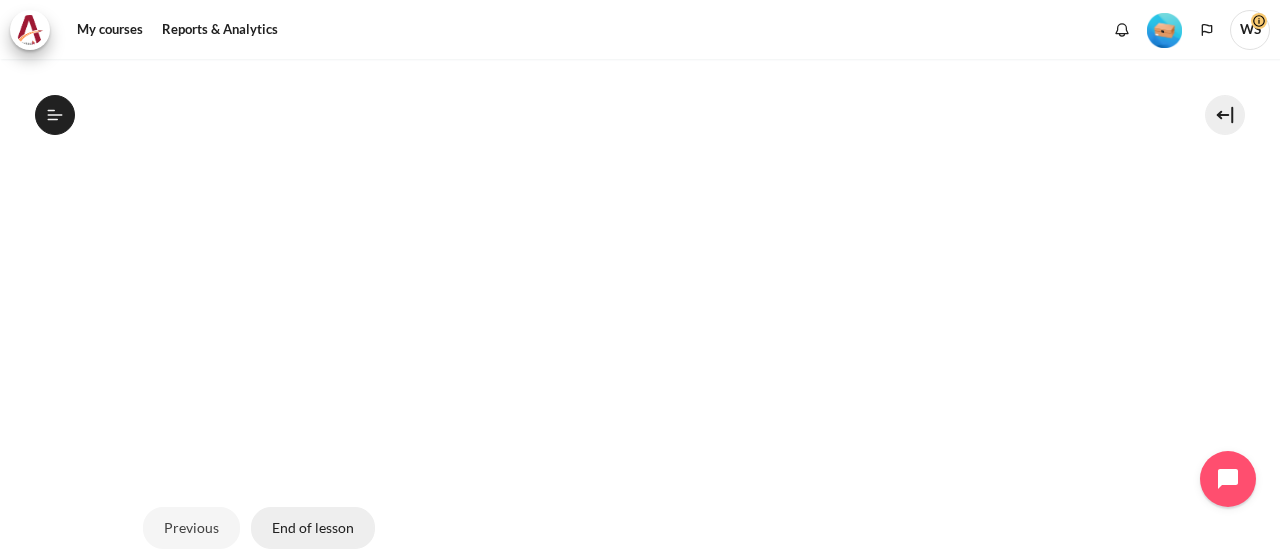click on "End of lesson" at bounding box center [313, 528] 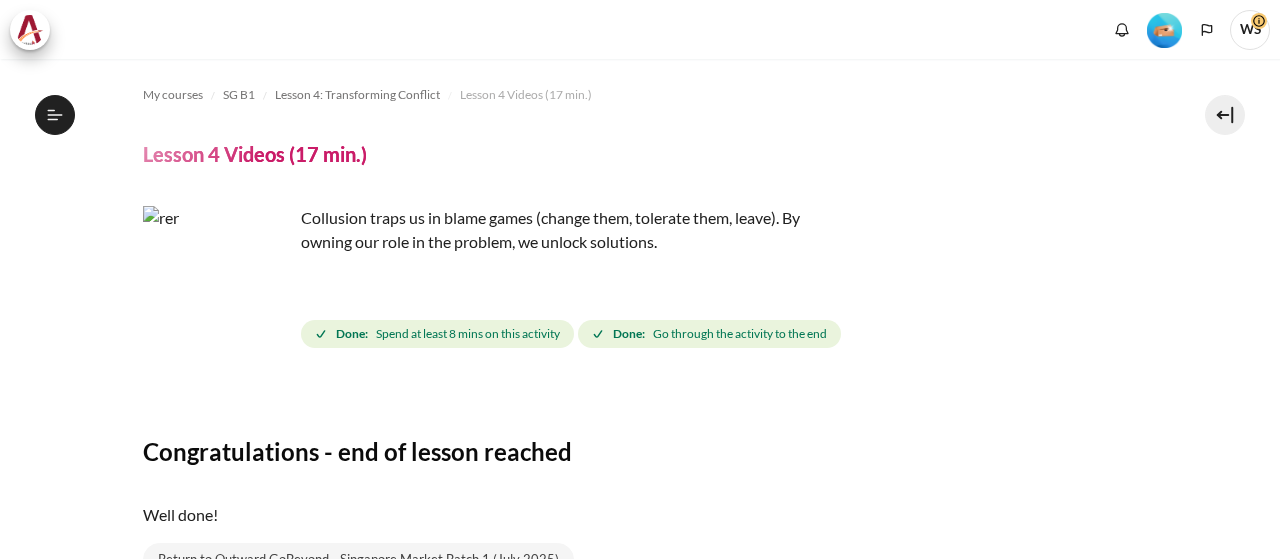 scroll, scrollTop: 0, scrollLeft: 0, axis: both 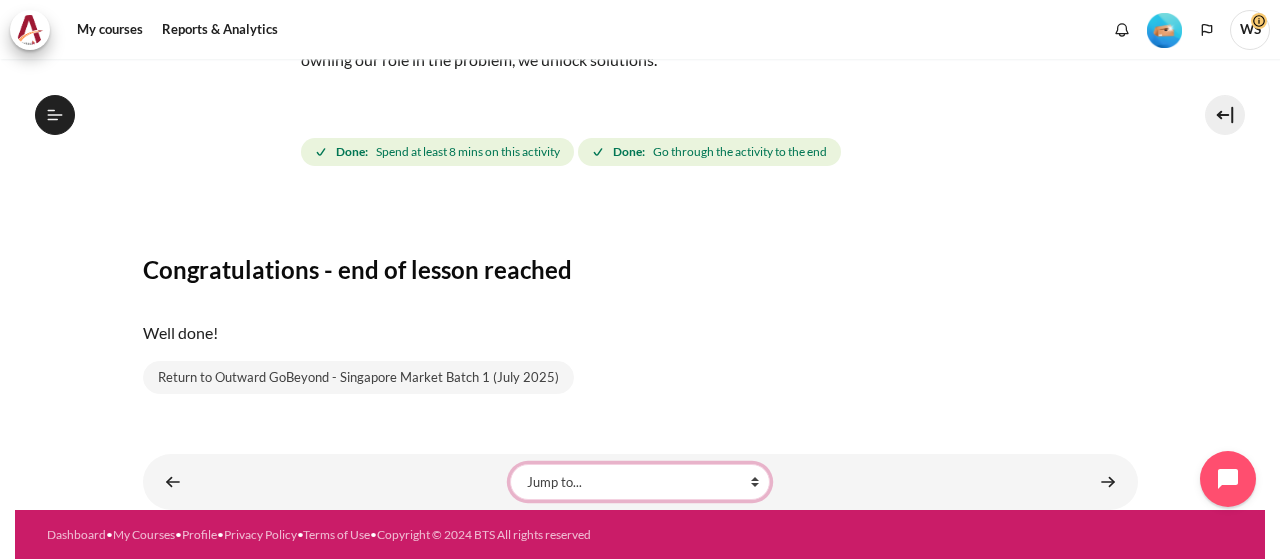 click on "Jump to...
Getting Started with Our 'Smart-Learning' Platform
Why Outward Performance?
Mindset Survey: Where am I?
Download Your Workbook
Your Most Important "Faces & Places"
Your Buddy Group!
Join the Kick-Off Session
Lesson 1 Videos (17 min.)
Lesson 1 Summary
From Huddle to Harmony (Khoo Ghi Peng's Story)
Crossword Craze
Lesson 1 STAR Application
Lesson 2 Videos (20 min.)
Lesson 2 Summary
Check-Up Quiz 1
Lesson 2 STAR Application
Lesson 3 Videos (13 min.)
Lesson 3 Summary
Collusion Scenario Match-Up
Lesson 3 STAR Application" at bounding box center (640, 482) 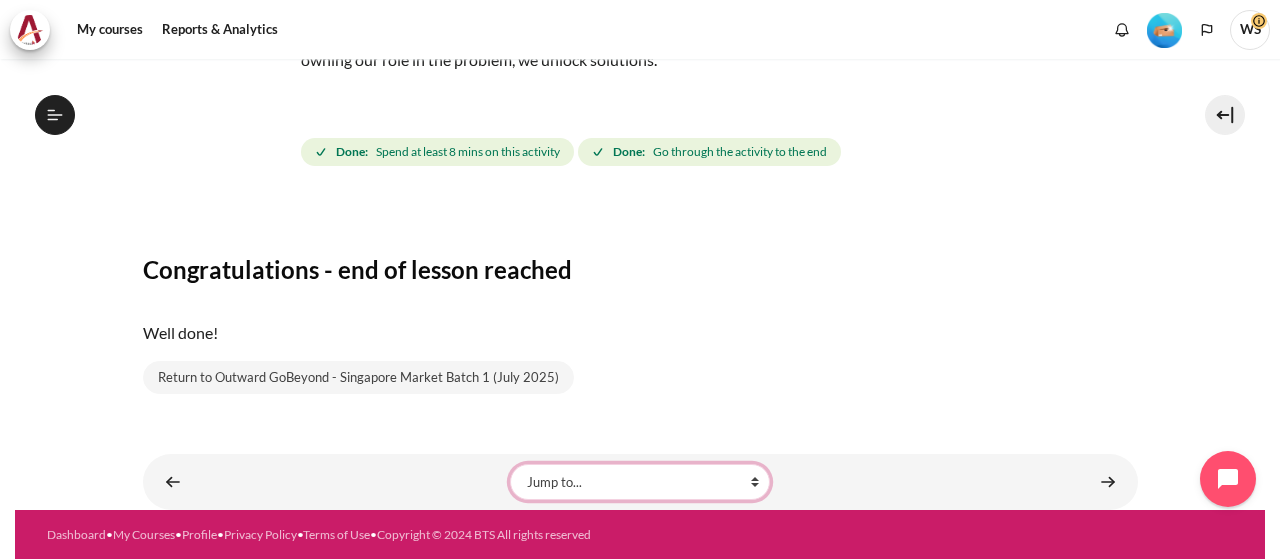 select on "/mod/folder/view.php?id=18528&forceview=1" 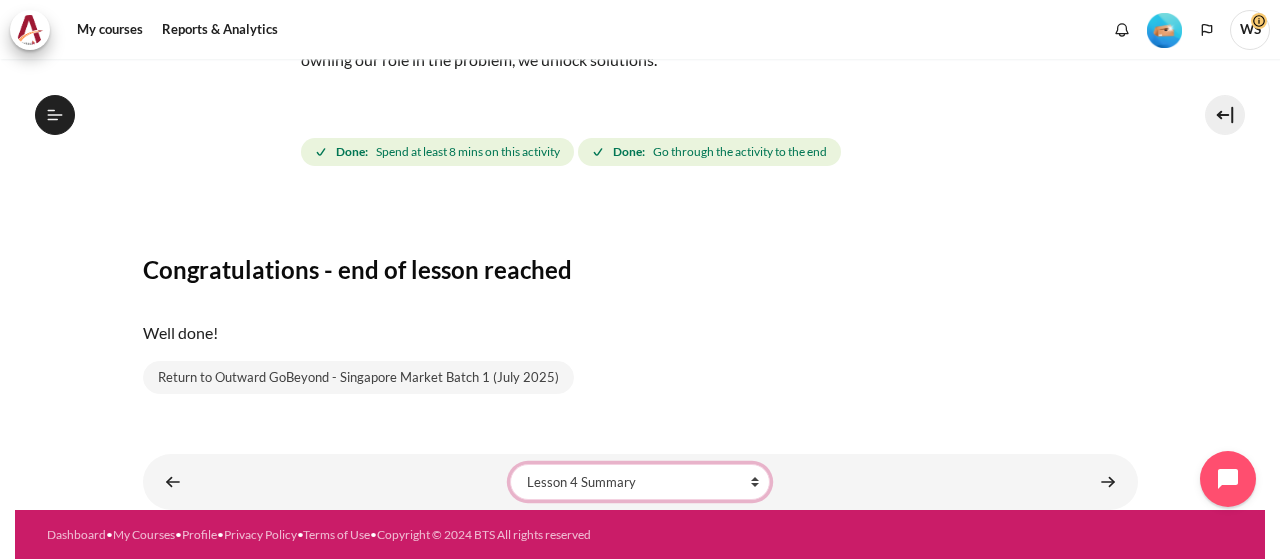 click on "Jump to...
Getting Started with Our 'Smart-Learning' Platform
Why Outward Performance?
Mindset Survey: Where am I?
Download Your Workbook
Your Most Important "Faces & Places"
Your Buddy Group!
Join the Kick-Off Session
Lesson 1 Videos (17 min.)
Lesson 1 Summary
From Huddle to Harmony (Khoo Ghi Peng's Story)
Crossword Craze
Lesson 1 STAR Application
Lesson 2 Videos (20 min.)
Lesson 2 Summary
Check-Up Quiz 1
Lesson 2 STAR Application
Lesson 3 Videos (13 min.)
Lesson 3 Summary
Collusion Scenario Match-Up
Lesson 3 STAR Application" at bounding box center (640, 482) 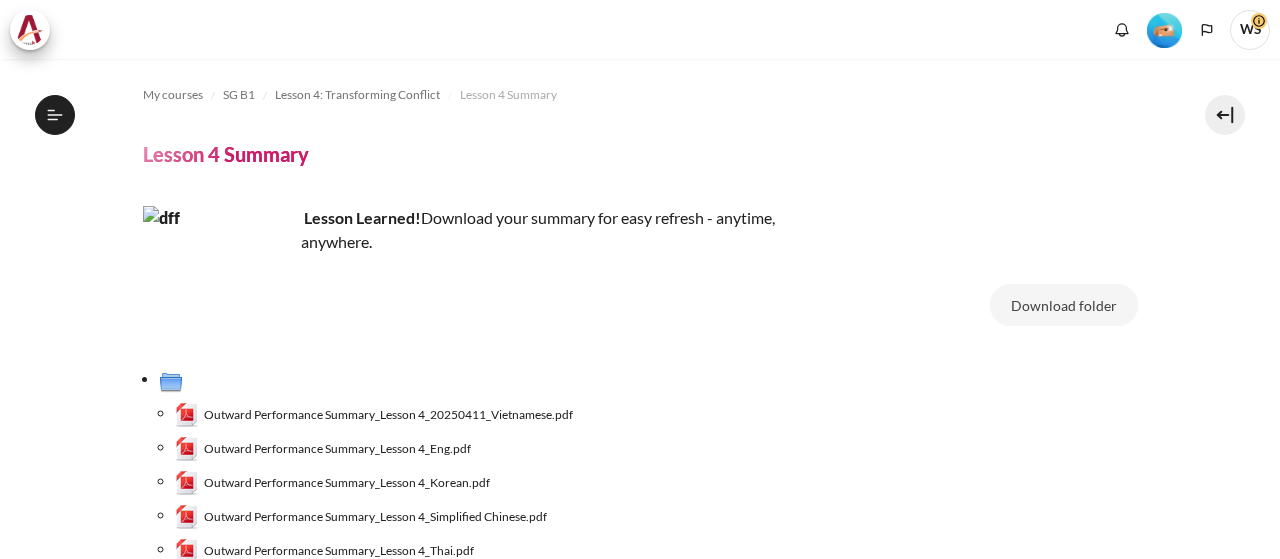 scroll, scrollTop: 0, scrollLeft: 0, axis: both 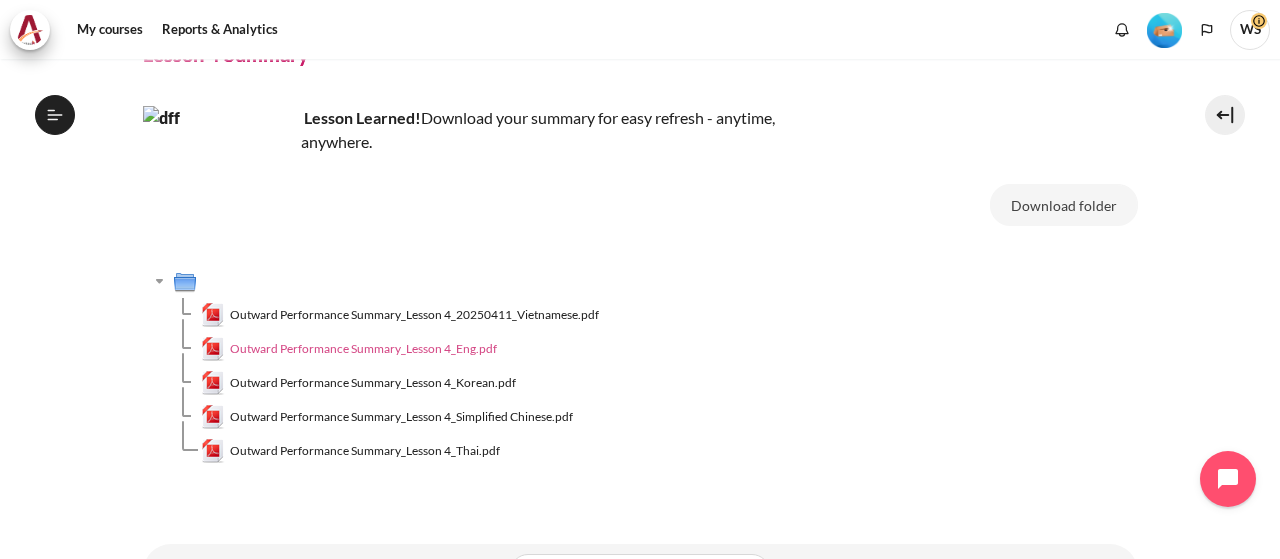 click on "Outward Performance Summary_Lesson 4_Eng.pdf" at bounding box center (363, 349) 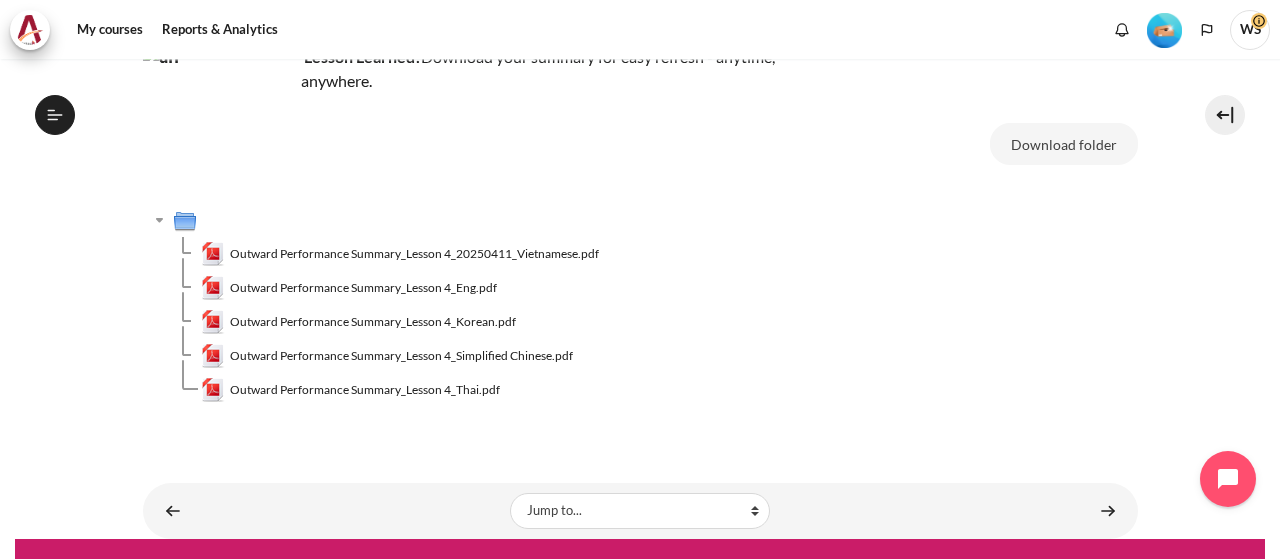 scroll, scrollTop: 190, scrollLeft: 0, axis: vertical 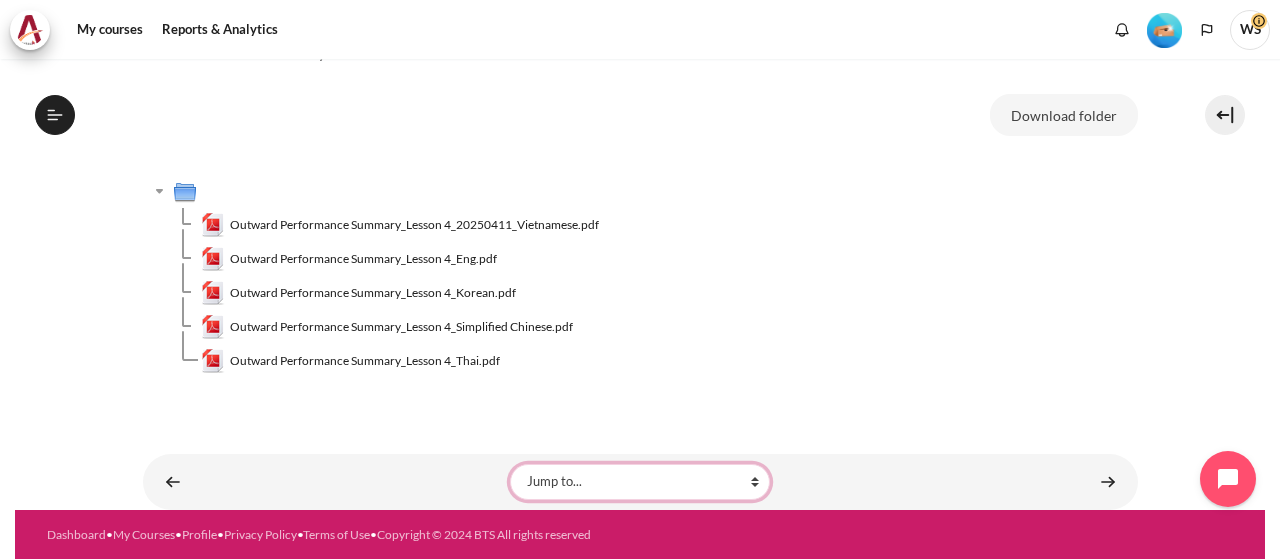 click on "Jump to...
Getting Started with Our 'Smart-Learning' Platform
Why Outward Performance?
Mindset Survey: Where am I?
Download Your Workbook
Your Most Important "Faces & Places"
Your Buddy Group!
Join the Kick-Off Session
Lesson 1 Videos (17 min.)
Lesson 1 Summary
From Huddle to Harmony (Khoo Ghi Peng's Story)
Crossword Craze
Lesson 1 STAR Application
Lesson 2 Videos (20 min.)
Lesson 2 Summary
Check-Up Quiz 1
Lesson 2 STAR Application
Lesson 3 Videos (13 min.)
Lesson 3 Summary
Collusion Scenario Match-Up
Lesson 3 STAR Application" at bounding box center [640, 482] 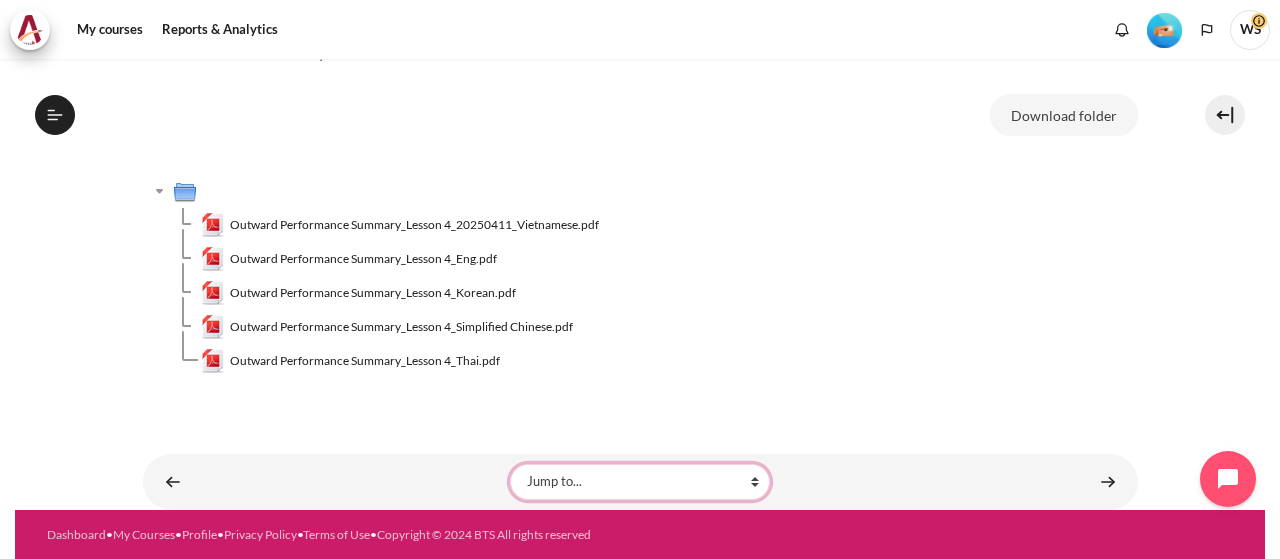 select on "/mod/lesson/view.php?id=18527&forceview=1" 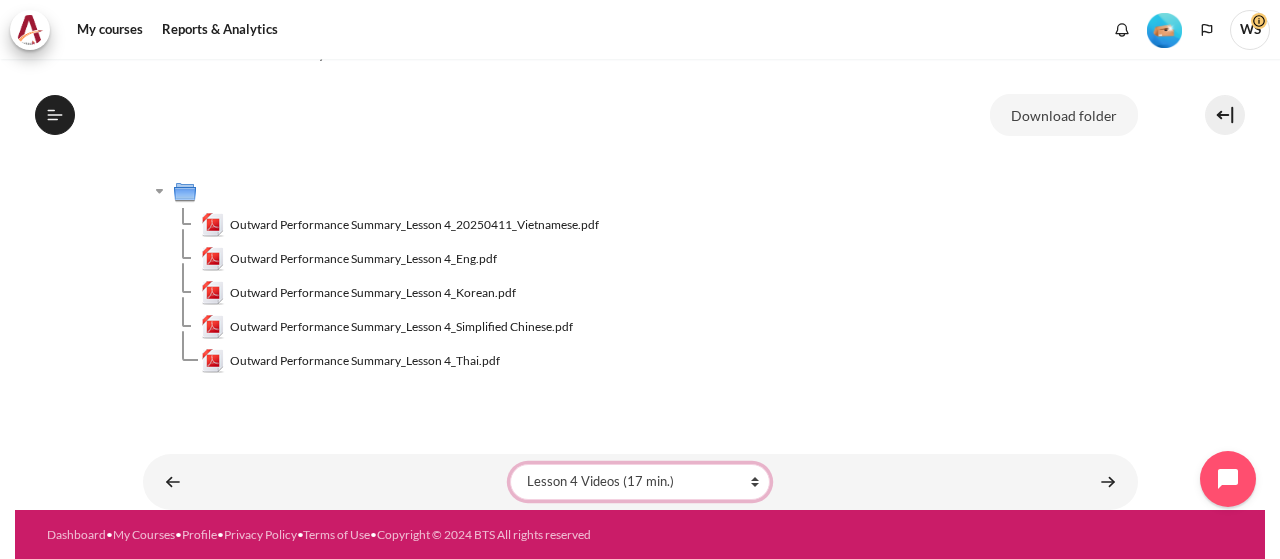 click on "Jump to...
Getting Started with Our 'Smart-Learning' Platform
Why Outward Performance?
Mindset Survey: Where am I?
Download Your Workbook
Your Most Important "Faces & Places"
Your Buddy Group!
Join the Kick-Off Session
Lesson 1 Videos (17 min.)
Lesson 1 Summary
From Huddle to Harmony (Khoo Ghi Peng's Story)
Crossword Craze
Lesson 1 STAR Application
Lesson 2 Videos (20 min.)
Lesson 2 Summary
Check-Up Quiz 1
Lesson 2 STAR Application
Lesson 3 Videos (13 min.)
Lesson 3 Summary
Collusion Scenario Match-Up
Lesson 3 STAR Application" at bounding box center (640, 482) 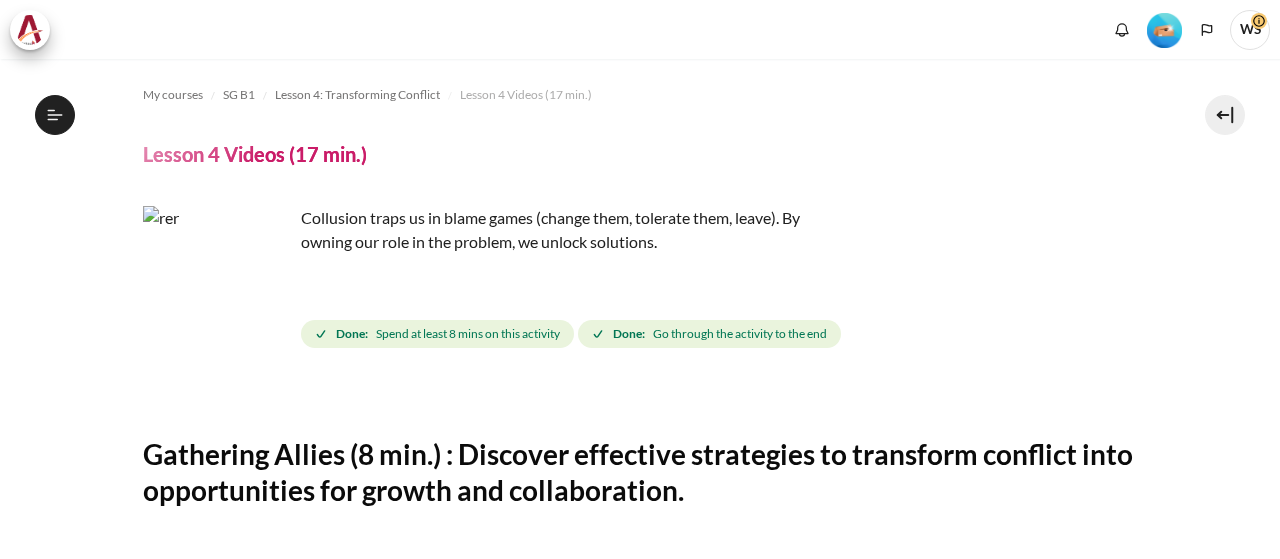scroll, scrollTop: 0, scrollLeft: 0, axis: both 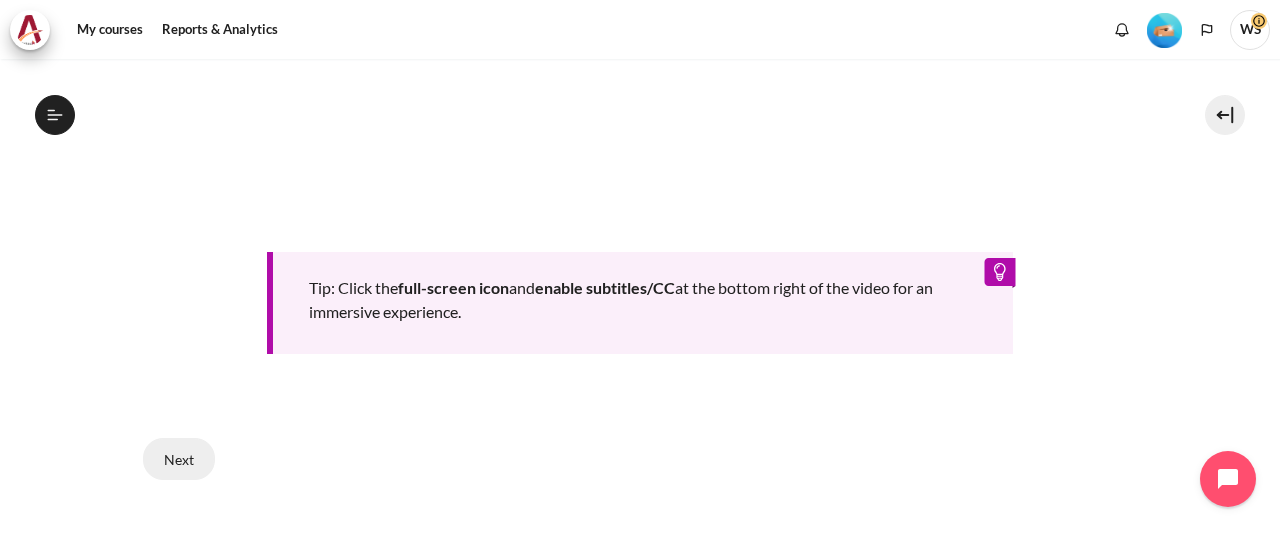 click on "Next" at bounding box center [179, 459] 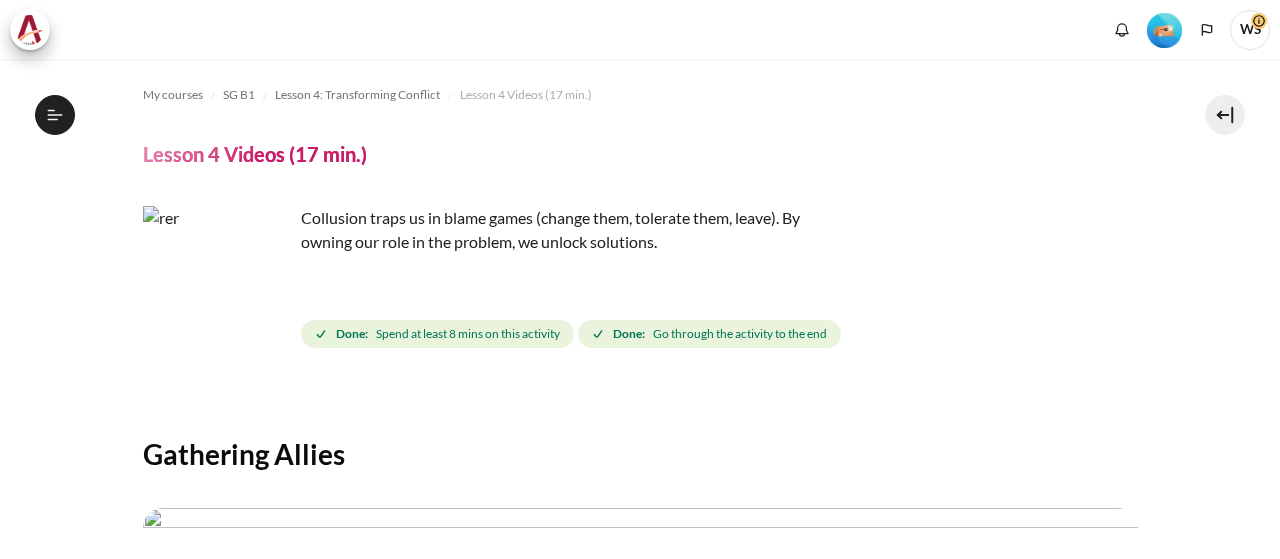 scroll, scrollTop: 0, scrollLeft: 0, axis: both 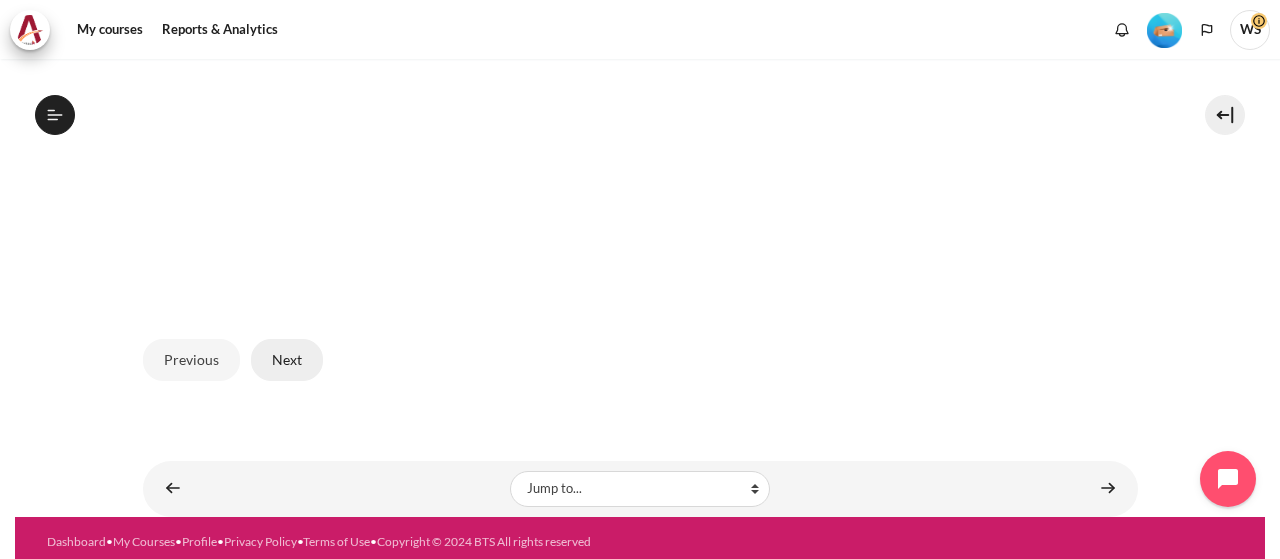 click on "Next" at bounding box center (287, 360) 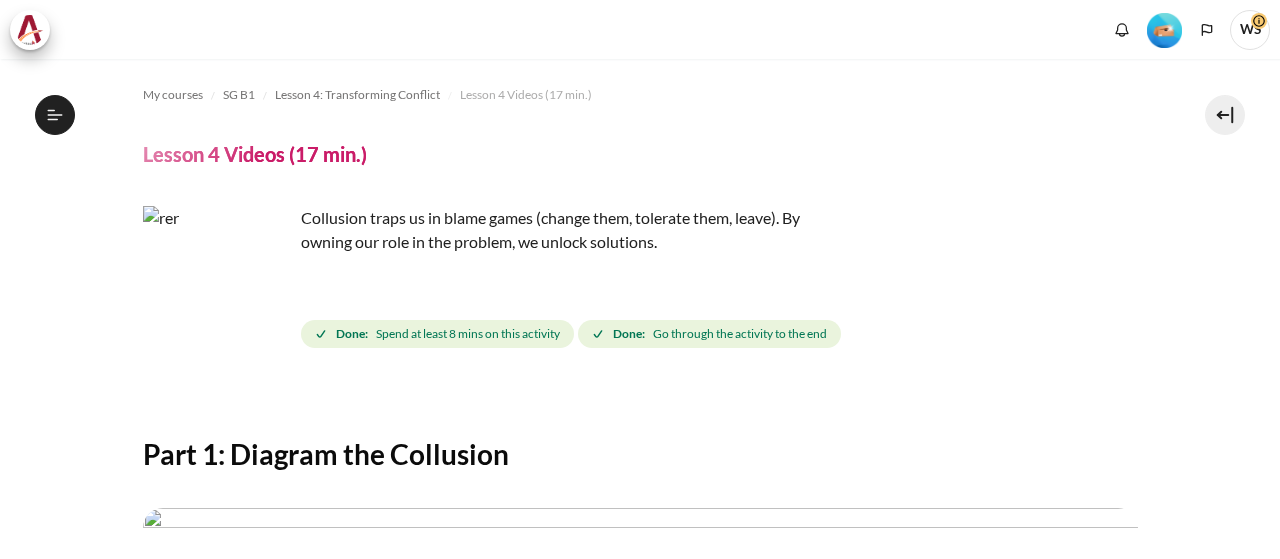 scroll, scrollTop: 0, scrollLeft: 0, axis: both 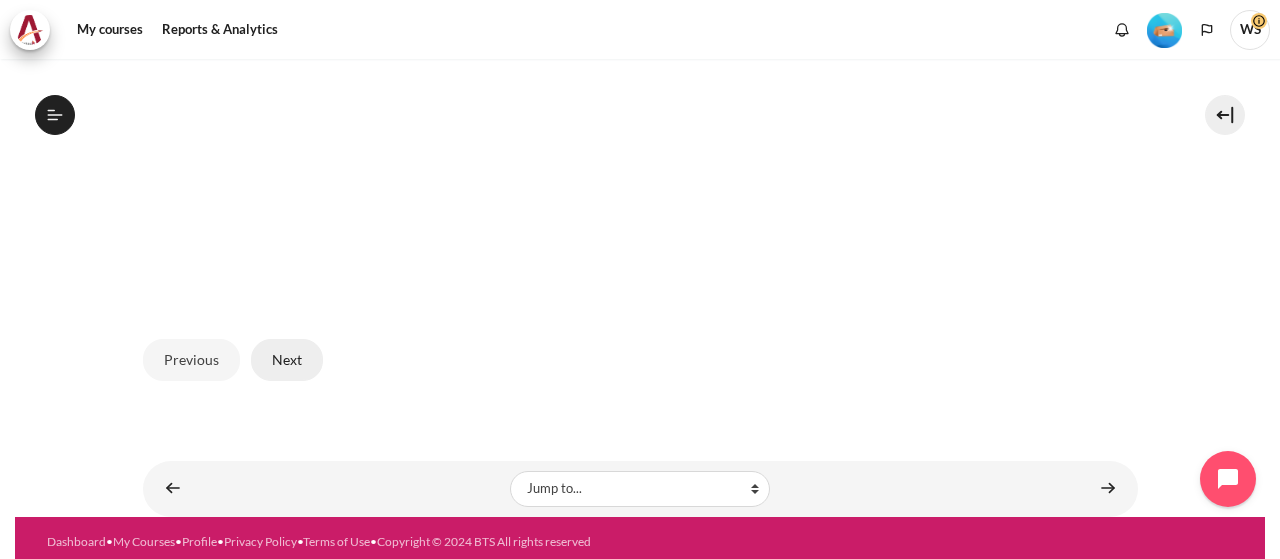 click on "Next" at bounding box center [287, 360] 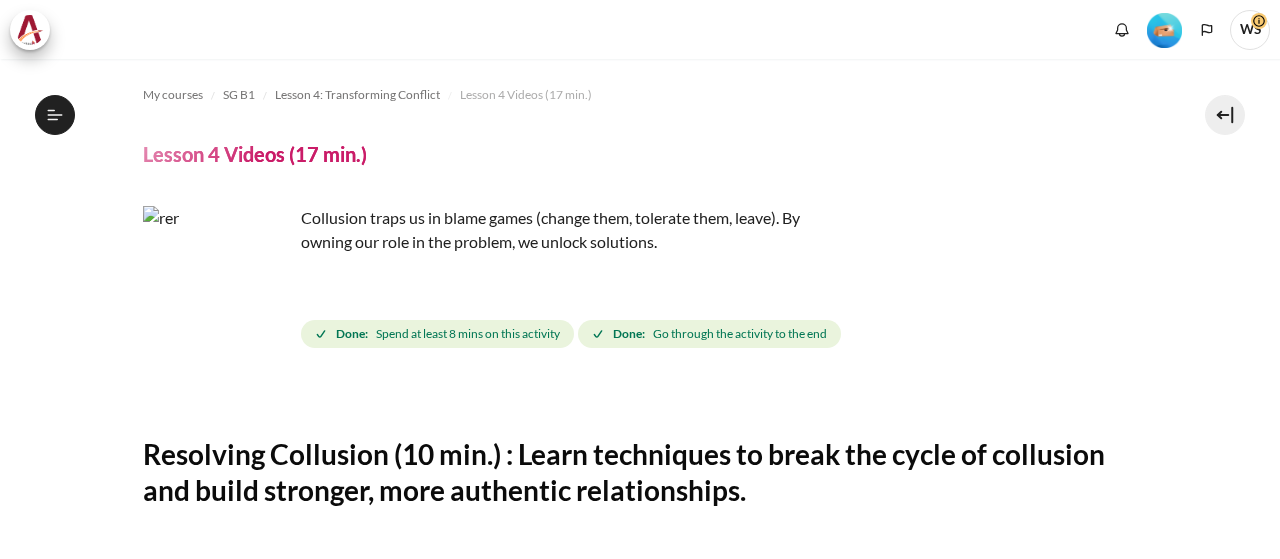 scroll, scrollTop: 0, scrollLeft: 0, axis: both 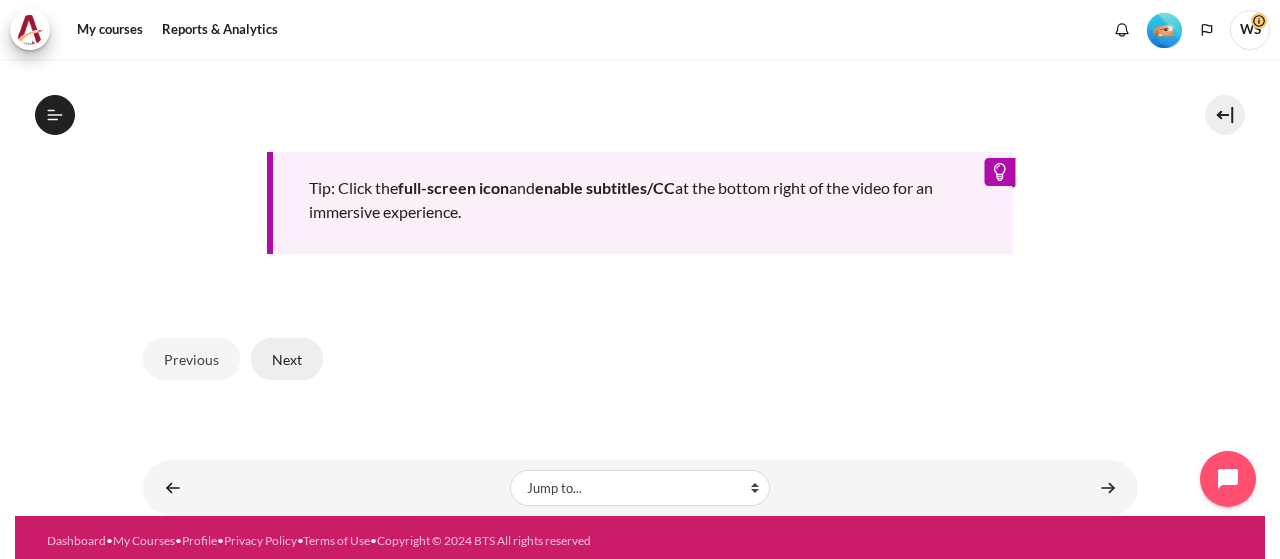 click on "Next" at bounding box center [287, 359] 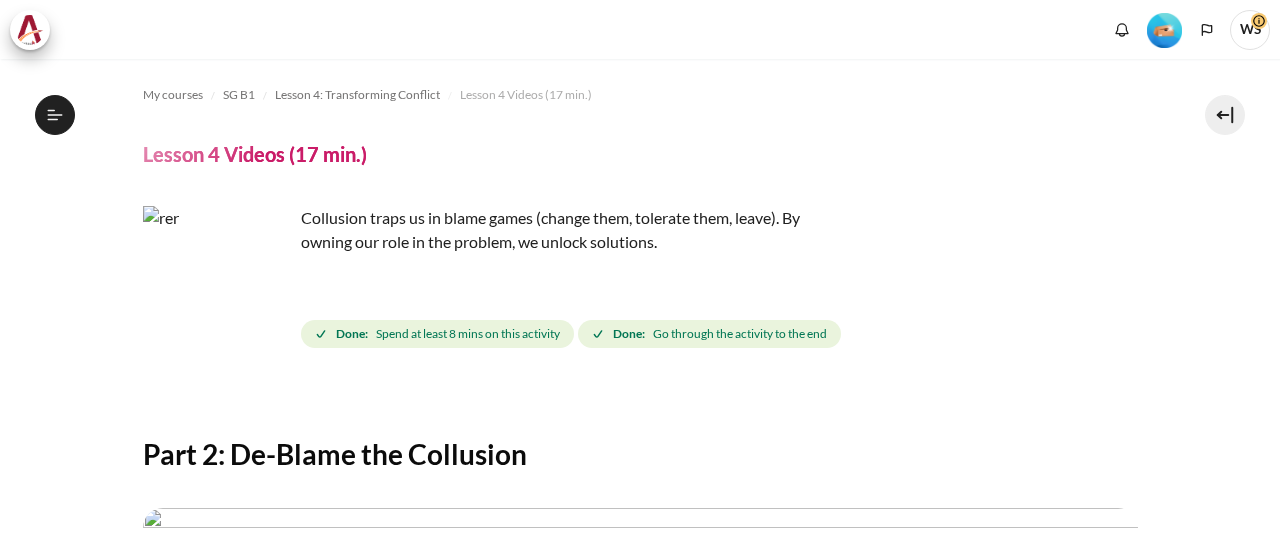 scroll, scrollTop: 0, scrollLeft: 0, axis: both 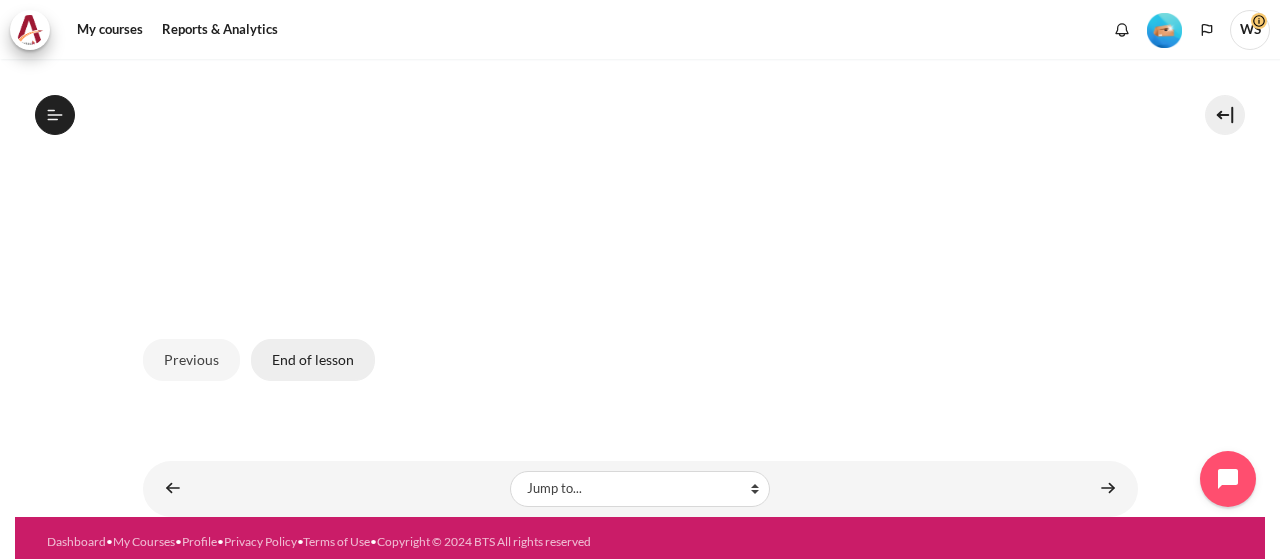 click on "End of lesson" at bounding box center [313, 360] 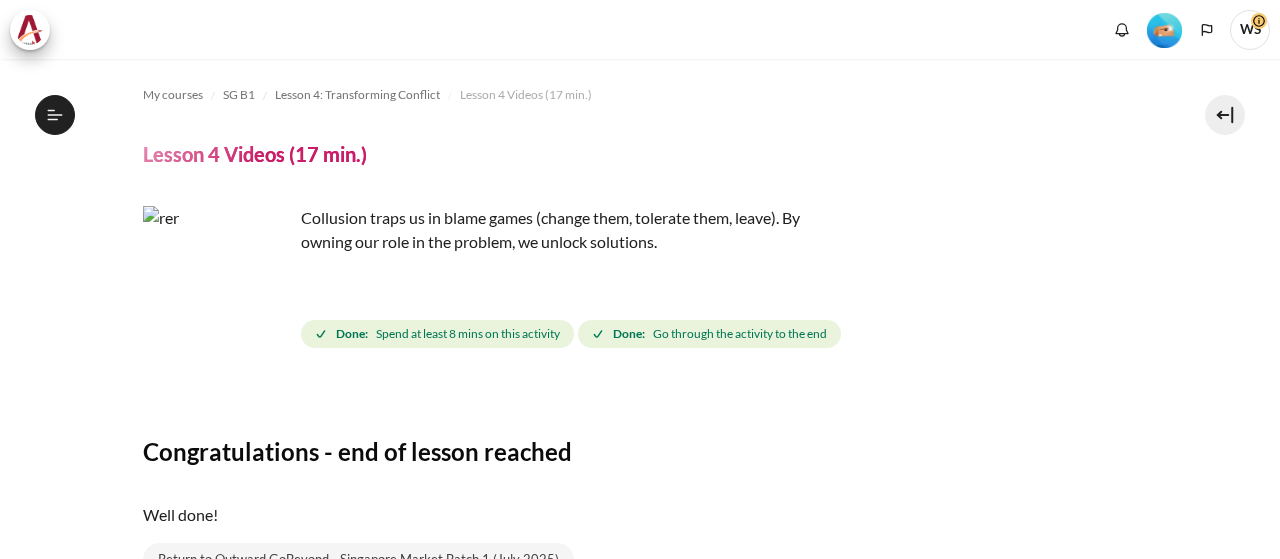 scroll, scrollTop: 0, scrollLeft: 0, axis: both 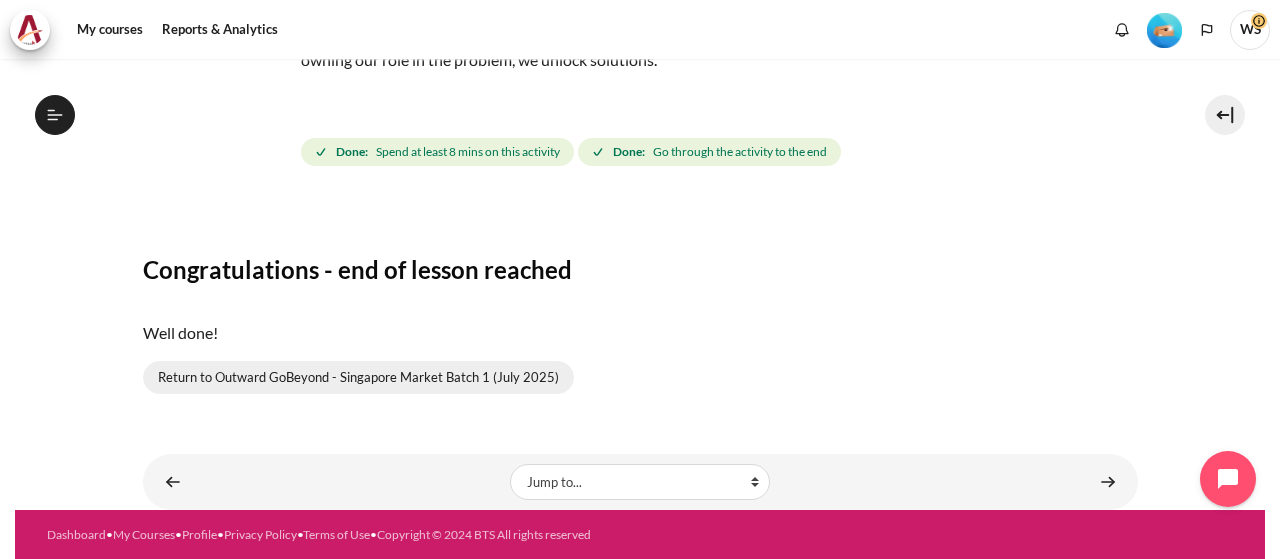 click on "Return to Outward GoBeyond - Singapore Market Batch 1 (July 2025)" at bounding box center [358, 378] 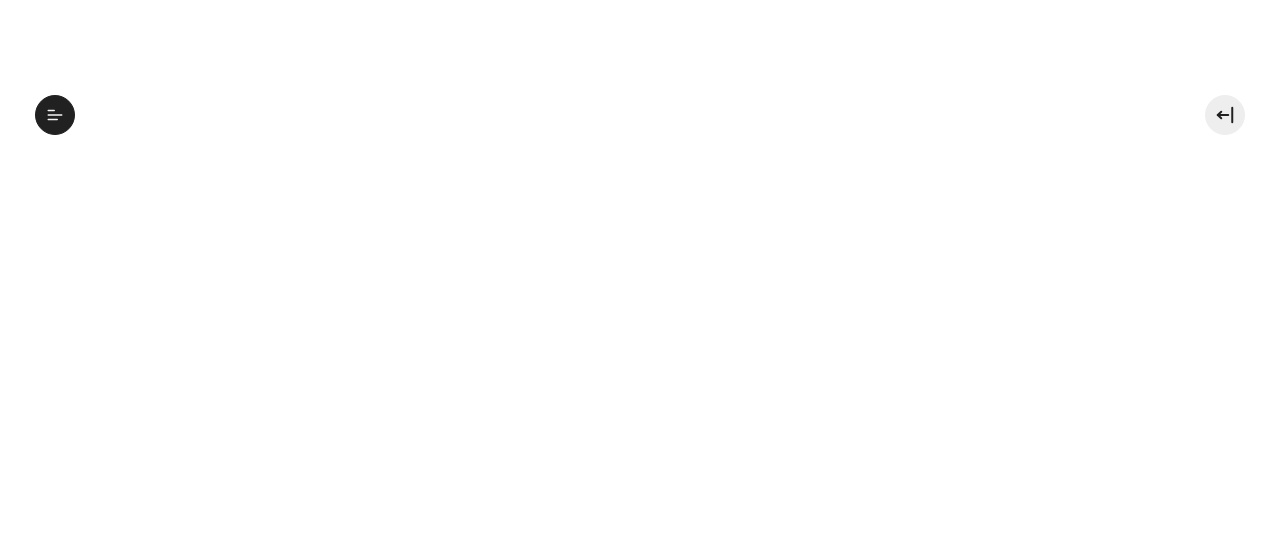 scroll, scrollTop: 0, scrollLeft: 0, axis: both 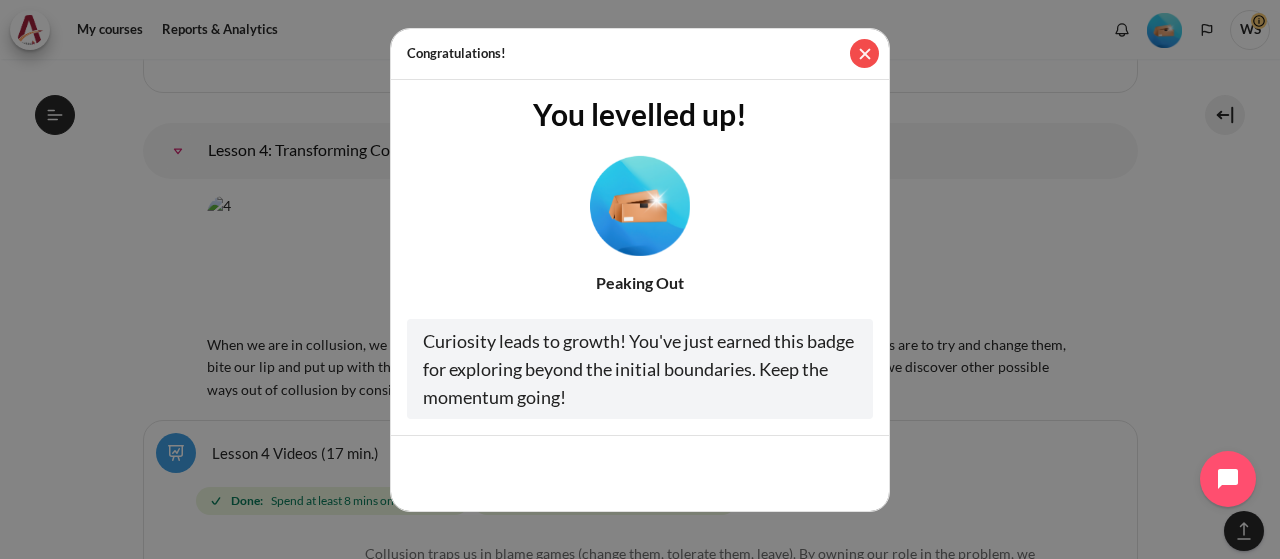 click at bounding box center (864, 53) 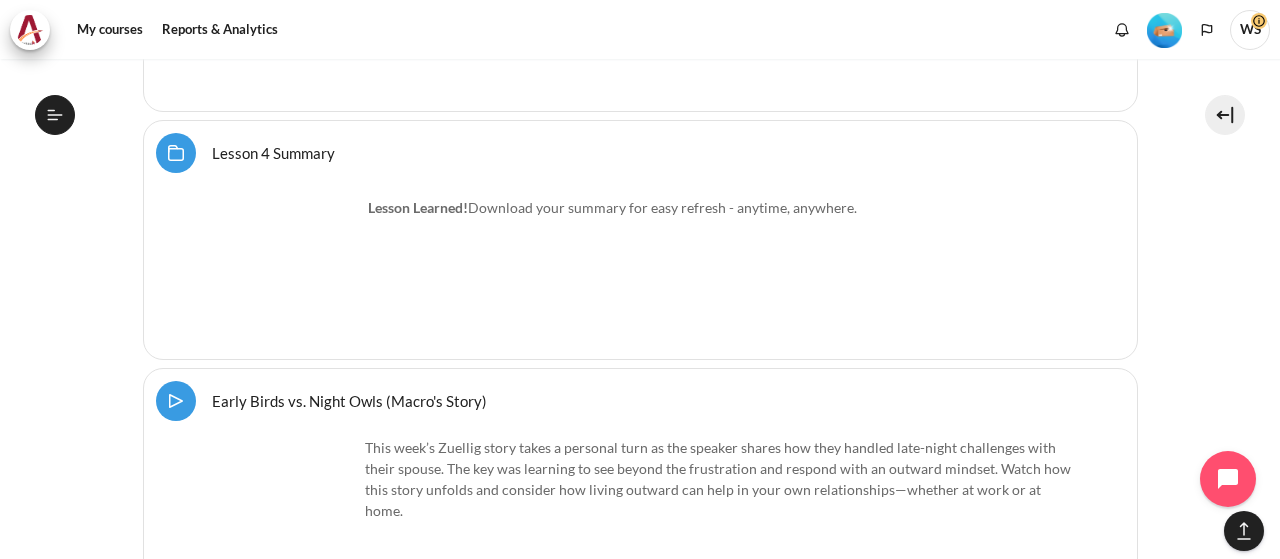 scroll, scrollTop: 9256, scrollLeft: 0, axis: vertical 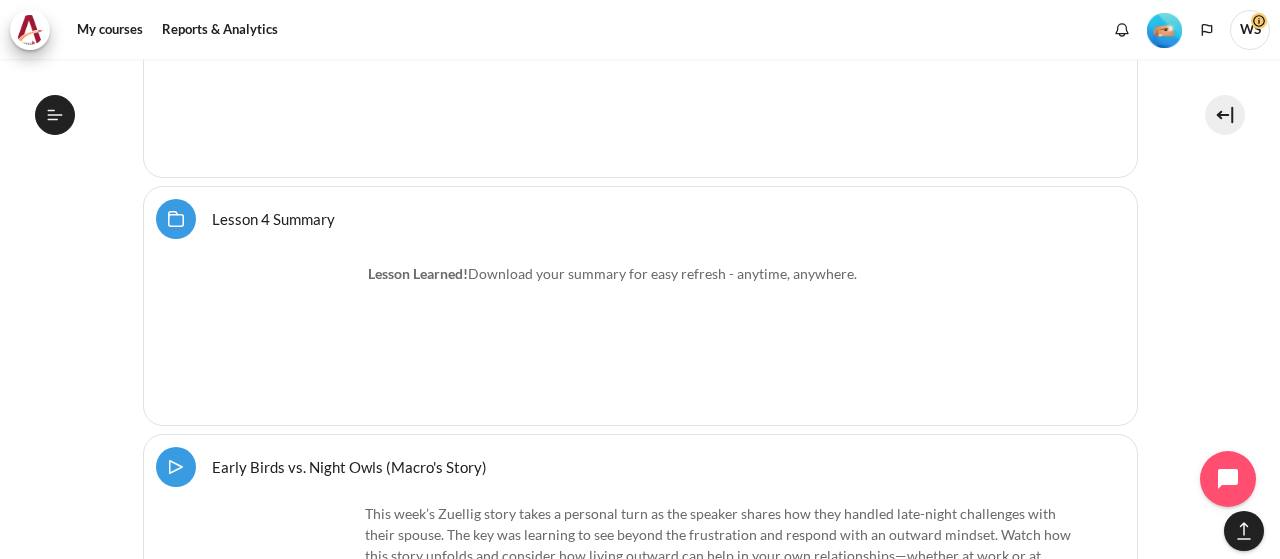 click on "Early Birds vs. Night Owls (Macro's Story)   Video Time" at bounding box center (349, 466) 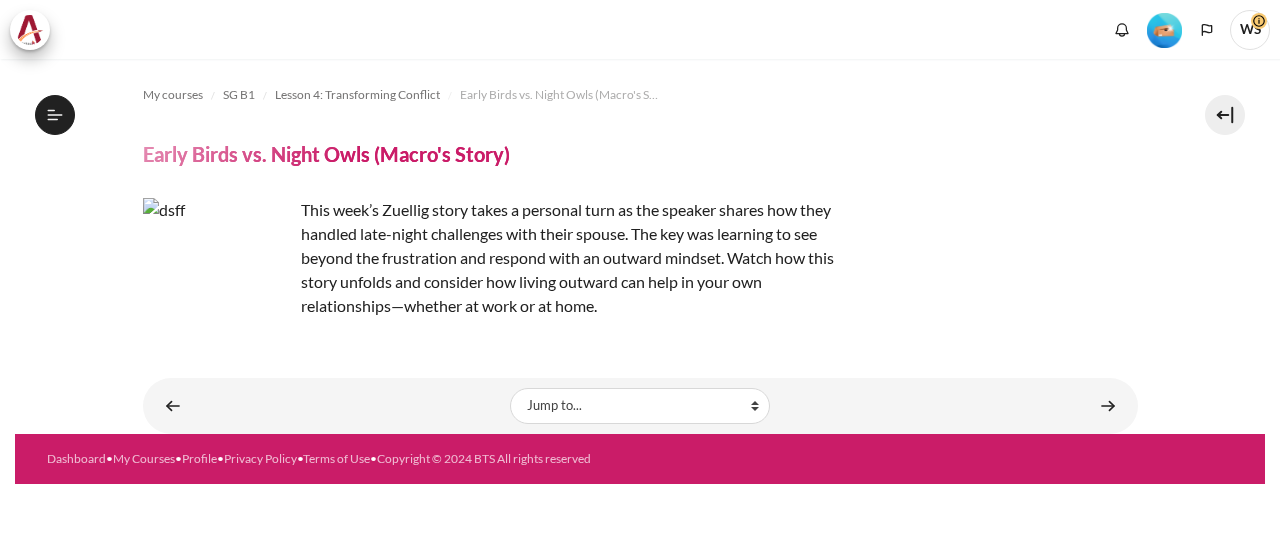 scroll, scrollTop: 0, scrollLeft: 0, axis: both 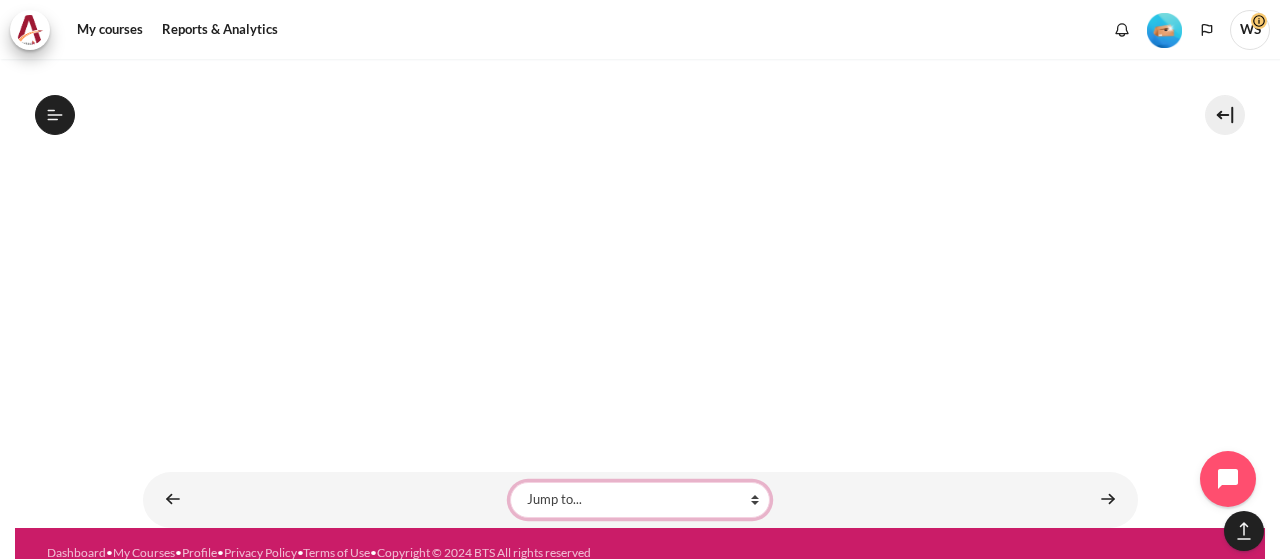 click on "Jump to...
Getting Started with Our 'Smart-Learning' Platform
Why Outward Performance?
Mindset Survey: Where am I?
Download Your Workbook
Your Most Important "Faces & Places"
Your Buddy Group!
Join the Kick-Off Session
Lesson 1 Videos (17 min.)
Lesson 1 Summary
From Huddle to Harmony (Khoo Ghi Peng's Story)
Crossword Craze
Lesson 1 STAR Application
Lesson 2 Videos (20 min.)
Lesson 2 Summary
Check-Up Quiz 1
Lesson 2 STAR Application
Lesson 3 Videos (13 min.)
Lesson 3 Summary
Collusion Scenario Match-Up
Lesson 3 STAR Application" at bounding box center [640, 500] 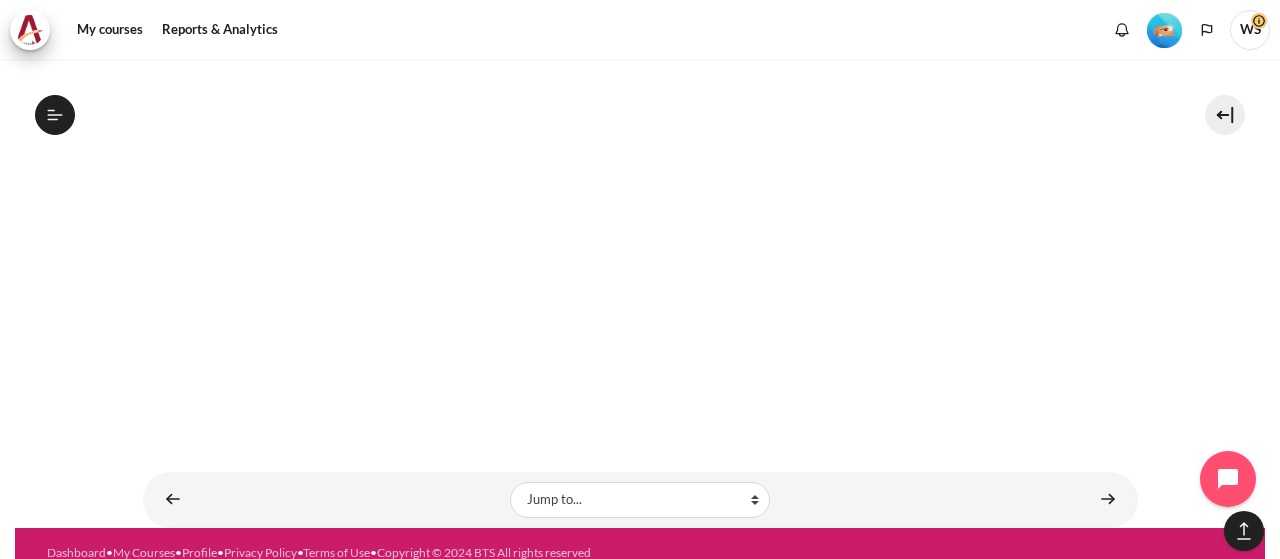 click on "My courses
SG B1
Lesson 4: Transforming Conflict
Early Birds vs. Night Owls (Macro's Story)
Early Birds vs. Night Owls (Macro's Story)" at bounding box center (640, -533) 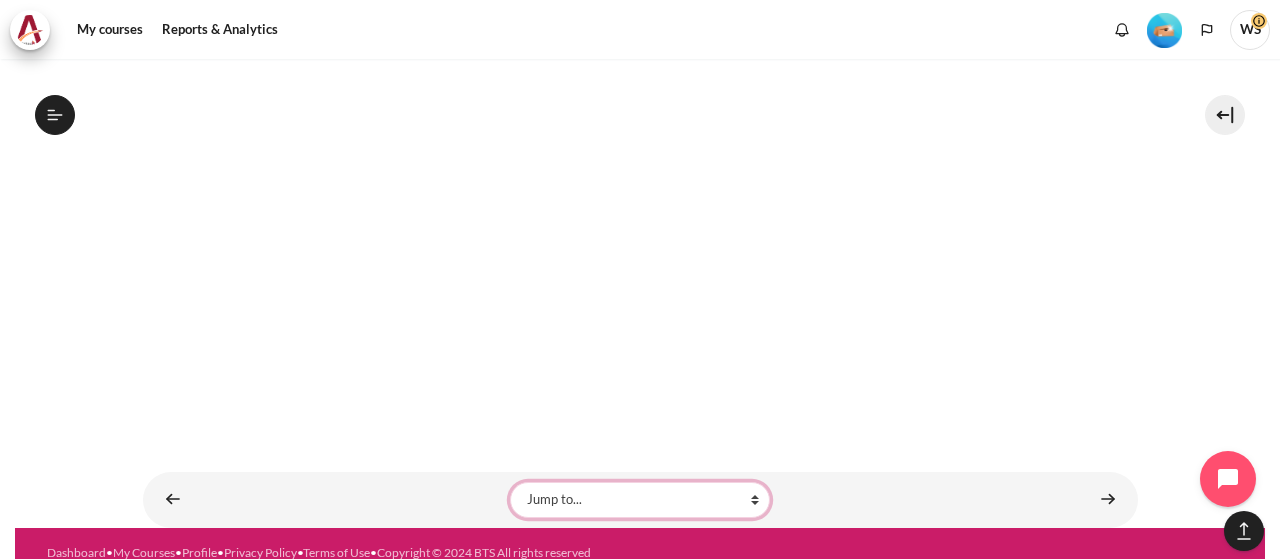 click on "Jump to...
Getting Started with Our 'Smart-Learning' Platform
Why Outward Performance?
Mindset Survey: Where am I?
Download Your Workbook
Your Most Important "Faces & Places"
Your Buddy Group!
Join the Kick-Off Session
Lesson 1 Videos (17 min.)
Lesson 1 Summary
From Huddle to Harmony (Khoo Ghi Peng's Story)
Crossword Craze
Lesson 1 STAR Application
Lesson 2 Videos (20 min.)
Lesson 2 Summary
Check-Up Quiz 1
Lesson 2 STAR Application
Lesson 3 Videos (13 min.)
Lesson 3 Summary
Collusion Scenario Match-Up
Lesson 3 STAR Application" at bounding box center [640, 500] 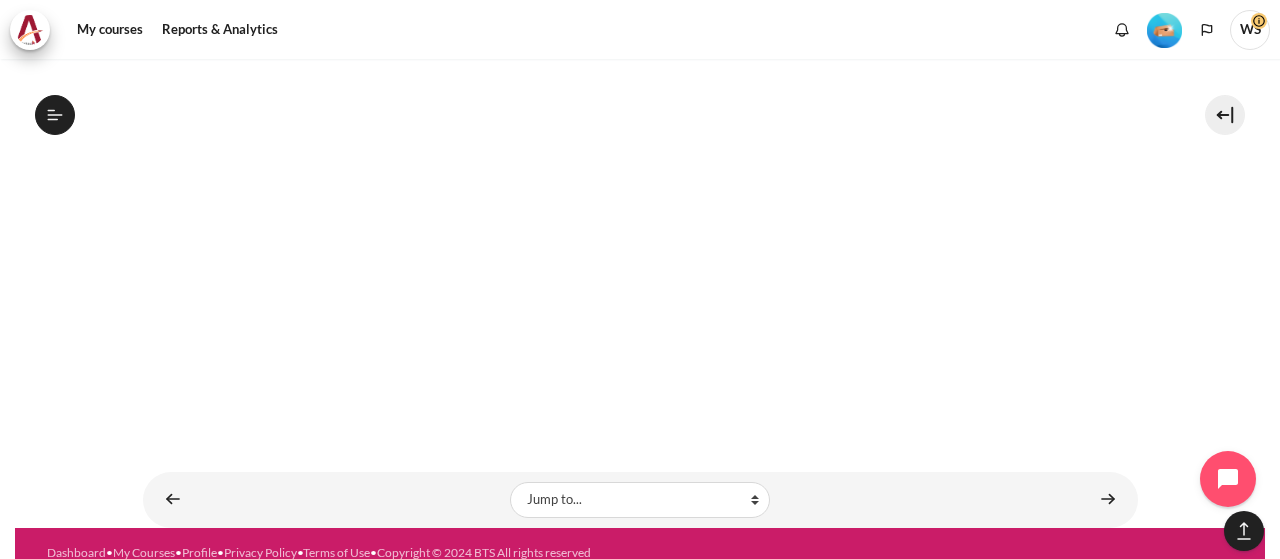 click on "My courses
SG B1
Lesson 4: Transforming Conflict
Early Birds vs. Night Owls (Macro's Story)
Early Birds vs. Night Owls (Macro's Story)" at bounding box center (640, -576) 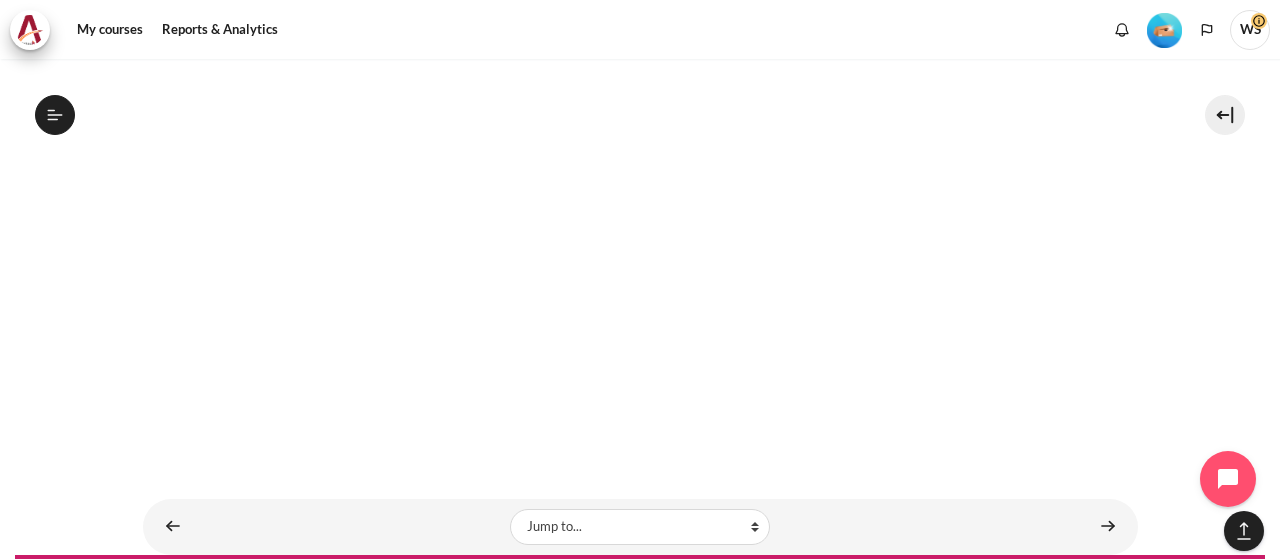 scroll, scrollTop: 1652, scrollLeft: 0, axis: vertical 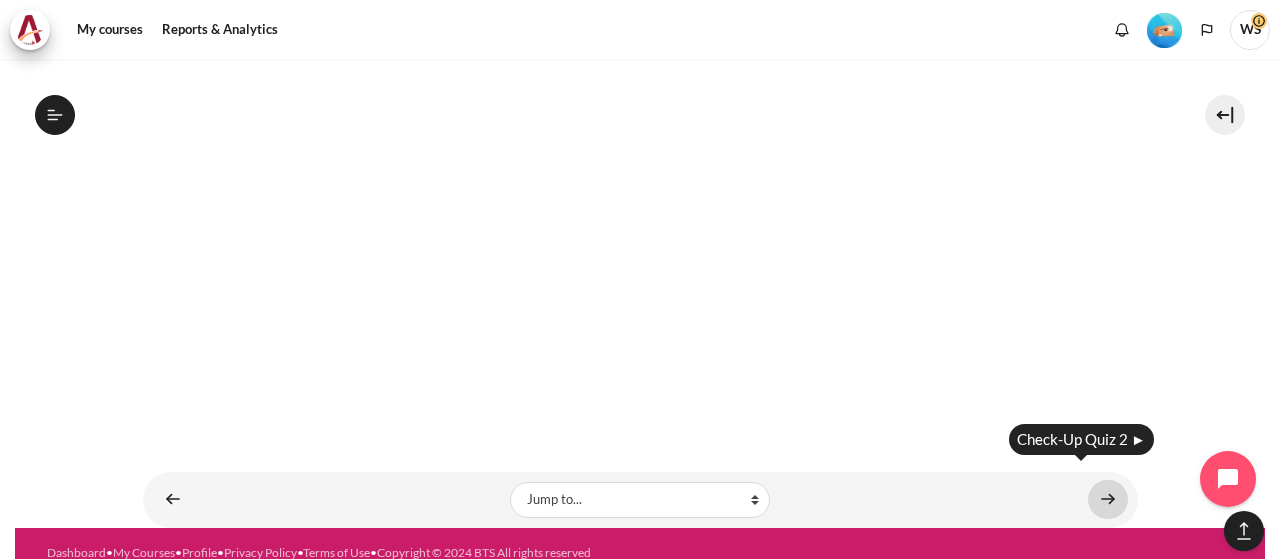click at bounding box center [1108, 499] 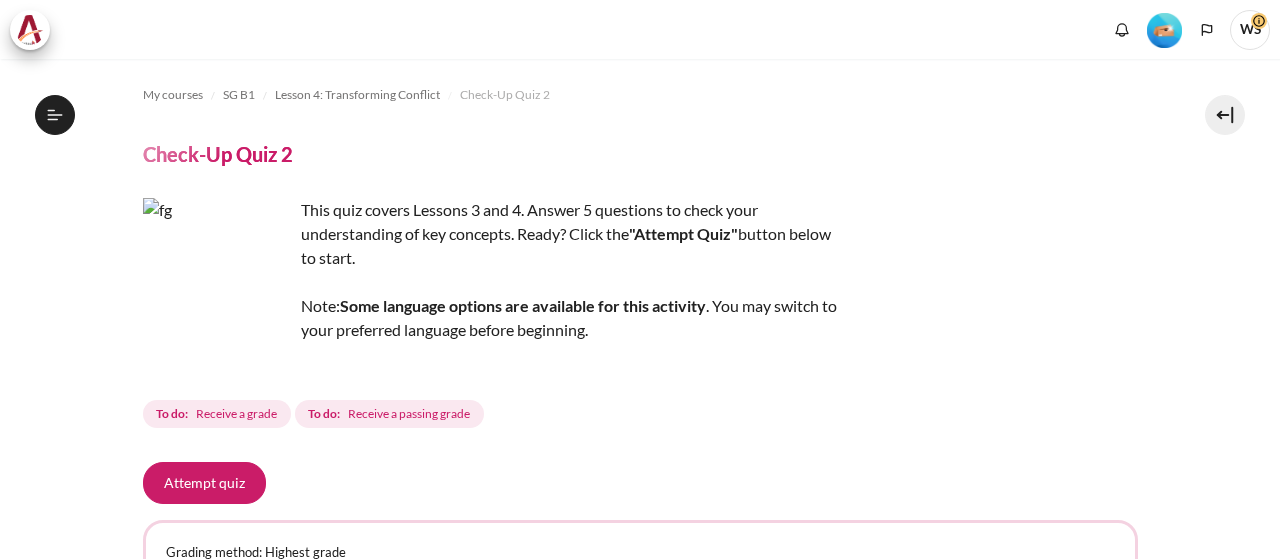 scroll, scrollTop: 0, scrollLeft: 0, axis: both 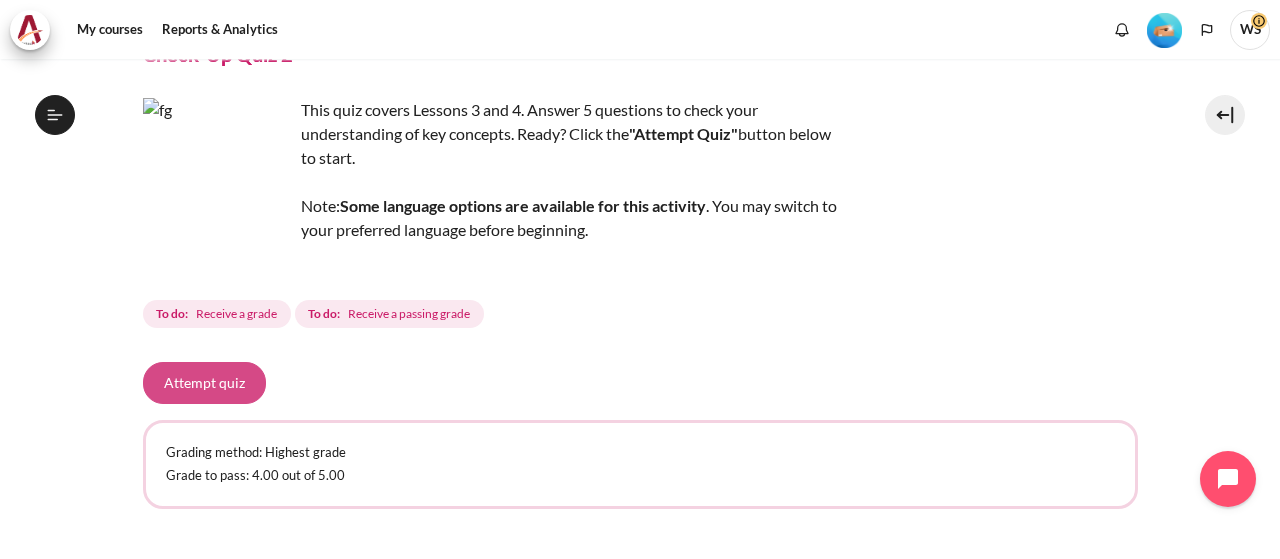 click on "Attempt quiz" at bounding box center (204, 383) 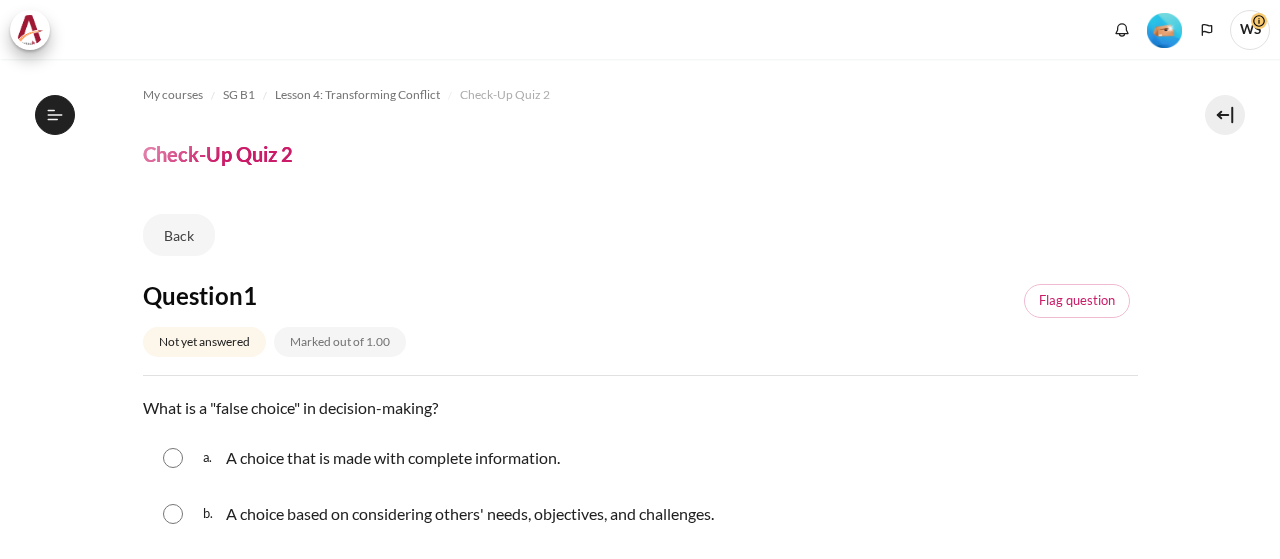 scroll, scrollTop: 0, scrollLeft: 0, axis: both 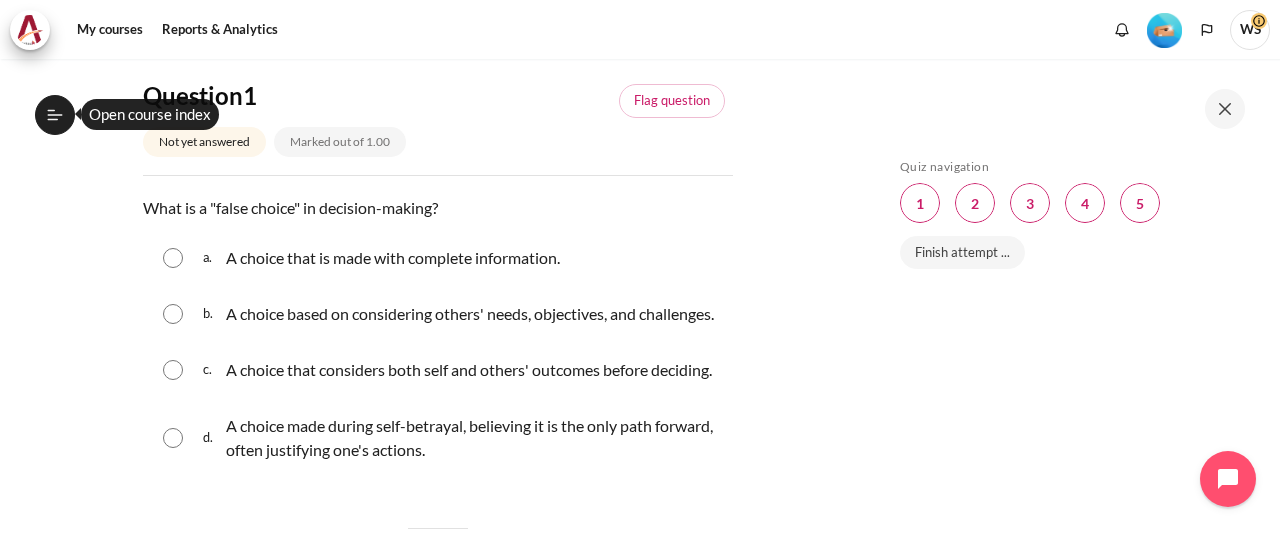 click at bounding box center (173, 438) 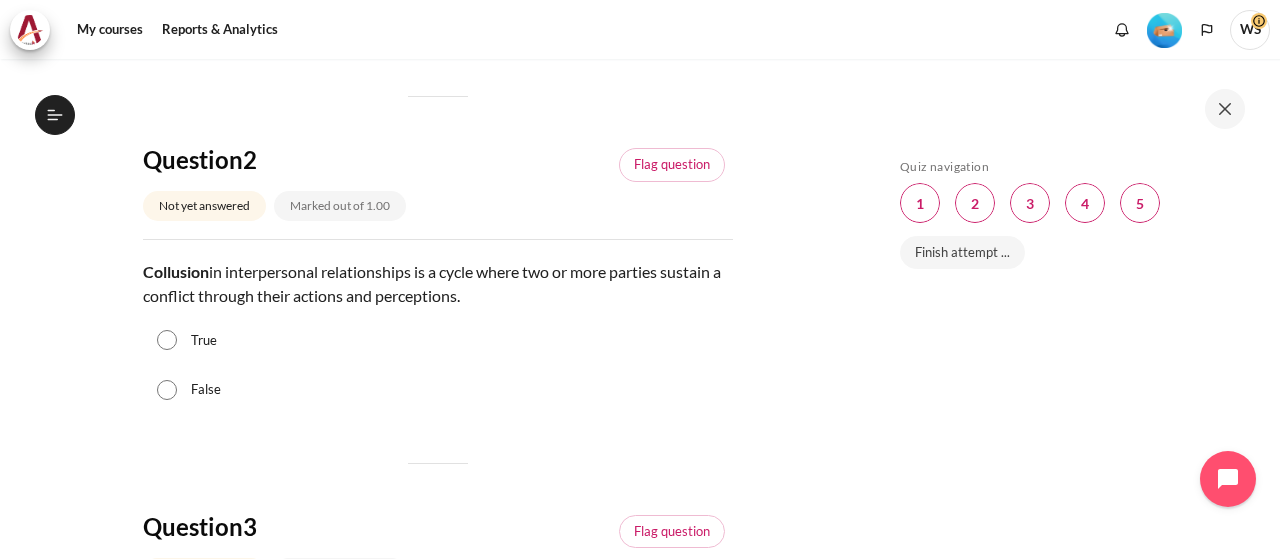 scroll, scrollTop: 700, scrollLeft: 0, axis: vertical 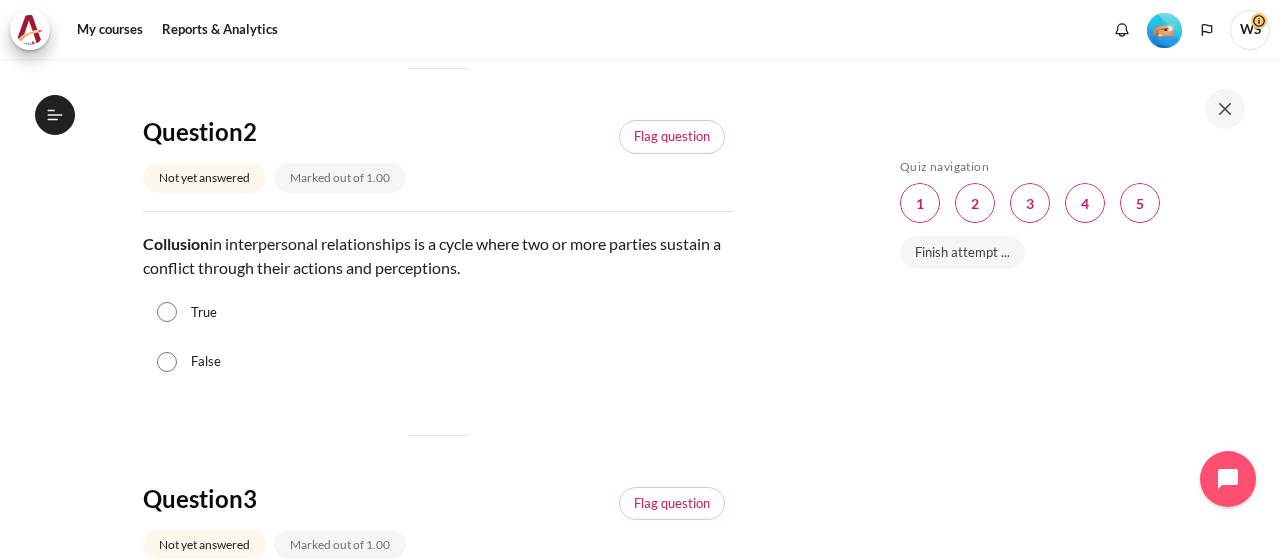 click on "True" at bounding box center [167, 312] 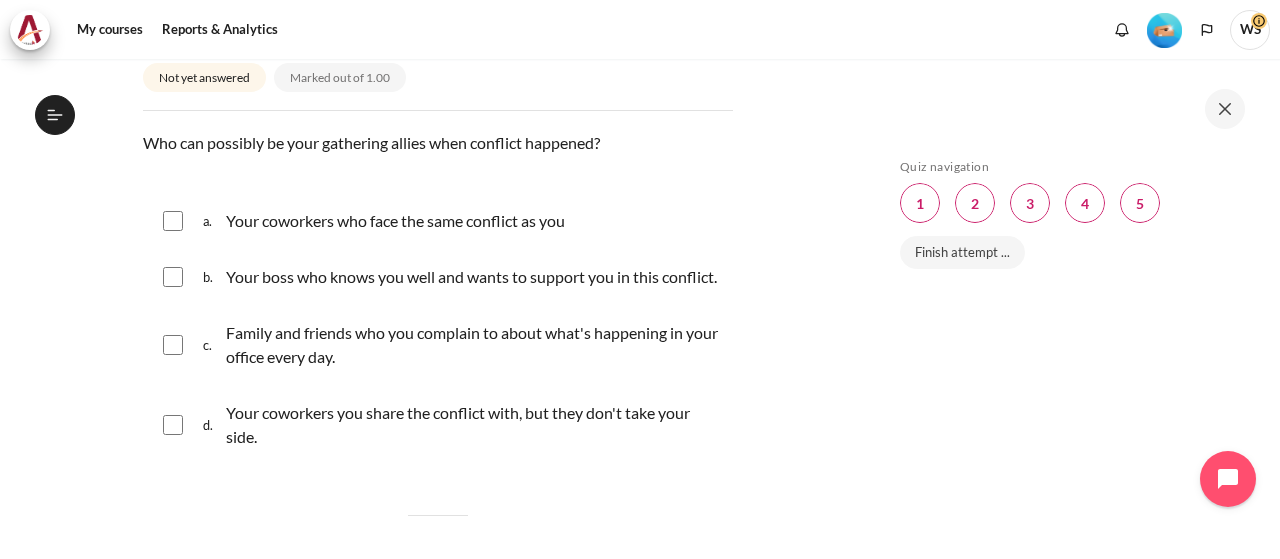 scroll, scrollTop: 1200, scrollLeft: 0, axis: vertical 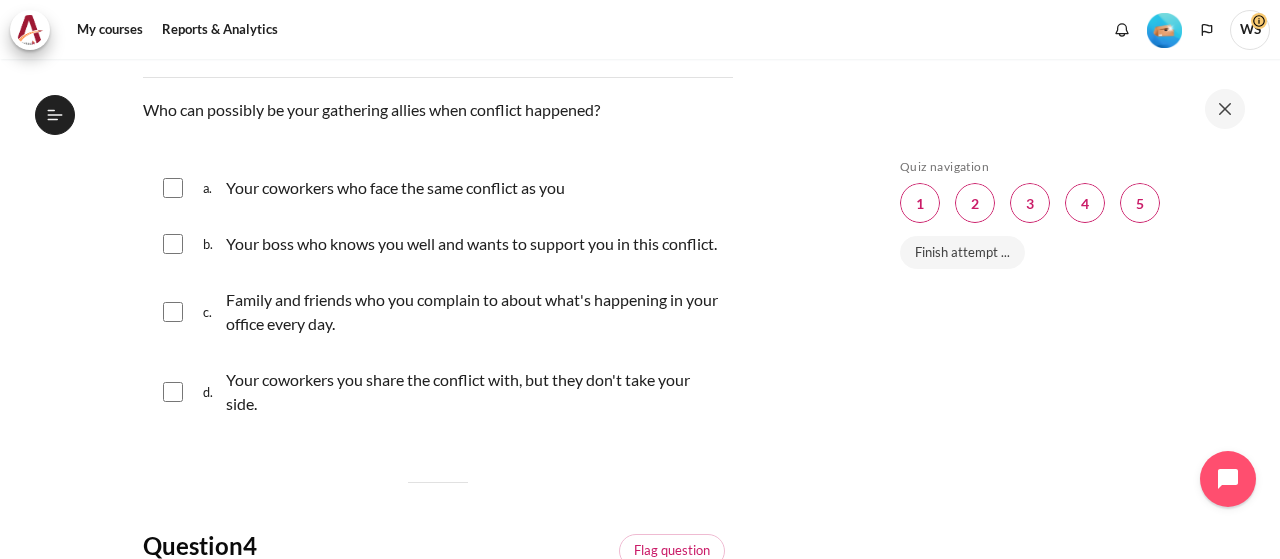 click at bounding box center [173, 188] 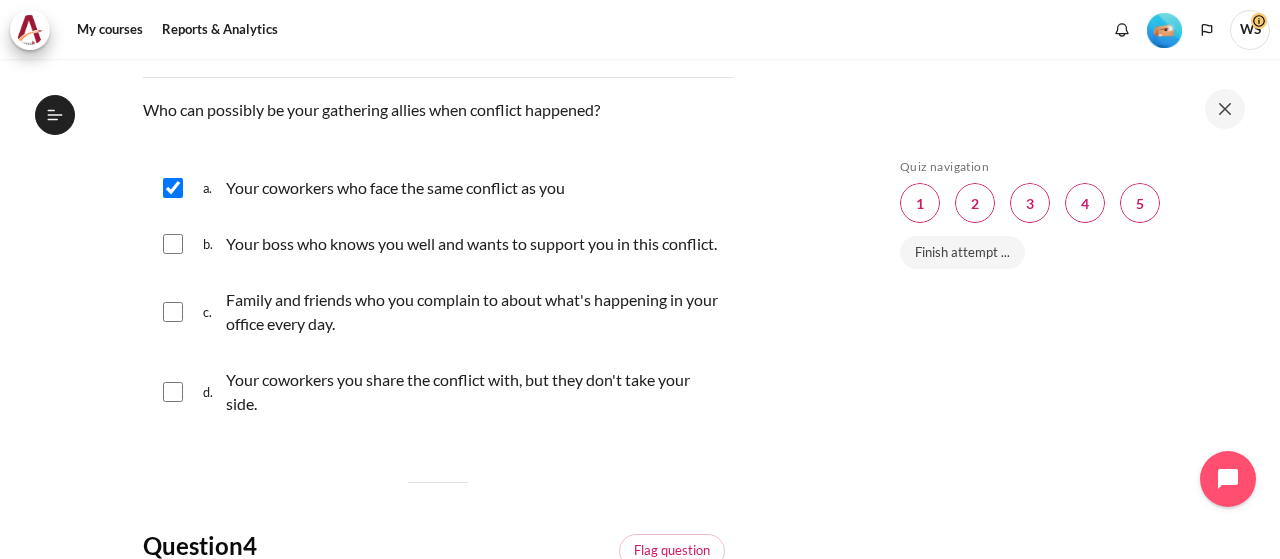 click at bounding box center (173, 188) 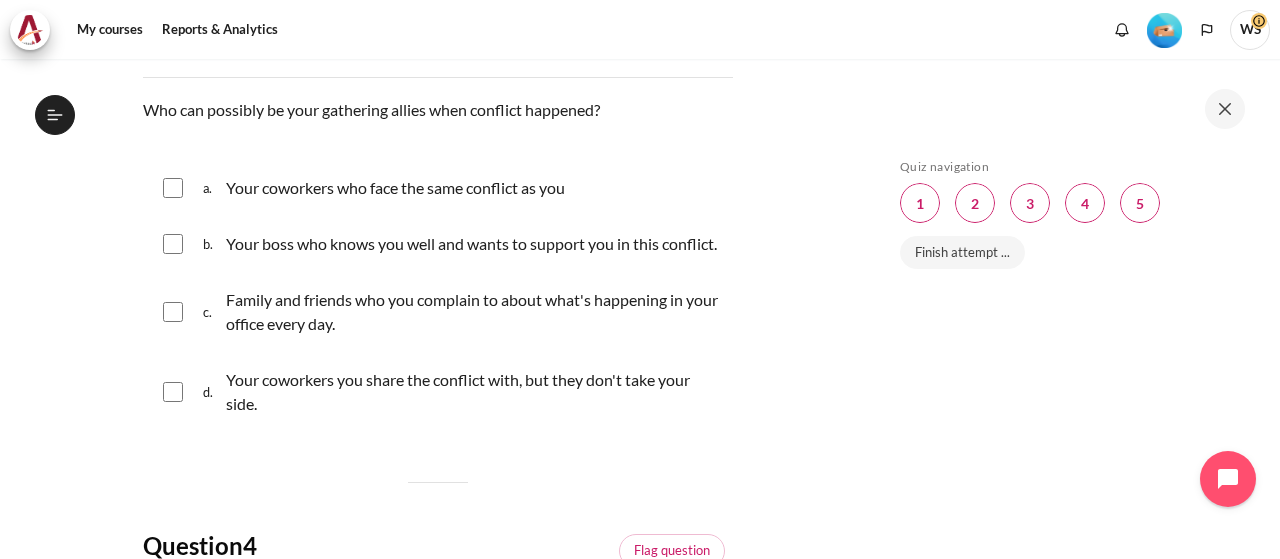 click at bounding box center [173, 392] 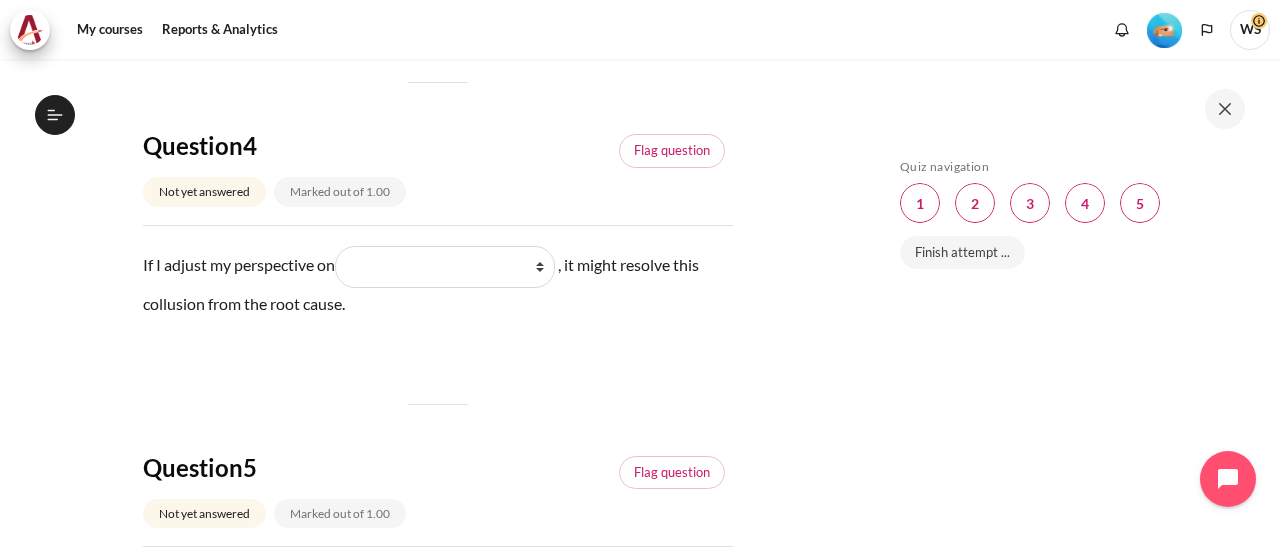 scroll, scrollTop: 1700, scrollLeft: 0, axis: vertical 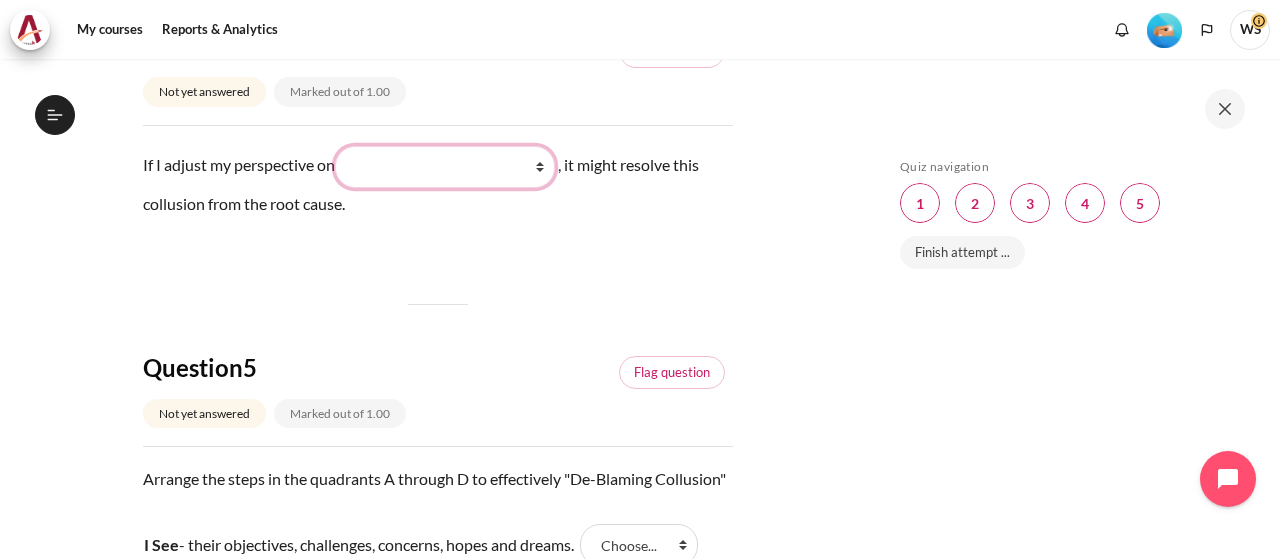 click on "What they do What I see and feel about what they do What I do What they see and feel" at bounding box center (445, 167) 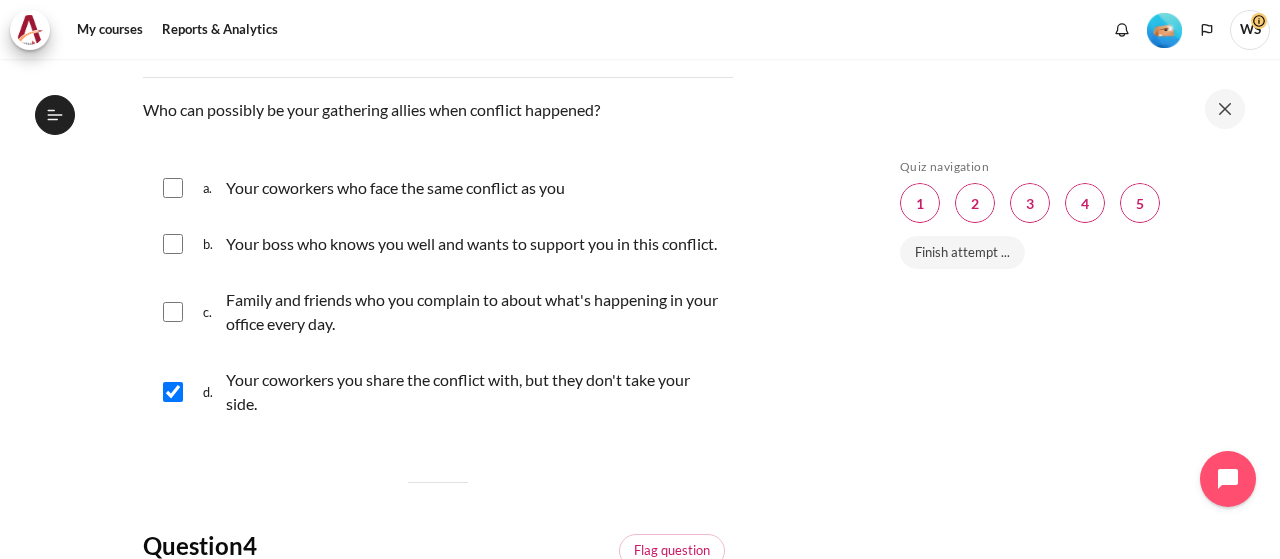 scroll, scrollTop: 1600, scrollLeft: 0, axis: vertical 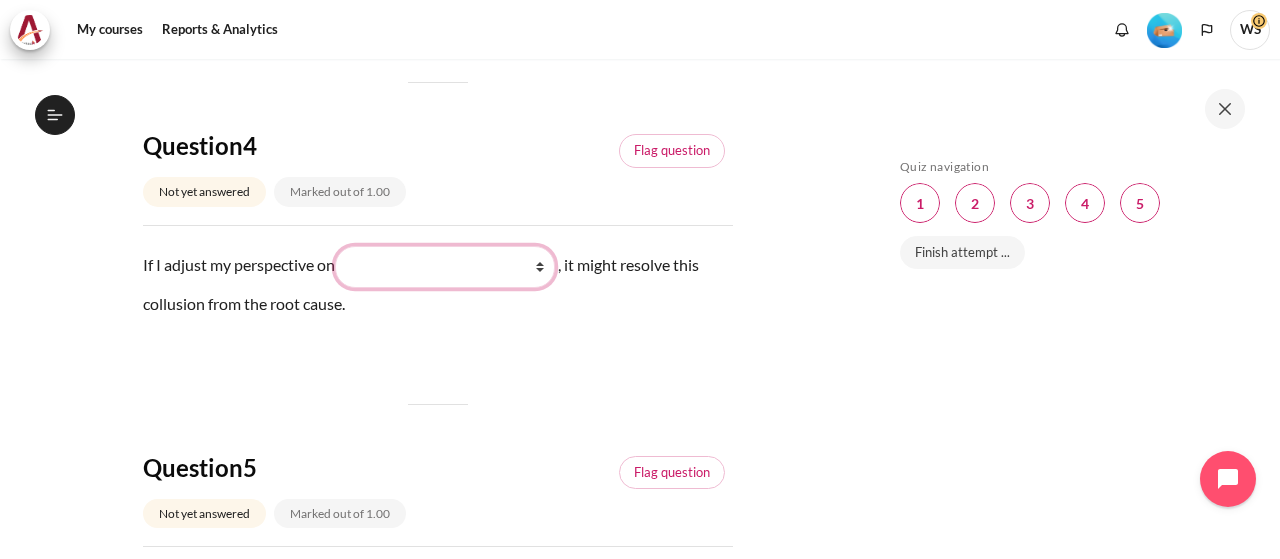 click on "What they do What I see and feel about what they do What I do What they see and feel" at bounding box center (445, 267) 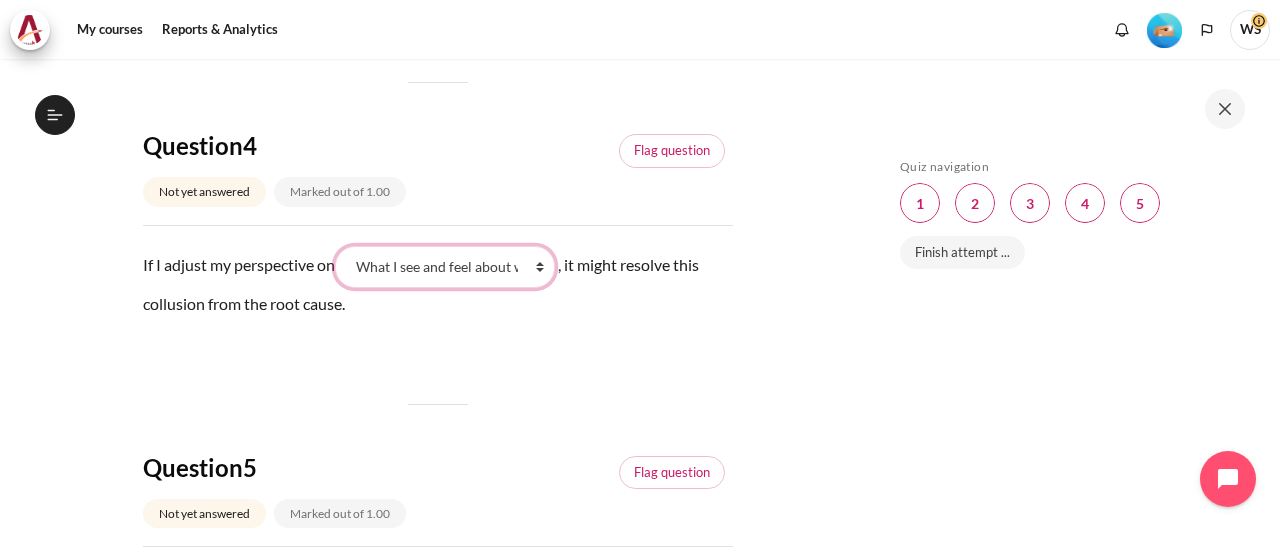 click on "What they do What I see and feel about what they do What I do What they see and feel" at bounding box center [445, 267] 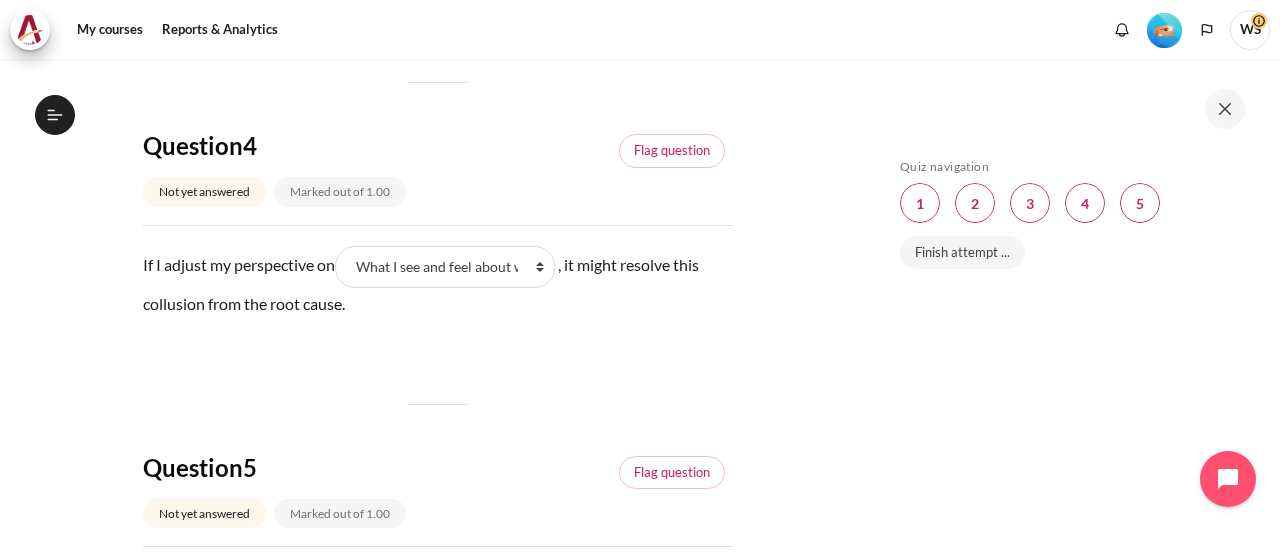 click on "If I adjust my perspective on   Blank 1 Question 4   What they do What I see and feel about what they do What I do What they see and feel    , it might resolve this collusion from
the root cause." at bounding box center [438, 301] 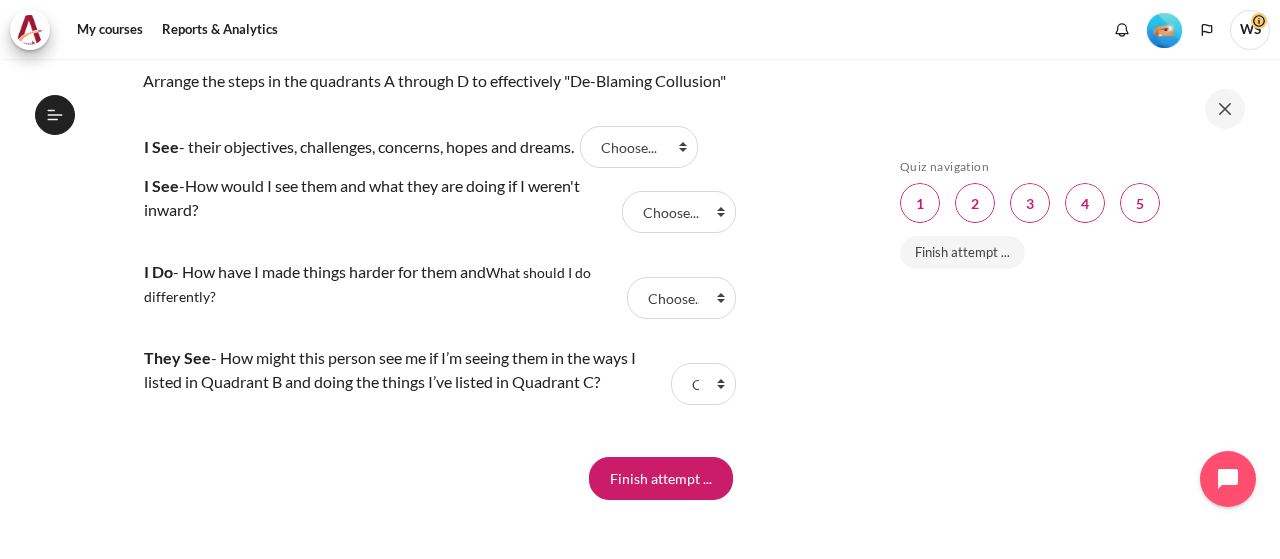 scroll, scrollTop: 2100, scrollLeft: 0, axis: vertical 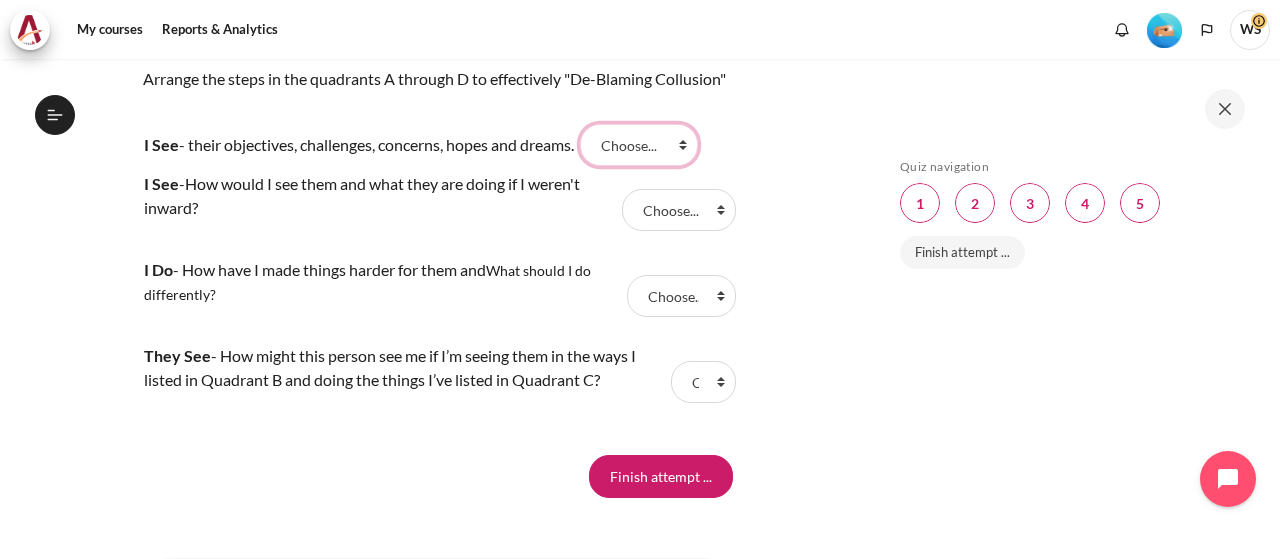 click on "Choose... D A C B" at bounding box center (639, 145) 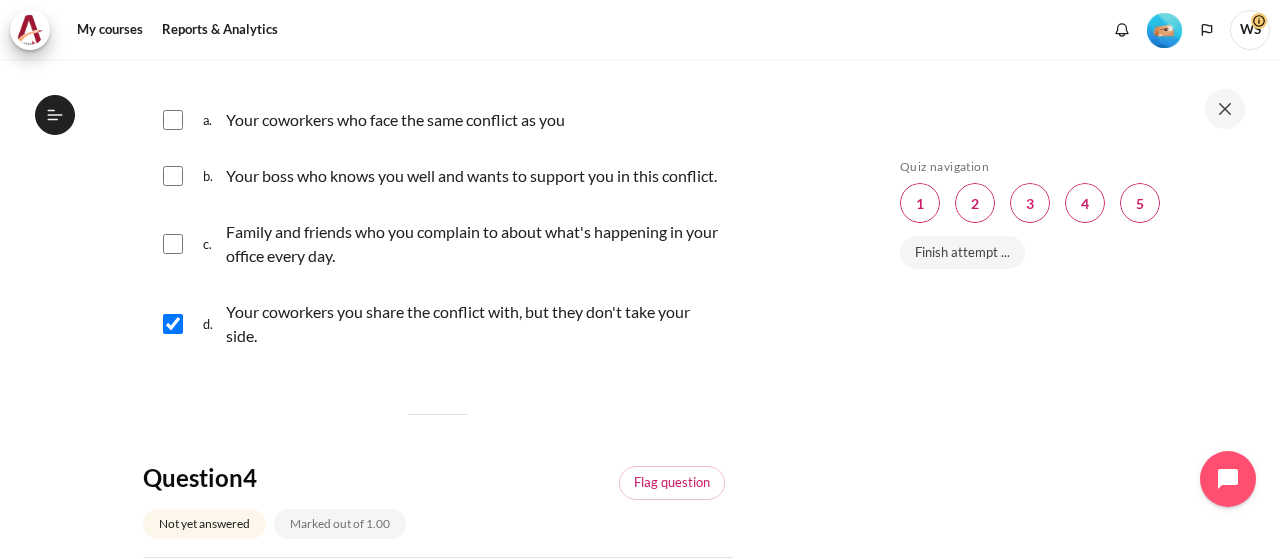 scroll, scrollTop: 1300, scrollLeft: 0, axis: vertical 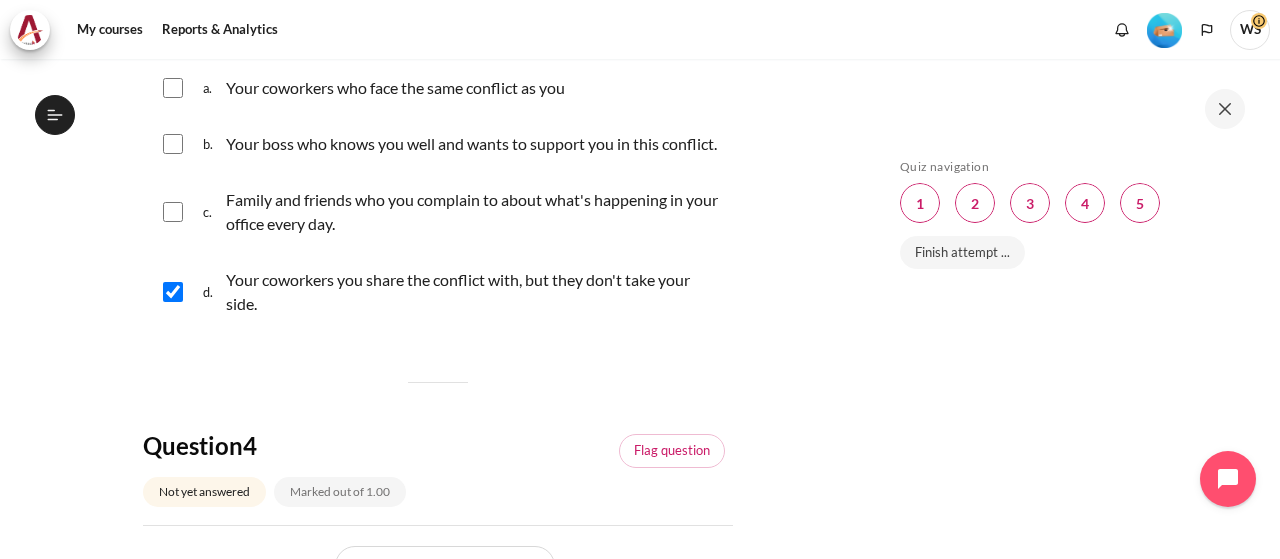 click at bounding box center (173, 88) 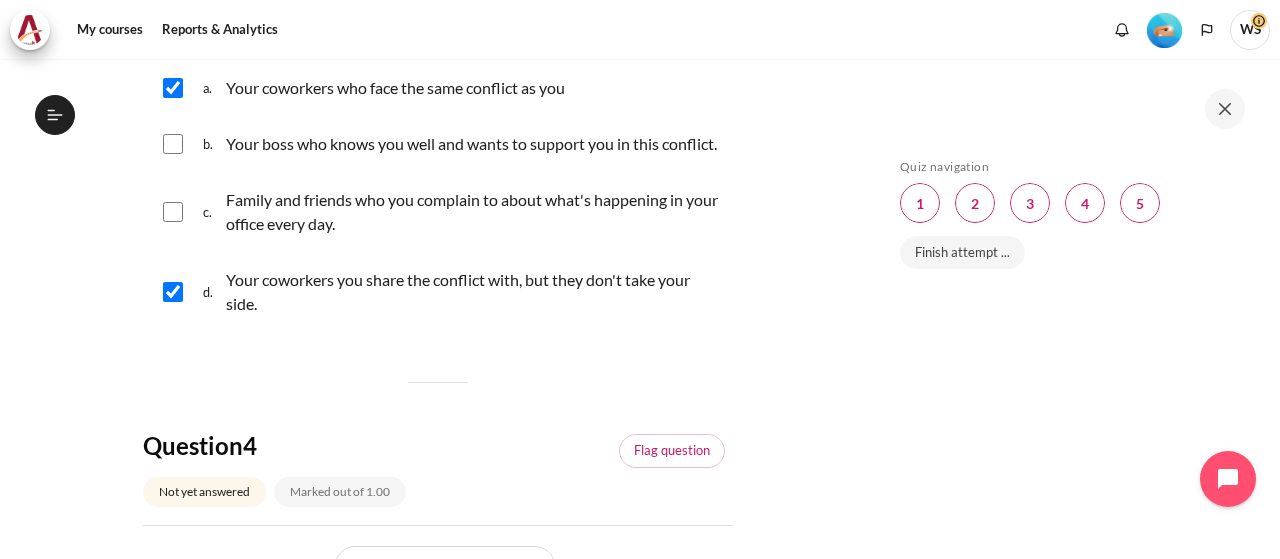 click at bounding box center [173, 292] 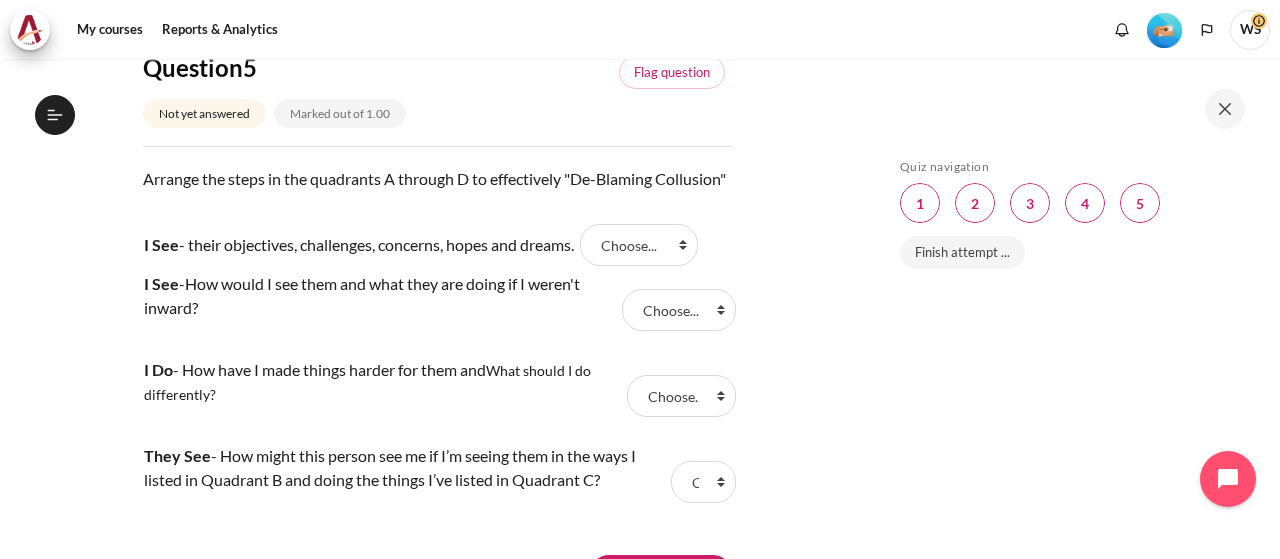 scroll, scrollTop: 2100, scrollLeft: 0, axis: vertical 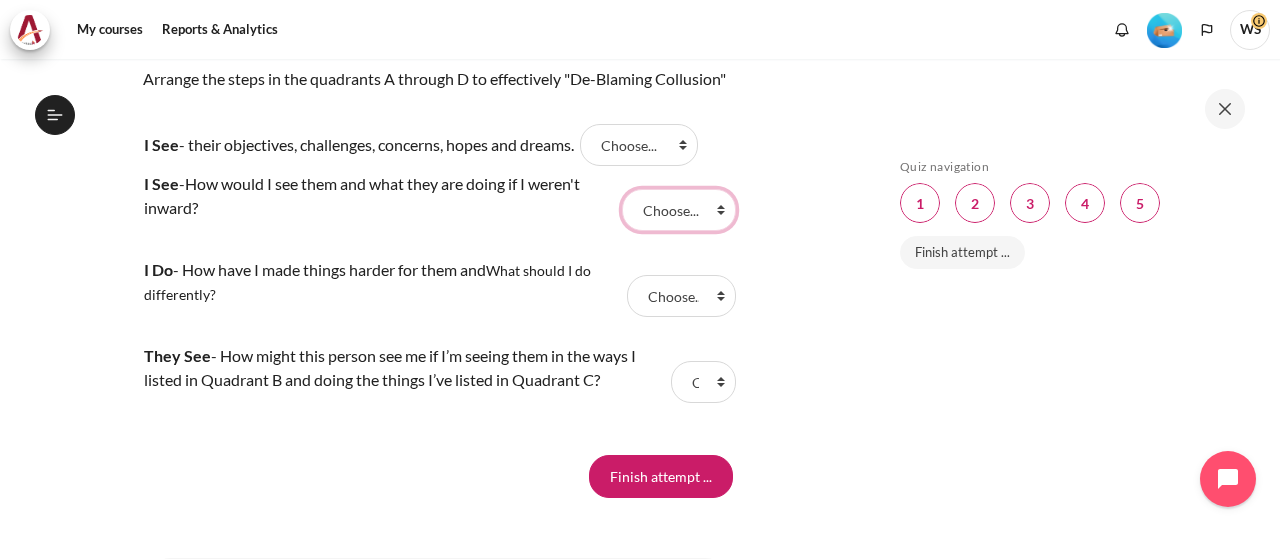 click on "Choose... D A C B" at bounding box center [678, 210] 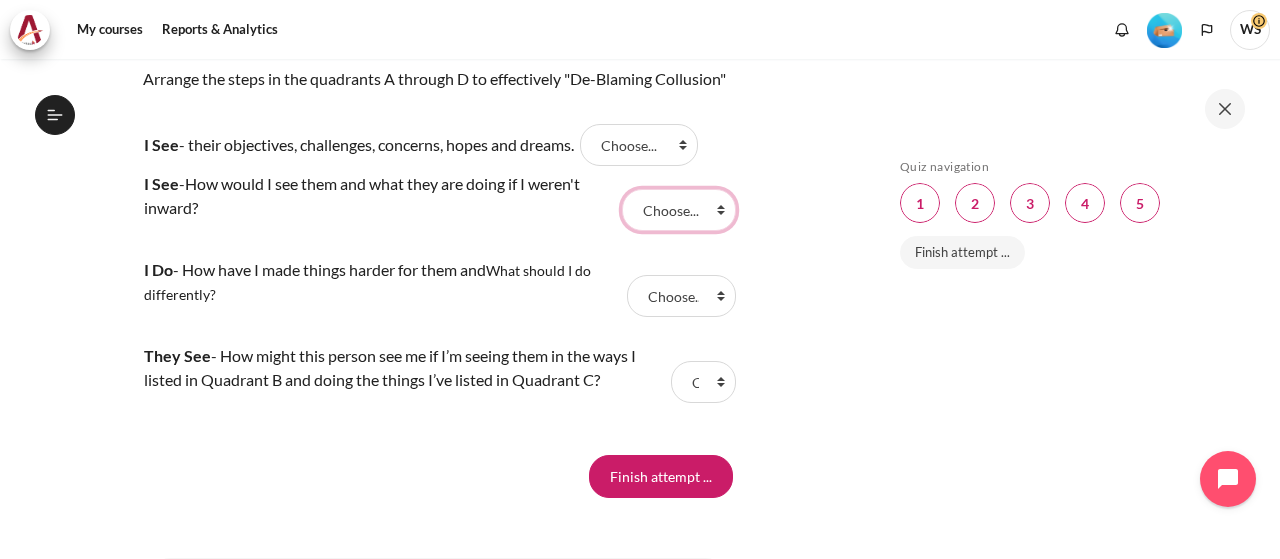 select on "4" 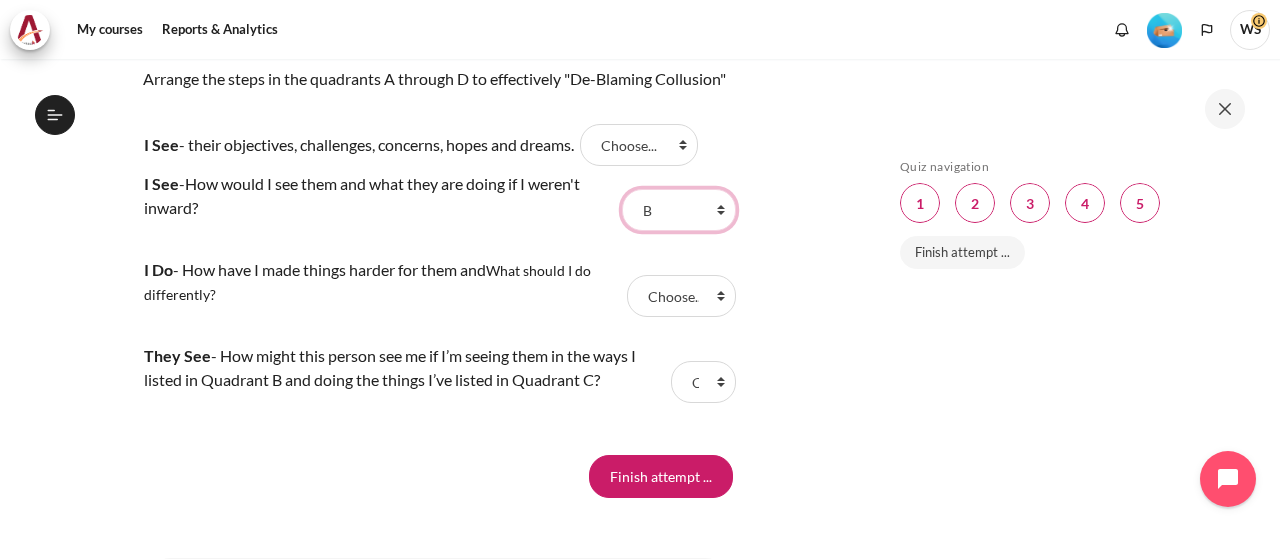 click on "Choose... D A C B" at bounding box center (678, 210) 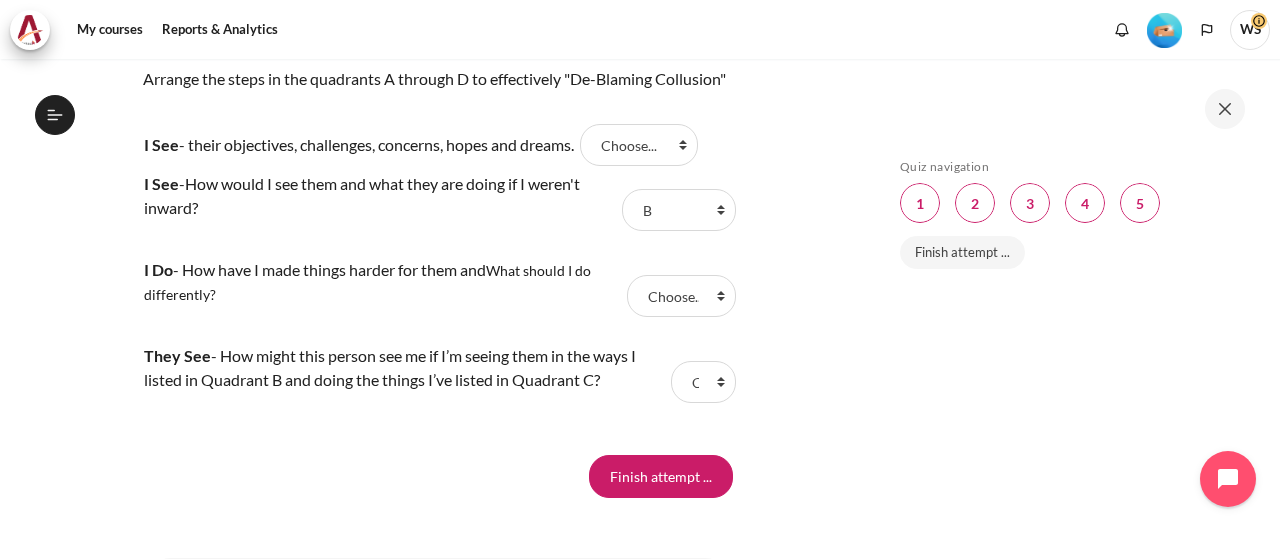 click on "I See  -  How
would I see them and what they are doing if I weren't inward?" at bounding box center [380, 210] 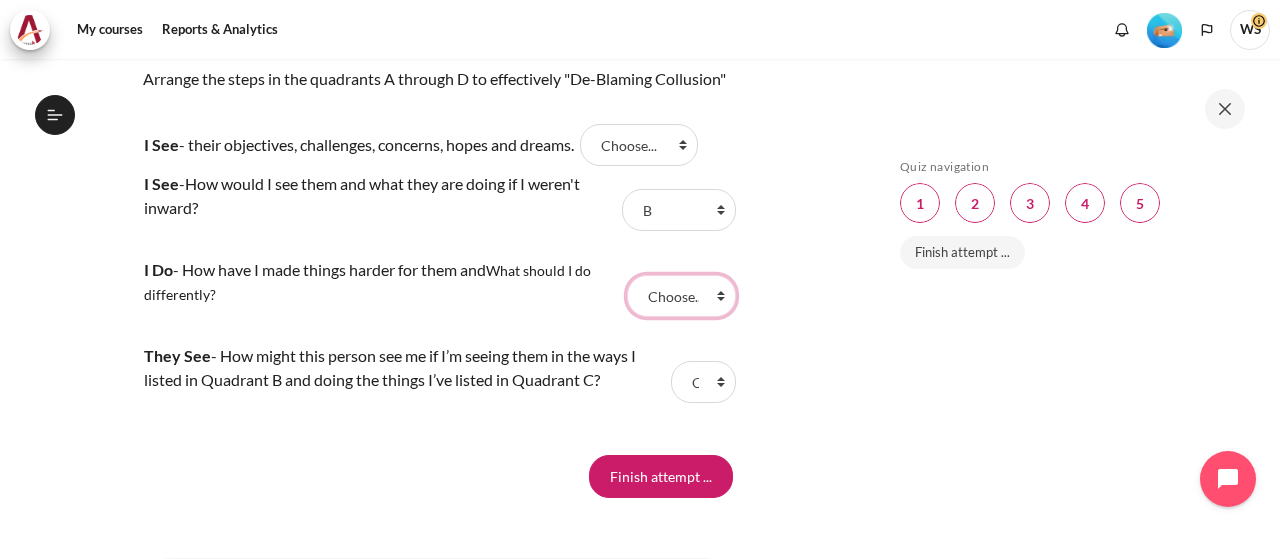 click on "Choose... D A C B" at bounding box center [681, 296] 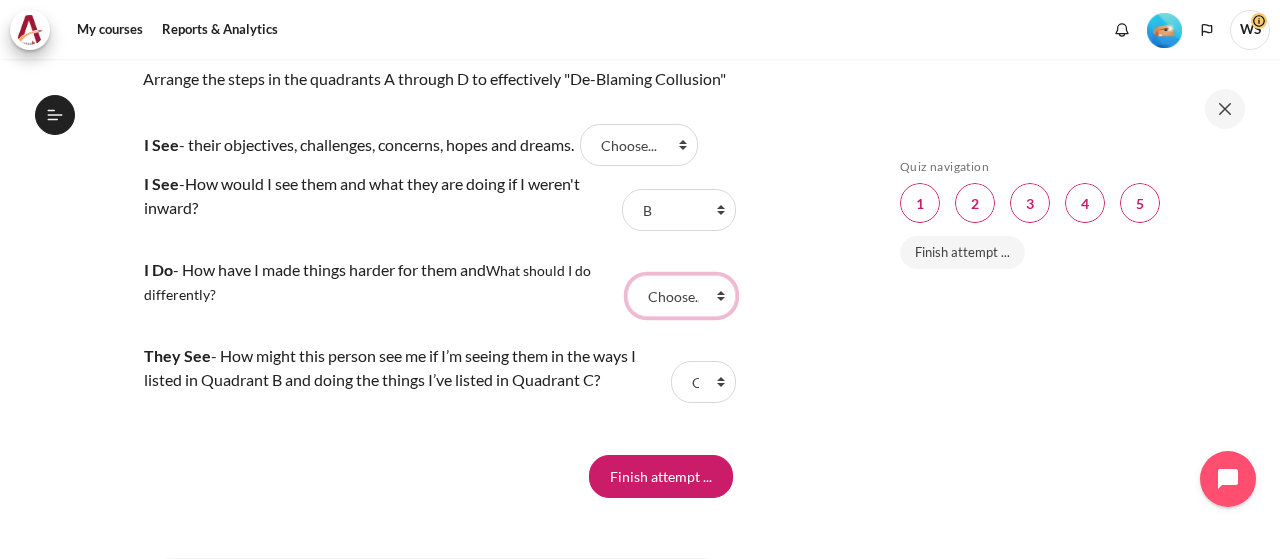 select on "3" 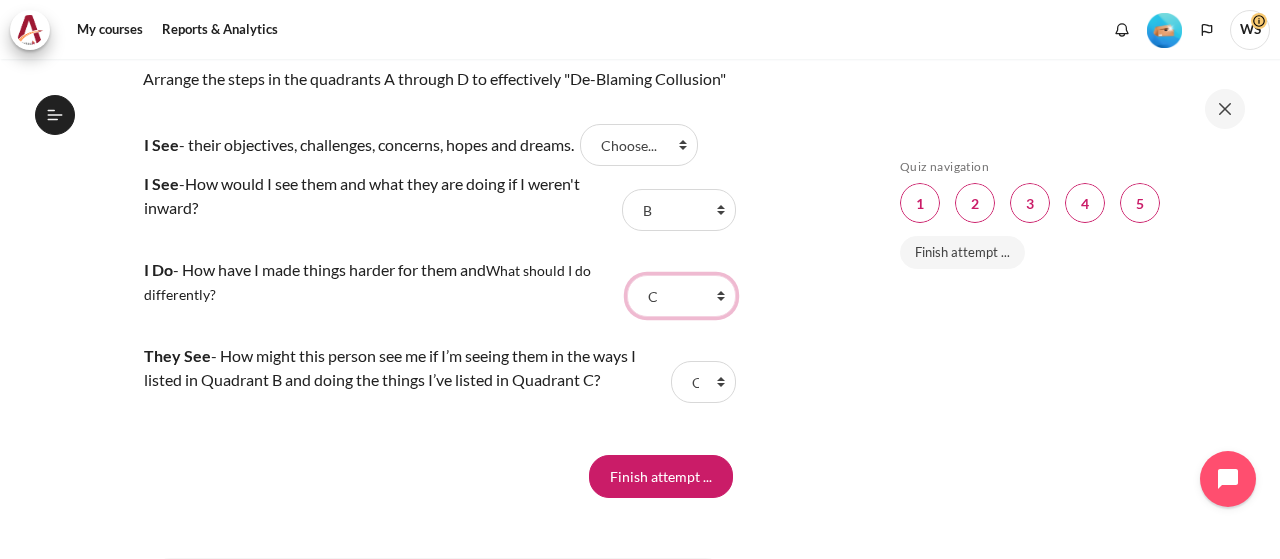 click on "Choose... D A C B" at bounding box center [681, 296] 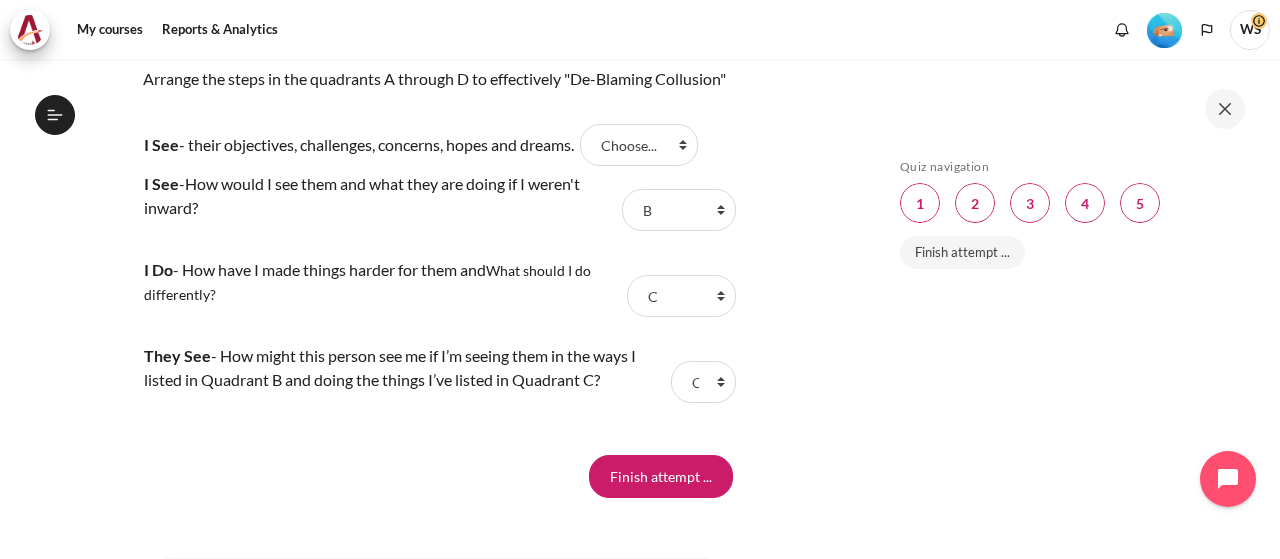 click on "I Do  - How have I made things harder for
them and  What should I do differently?" at bounding box center (383, 296) 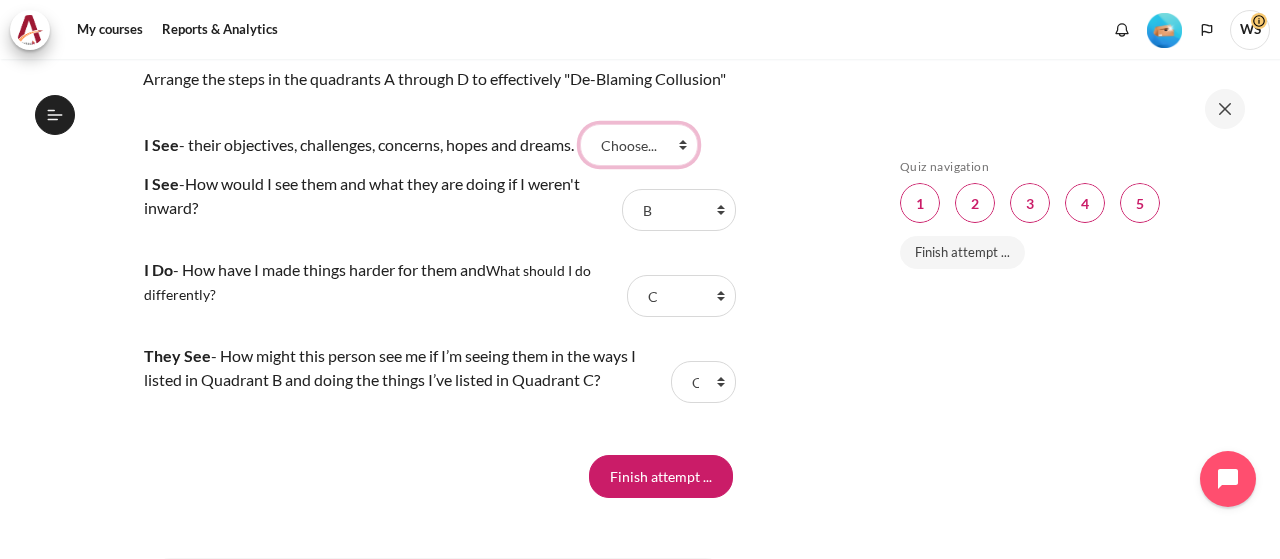click on "Choose... D A C B" at bounding box center [639, 145] 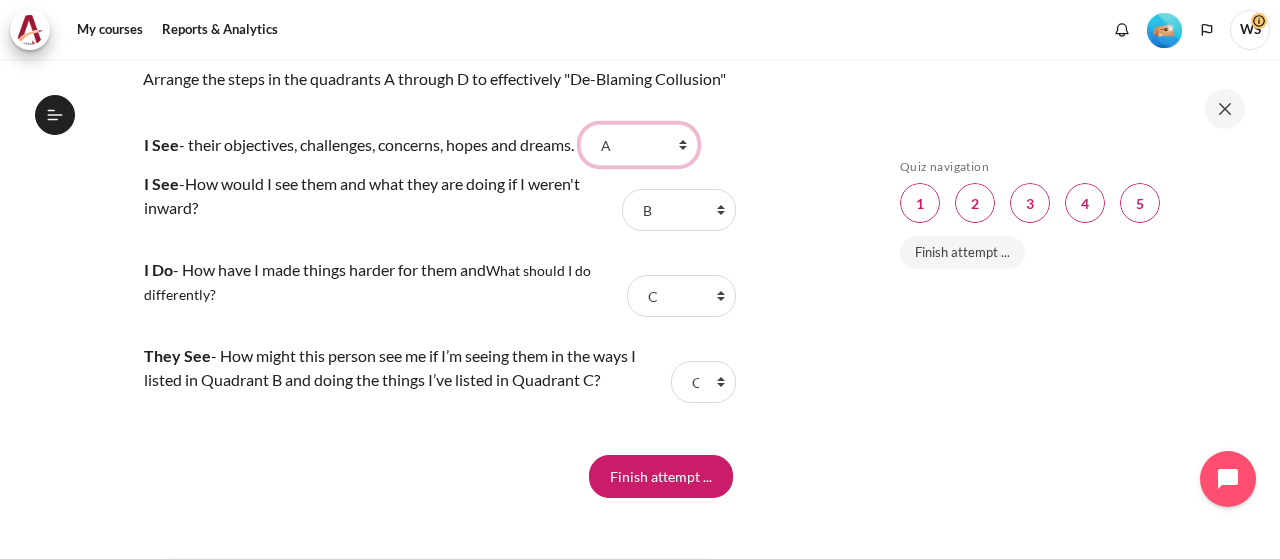 click on "Choose... D A C B" at bounding box center [639, 145] 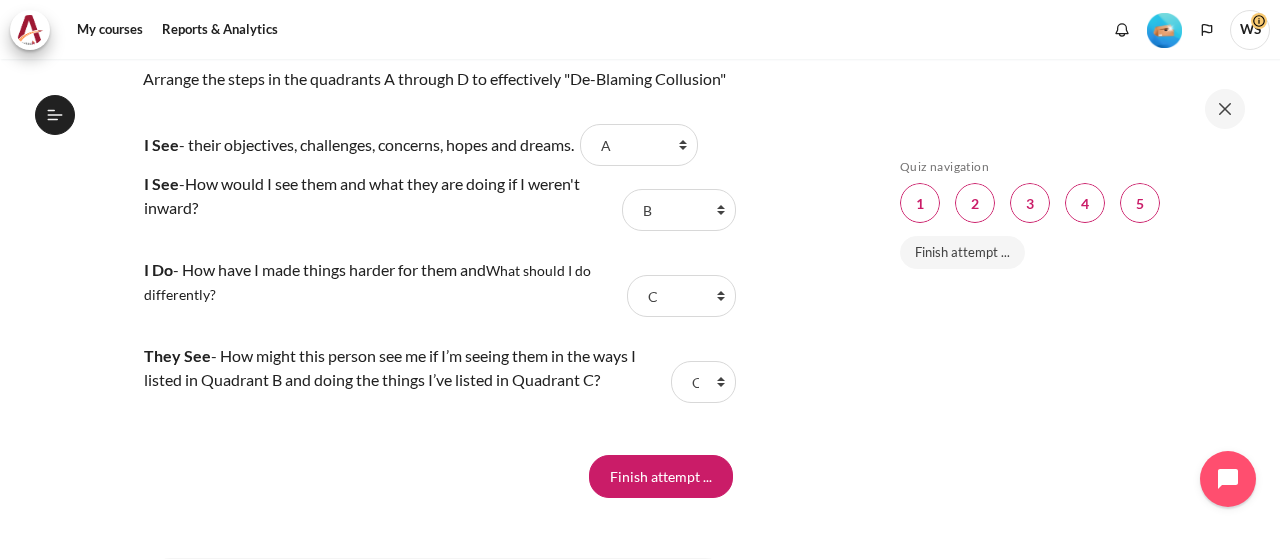 click on "My courses
SG B1
Lesson 4: Transforming Conflict
Check-Up Quiz 2
Check-Up Quiz 2" at bounding box center [437, -714] 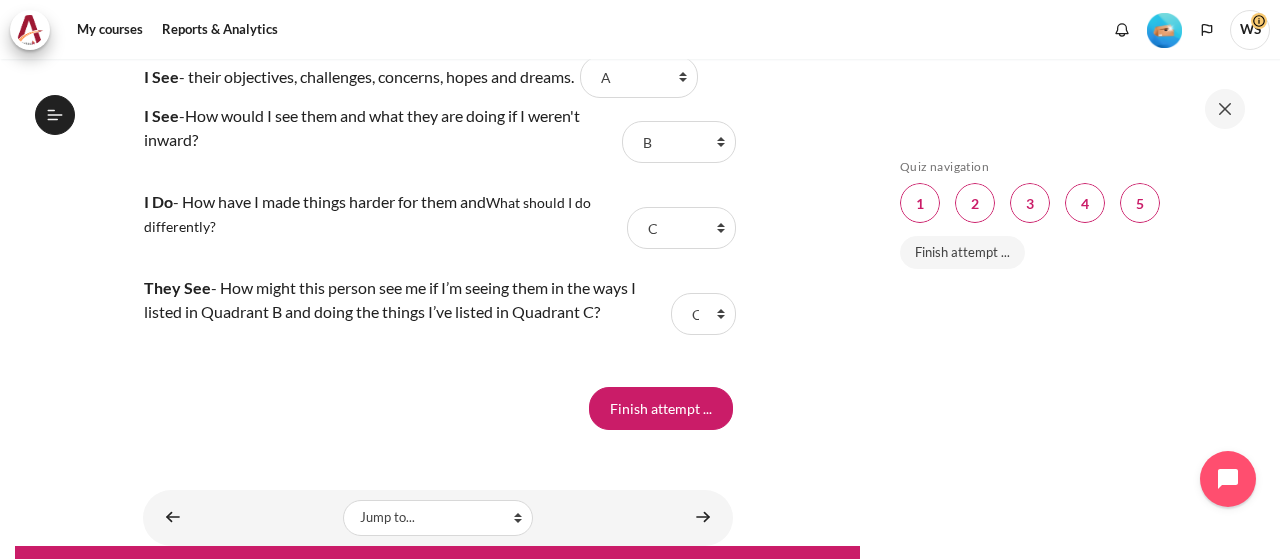 scroll, scrollTop: 2200, scrollLeft: 0, axis: vertical 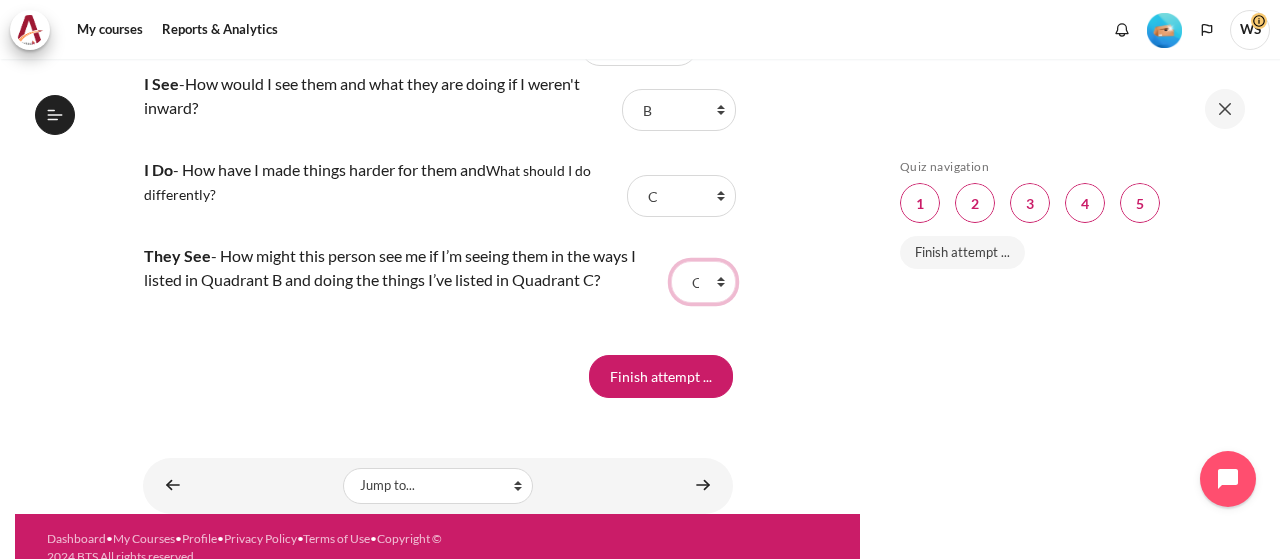 click on "Choose... D A C B" at bounding box center [703, 282] 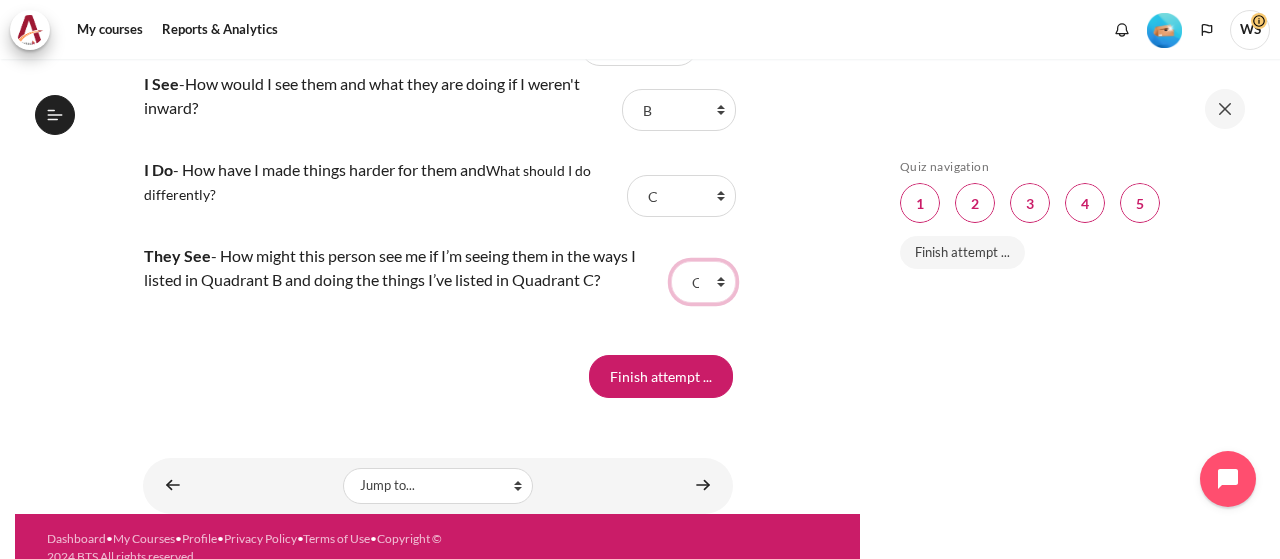 select on "1" 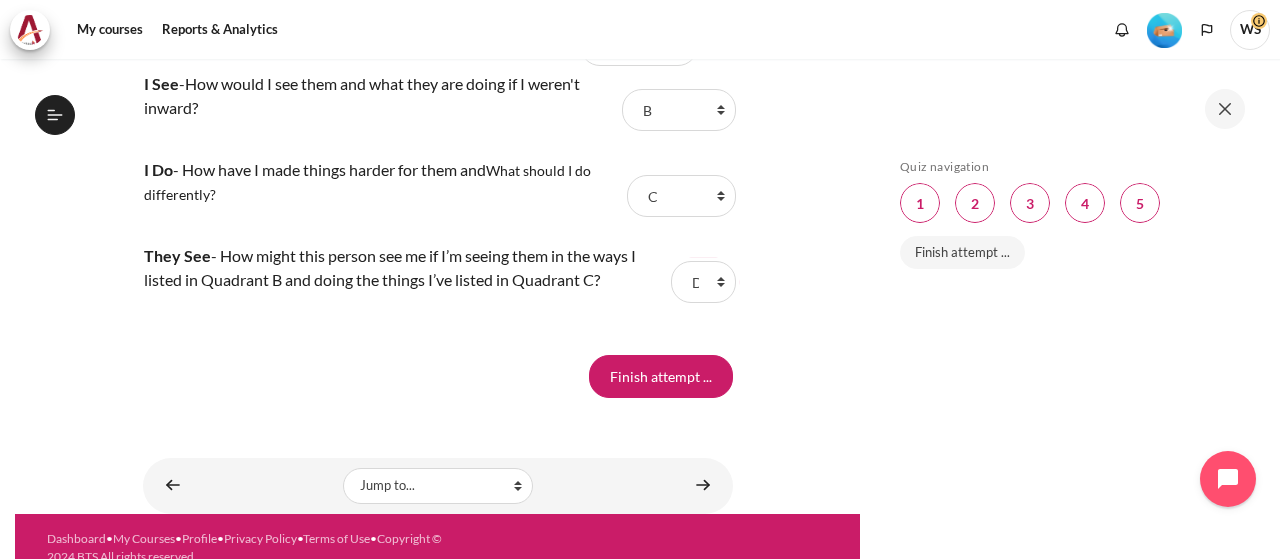 click on "Skip Quiz navigation
Quiz navigation
Question  1  This page  Question  2  This page  Question  3  This page  Question  4  This page  Question  5  This page  Finish attempt ..." at bounding box center (1068, 323) 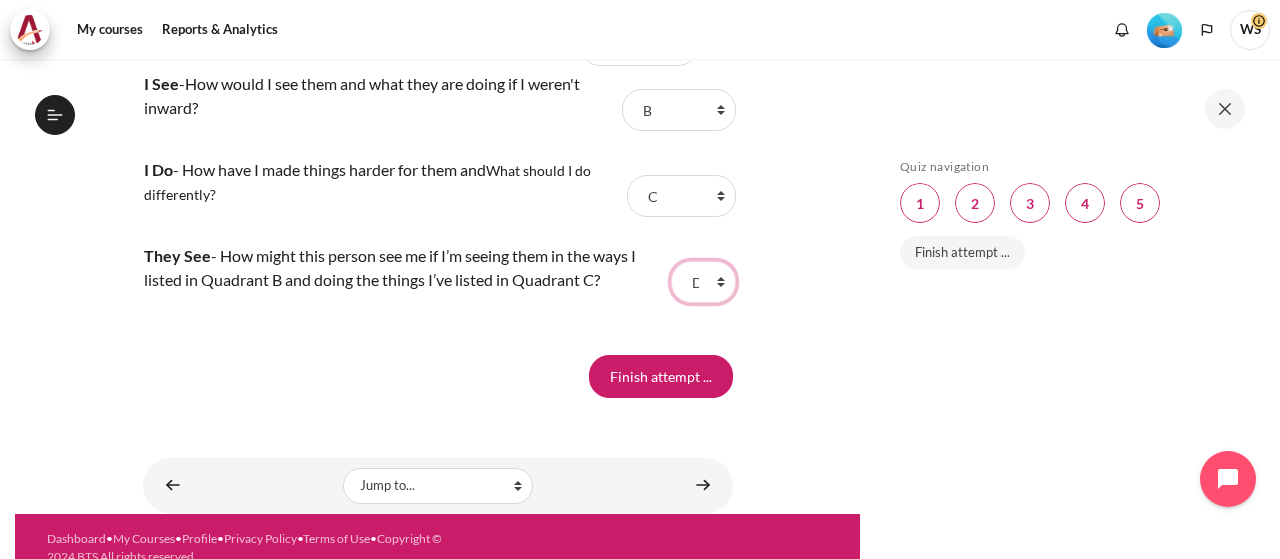 click on "Choose... D A C B" at bounding box center [703, 282] 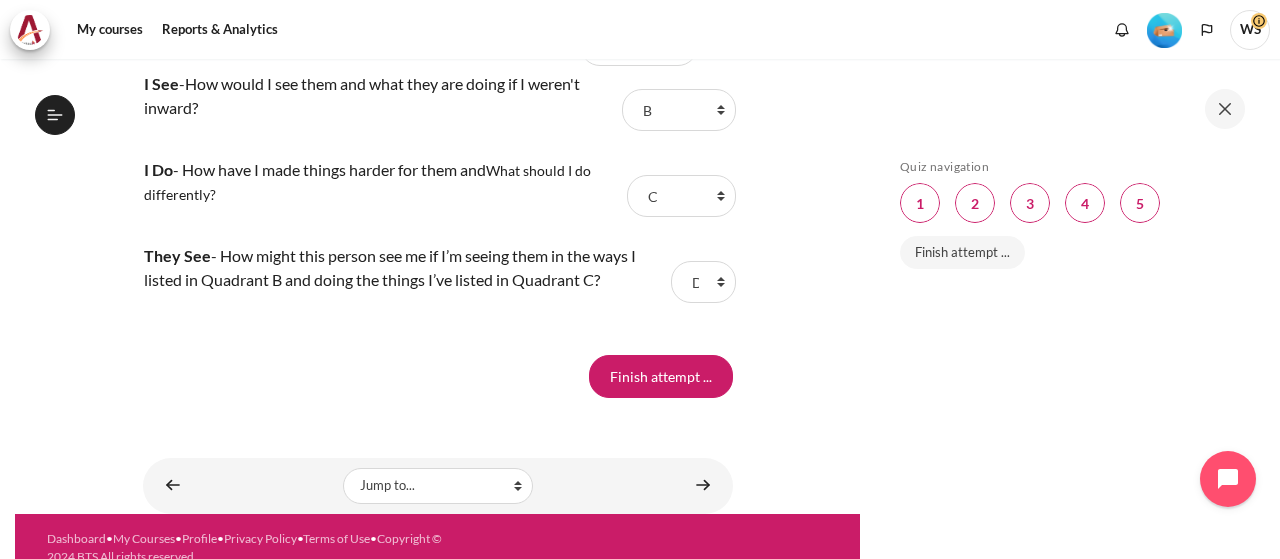 click on "My courses
SG B1
Lesson 4: Transforming Conflict
Check-Up Quiz 2
Check-Up Quiz 2" at bounding box center (437, -814) 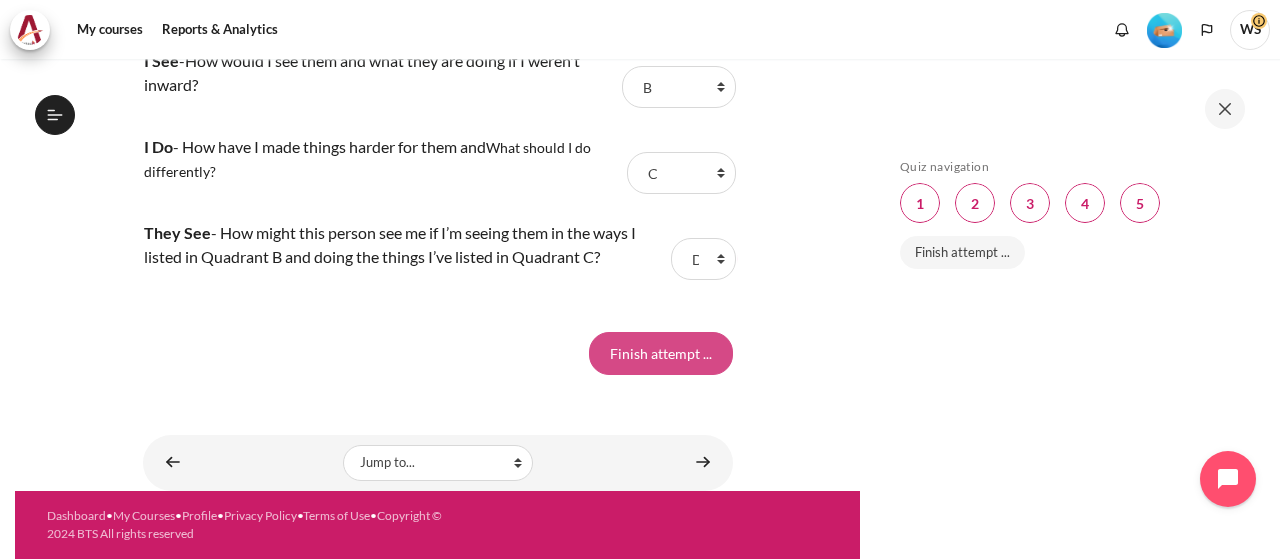 click on "Finish attempt ..." at bounding box center [661, 353] 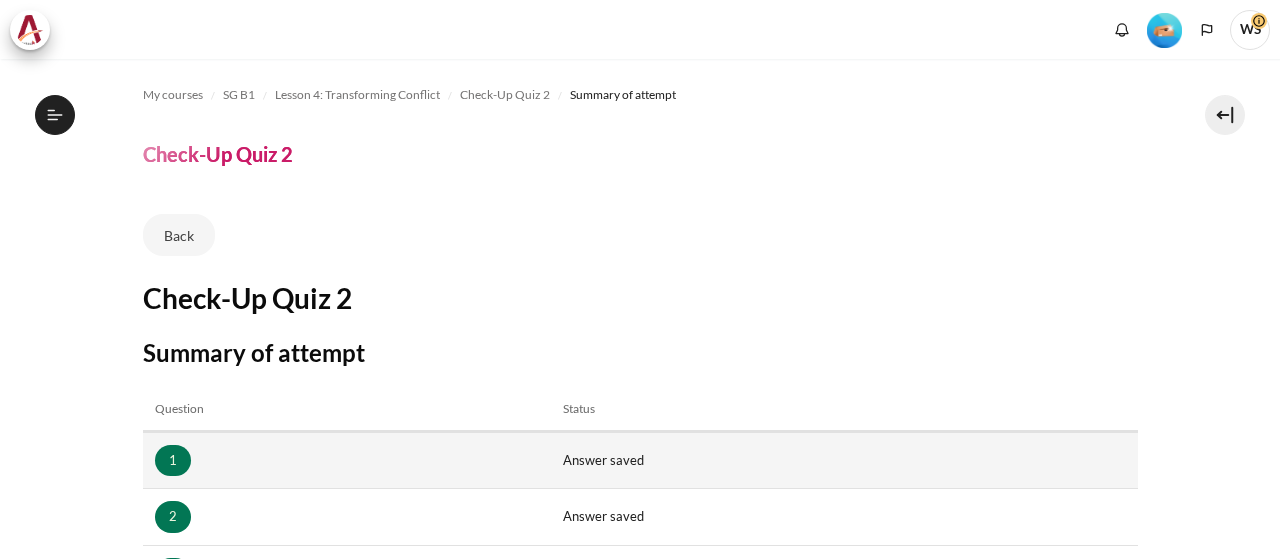 scroll, scrollTop: 0, scrollLeft: 0, axis: both 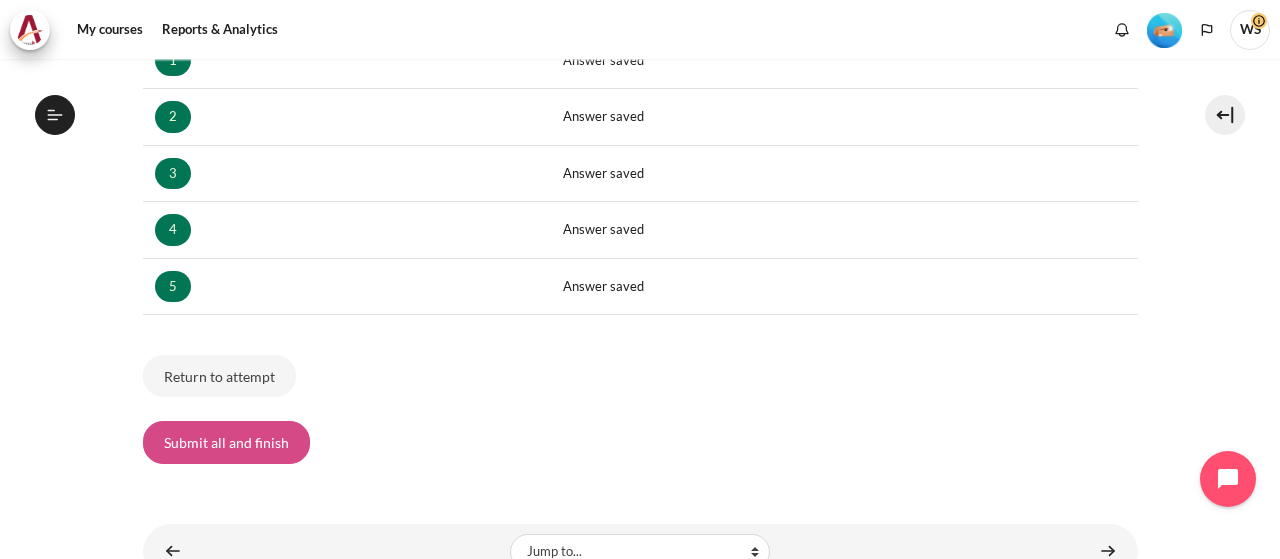 click on "Submit all and finish" at bounding box center (226, 442) 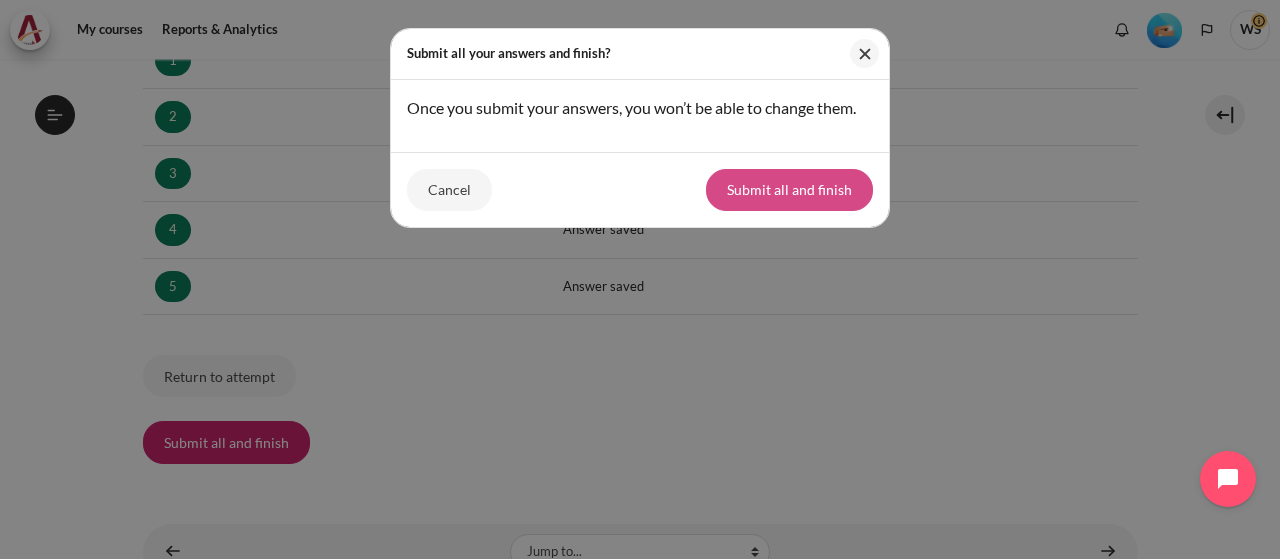 click on "Submit all and finish" at bounding box center [789, 190] 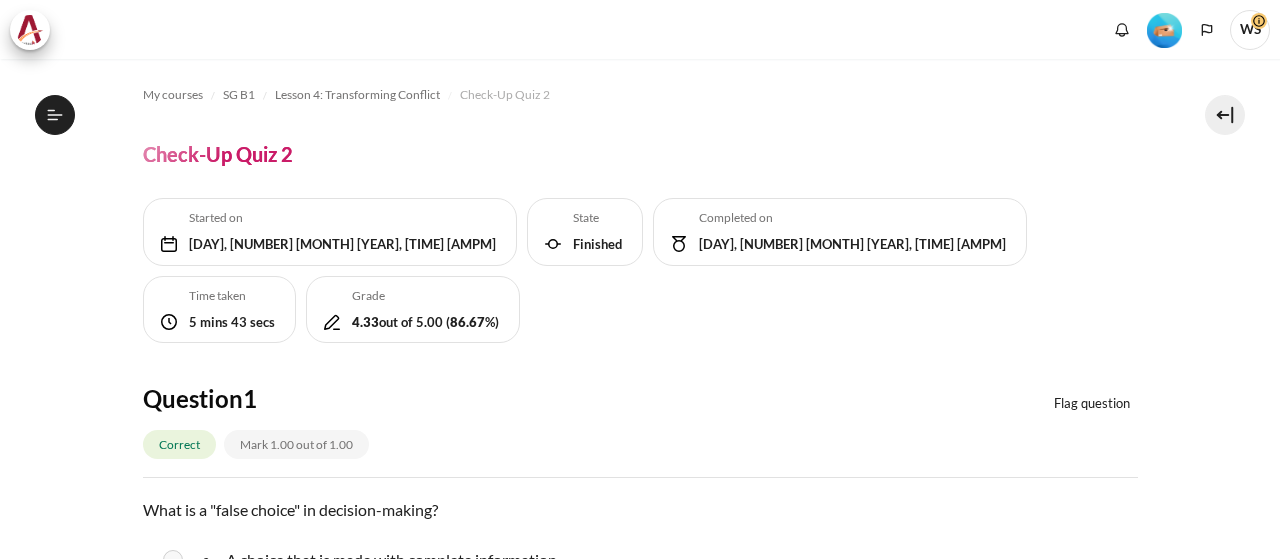 scroll, scrollTop: 0, scrollLeft: 0, axis: both 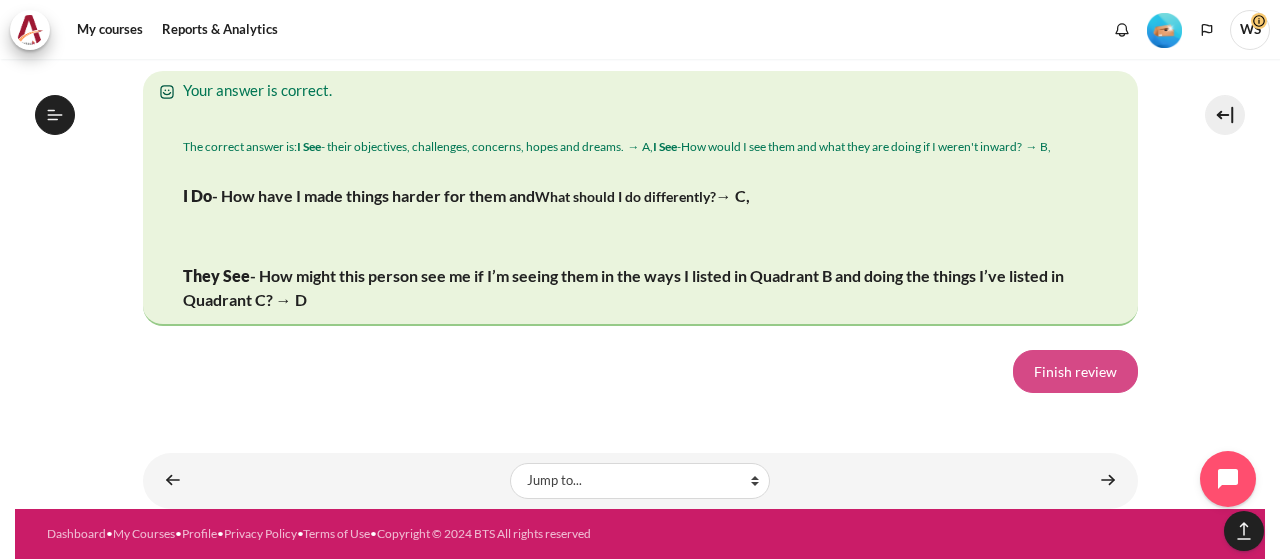 click on "Finish review" at bounding box center [1075, 371] 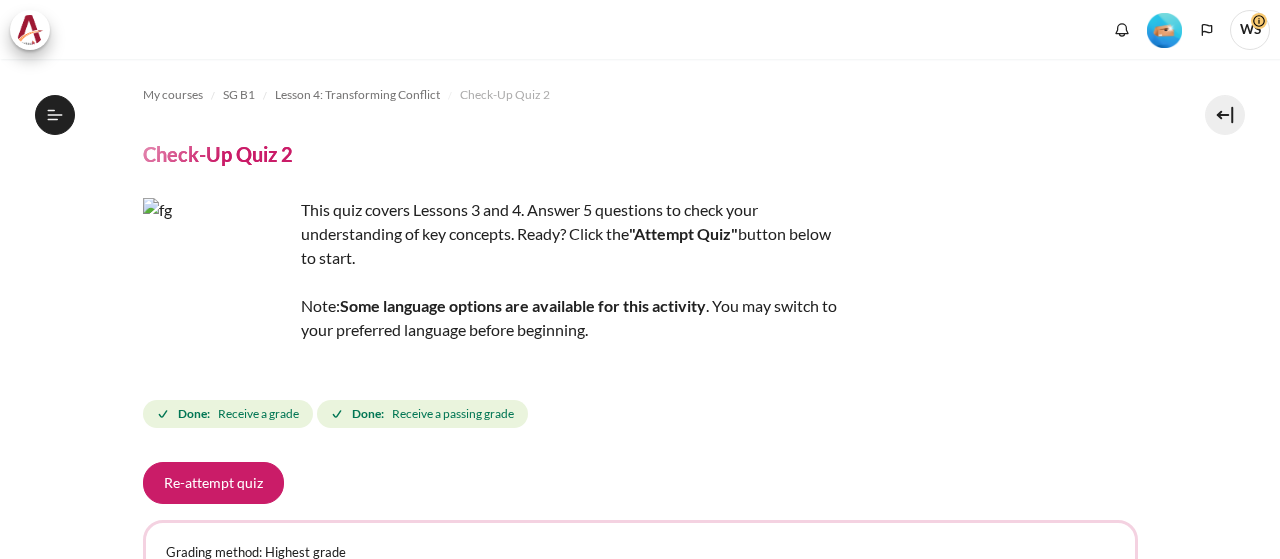 scroll, scrollTop: 0, scrollLeft: 0, axis: both 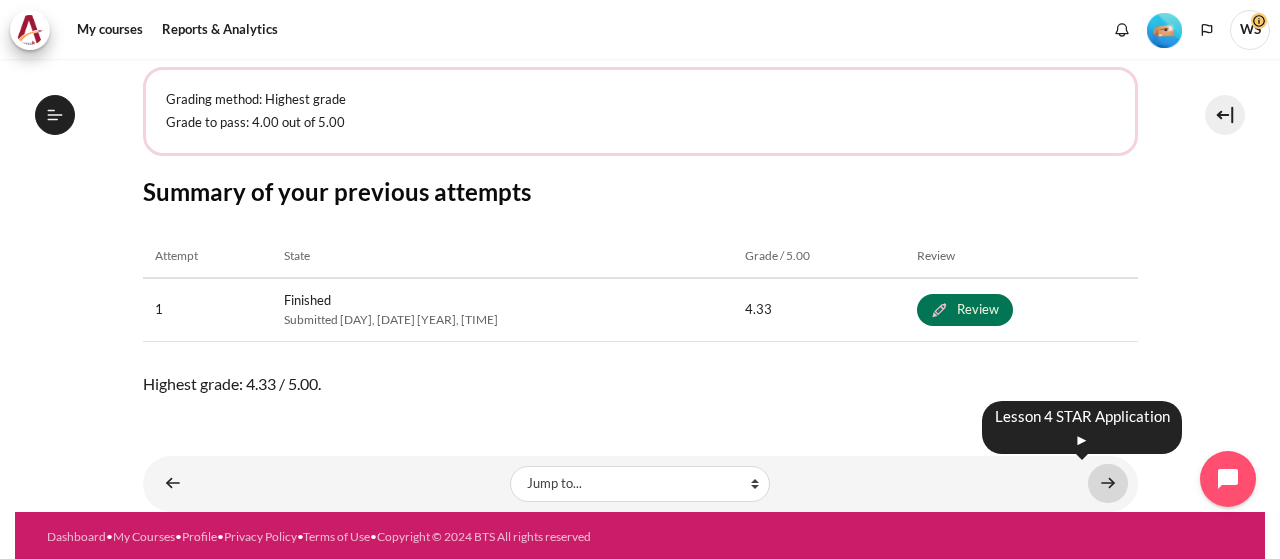 click at bounding box center [1108, 483] 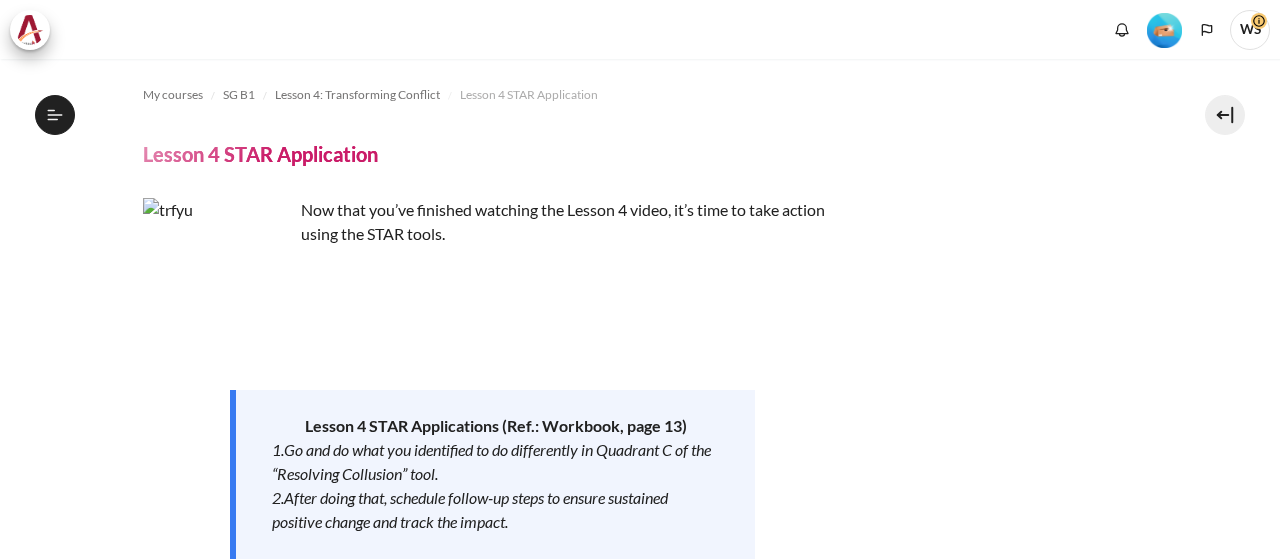 scroll, scrollTop: 0, scrollLeft: 0, axis: both 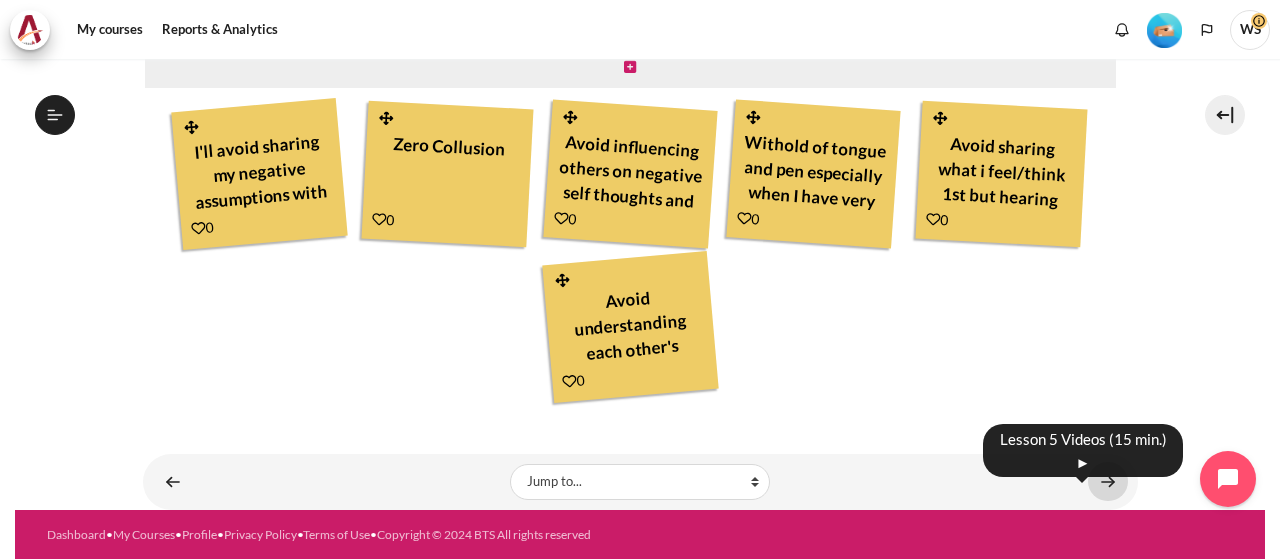 click at bounding box center [1108, 481] 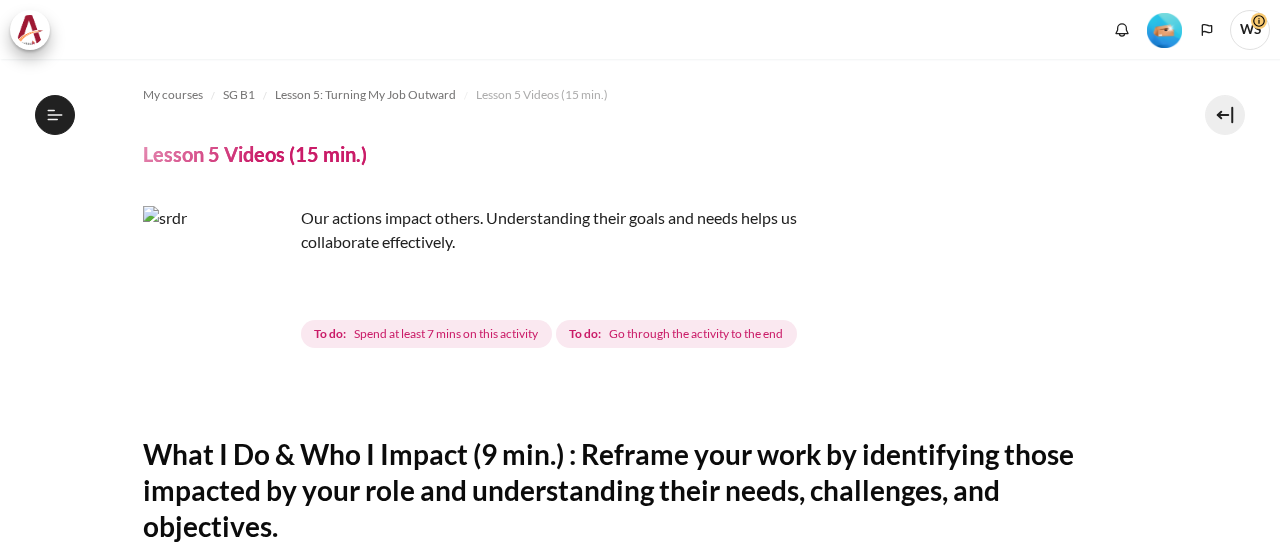 scroll, scrollTop: 0, scrollLeft: 0, axis: both 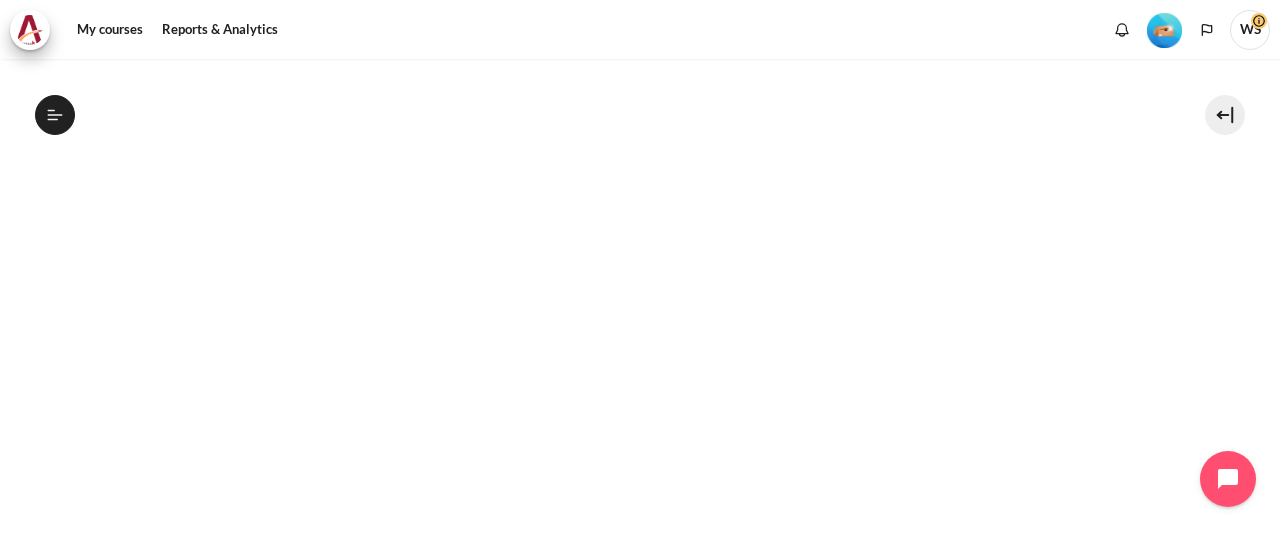 click on "My courses
SG B1
Lesson 5: Turning My Job Outward
Lesson 5 Videos (15 min.)
Lesson 5 Videos (15 min.)
Completion requirements" at bounding box center [640, 206] 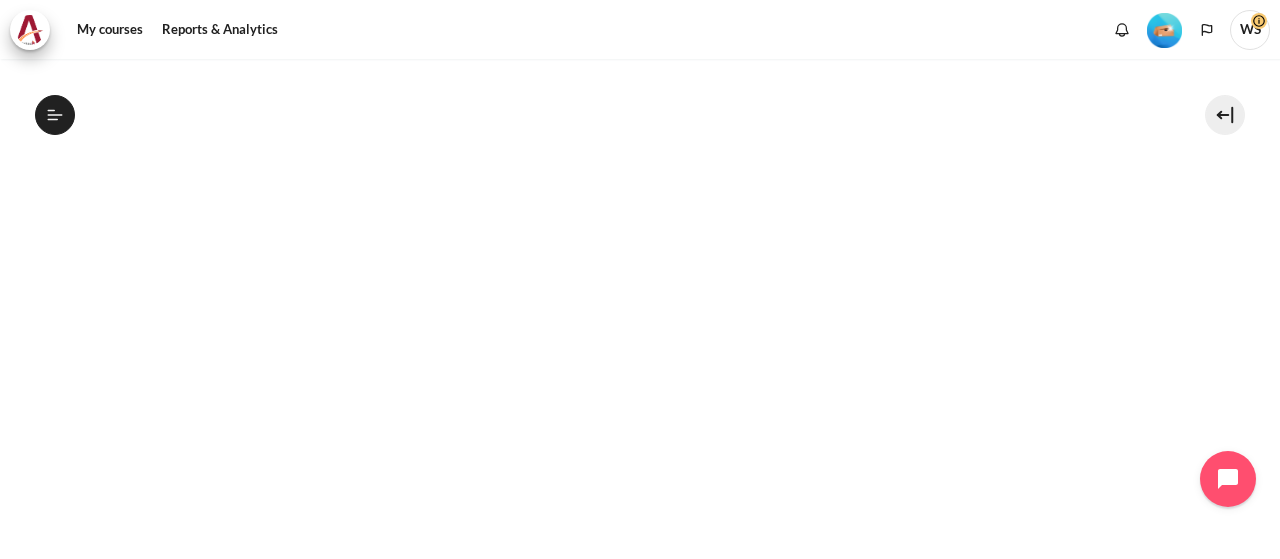 scroll, scrollTop: 500, scrollLeft: 0, axis: vertical 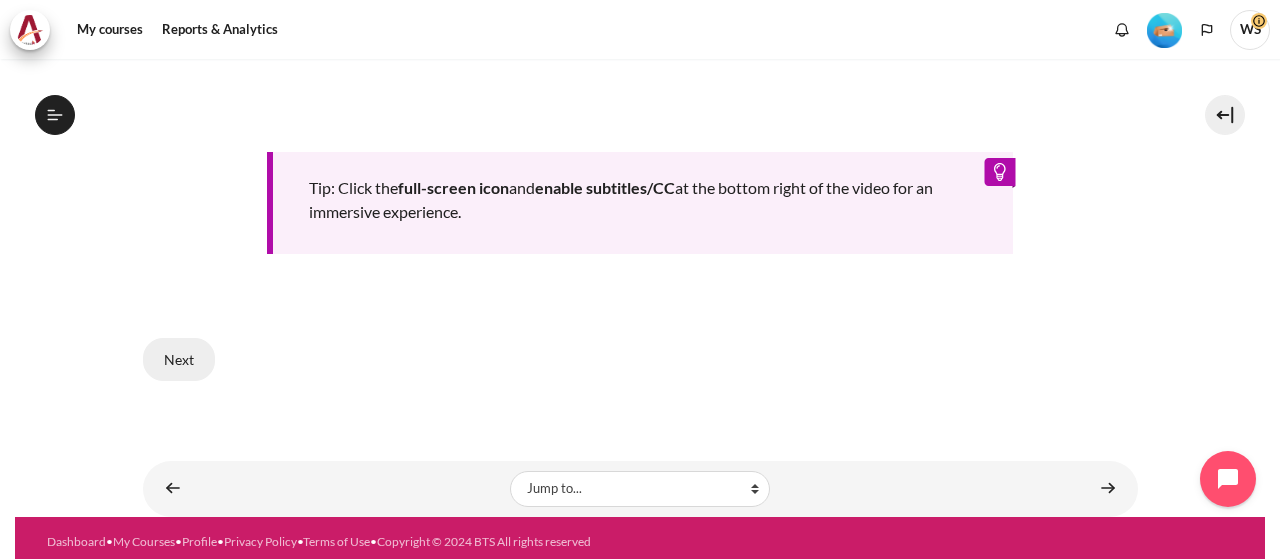 click on "Next" at bounding box center [179, 359] 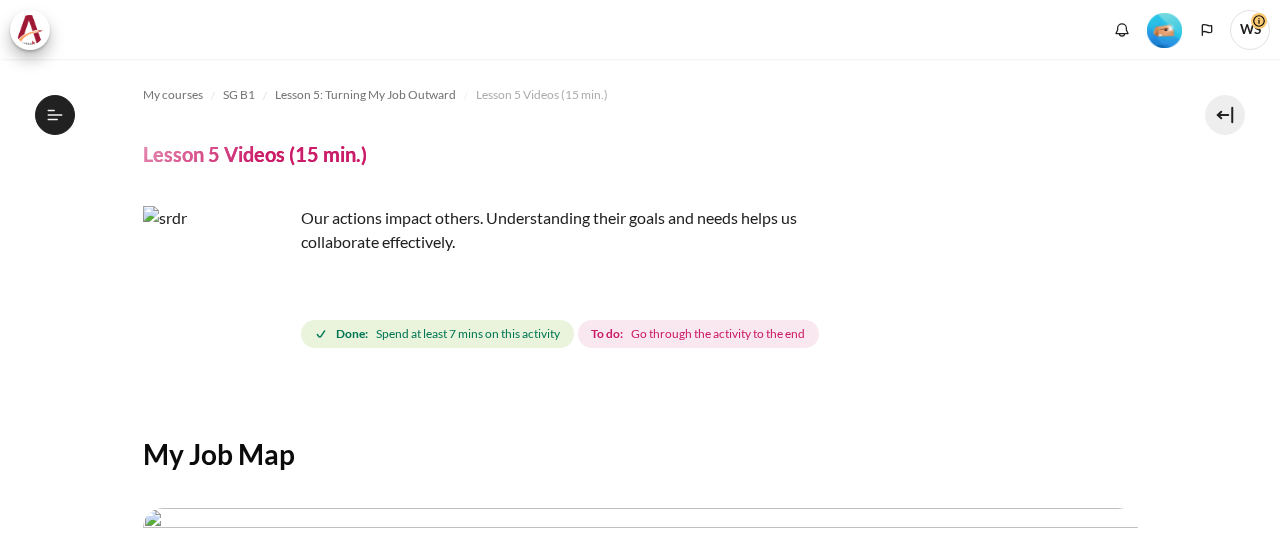 scroll, scrollTop: 0, scrollLeft: 0, axis: both 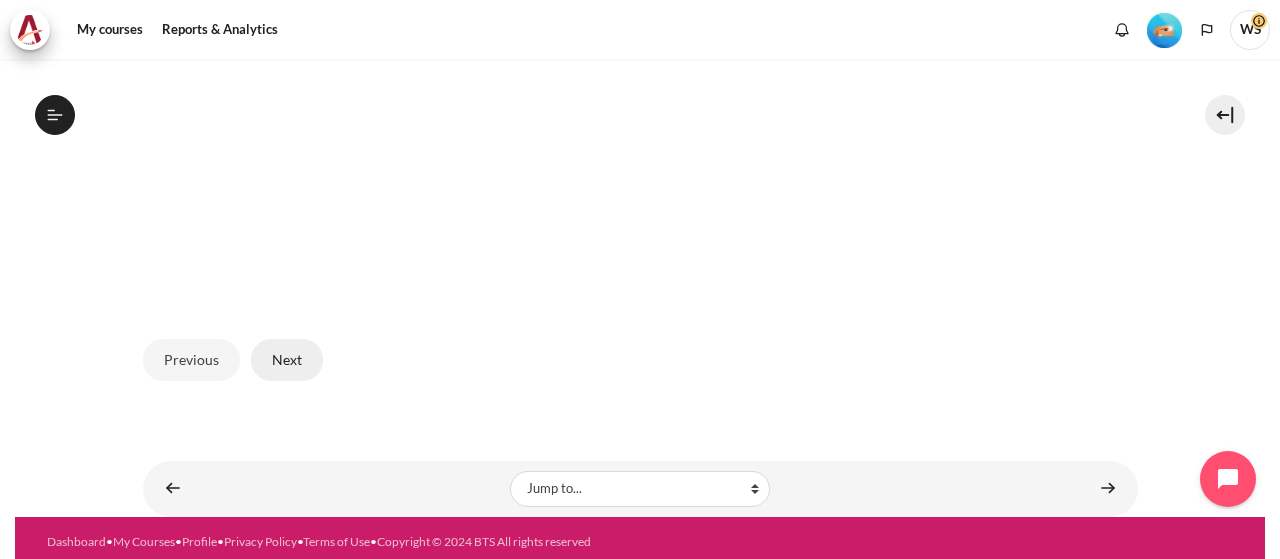 click on "Next" at bounding box center (287, 360) 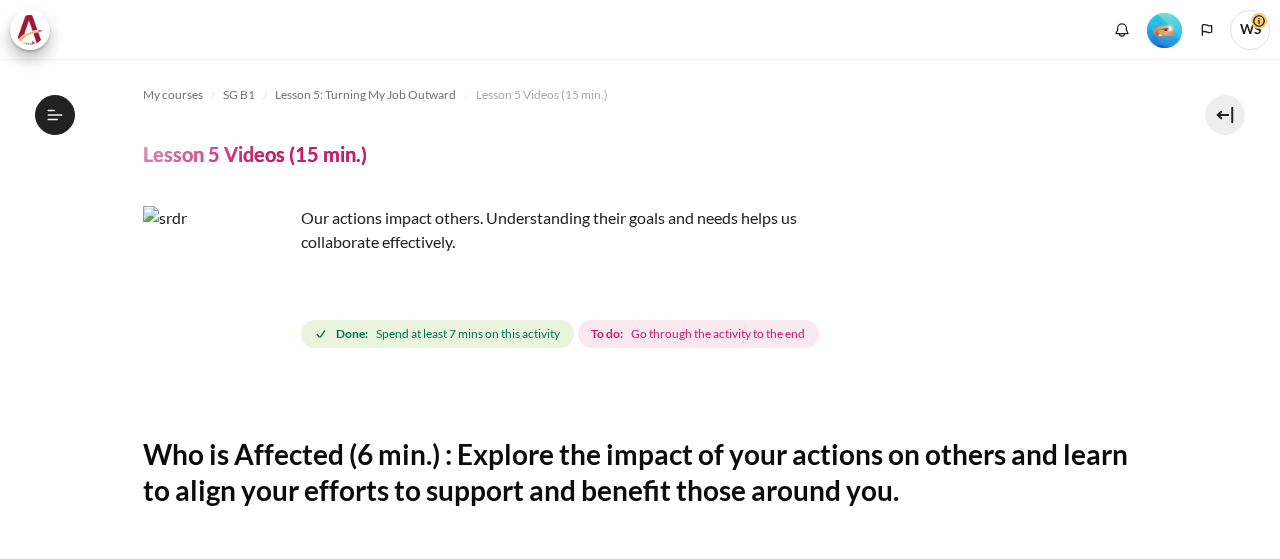 scroll, scrollTop: 0, scrollLeft: 0, axis: both 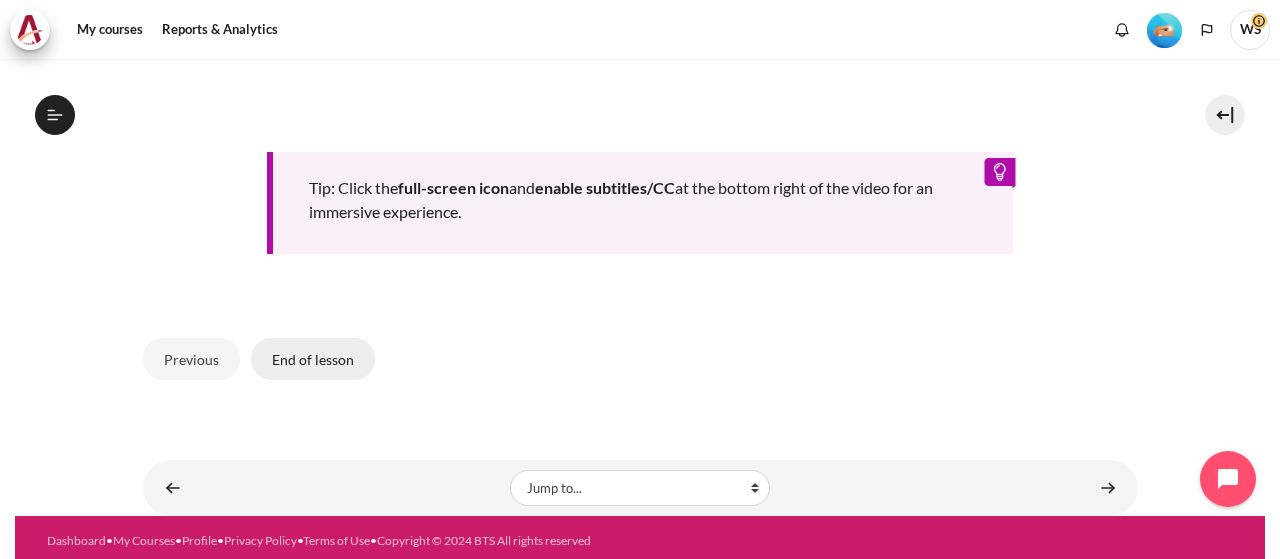 click on "End of lesson" at bounding box center [313, 359] 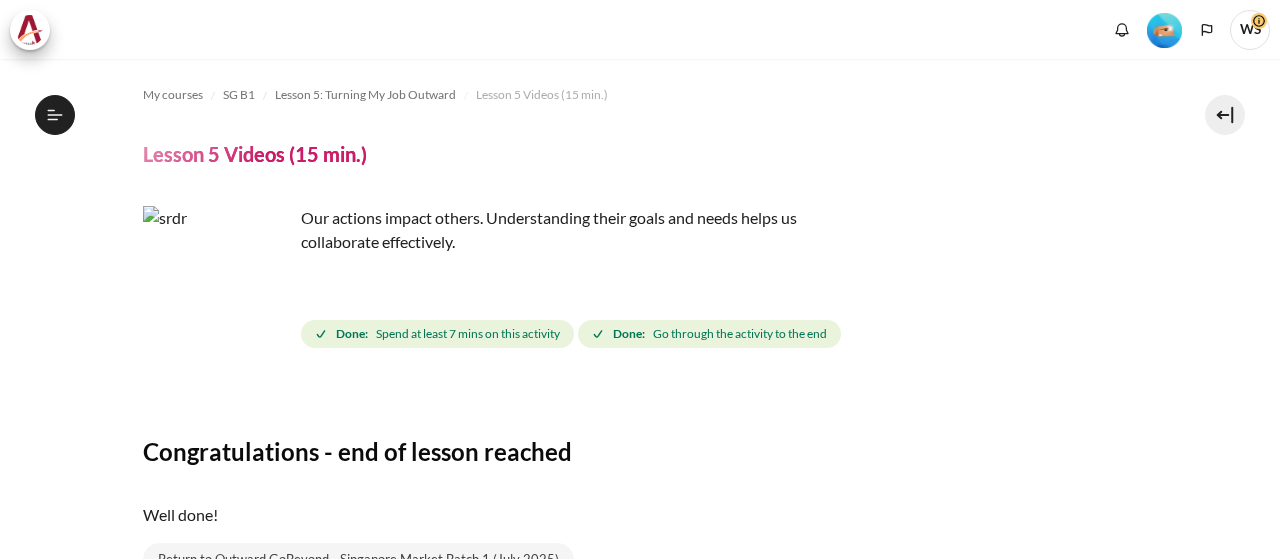 scroll, scrollTop: 0, scrollLeft: 0, axis: both 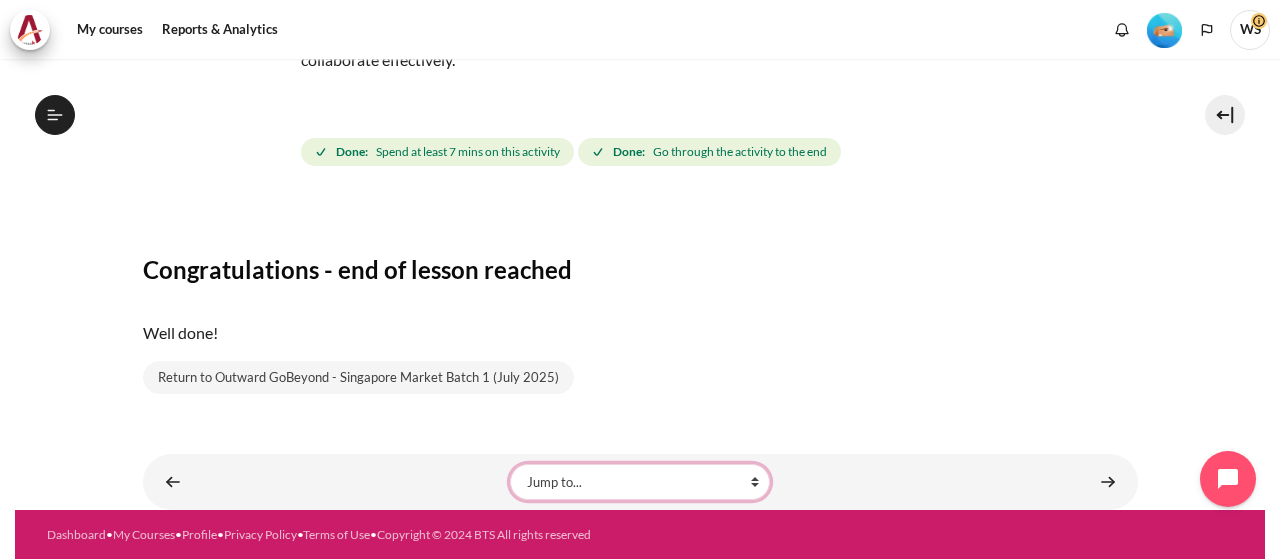 click on "Jump to...
Getting Started with Our 'Smart-Learning' Platform
Why Outward Performance?
Mindset Survey: Where am I?
Download Your Workbook
Your Most Important "Faces & Places"
Your Buddy Group!
Join the Kick-Off Session
Lesson 1 Videos (17 min.)
Lesson 1 Summary
From Huddle to Harmony (Khoo Ghi Peng's Story)
Crossword Craze
Lesson 1 STAR Application
Lesson 2 Videos (20 min.)
Lesson 2 Summary
Check-Up Quiz 1
Lesson 2 STAR Application
Lesson 3 Videos (13 min.)
Lesson 3 Summary
Collusion Scenario Match-Up
Lesson 3 STAR Application" at bounding box center (640, 482) 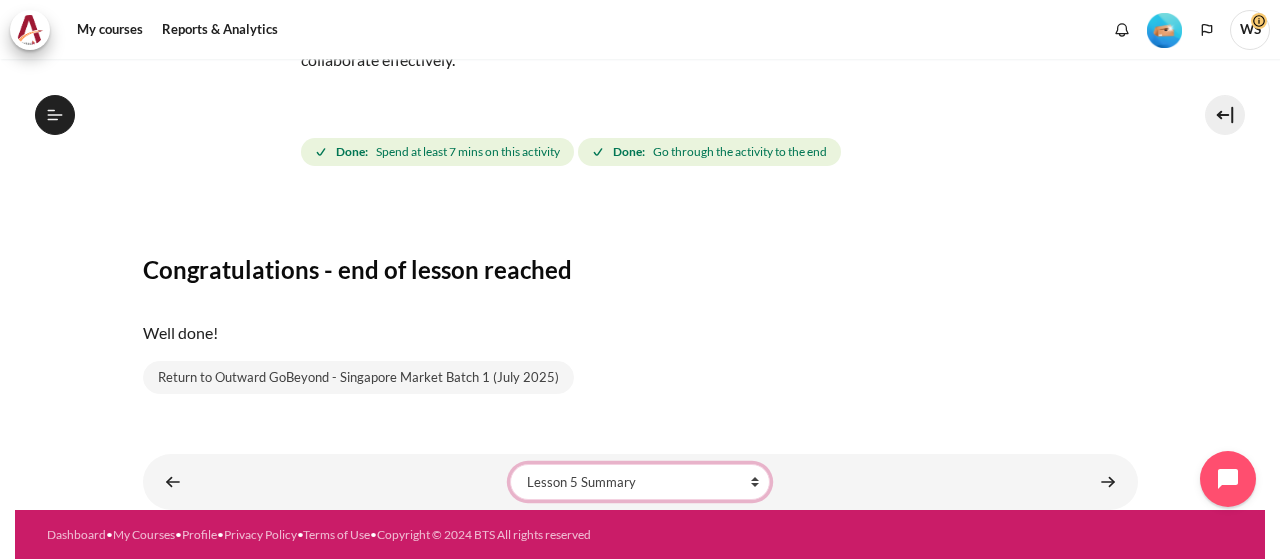 click on "Jump to...
Getting Started with Our 'Smart-Learning' Platform
Why Outward Performance?
Mindset Survey: Where am I?
Download Your Workbook
Your Most Important "Faces & Places"
Your Buddy Group!
Join the Kick-Off Session
Lesson 1 Videos (17 min.)
Lesson 1 Summary
From Huddle to Harmony (Khoo Ghi Peng's Story)
Crossword Craze
Lesson 1 STAR Application
Lesson 2 Videos (20 min.)
Lesson 2 Summary
Check-Up Quiz 1
Lesson 2 STAR Application
Lesson 3 Videos (13 min.)
Lesson 3 Summary
Collusion Scenario Match-Up
Lesson 3 STAR Application" at bounding box center (640, 482) 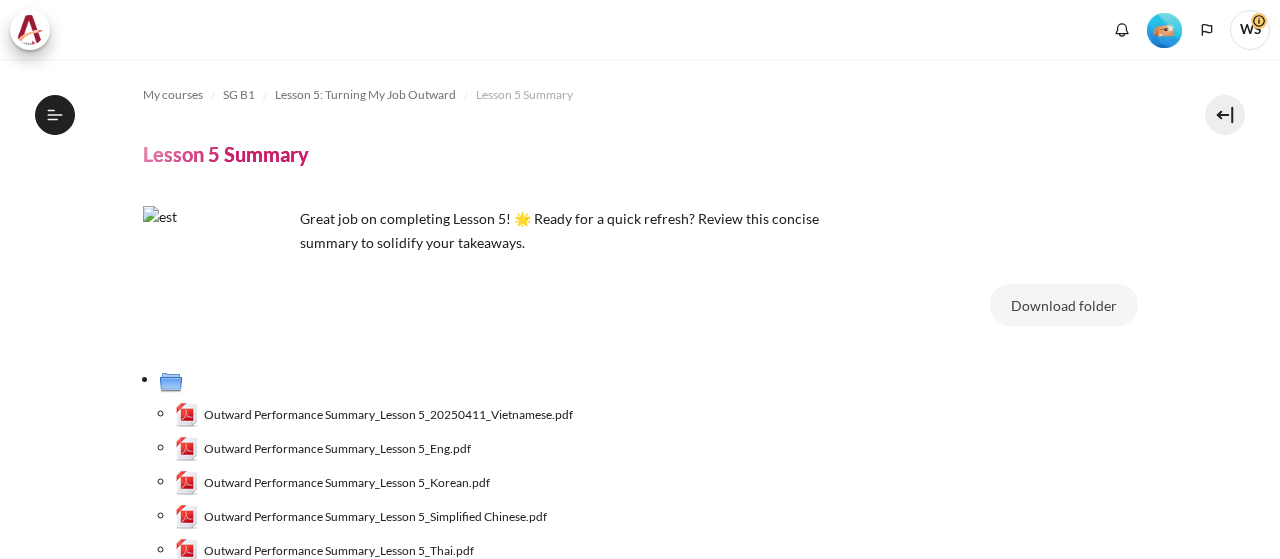scroll, scrollTop: 0, scrollLeft: 0, axis: both 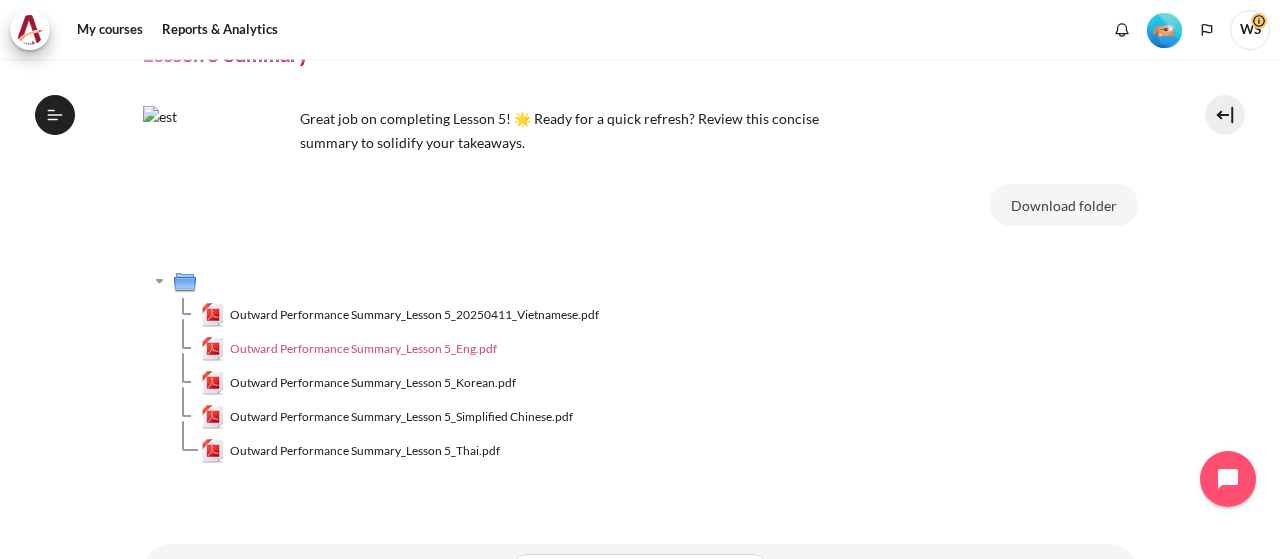 click on "Outward Performance Summary_Lesson 5_Eng.pdf" at bounding box center (363, 349) 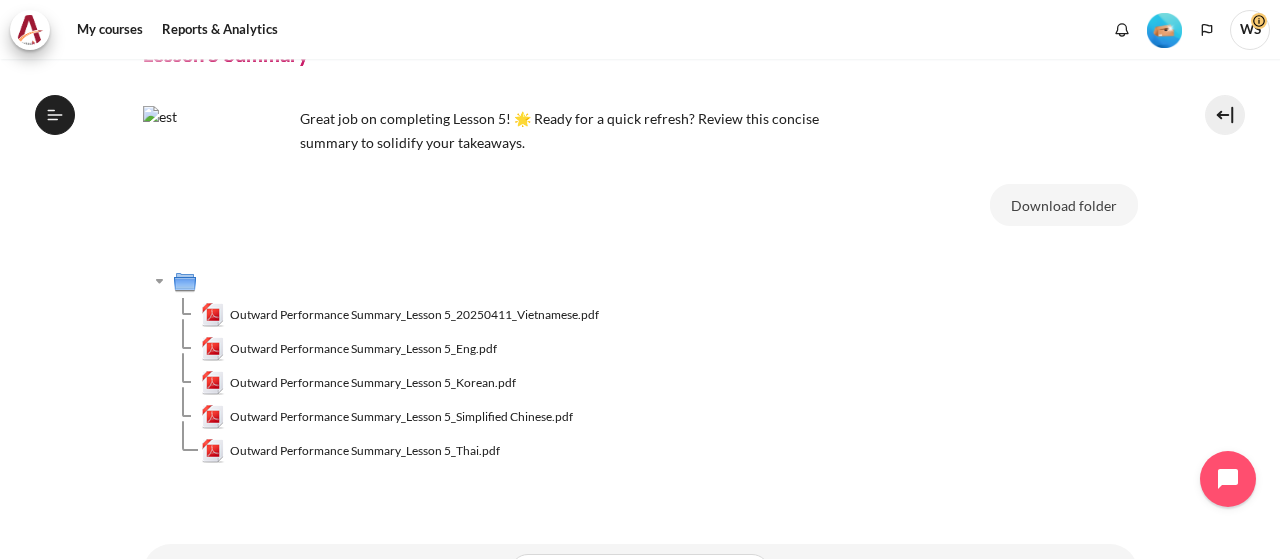 scroll, scrollTop: 190, scrollLeft: 0, axis: vertical 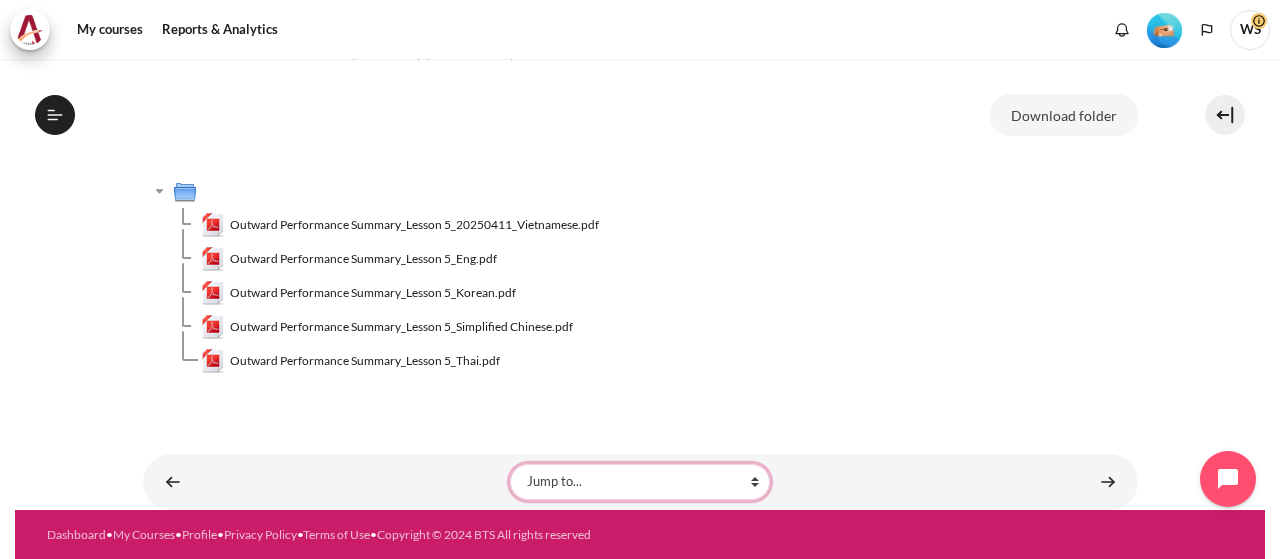 click on "Jump to...
Getting Started with Our 'Smart-Learning' Platform
Why Outward Performance?
Mindset Survey: Where am I?
Download Your Workbook
Your Most Important "Faces & Places"
Your Buddy Group!
Join the Kick-Off Session
Lesson 1 Videos (17 min.)
Lesson 1 Summary
From Huddle to Harmony (Khoo Ghi Peng's Story)
Crossword Craze
Lesson 1 STAR Application
Lesson 2 Videos (20 min.)
Lesson 2 Summary
Check-Up Quiz 1
Lesson 2 STAR Application
Lesson 3 Videos (13 min.)
Lesson 3 Summary
Collusion Scenario Match-Up
Lesson 3 STAR Application" at bounding box center [640, 482] 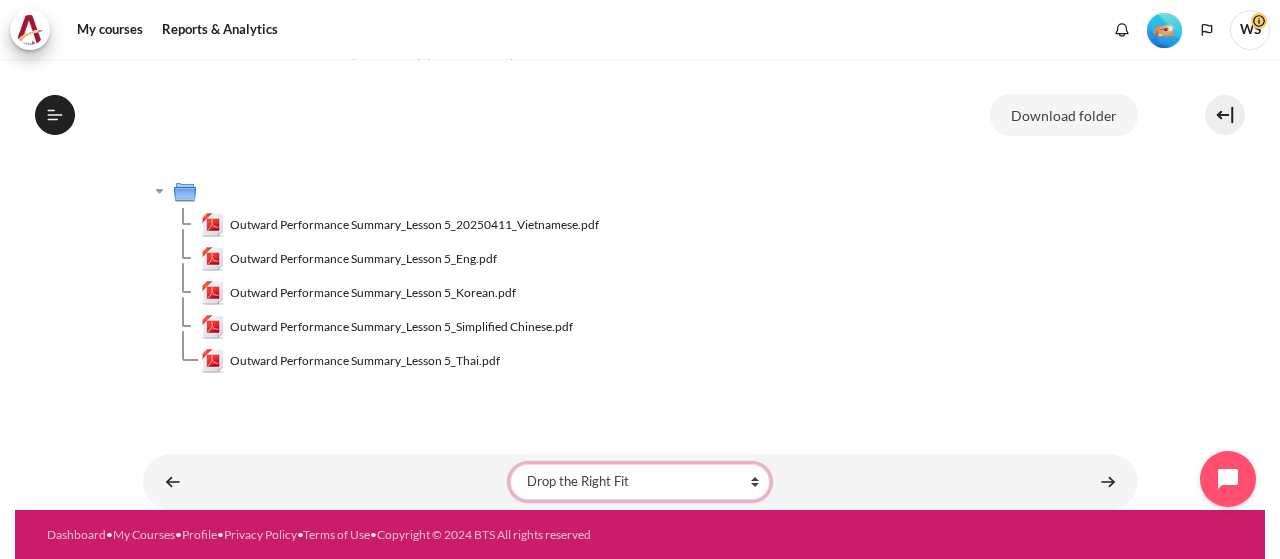 click on "Jump to...
Getting Started with Our 'Smart-Learning' Platform
Why Outward Performance?
Mindset Survey: Where am I?
Download Your Workbook
Your Most Important "Faces & Places"
Your Buddy Group!
Join the Kick-Off Session
Lesson 1 Videos (17 min.)
Lesson 1 Summary
From Huddle to Harmony (Khoo Ghi Peng's Story)
Crossword Craze
Lesson 1 STAR Application
Lesson 2 Videos (20 min.)
Lesson 2 Summary
Check-Up Quiz 1
Lesson 2 STAR Application
Lesson 3 Videos (13 min.)
Lesson 3 Summary
Collusion Scenario Match-Up
Lesson 3 STAR Application" at bounding box center (640, 482) 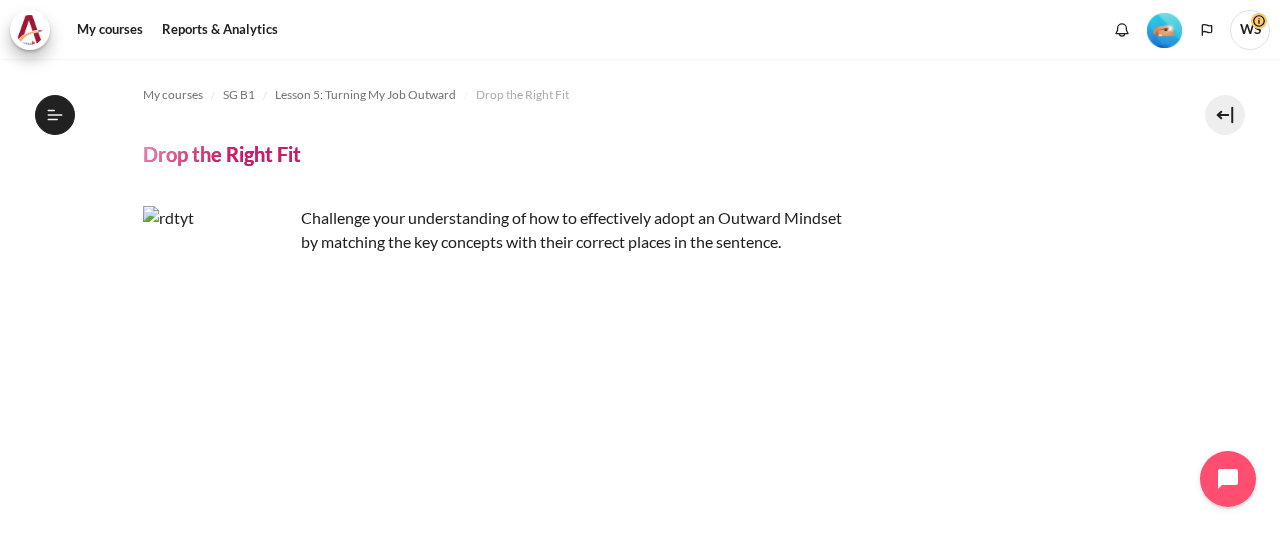 scroll, scrollTop: 0, scrollLeft: 0, axis: both 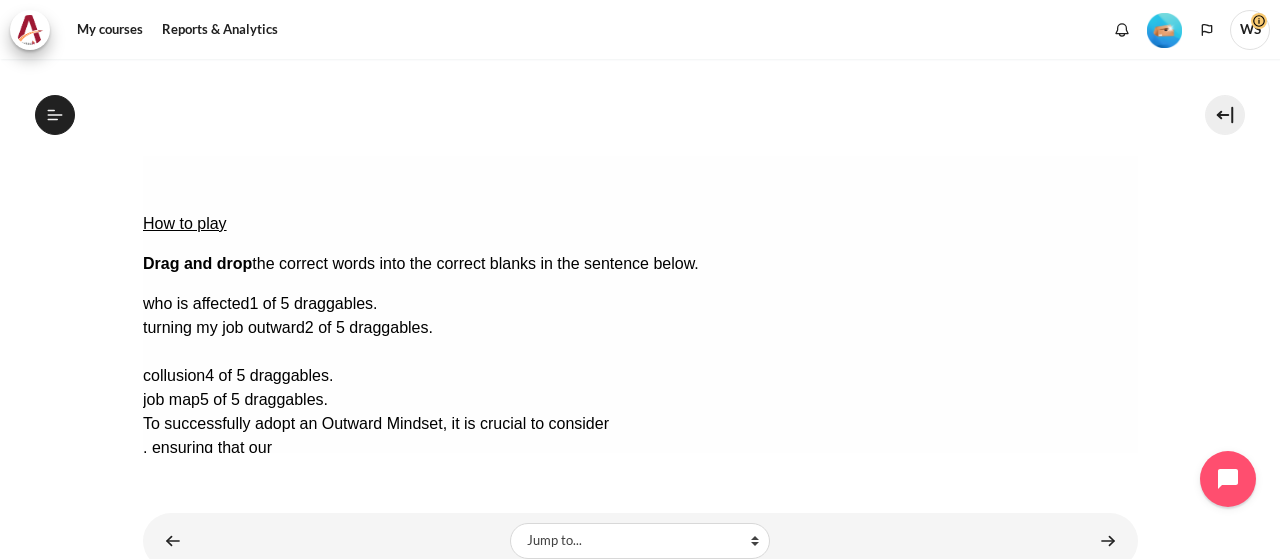 drag, startPoint x: 982, startPoint y: 303, endPoint x: 196, endPoint y: 291, distance: 786.0916 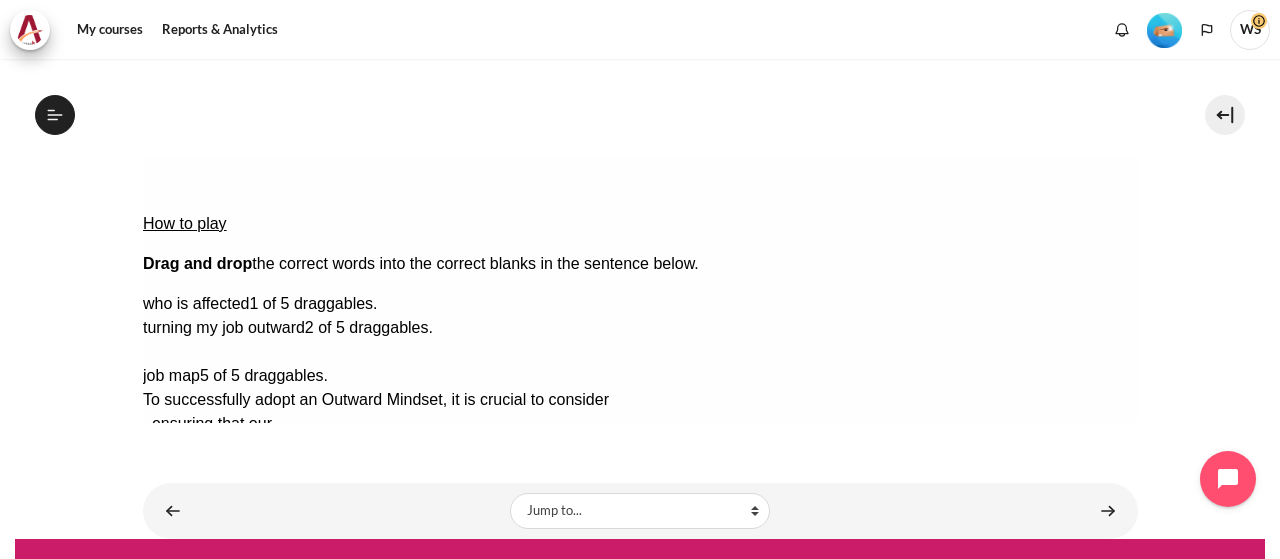 drag, startPoint x: 1025, startPoint y: 304, endPoint x: 636, endPoint y: 295, distance: 389.1041 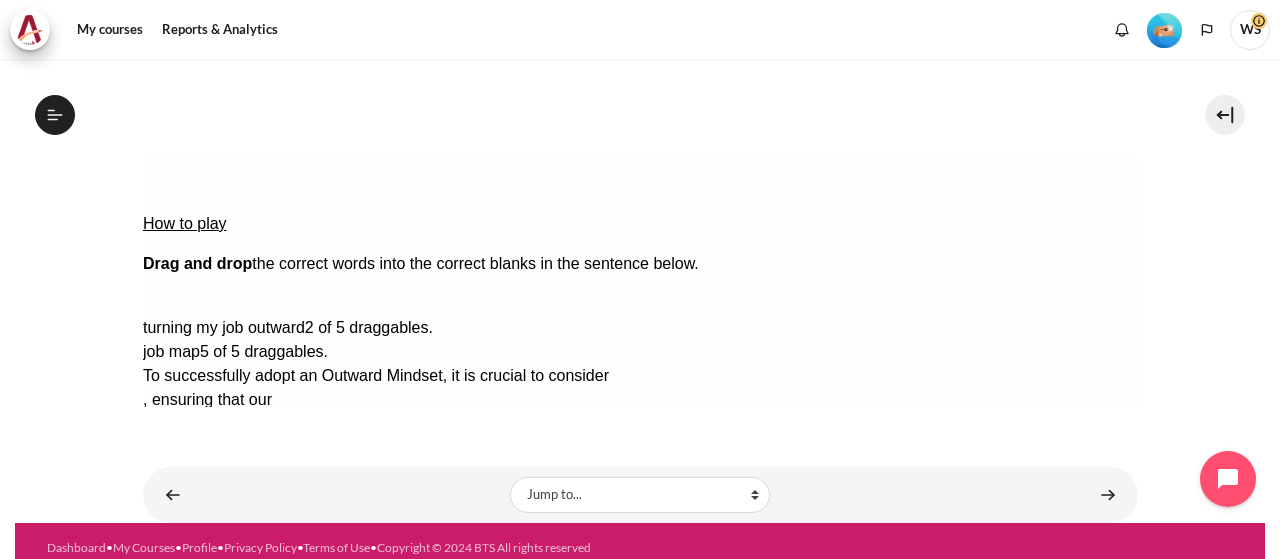drag, startPoint x: 1025, startPoint y: 246, endPoint x: 682, endPoint y: 233, distance: 343.24628 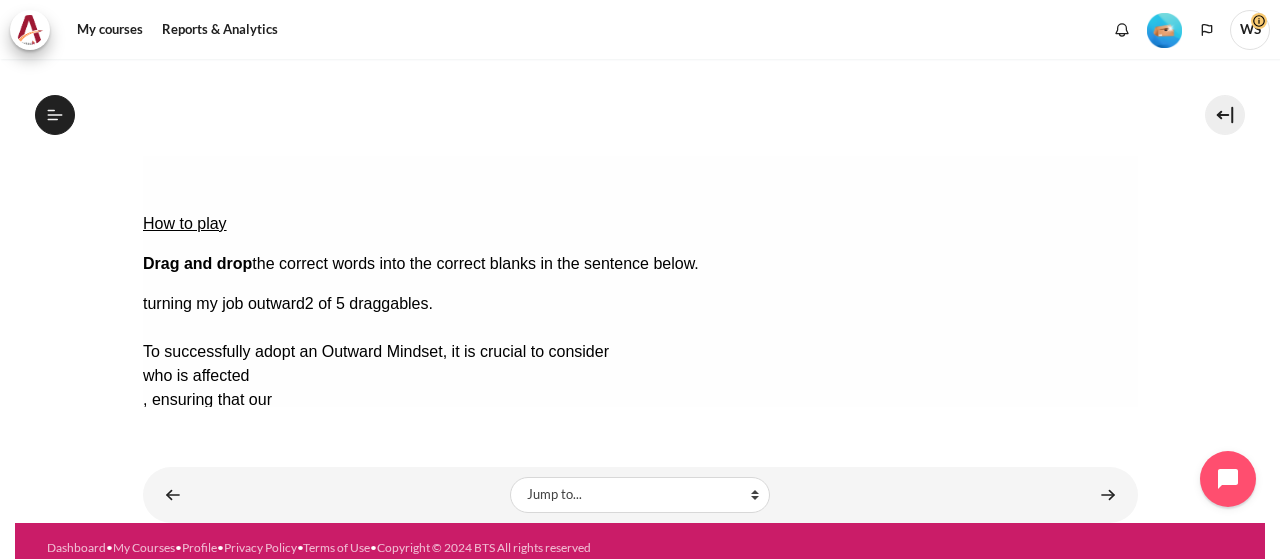 drag, startPoint x: 1024, startPoint y: 271, endPoint x: 230, endPoint y: 261, distance: 794.063 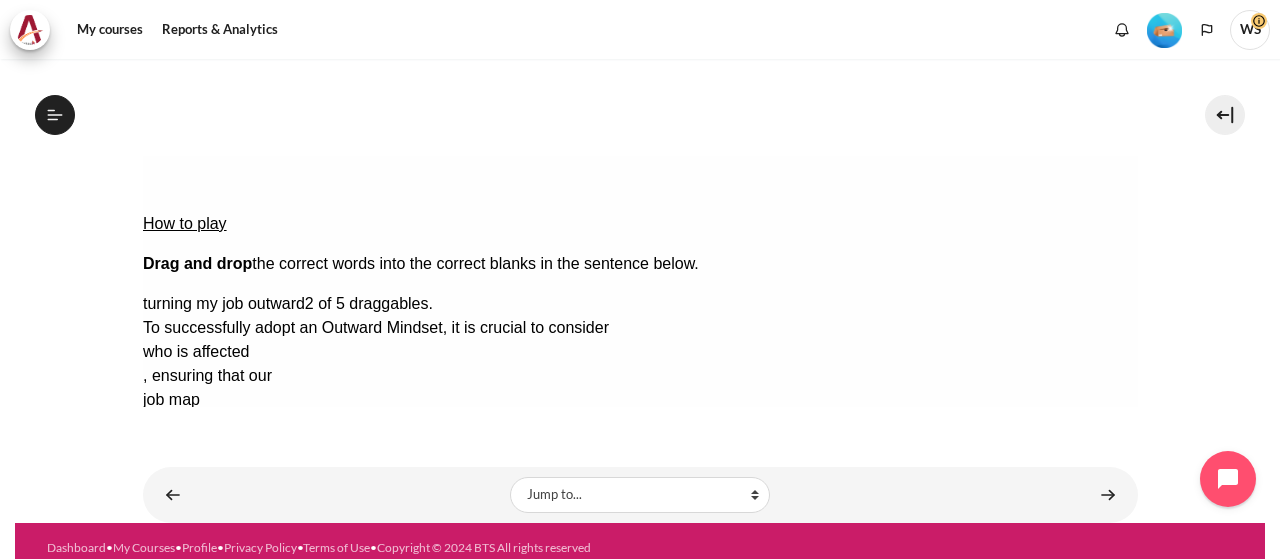 click on "Check Check the answers. The responses will be marked as correct, incorrect, or unanswered." at bounding box center (169, 544) 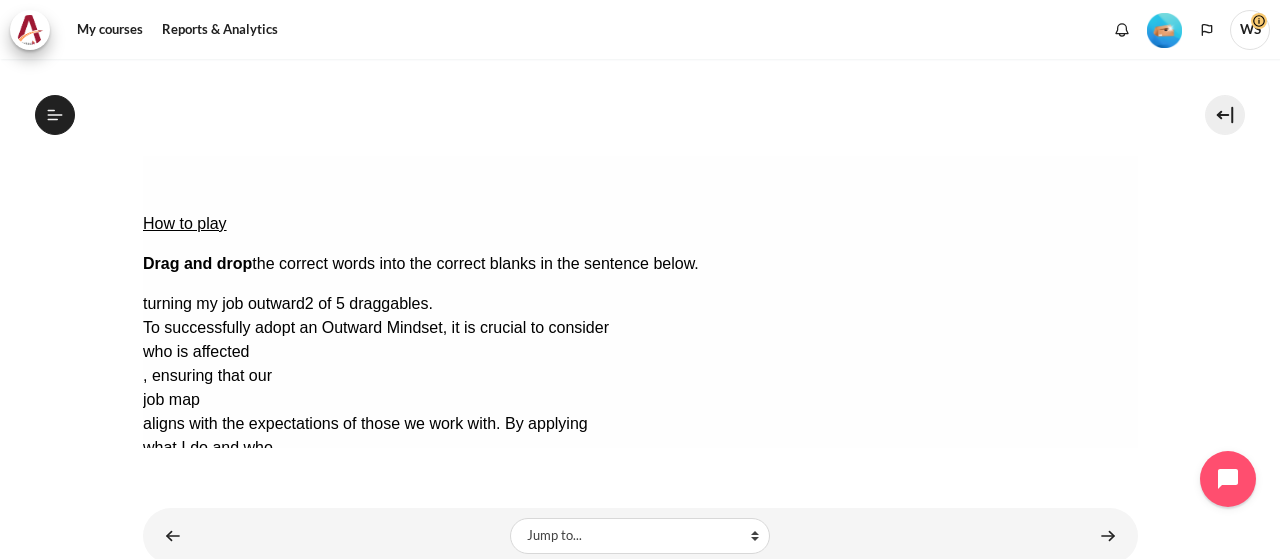 click on "who is affected" at bounding box center [221, 352] 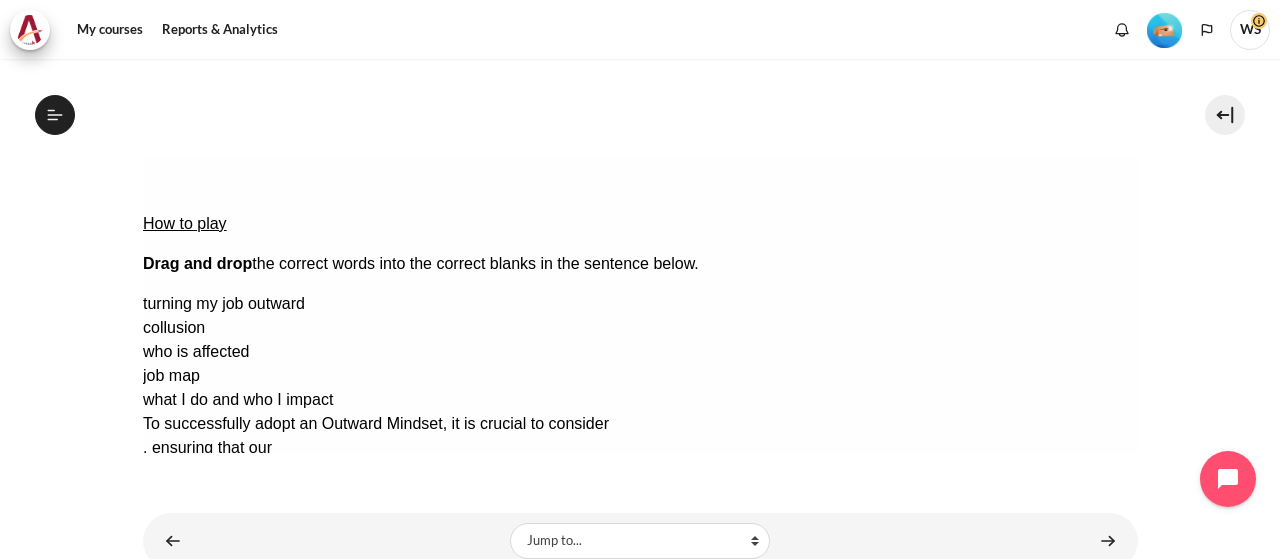 click on "collusion" at bounding box center [639, 328] 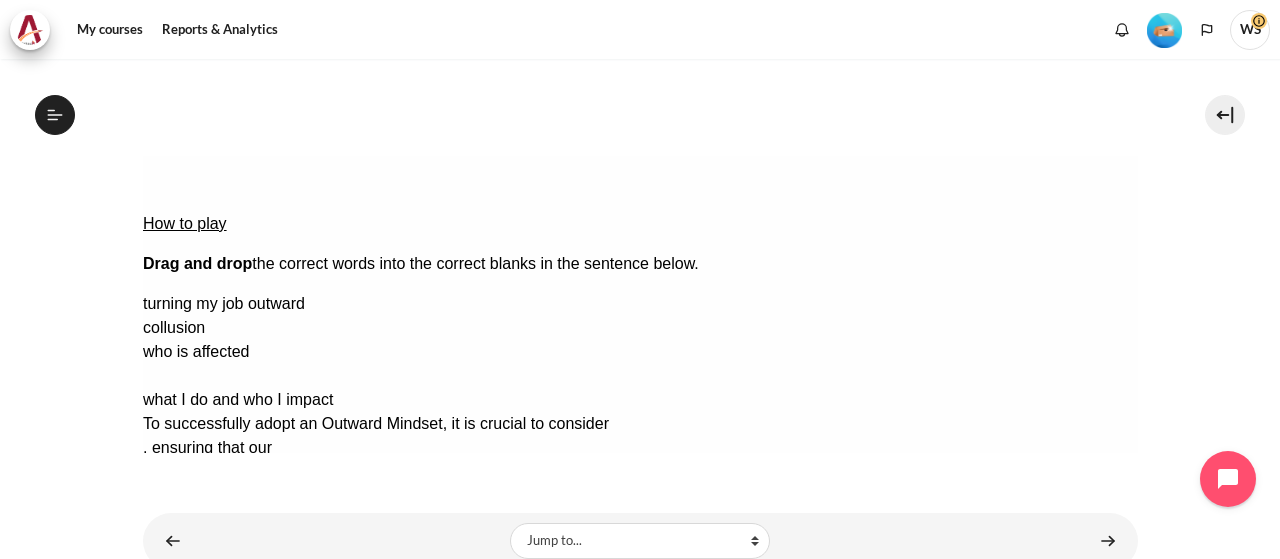 drag, startPoint x: 993, startPoint y: 333, endPoint x: 240, endPoint y: 262, distance: 756.33984 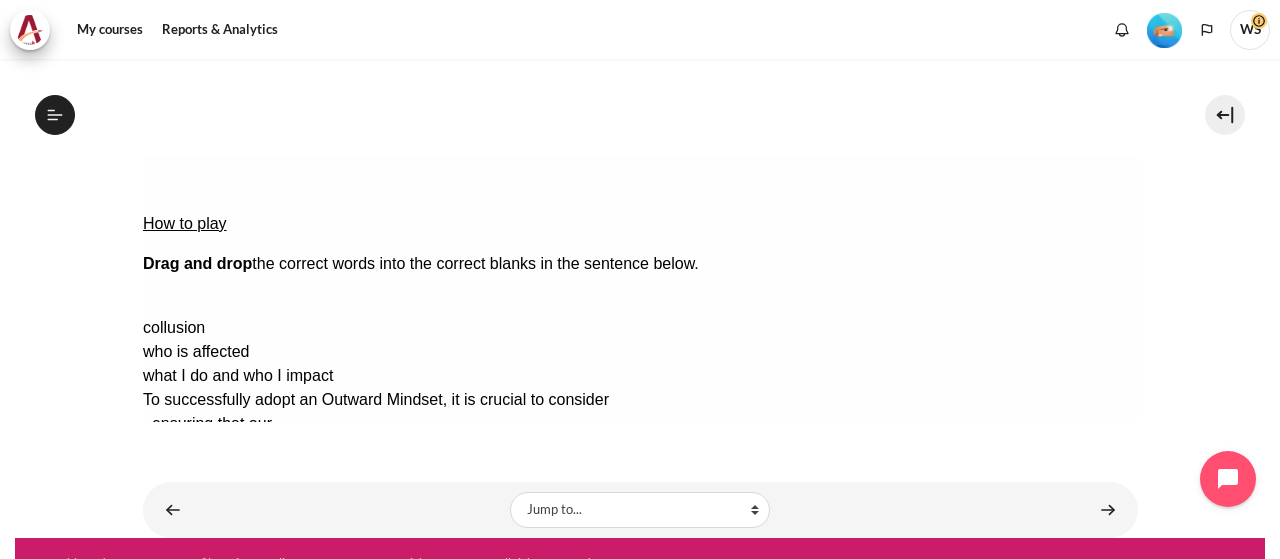 drag, startPoint x: 995, startPoint y: 243, endPoint x: 677, endPoint y: 225, distance: 318.50903 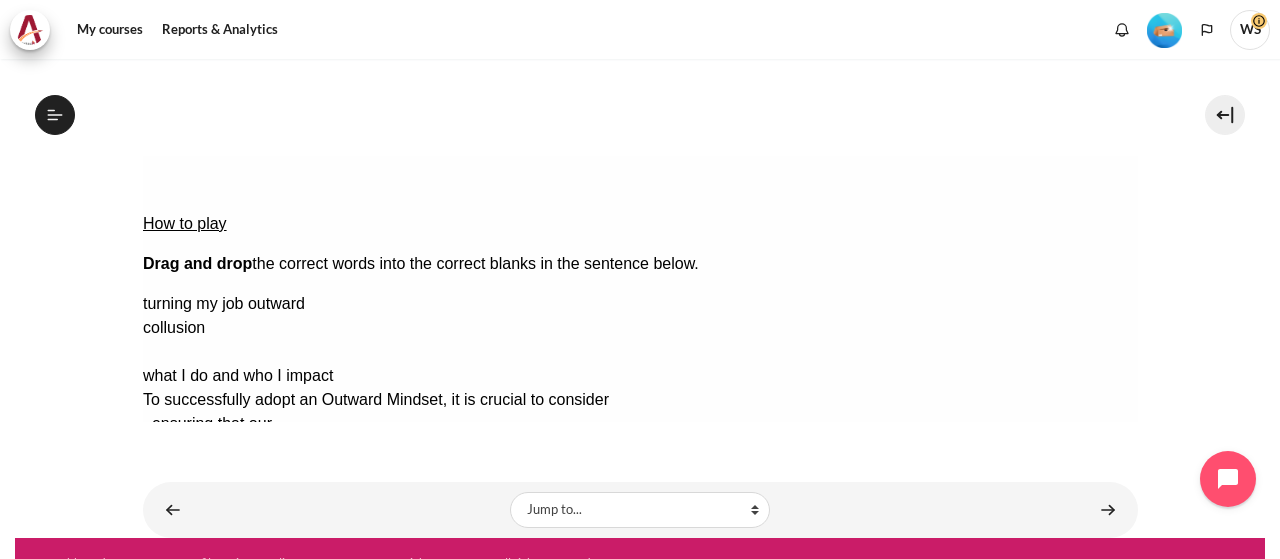 drag, startPoint x: 1026, startPoint y: 306, endPoint x: 714, endPoint y: 225, distance: 322.343 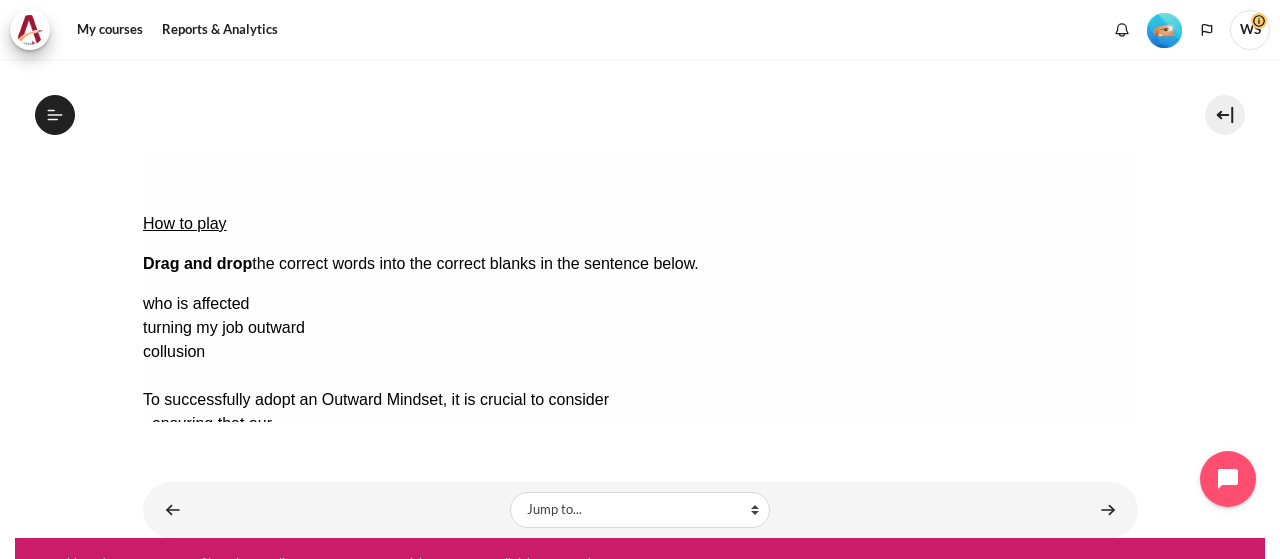 drag, startPoint x: 986, startPoint y: 331, endPoint x: 680, endPoint y: 212, distance: 328.32452 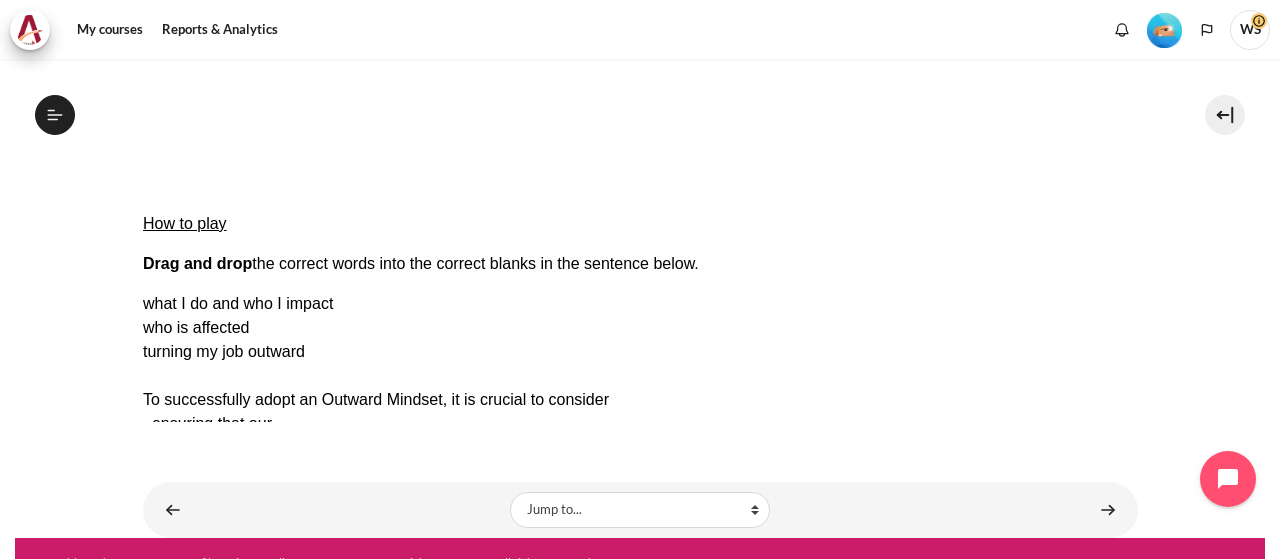 drag, startPoint x: 1016, startPoint y: 332, endPoint x: 710, endPoint y: 226, distance: 323.83948 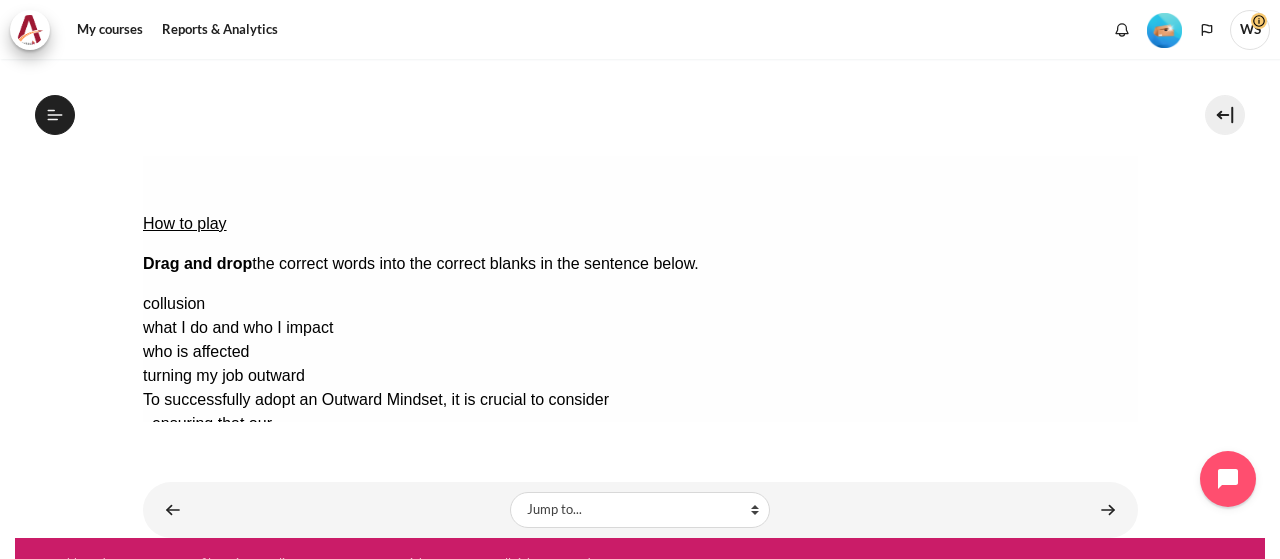 click on "How to play Drag and drop  the correct words into the correct blanks in the sentence below. collusion what I do and who I impact who is affected turning my job outward To successfully adopt an Outward Mindset, it is crucial to consider  , ensuring that our  job map  aligns with the expectations of those we work with. By applying  , we can effectively understand   and contribute more positively. Check Check the answers. The responses will be marked as correct, incorrect, or unanswered." at bounding box center [639, 356] 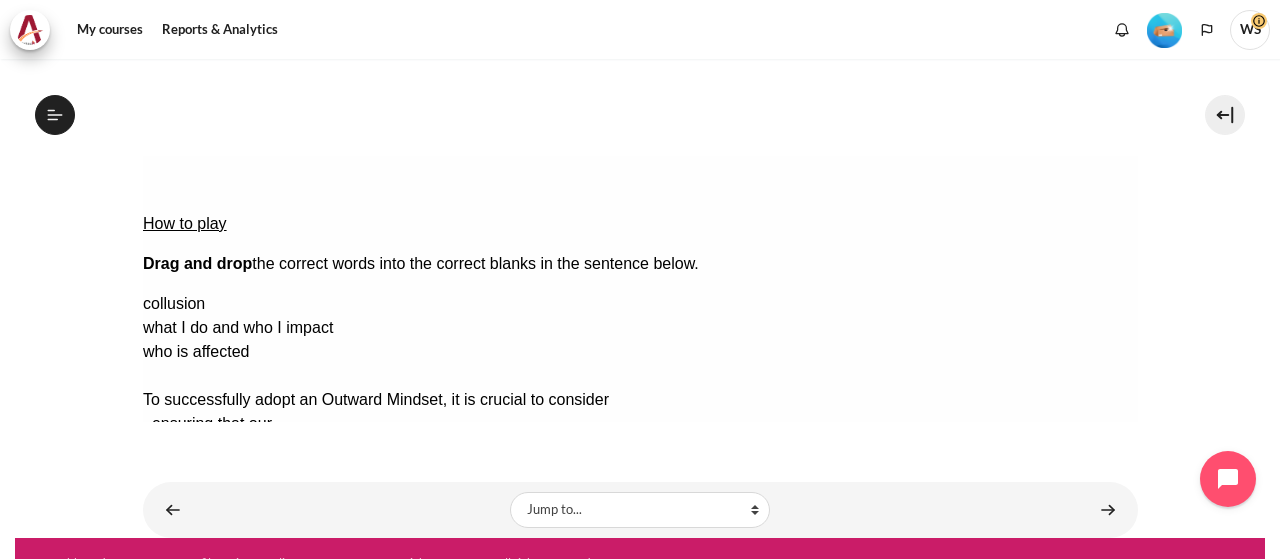 drag, startPoint x: 1033, startPoint y: 332, endPoint x: 726, endPoint y: 219, distance: 327.13605 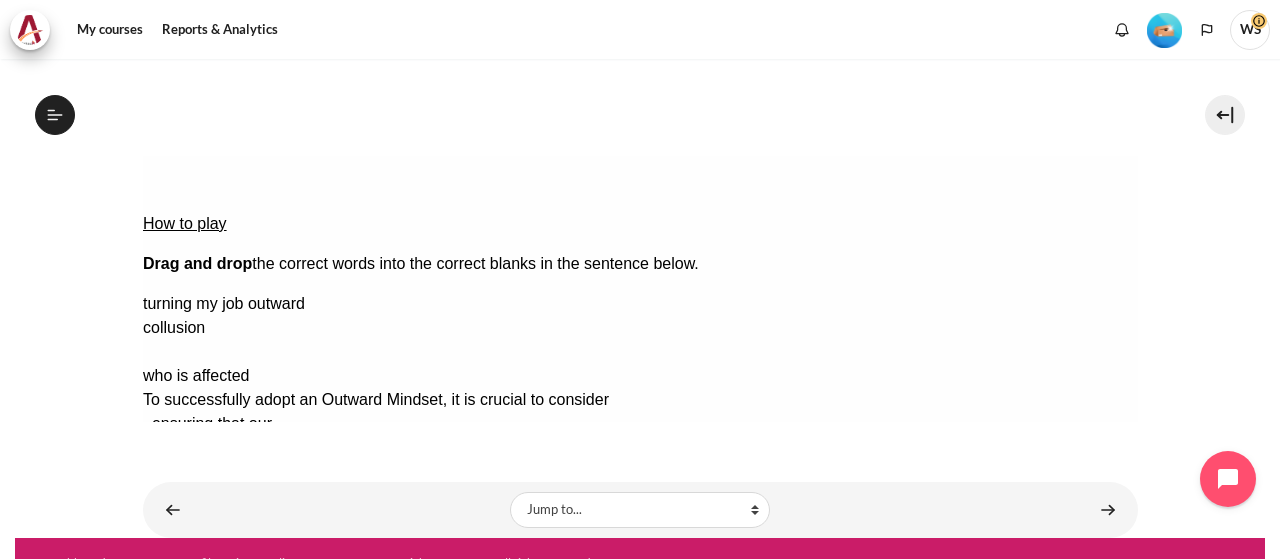 drag, startPoint x: 1032, startPoint y: 306, endPoint x: 204, endPoint y: 295, distance: 828.07306 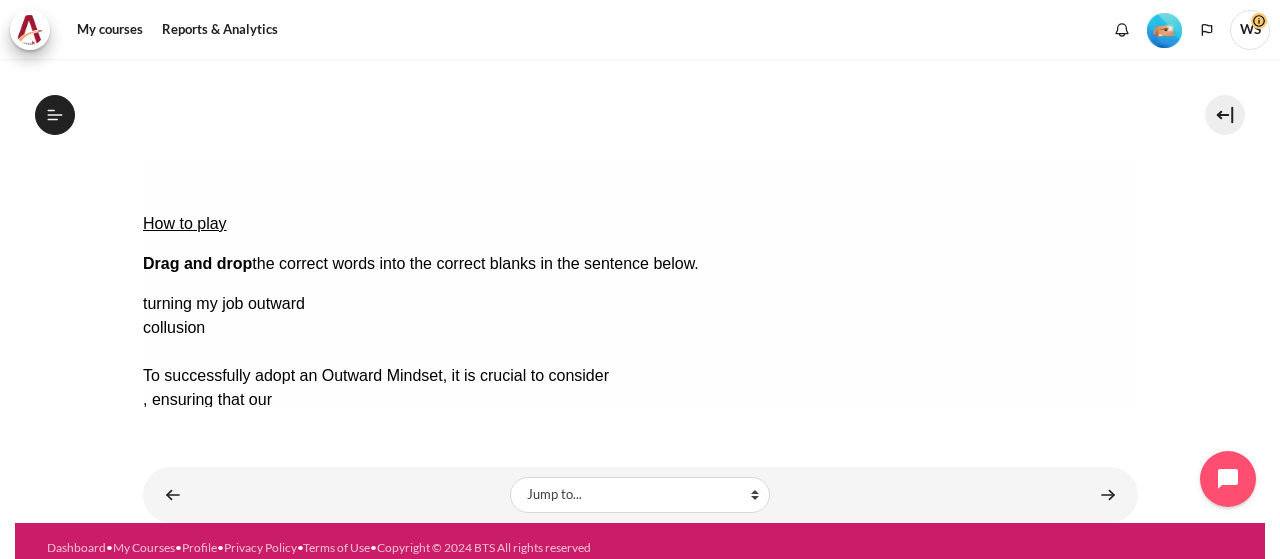 drag, startPoint x: 1060, startPoint y: 306, endPoint x: 676, endPoint y: 295, distance: 384.15753 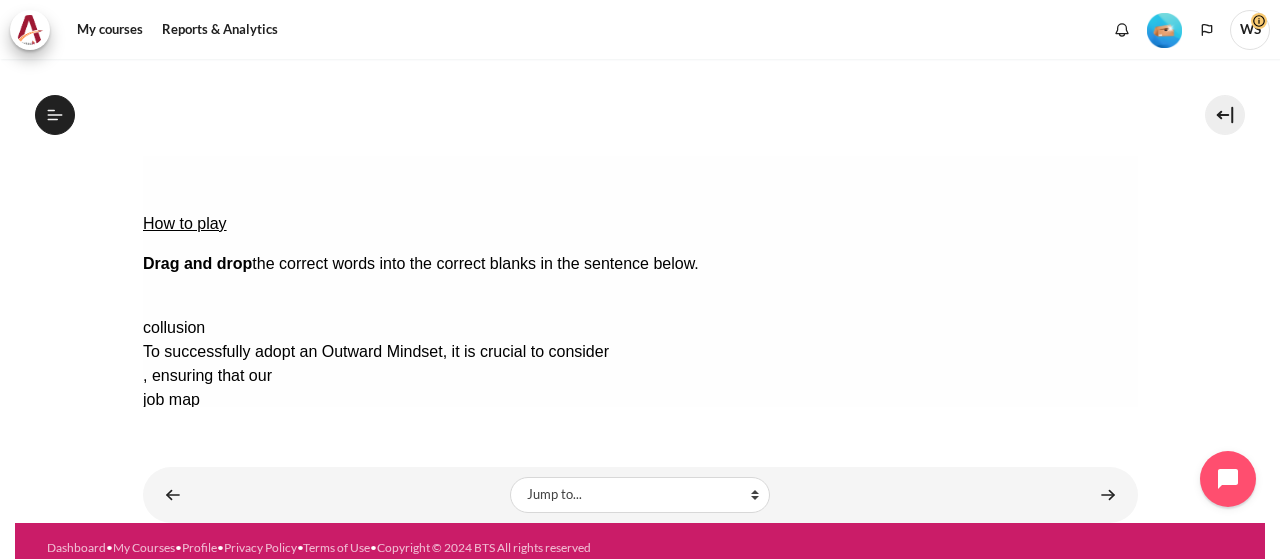 drag, startPoint x: 1063, startPoint y: 237, endPoint x: 724, endPoint y: 216, distance: 339.6498 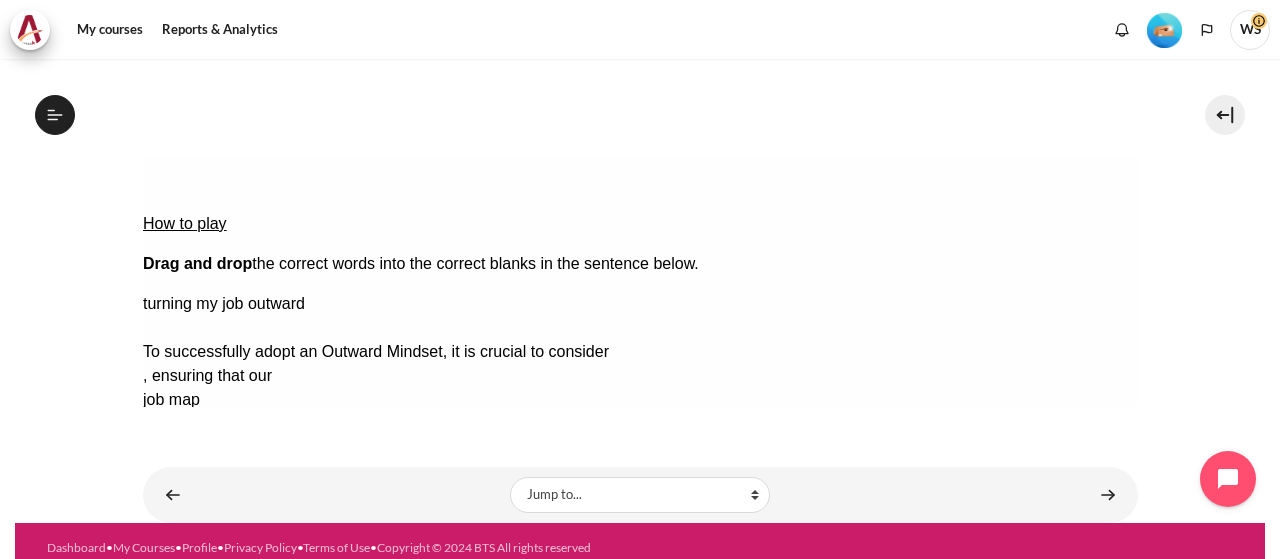 drag, startPoint x: 1010, startPoint y: 279, endPoint x: 684, endPoint y: 228, distance: 329.96515 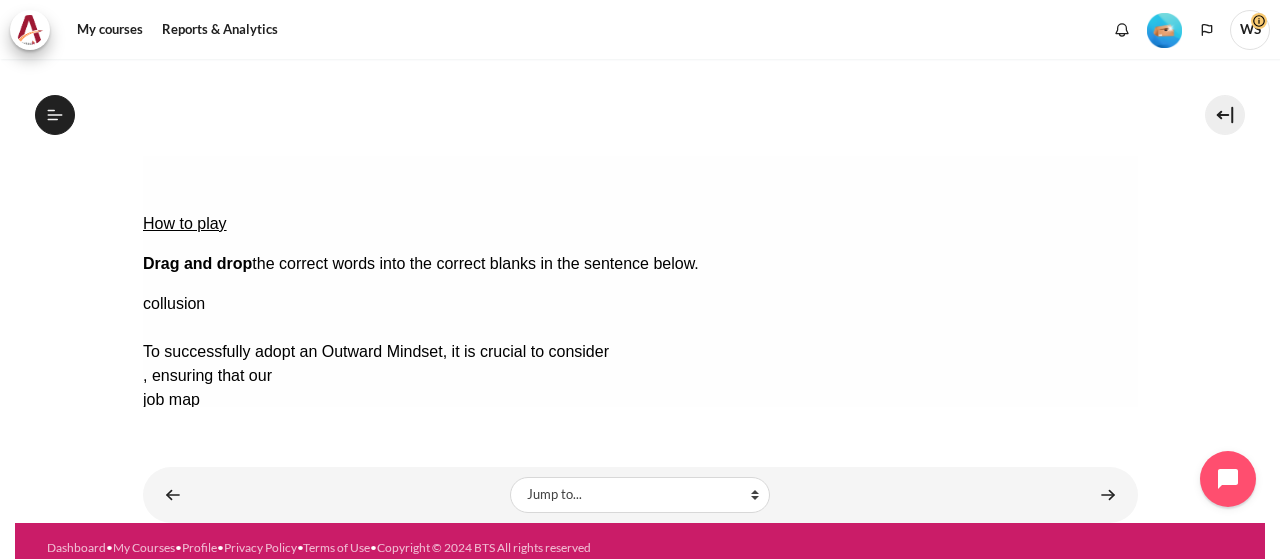 drag, startPoint x: 1021, startPoint y: 273, endPoint x: 682, endPoint y: 220, distance: 343.11804 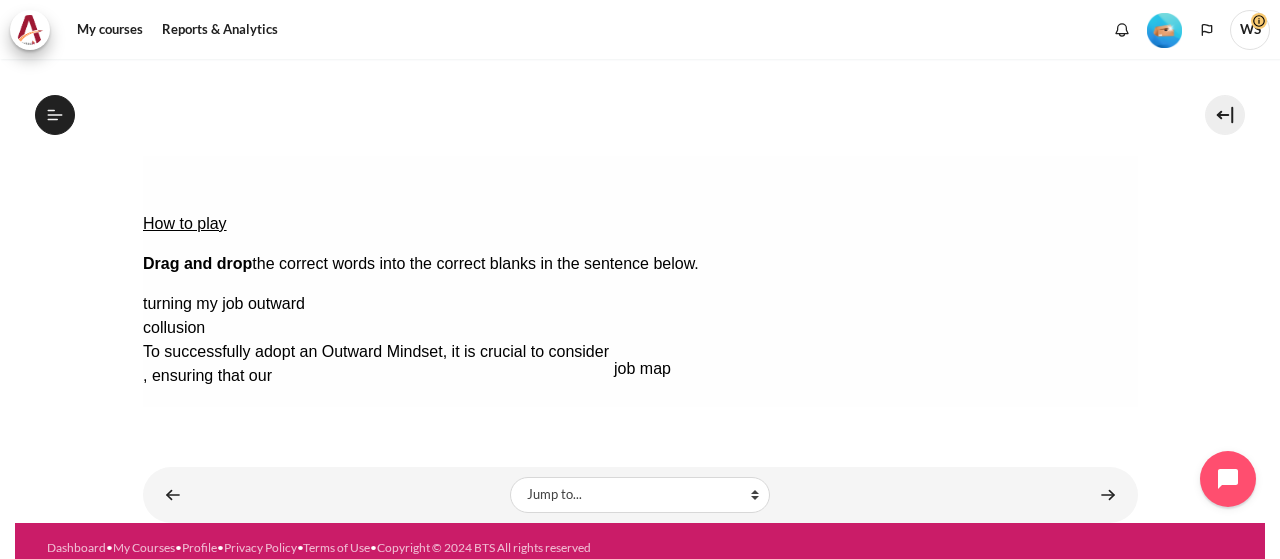 drag, startPoint x: 249, startPoint y: 267, endPoint x: 721, endPoint y: 237, distance: 472.95242 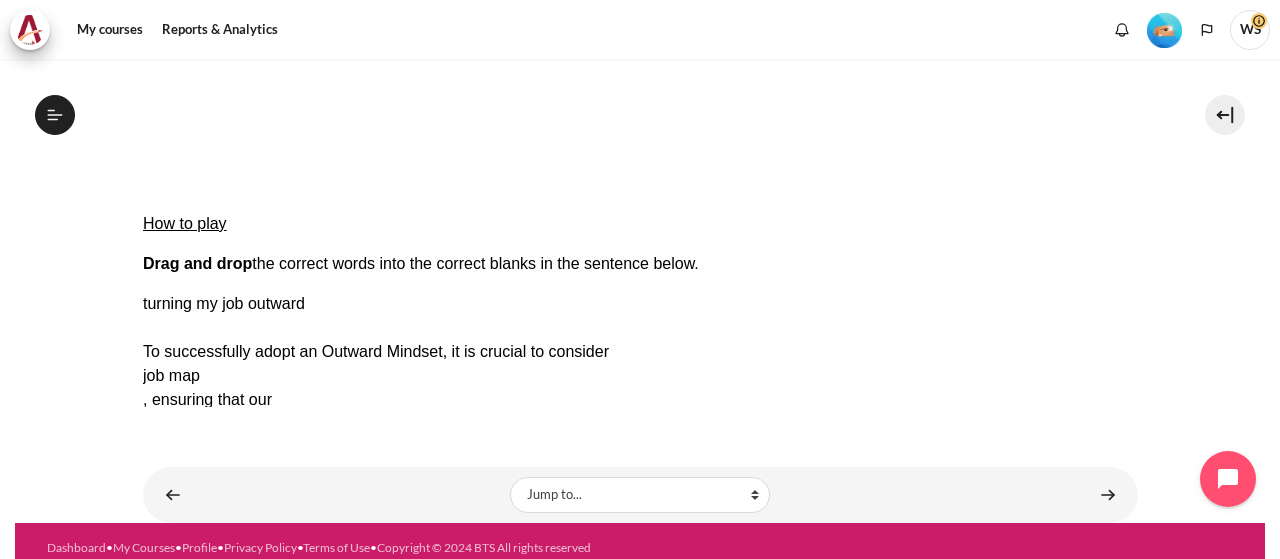 drag, startPoint x: 1047, startPoint y: 270, endPoint x: 238, endPoint y: 261, distance: 809.05005 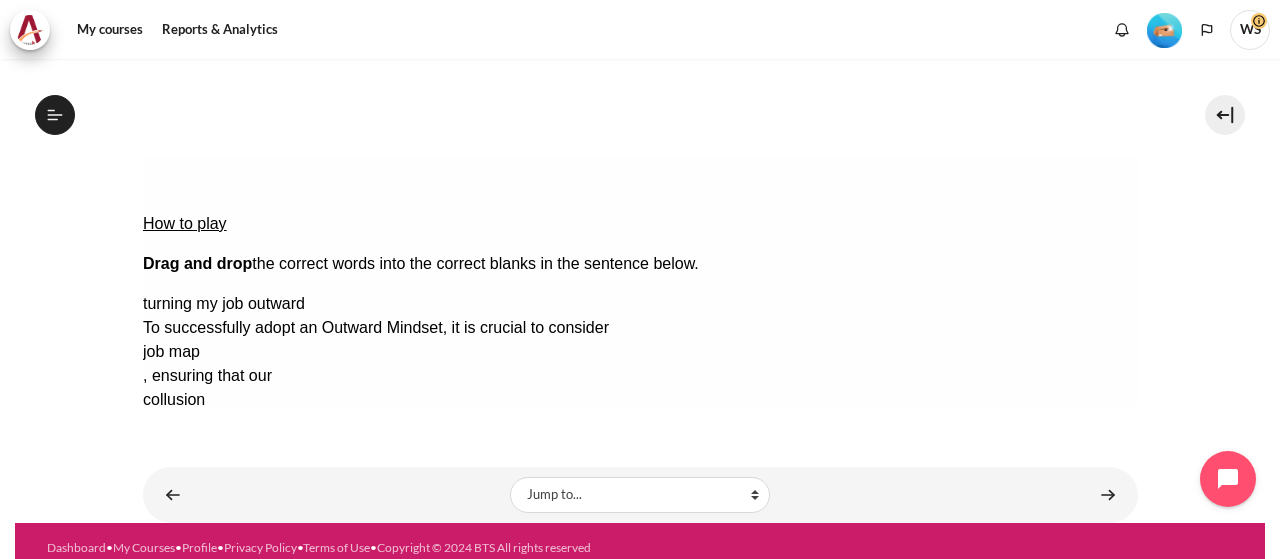 click on "Check Check the answers. The responses will be marked as correct, incorrect, or unanswered." at bounding box center (169, 544) 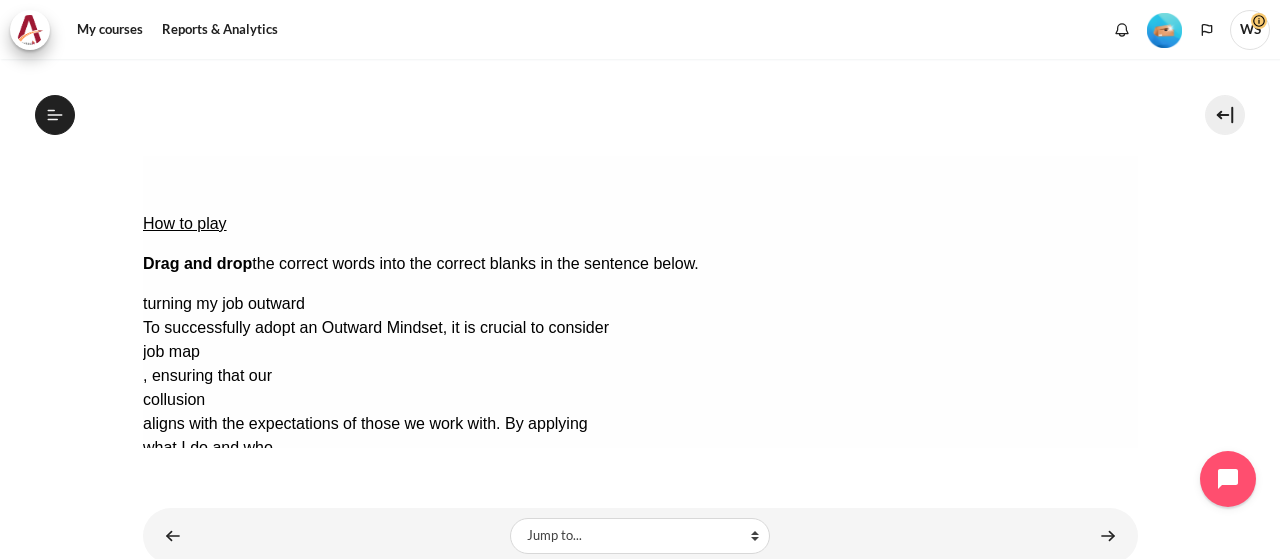 click on "job map" at bounding box center (221, 352) 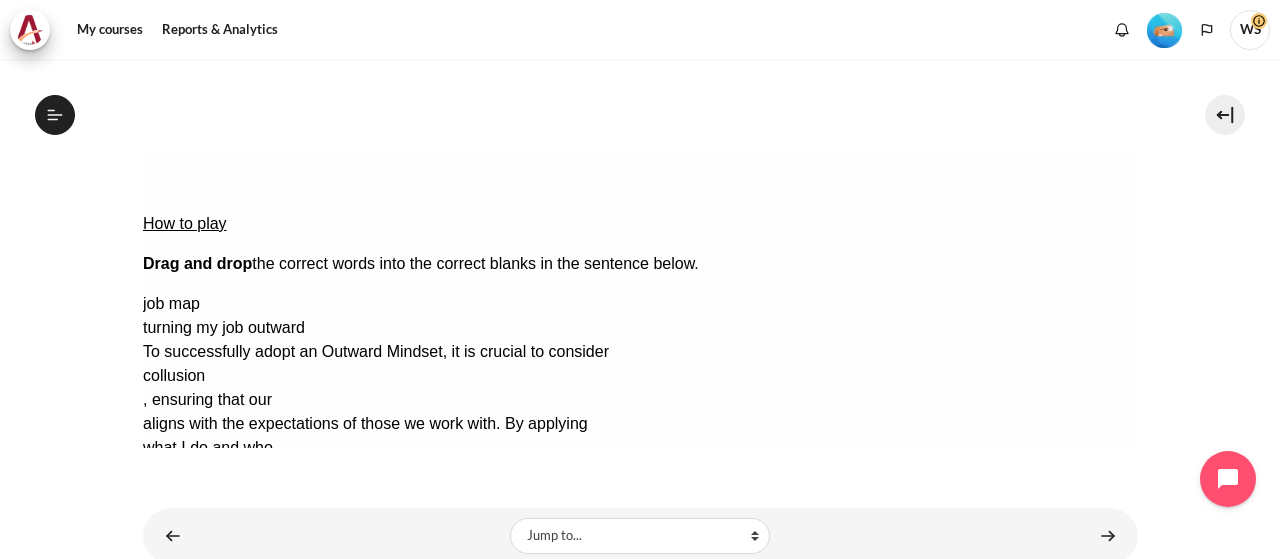 click on "what I do and who..." at bounding box center [221, 448] 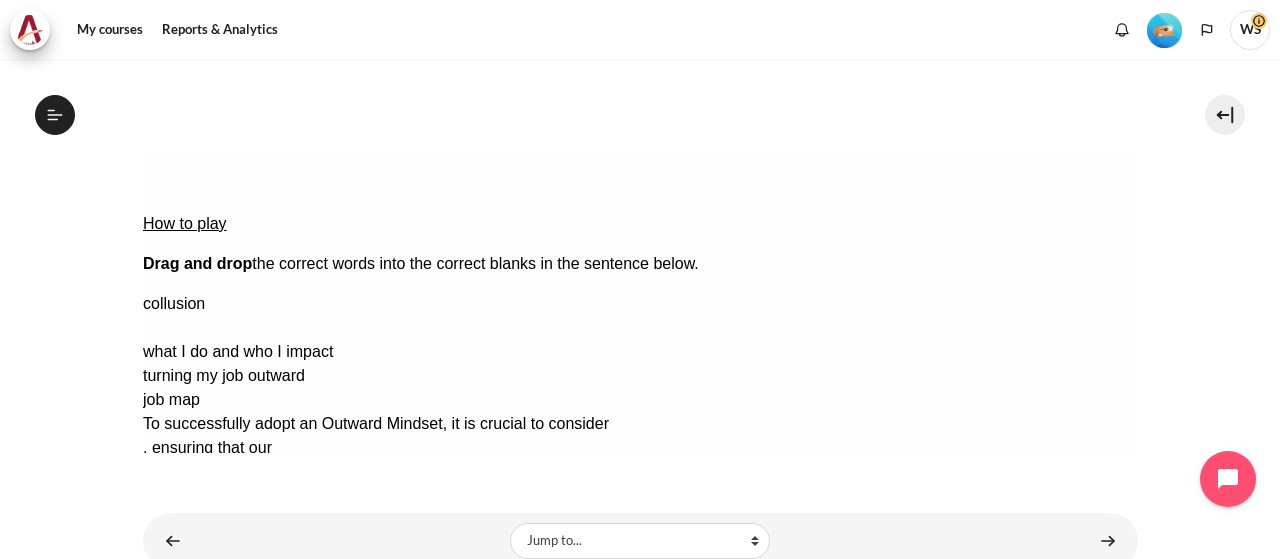 drag, startPoint x: 990, startPoint y: 271, endPoint x: 621, endPoint y: 292, distance: 369.59708 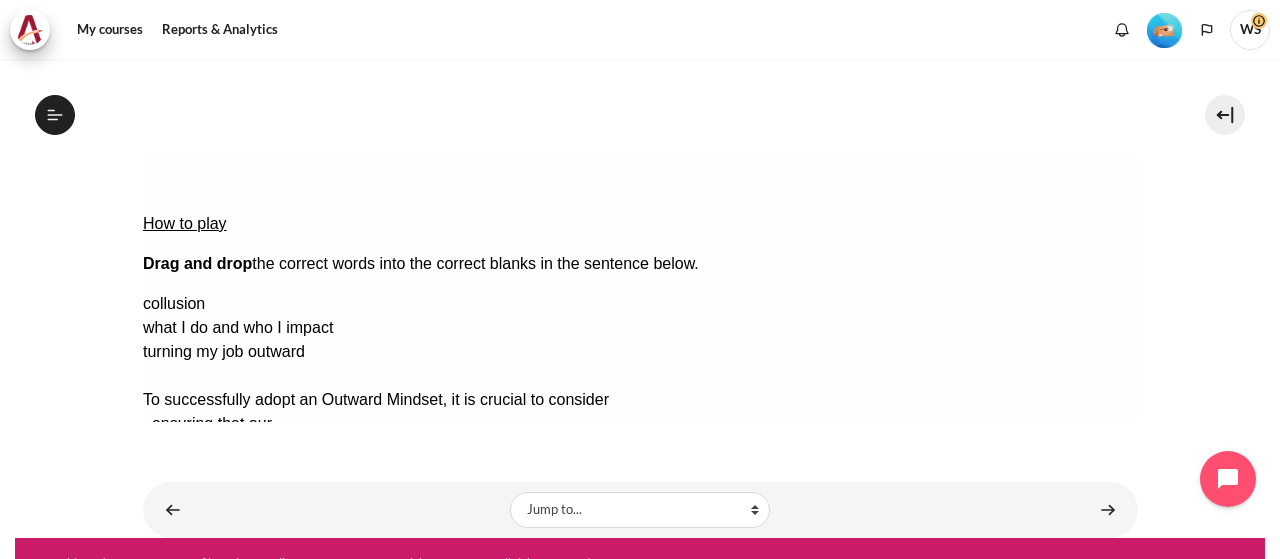 drag, startPoint x: 1049, startPoint y: 335, endPoint x: 298, endPoint y: 262, distance: 754.5396 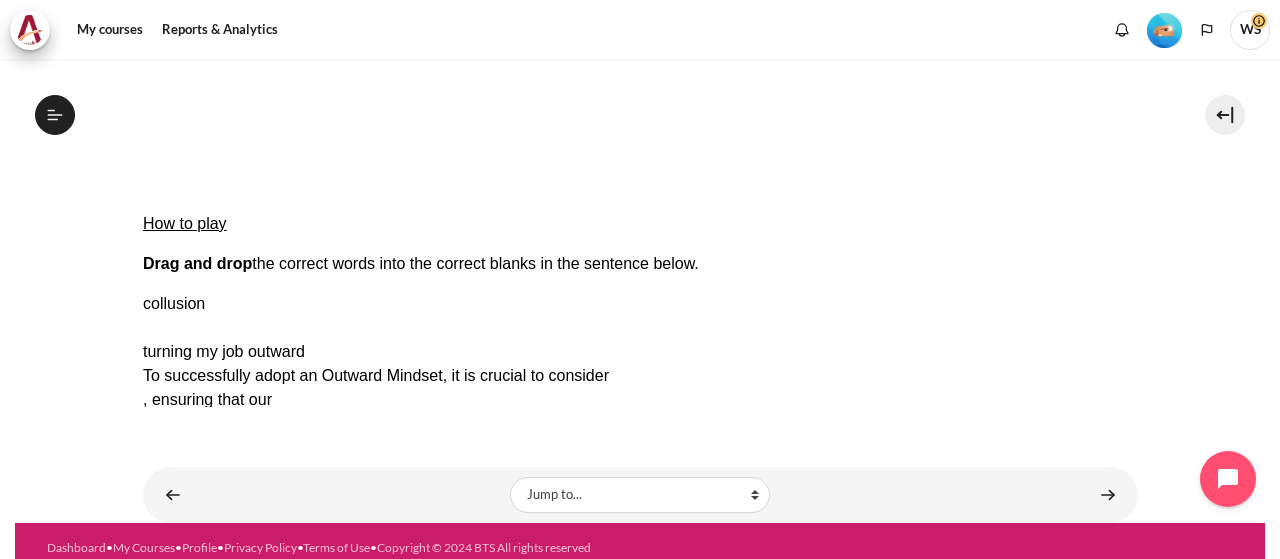 drag, startPoint x: 1035, startPoint y: 268, endPoint x: 234, endPoint y: 315, distance: 802.37775 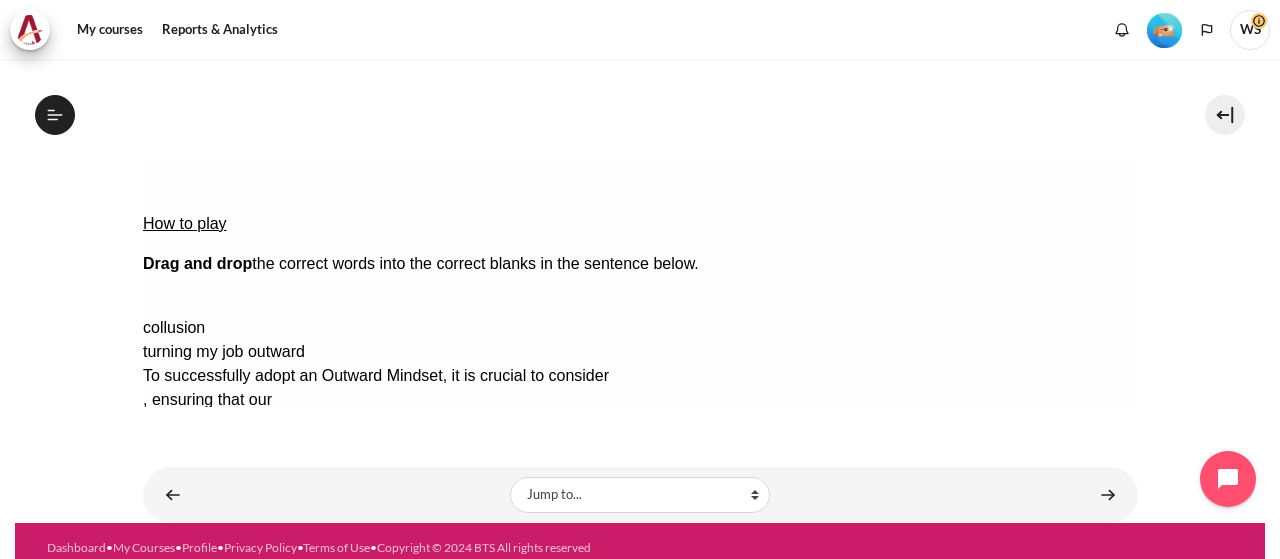 drag, startPoint x: 971, startPoint y: 237, endPoint x: 166, endPoint y: 286, distance: 806.4899 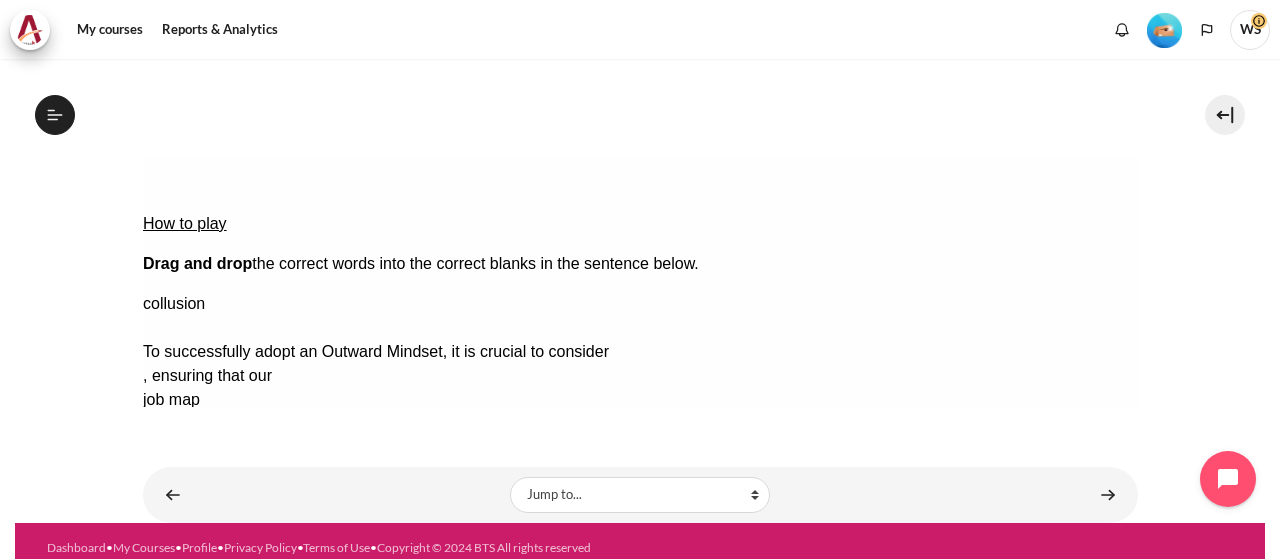 drag, startPoint x: 992, startPoint y: 267, endPoint x: 652, endPoint y: 208, distance: 345.08115 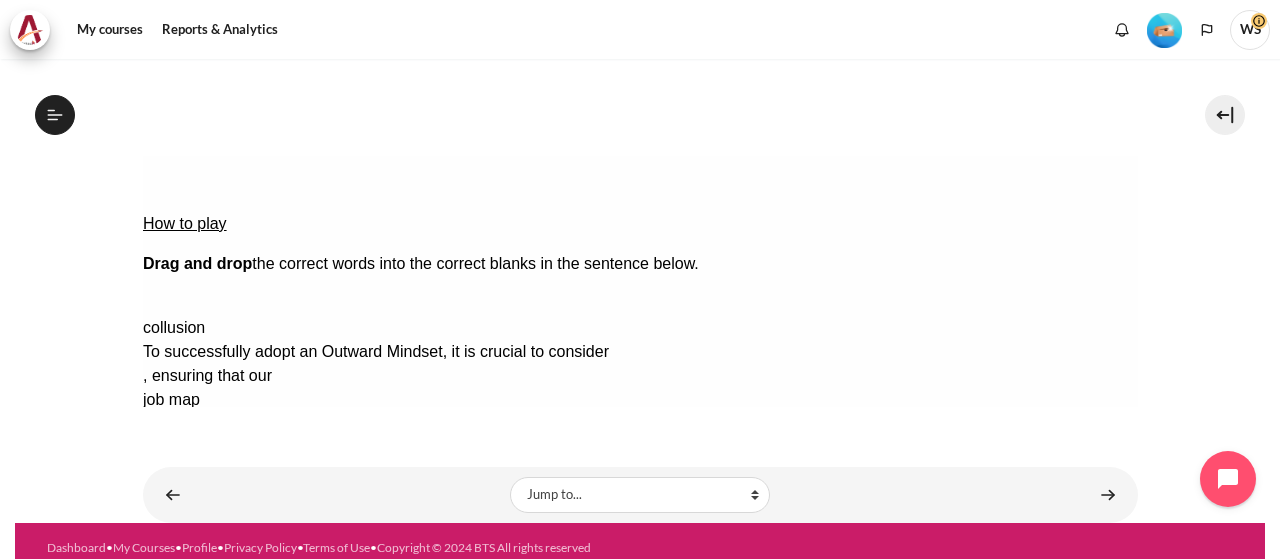 drag, startPoint x: 1064, startPoint y: 243, endPoint x: 815, endPoint y: 231, distance: 249.28899 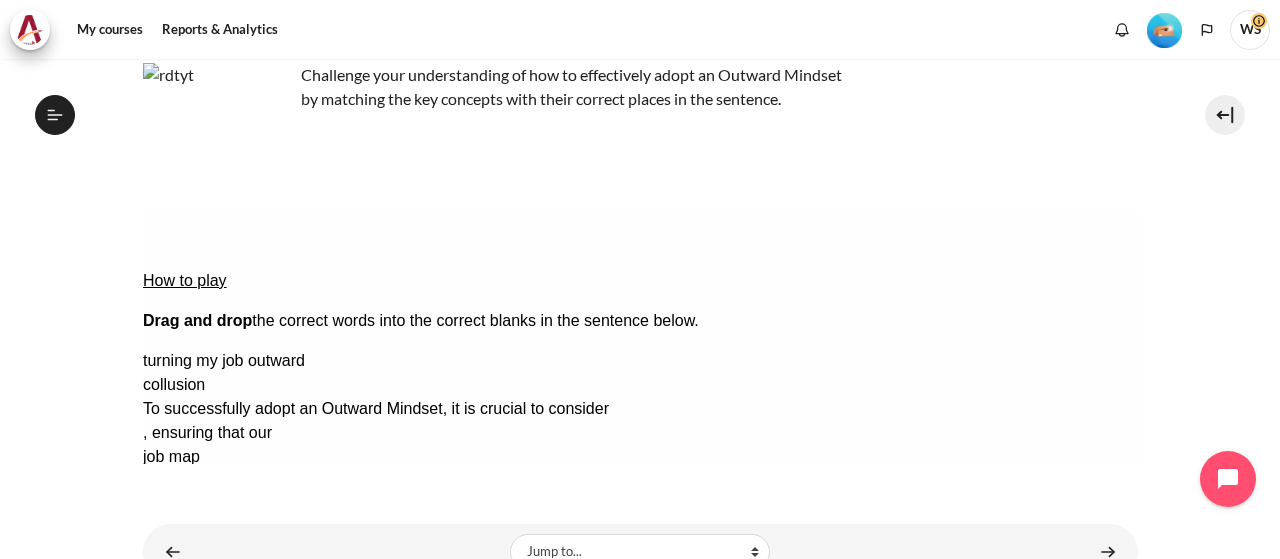 scroll, scrollTop: 114, scrollLeft: 0, axis: vertical 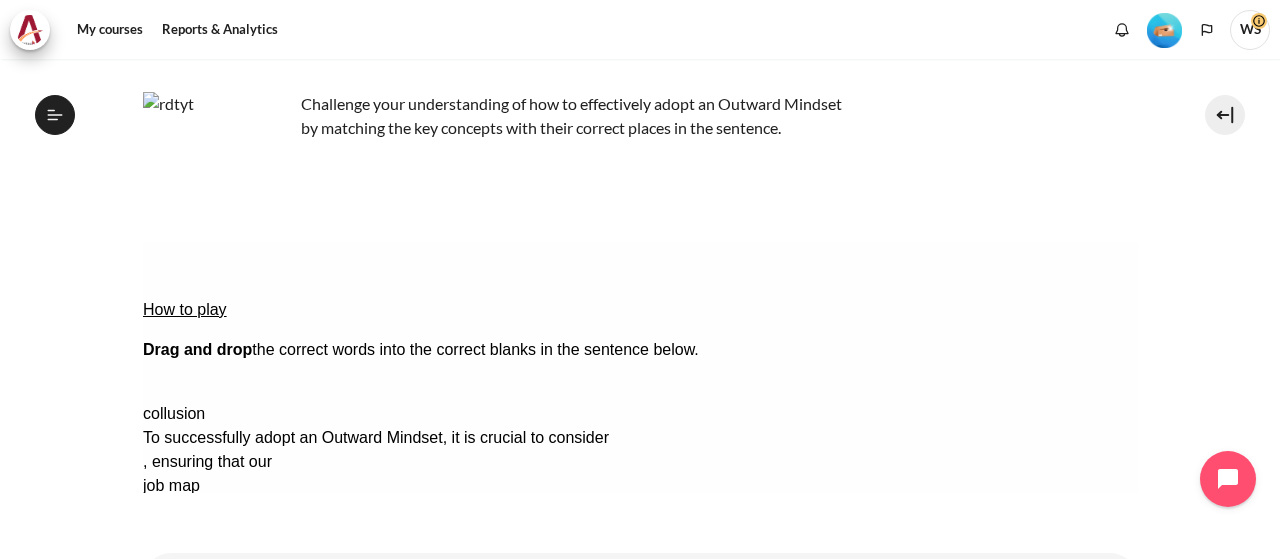 drag, startPoint x: 1037, startPoint y: 325, endPoint x: 706, endPoint y: 249, distance: 339.613 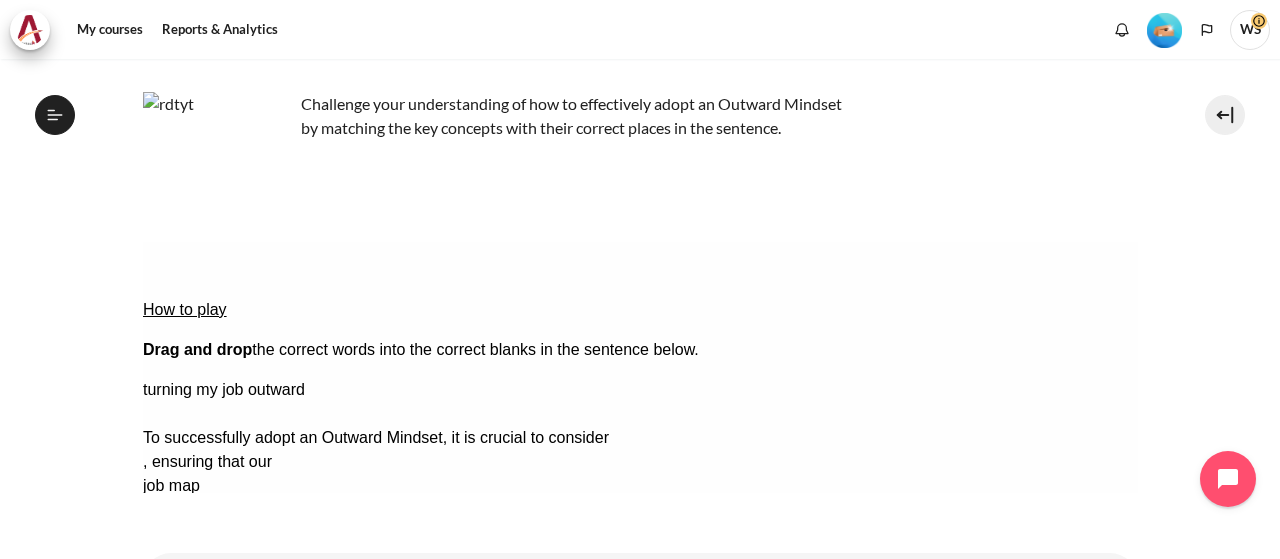 drag, startPoint x: 1031, startPoint y: 361, endPoint x: 704, endPoint y: 301, distance: 332.459 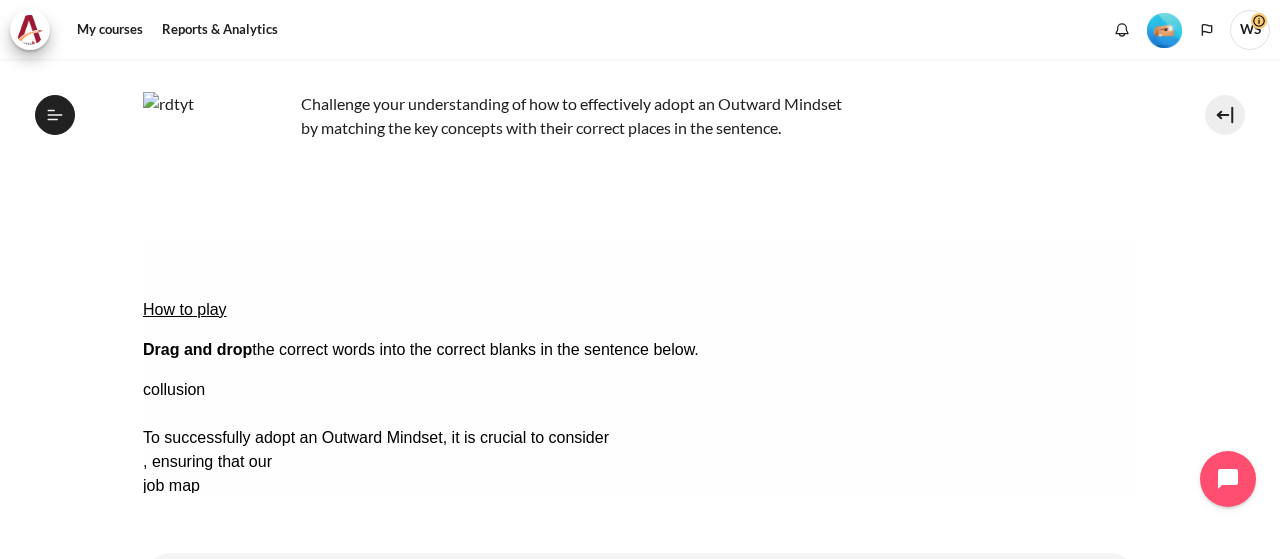 drag, startPoint x: 1050, startPoint y: 366, endPoint x: 727, endPoint y: 297, distance: 330.28775 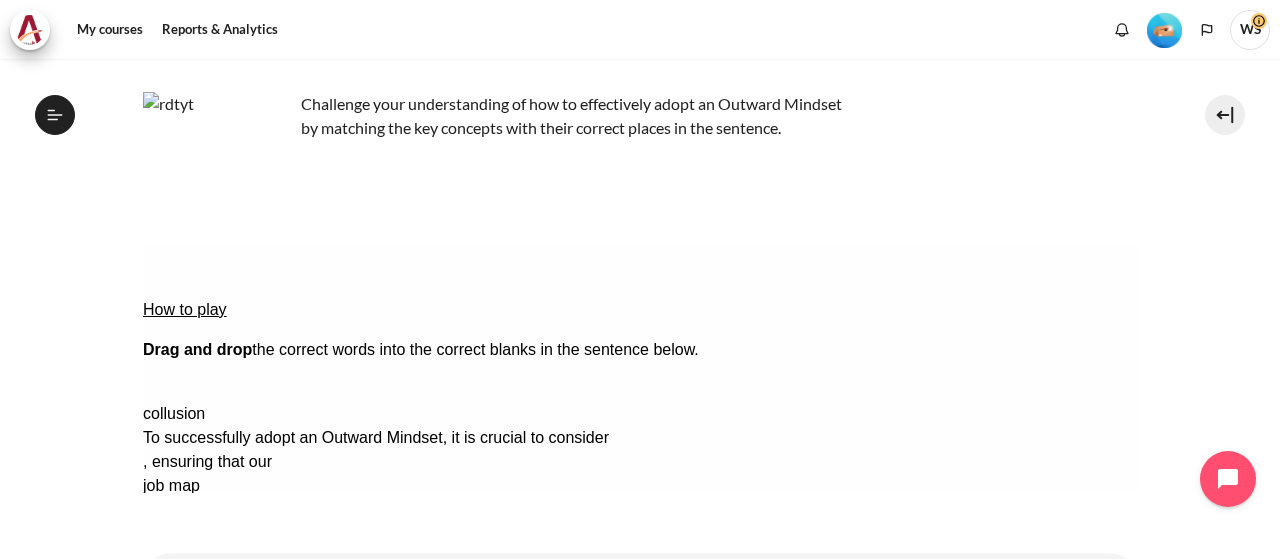 drag, startPoint x: 1014, startPoint y: 330, endPoint x: 680, endPoint y: 305, distance: 334.93433 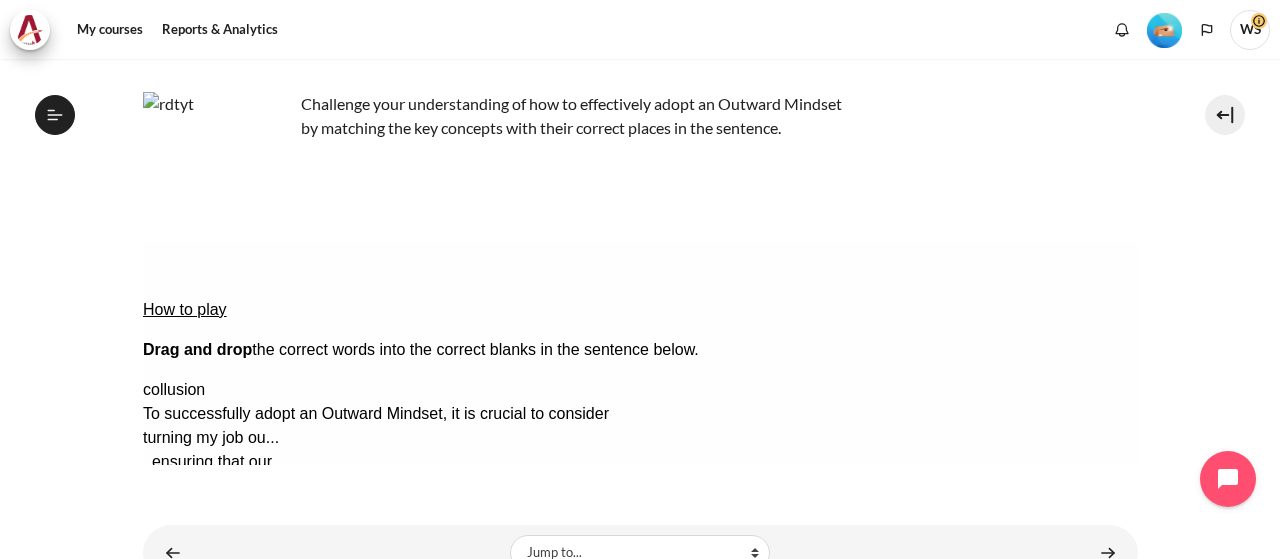 click on "Check Check the answers. The responses will be marked as correct, incorrect, or unanswered." at bounding box center (169, 630) 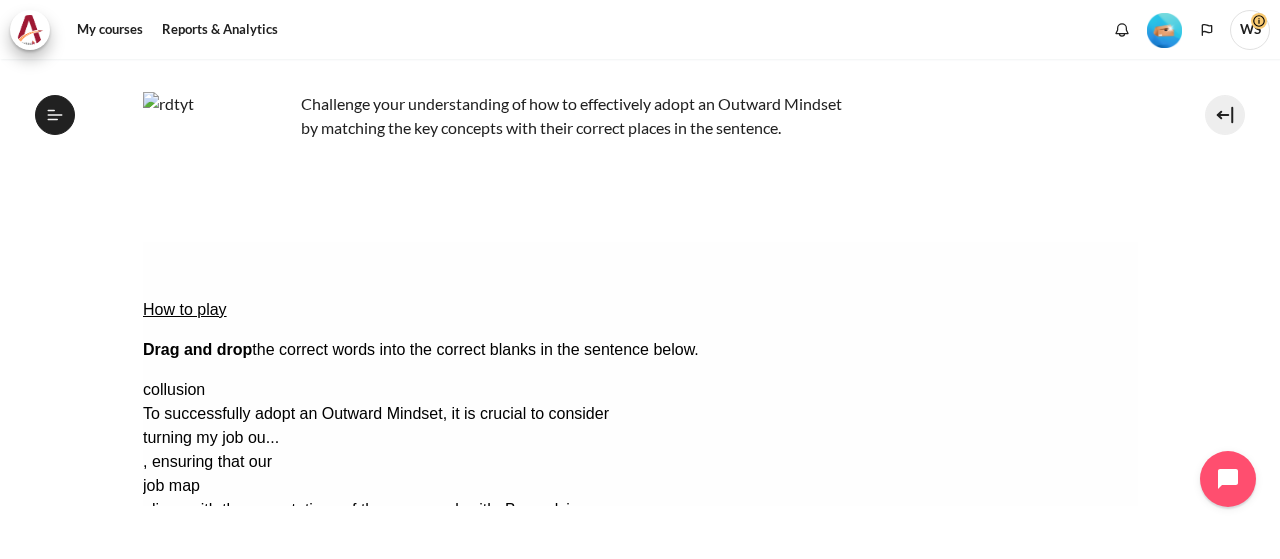 click on "Retry Retry the task. Reset all responses and start the task over again." at bounding box center [265, 690] 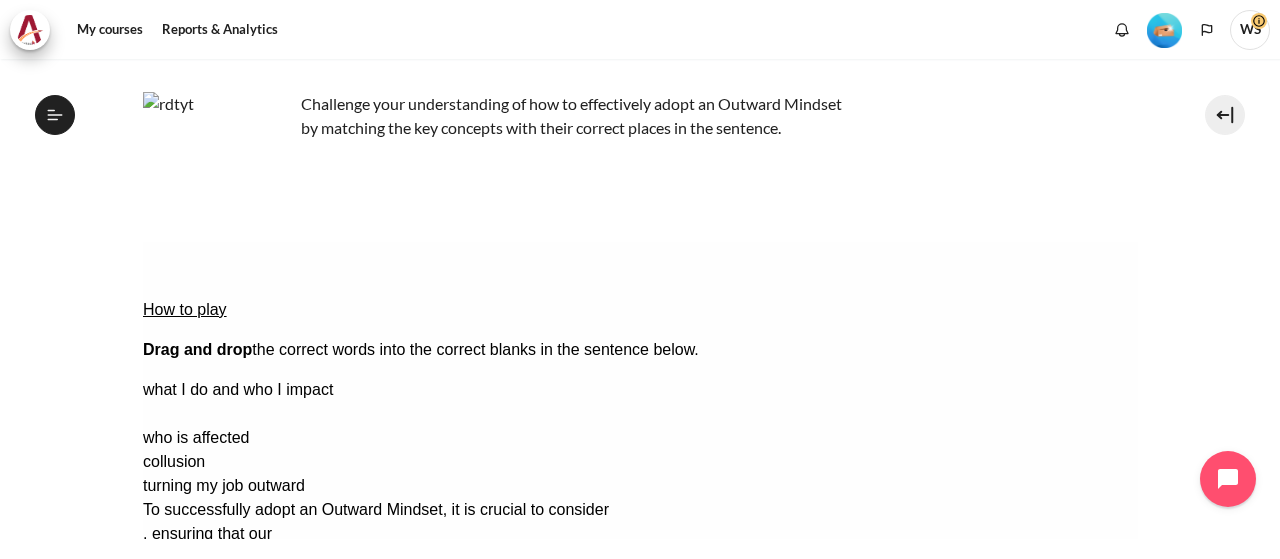drag, startPoint x: 1012, startPoint y: 360, endPoint x: 269, endPoint y: 351, distance: 743.0545 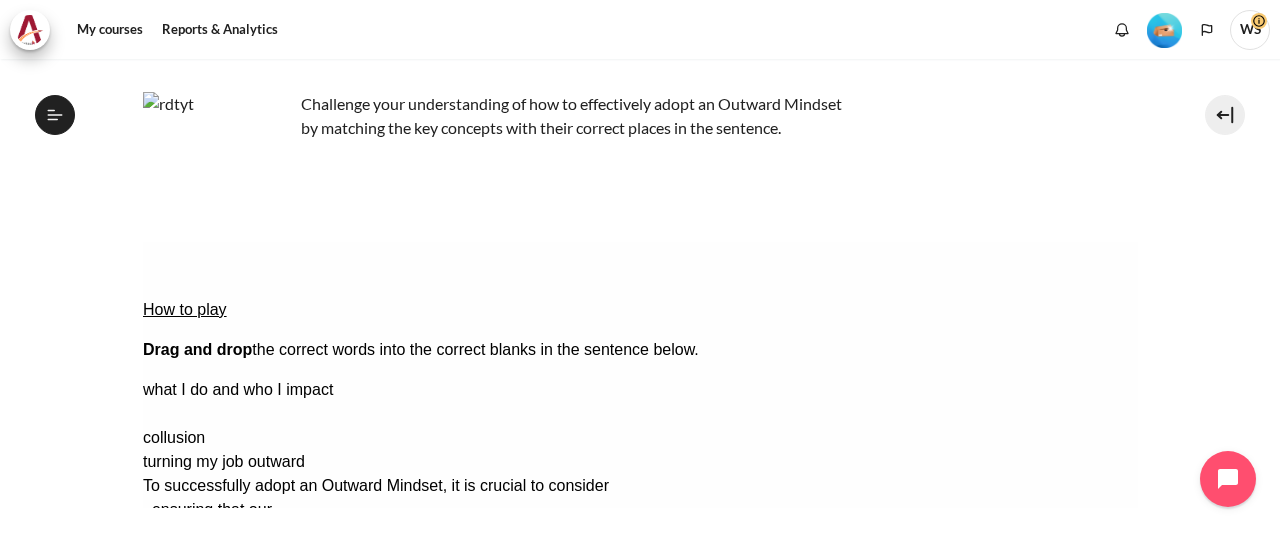 drag, startPoint x: 990, startPoint y: 360, endPoint x: 616, endPoint y: 380, distance: 374.53436 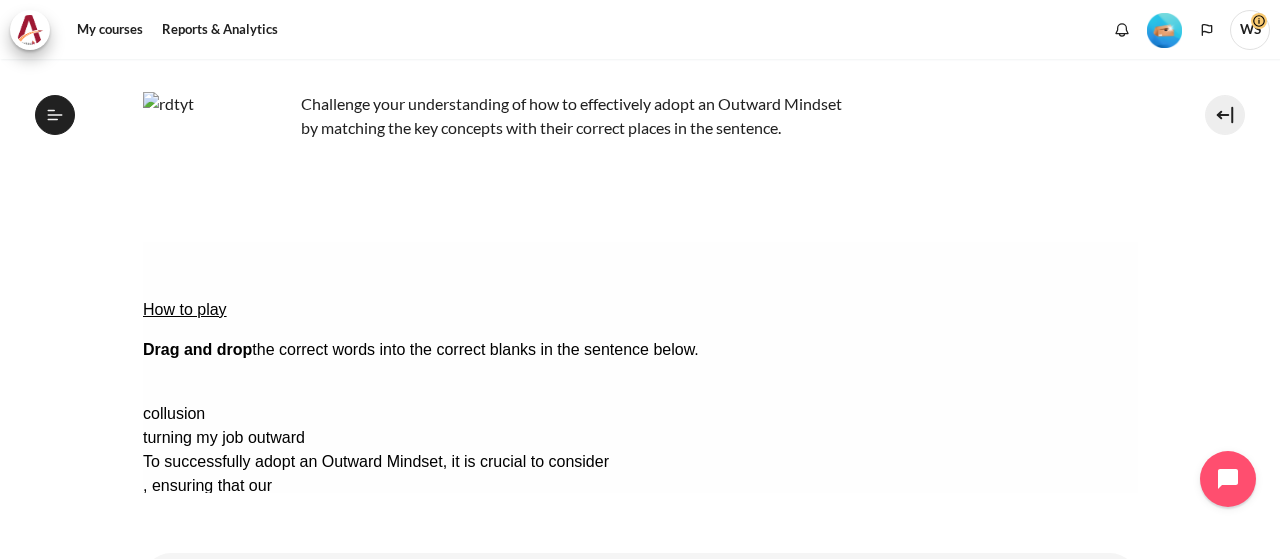 drag, startPoint x: 1028, startPoint y: 328, endPoint x: 718, endPoint y: 297, distance: 311.54614 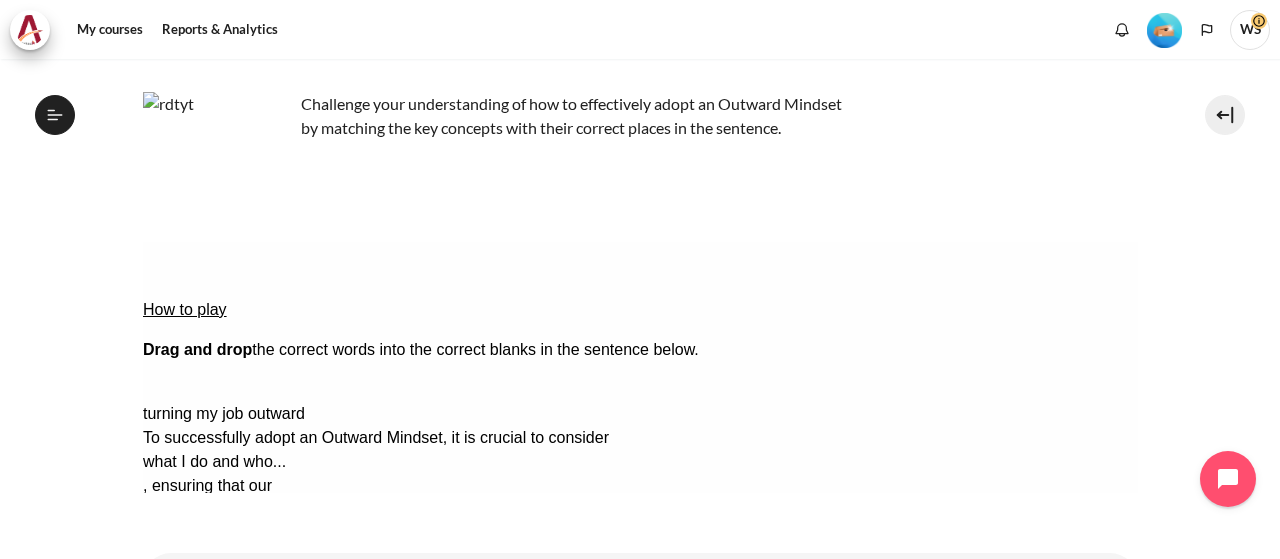 drag, startPoint x: 1041, startPoint y: 332, endPoint x: 225, endPoint y: 381, distance: 817.46985 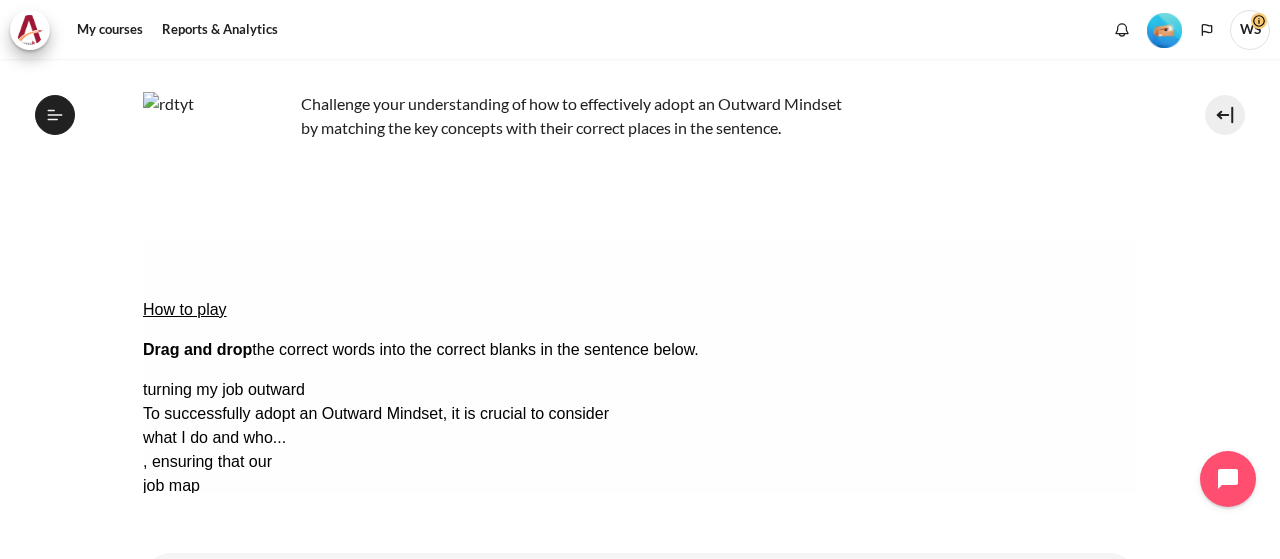 click on "Check Check the answers. The responses will be marked as correct, incorrect, or unanswered." at bounding box center [169, 630] 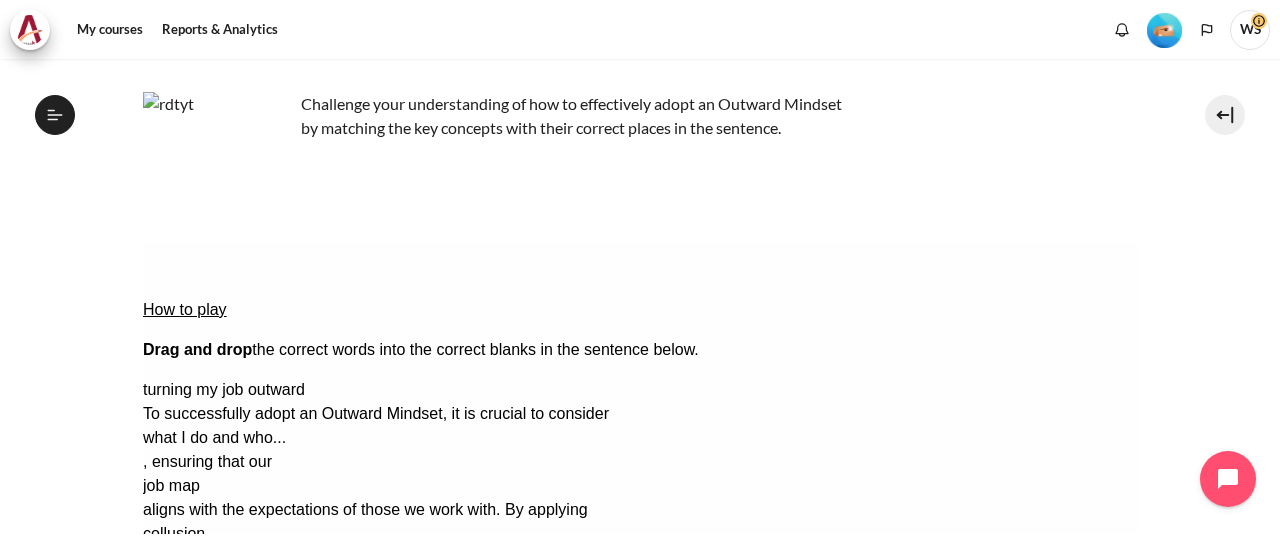 scroll, scrollTop: 214, scrollLeft: 0, axis: vertical 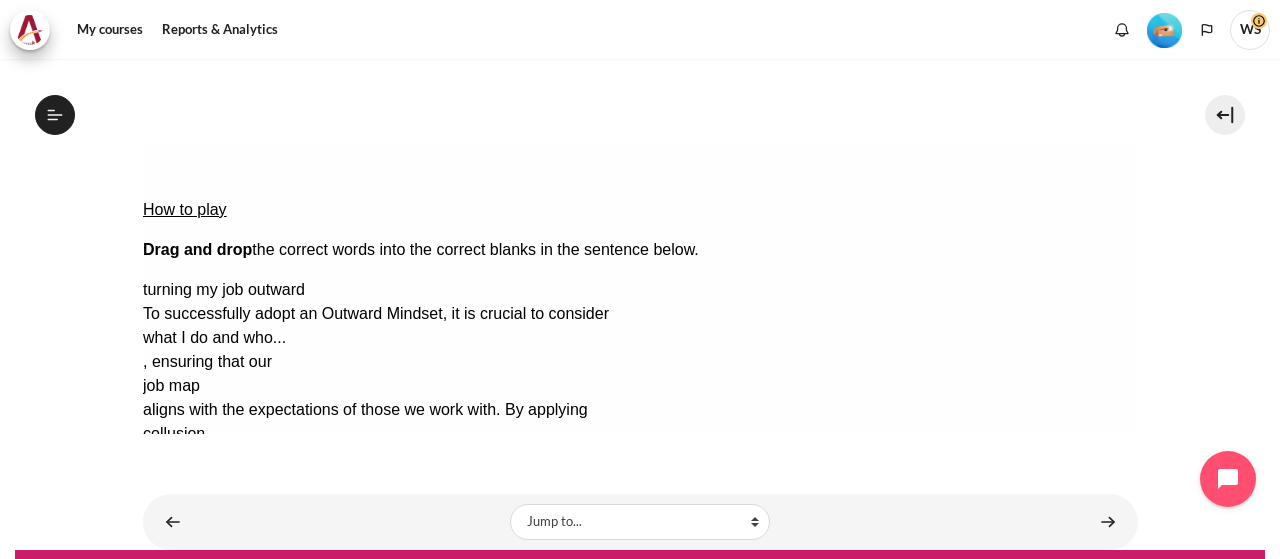 click on "Retry Retry the task. Reset all responses and start the task over again." at bounding box center (265, 590) 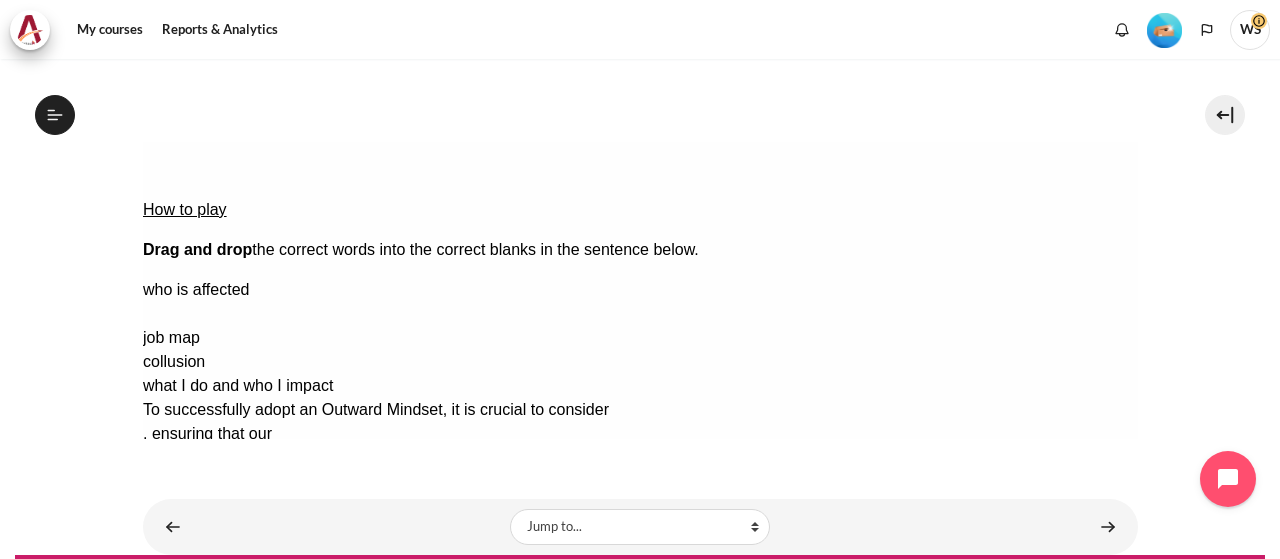 drag, startPoint x: 1018, startPoint y: 257, endPoint x: 216, endPoint y: 275, distance: 802.20197 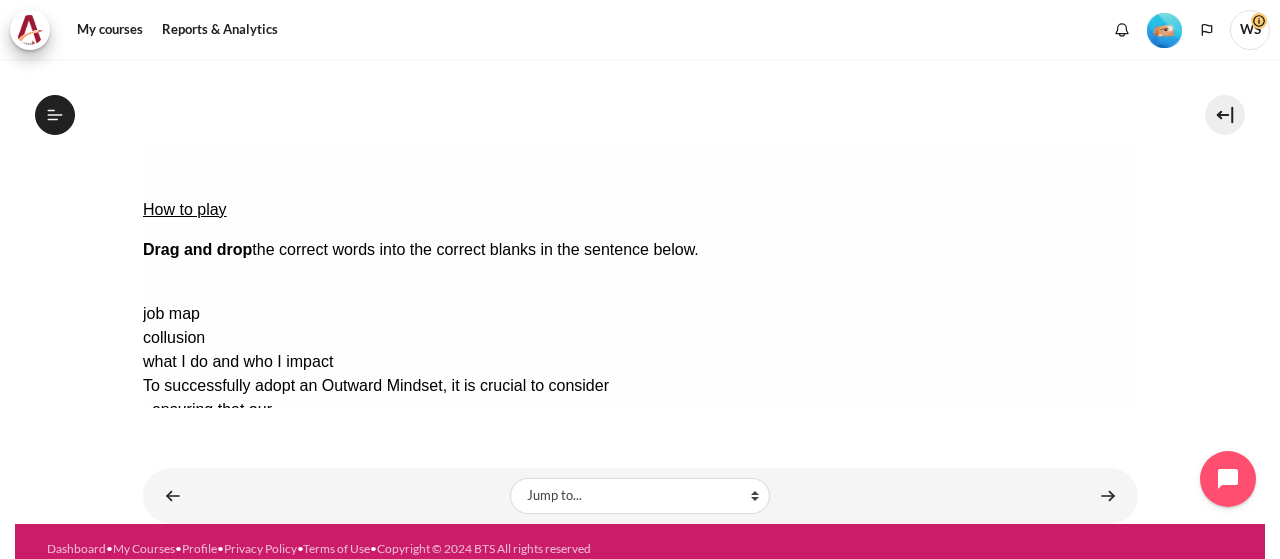 drag, startPoint x: 1014, startPoint y: 226, endPoint x: 644, endPoint y: 275, distance: 373.2305 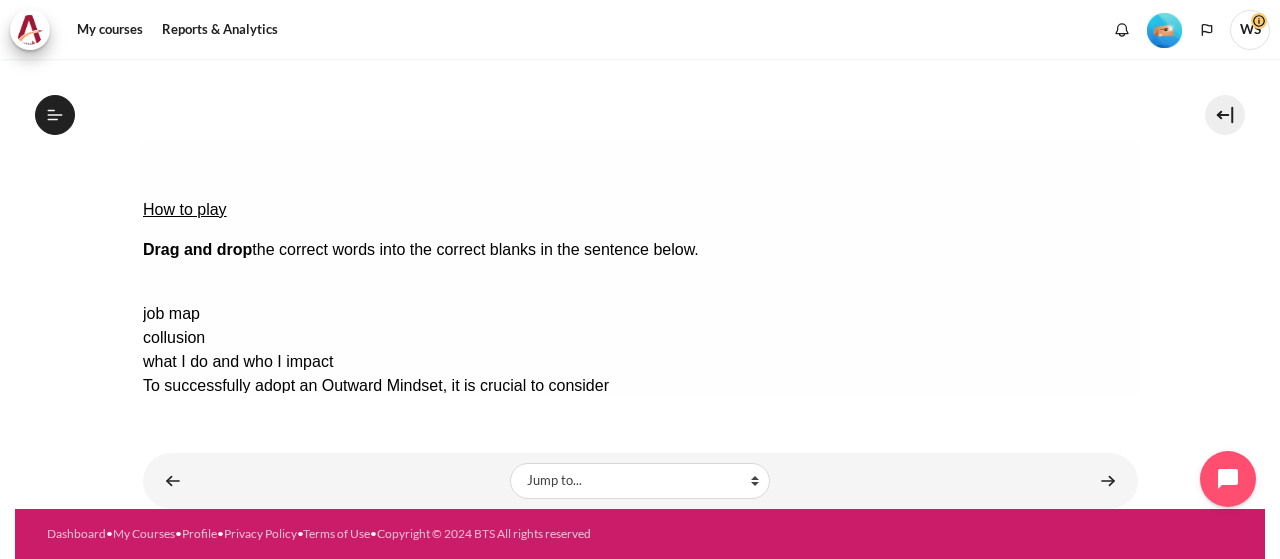 scroll, scrollTop: 213, scrollLeft: 0, axis: vertical 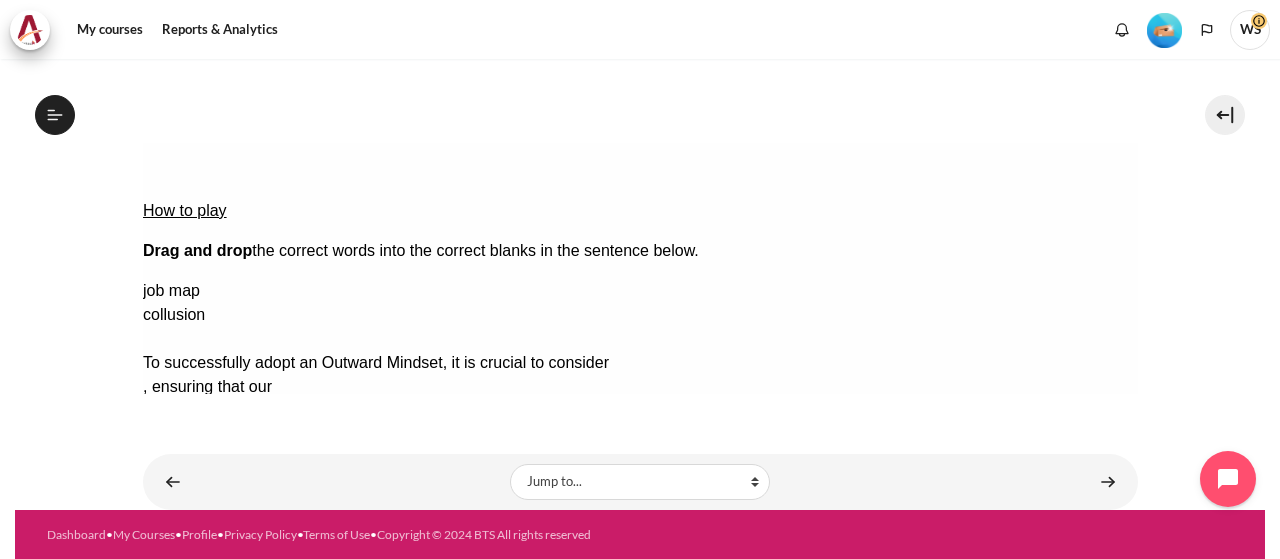 drag, startPoint x: 1001, startPoint y: 295, endPoint x: 686, endPoint y: 220, distance: 323.8055 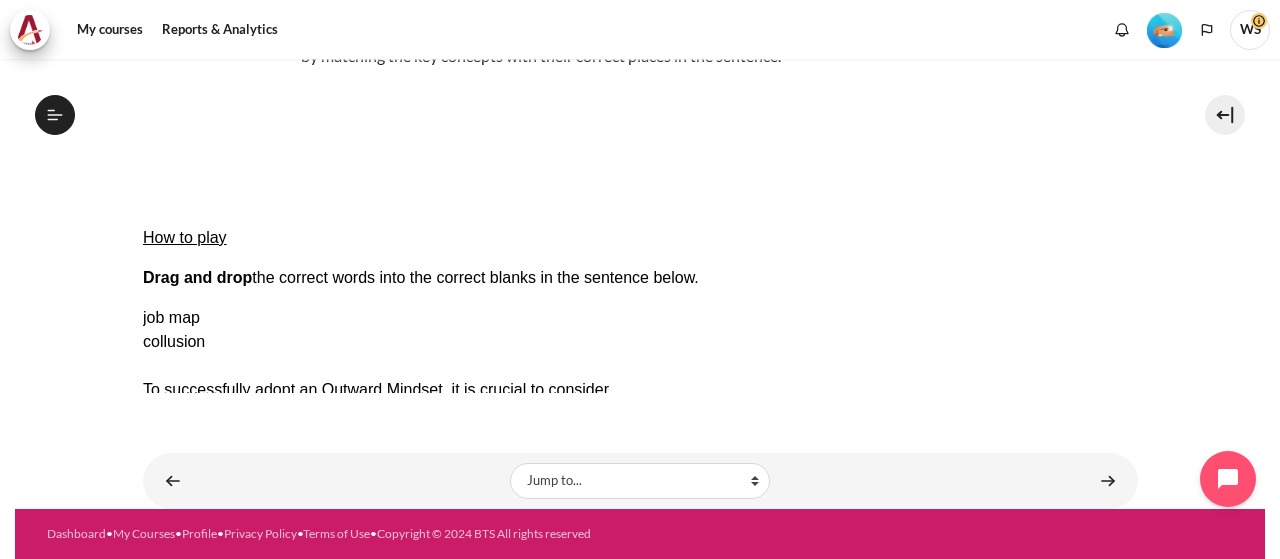 scroll, scrollTop: 185, scrollLeft: 0, axis: vertical 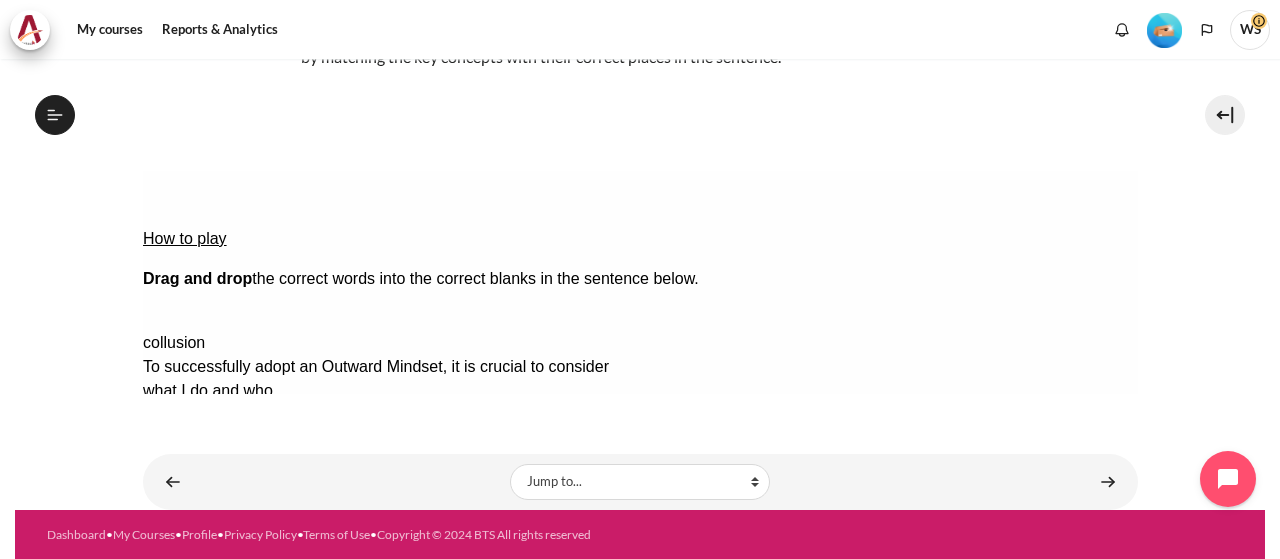 drag, startPoint x: 1074, startPoint y: 258, endPoint x: 218, endPoint y: 280, distance: 856.28265 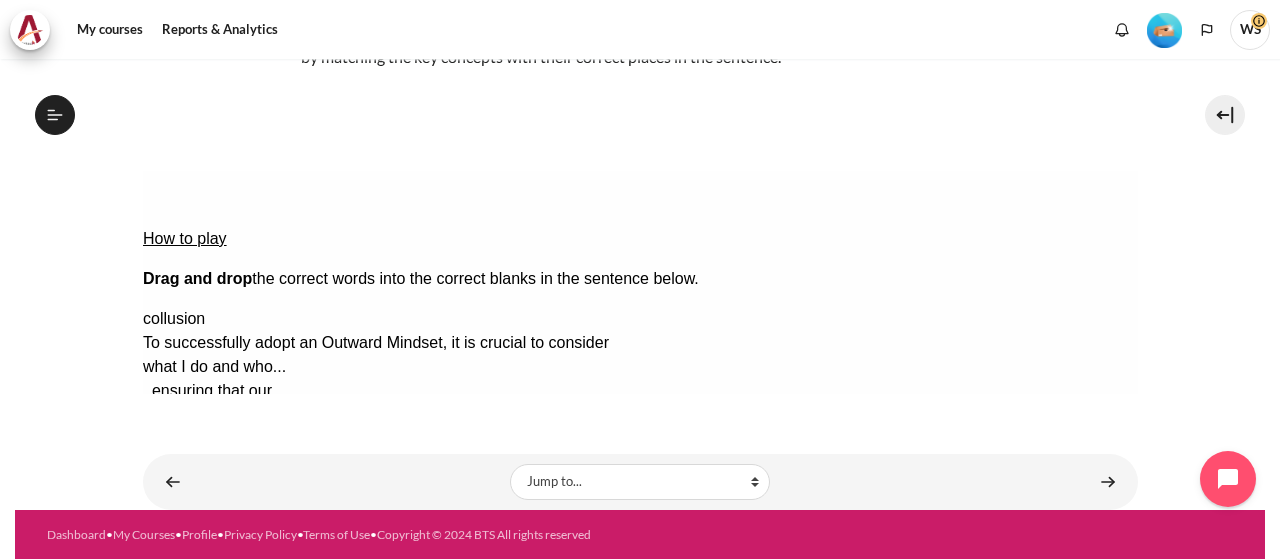 click on "Check Check the answers. The responses will be marked as correct, incorrect, or unanswered." at bounding box center [169, 559] 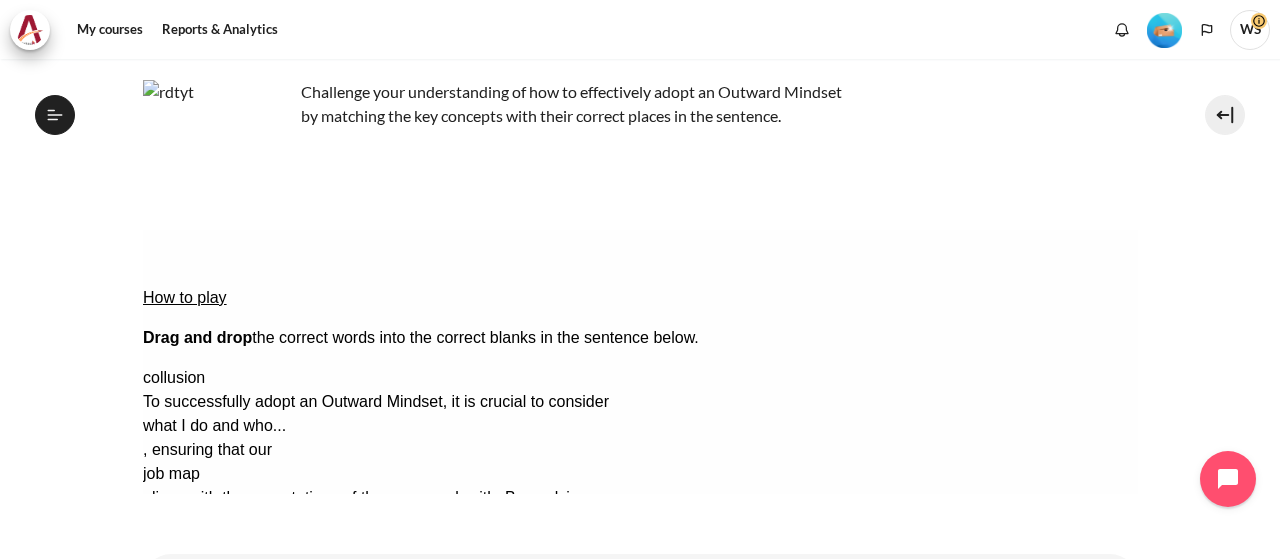 scroll, scrollTop: 226, scrollLeft: 0, axis: vertical 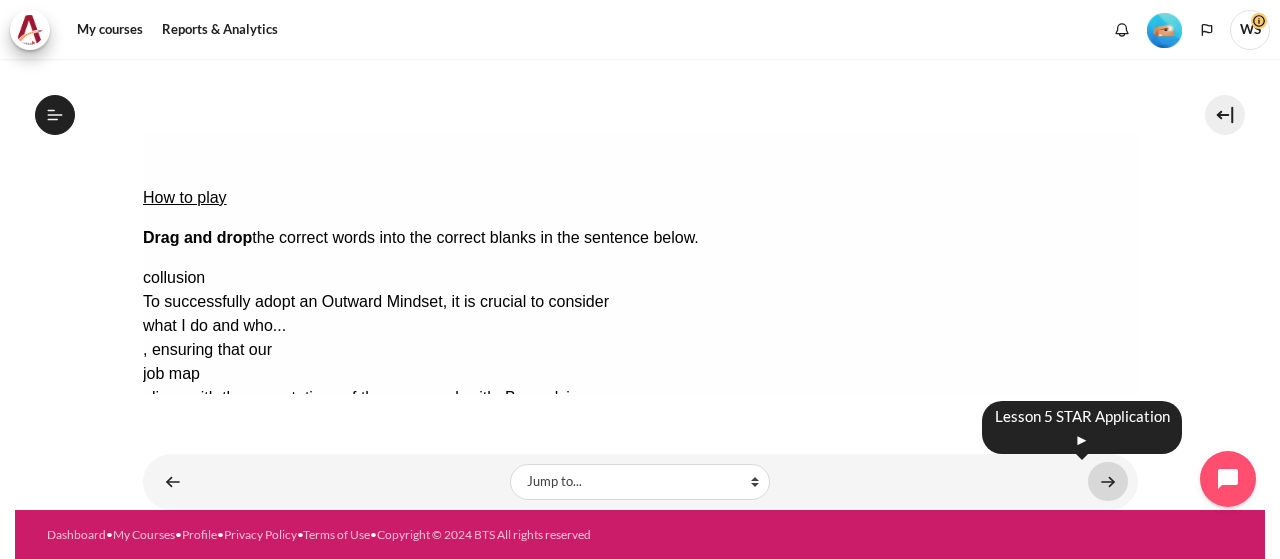 click at bounding box center [1108, 481] 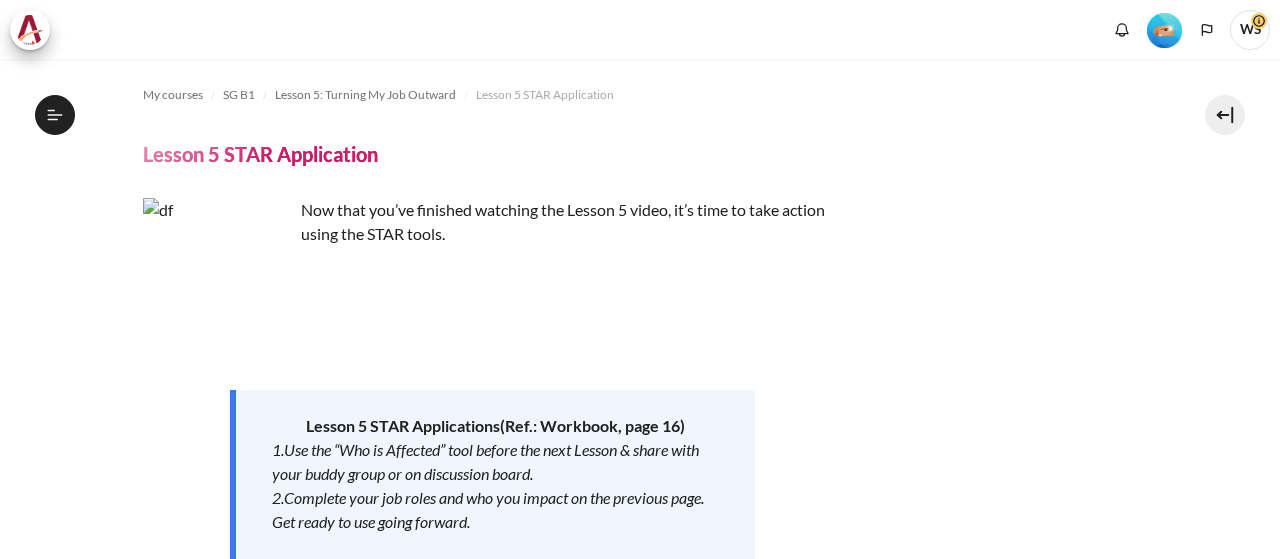 scroll, scrollTop: 0, scrollLeft: 0, axis: both 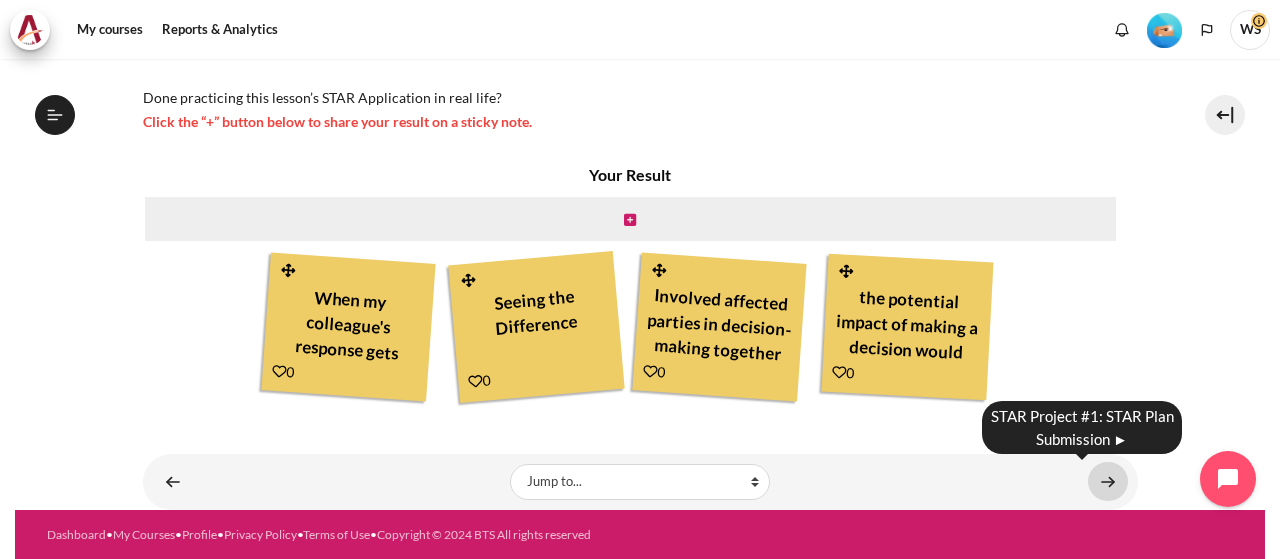 click at bounding box center [1108, 481] 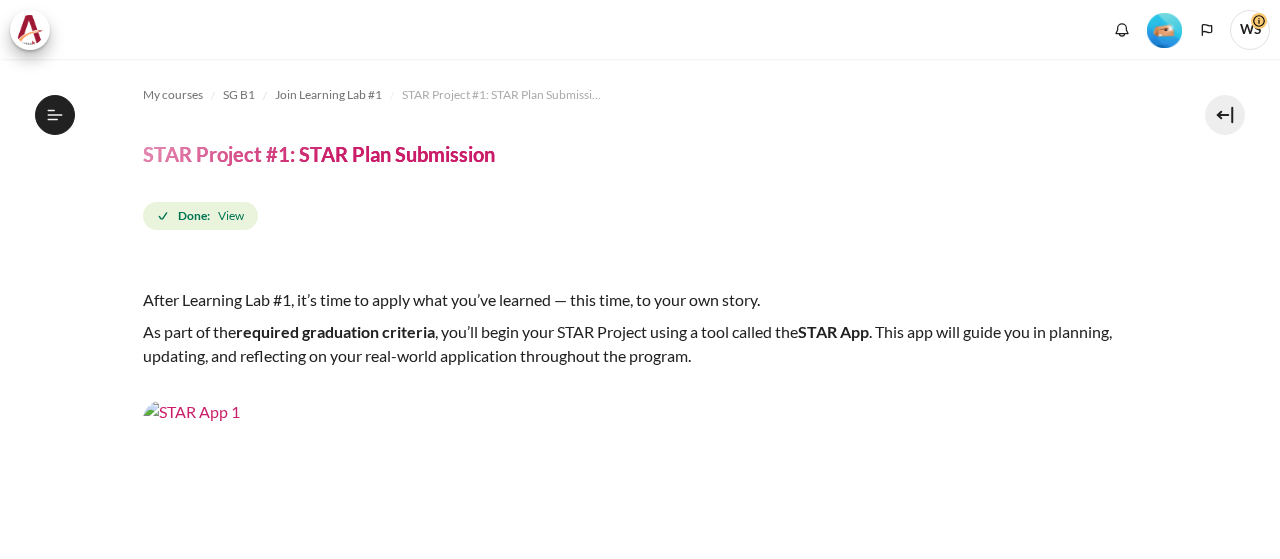 scroll, scrollTop: 0, scrollLeft: 0, axis: both 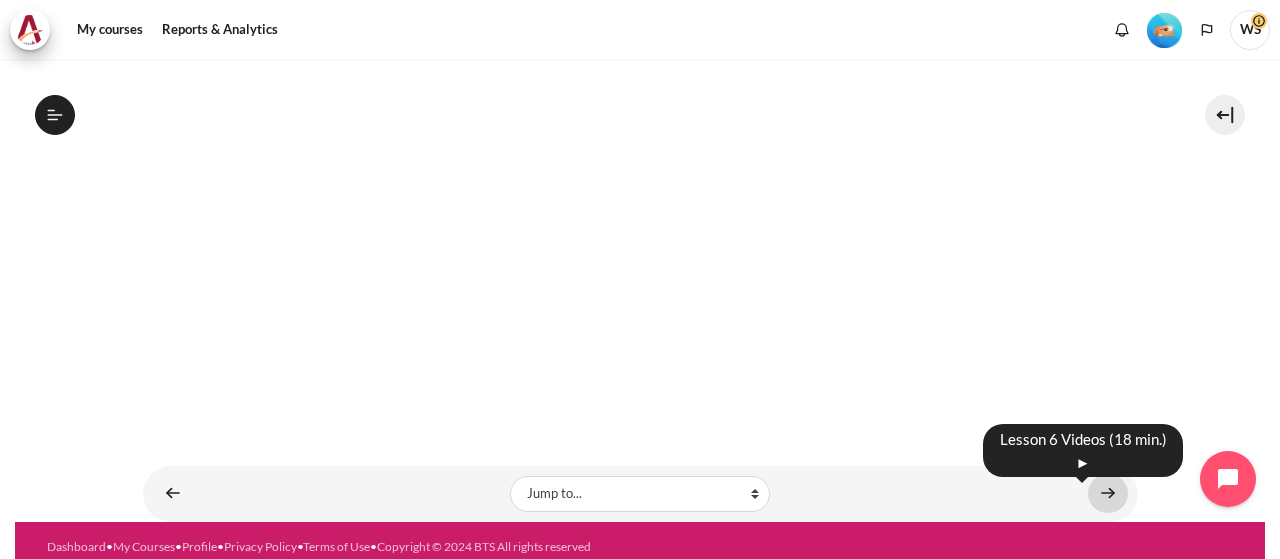 click at bounding box center (1108, 493) 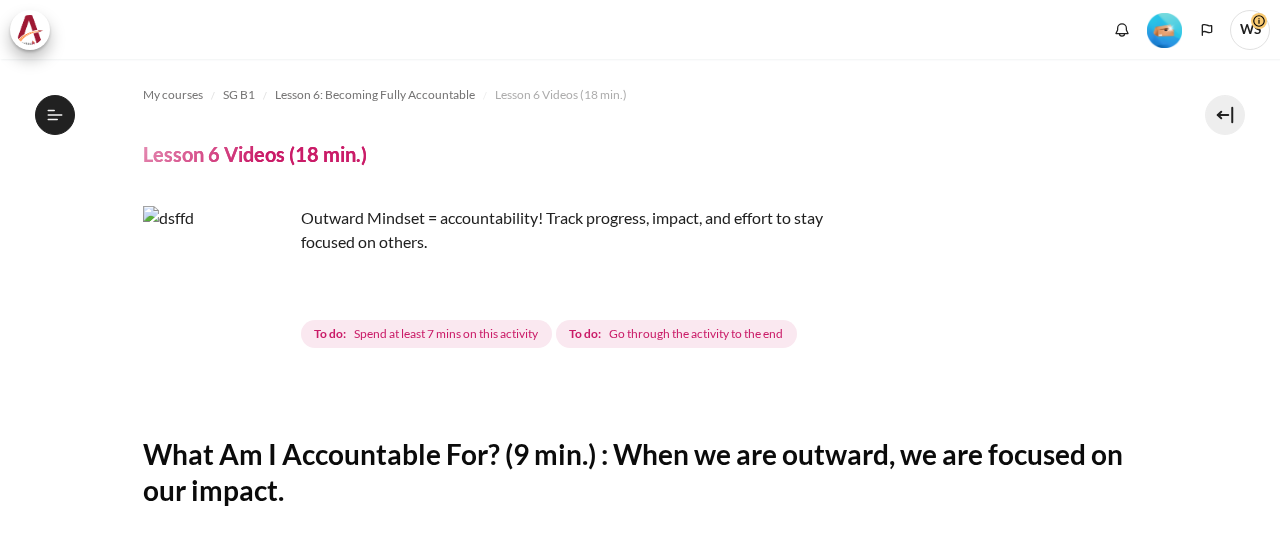 scroll, scrollTop: 0, scrollLeft: 0, axis: both 